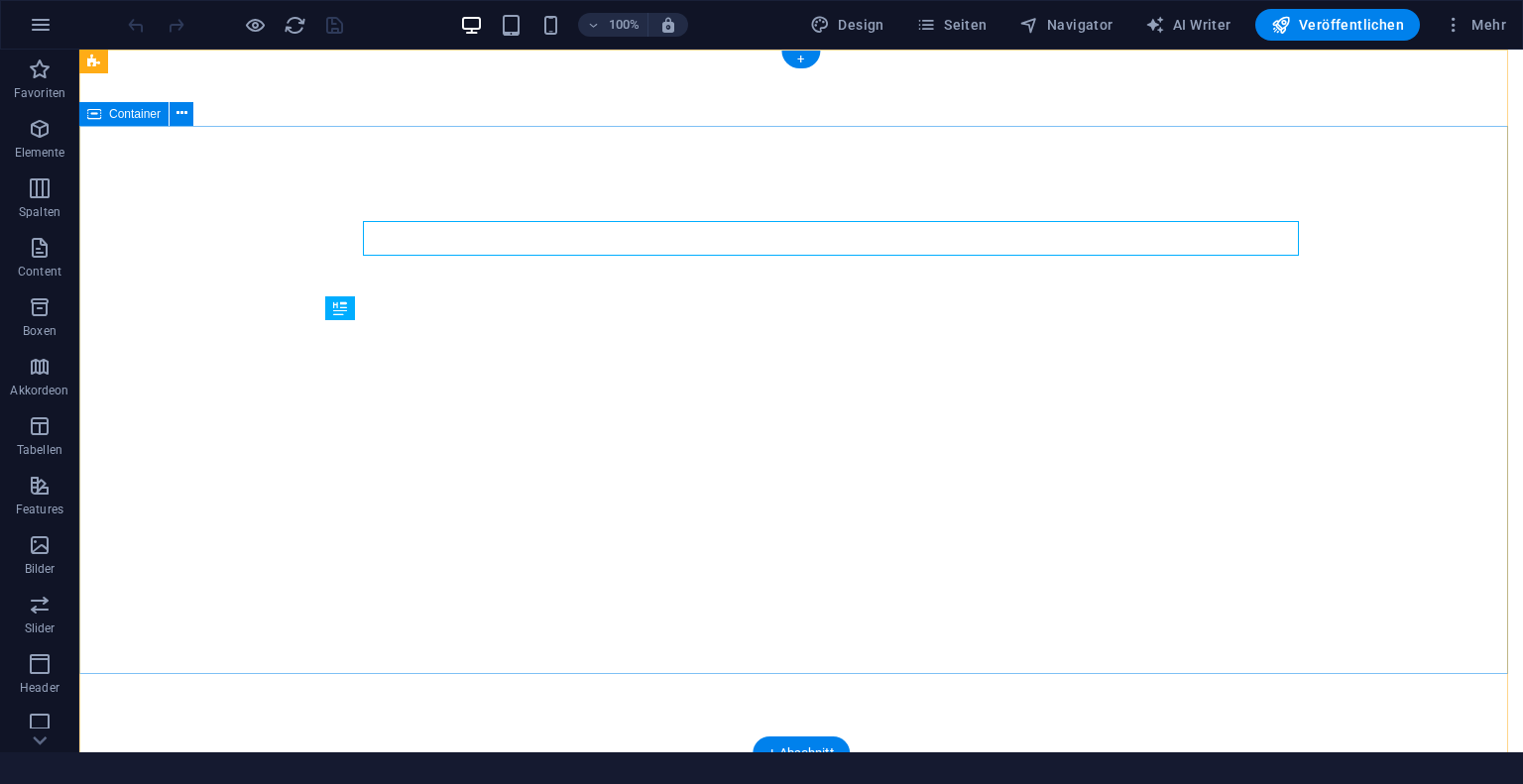 scroll, scrollTop: 0, scrollLeft: 0, axis: both 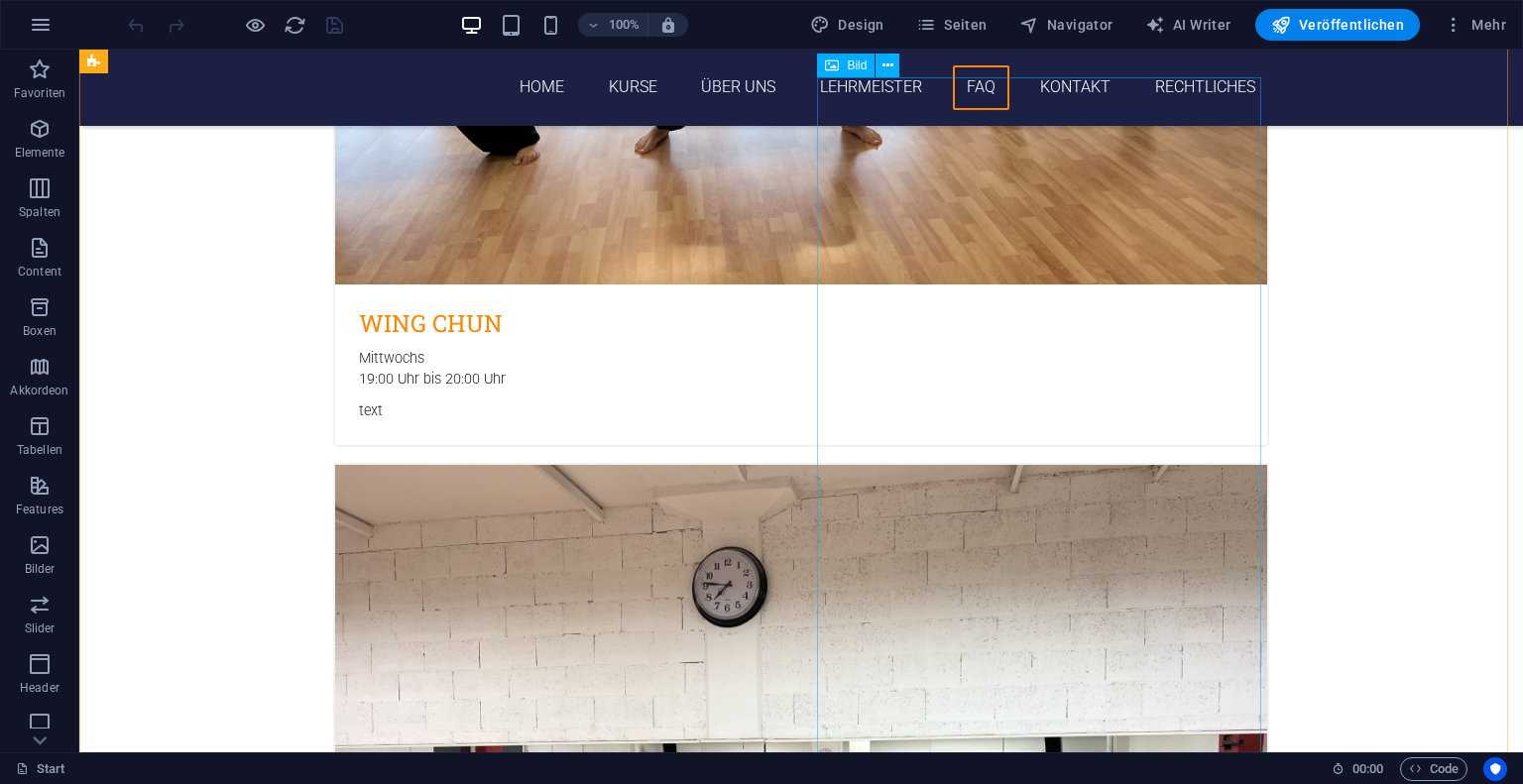 click at bounding box center (243, 6344) 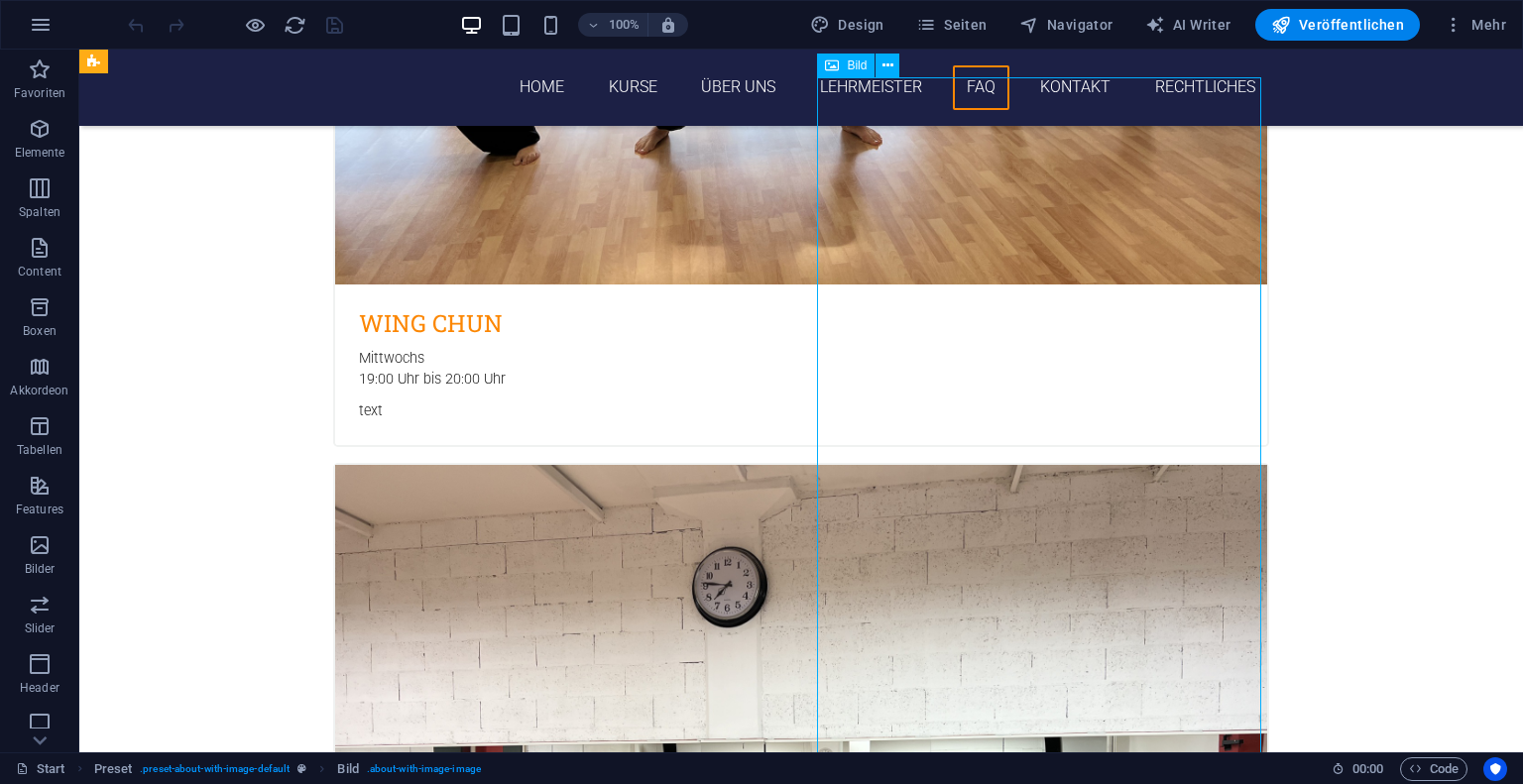 click at bounding box center [243, 6344] 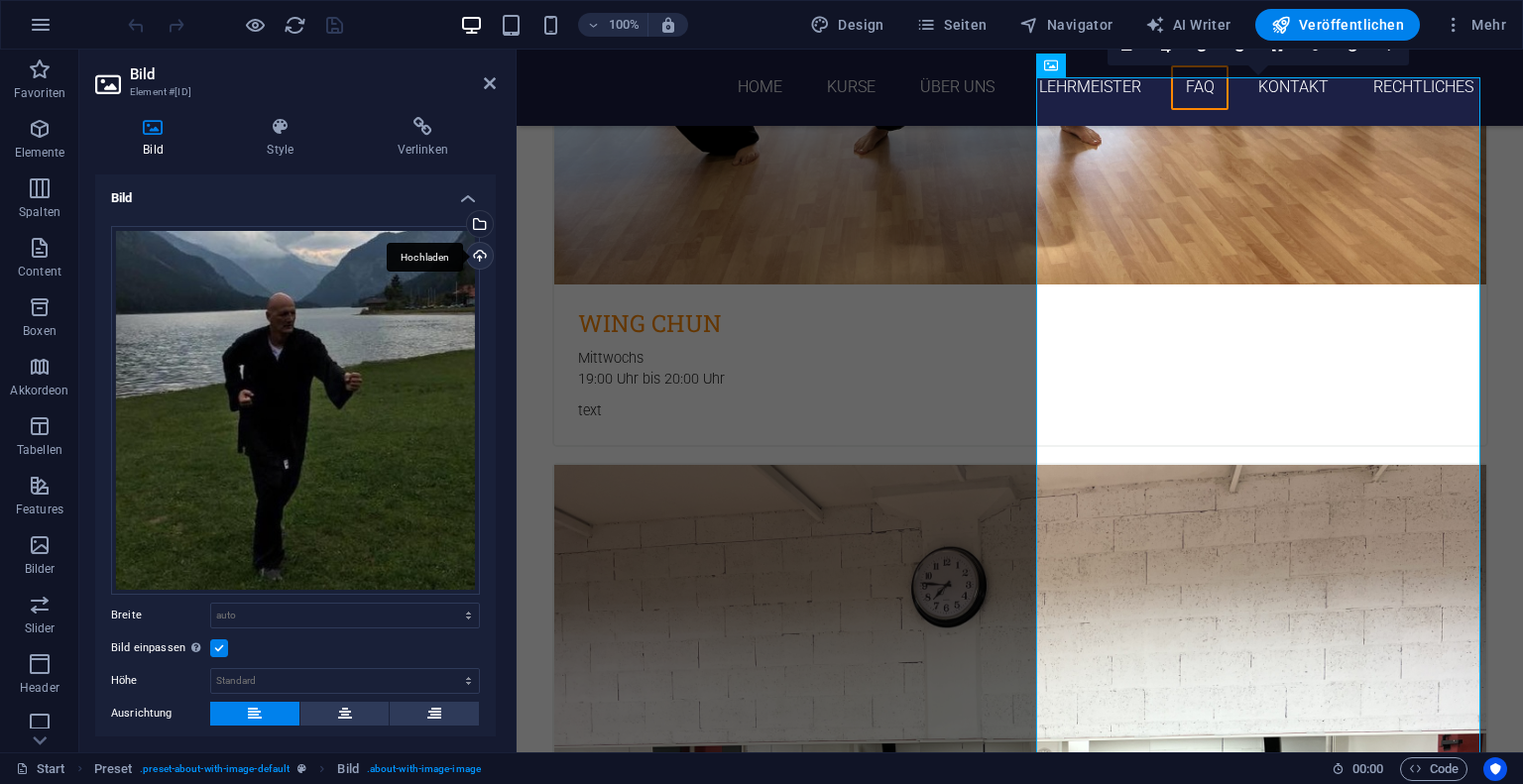 click on "Hochladen" at bounding box center (478, 258) 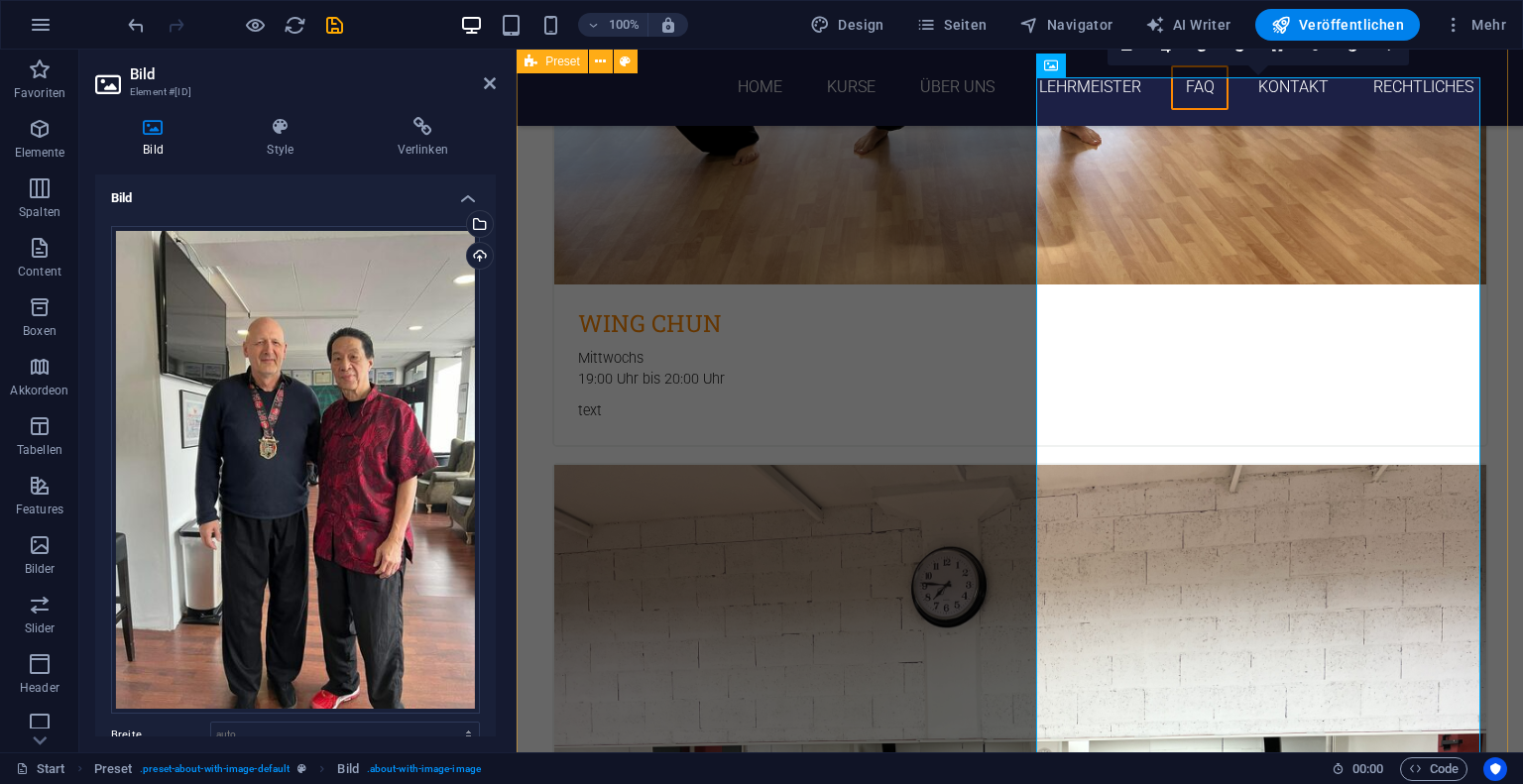 click on "FAQ Probetraining Jeder Interessierte hat die kostenfreie Möglichkeit bis zu einem Monat sich in der Schule auszuprobieren. Durch den Schulleiter erfolgt anschließend im Rahmen einer Zeremonie die Aufnahme als vollwertiges Mitglied der Schule. Der Schüler bekommt dabei seinen ersten eigenen Kampfanzug. Gebühren Kinder/ Jugendliche bis 14 Jahre  -  35, 00 Euro Jugendliche bis 18 Jahre  -  45,00 Euro Ab dem 18. Lebensjahr  –  65,00 Euro Eliteschüler                     -  100,00 Euro was hier? Lorem ipsum dolor sit amet, consectetur adipisicing elit. Maiores ipsum repellat minus nihil. Labore, delectus, nam dignissimos ea repudiandae minima voluptatum magni pariatur possimus quia accusamus harum facilis corporis animi nisi. Enim, pariatur, impedit quia repellat harum. Labore delectus Kepudiandae" at bounding box center (1019, 5942) 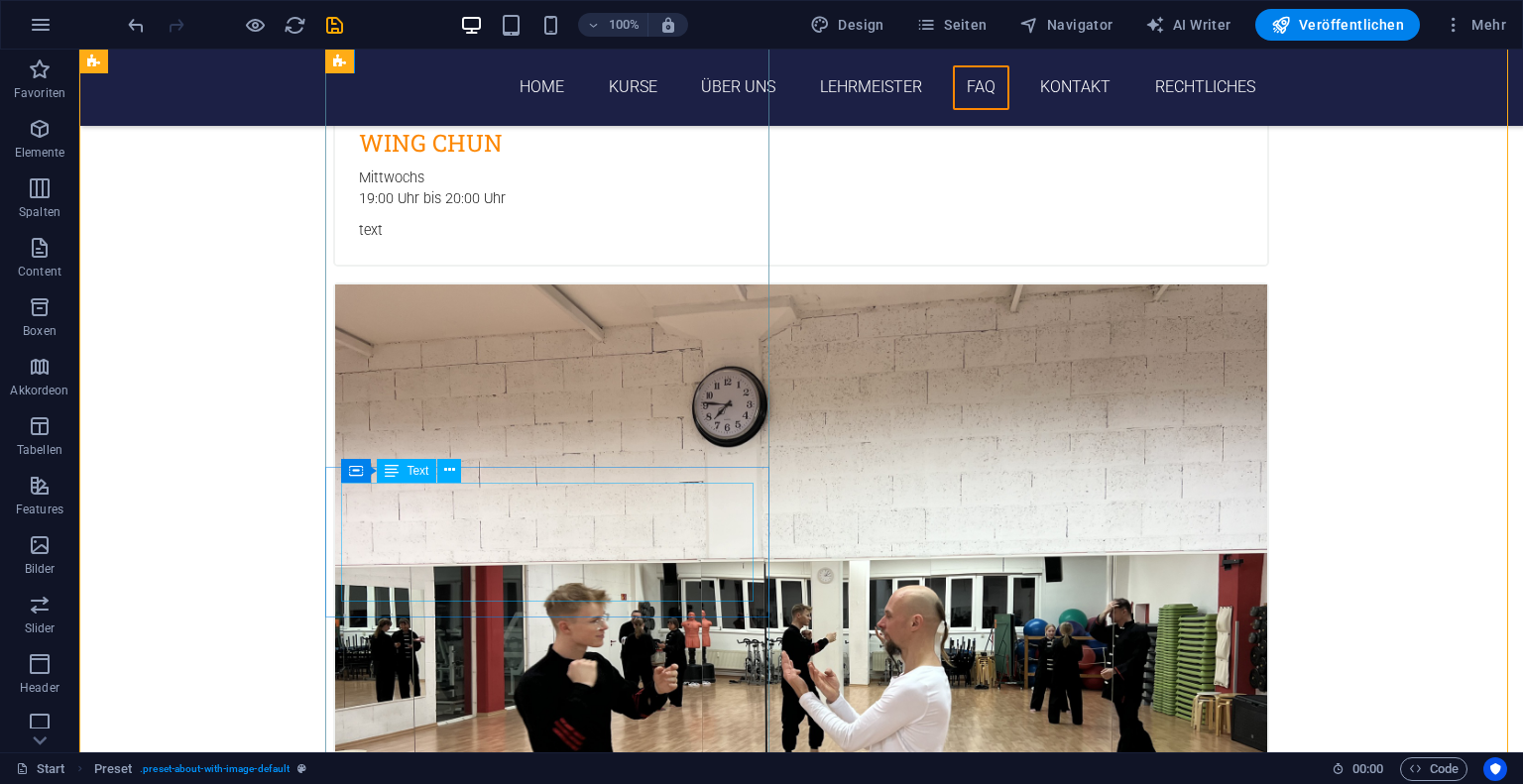 scroll, scrollTop: 3318, scrollLeft: 0, axis: vertical 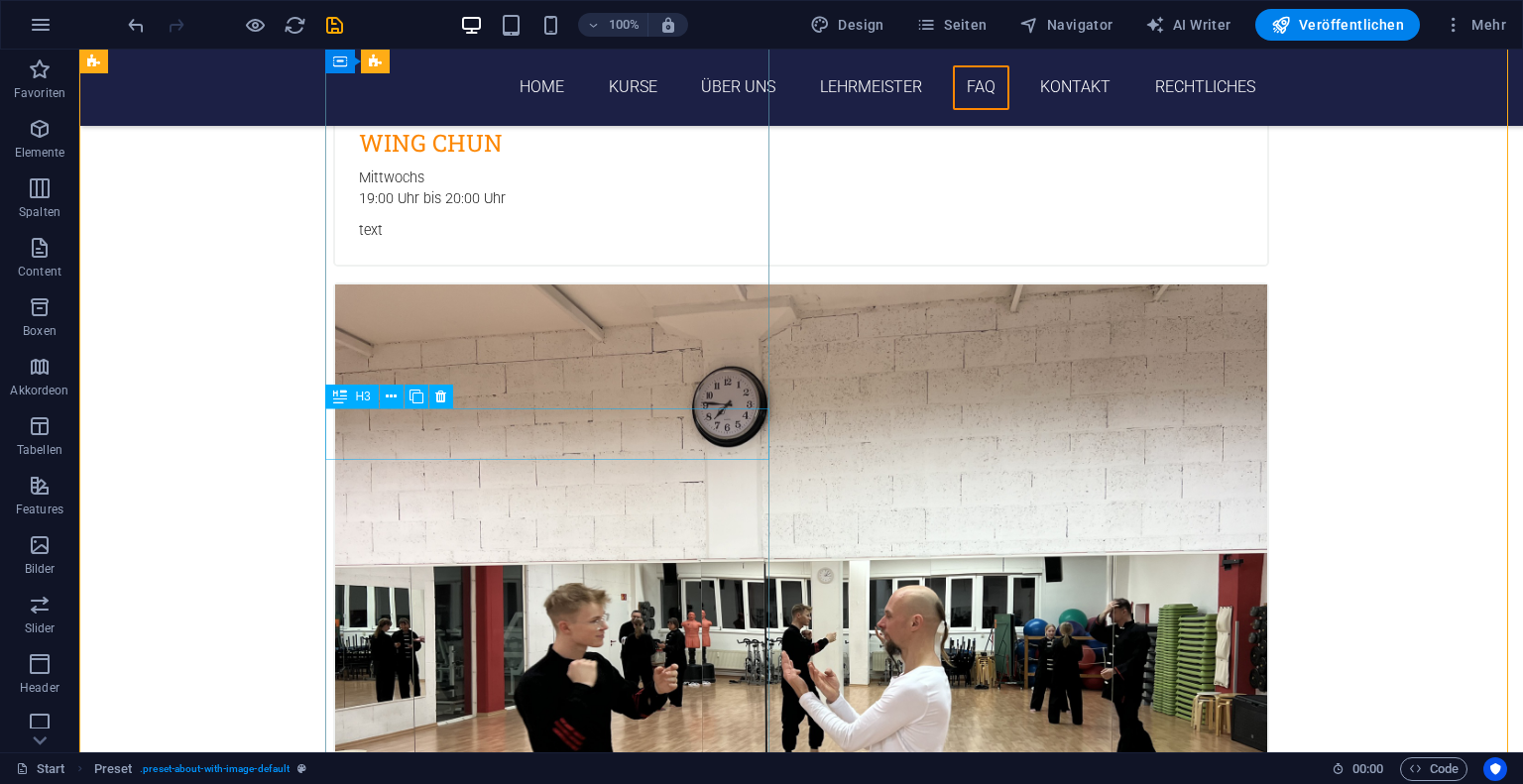 click on "was hier?" at bounding box center (563, 5788) 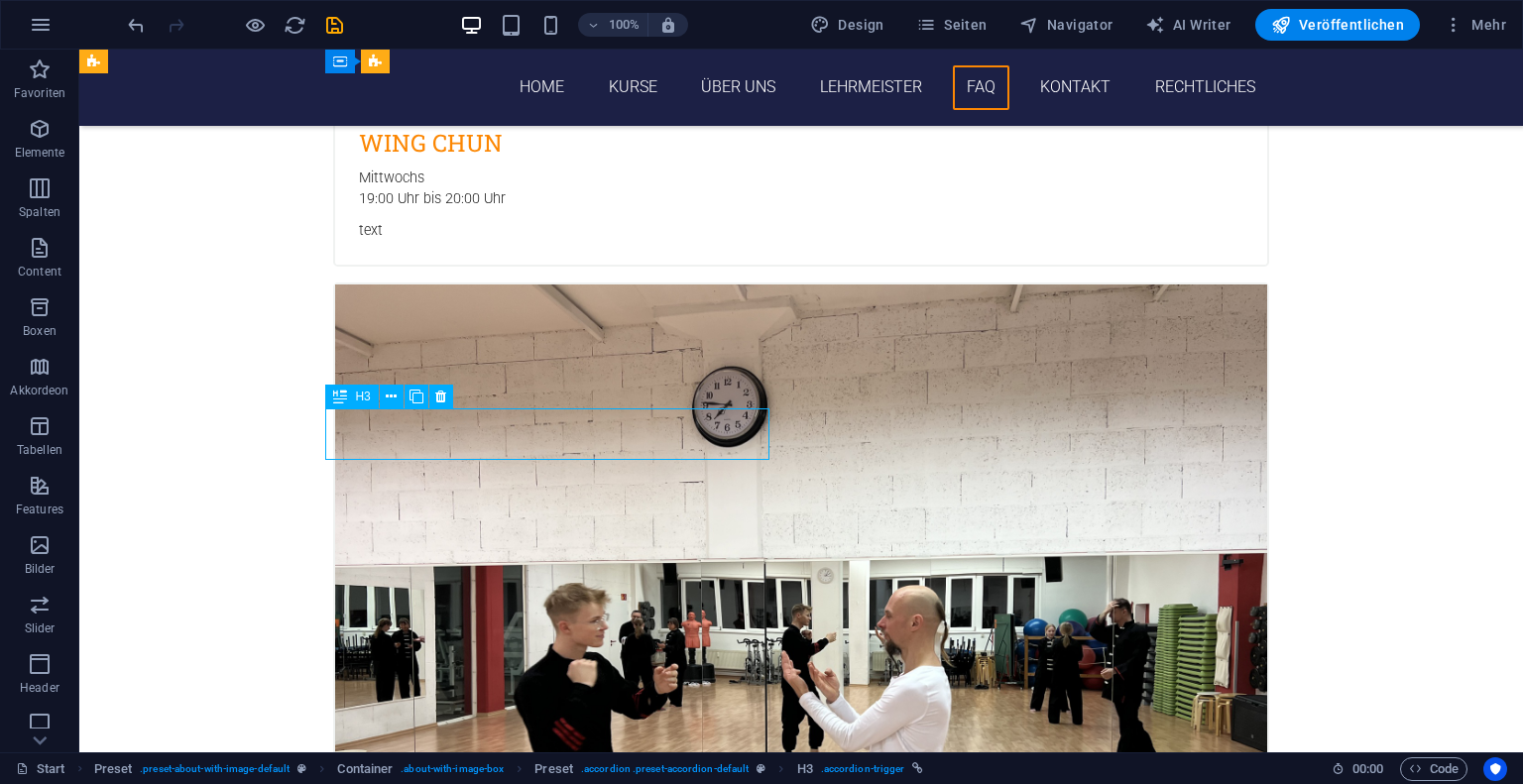 click on "was hier?" at bounding box center (563, 5788) 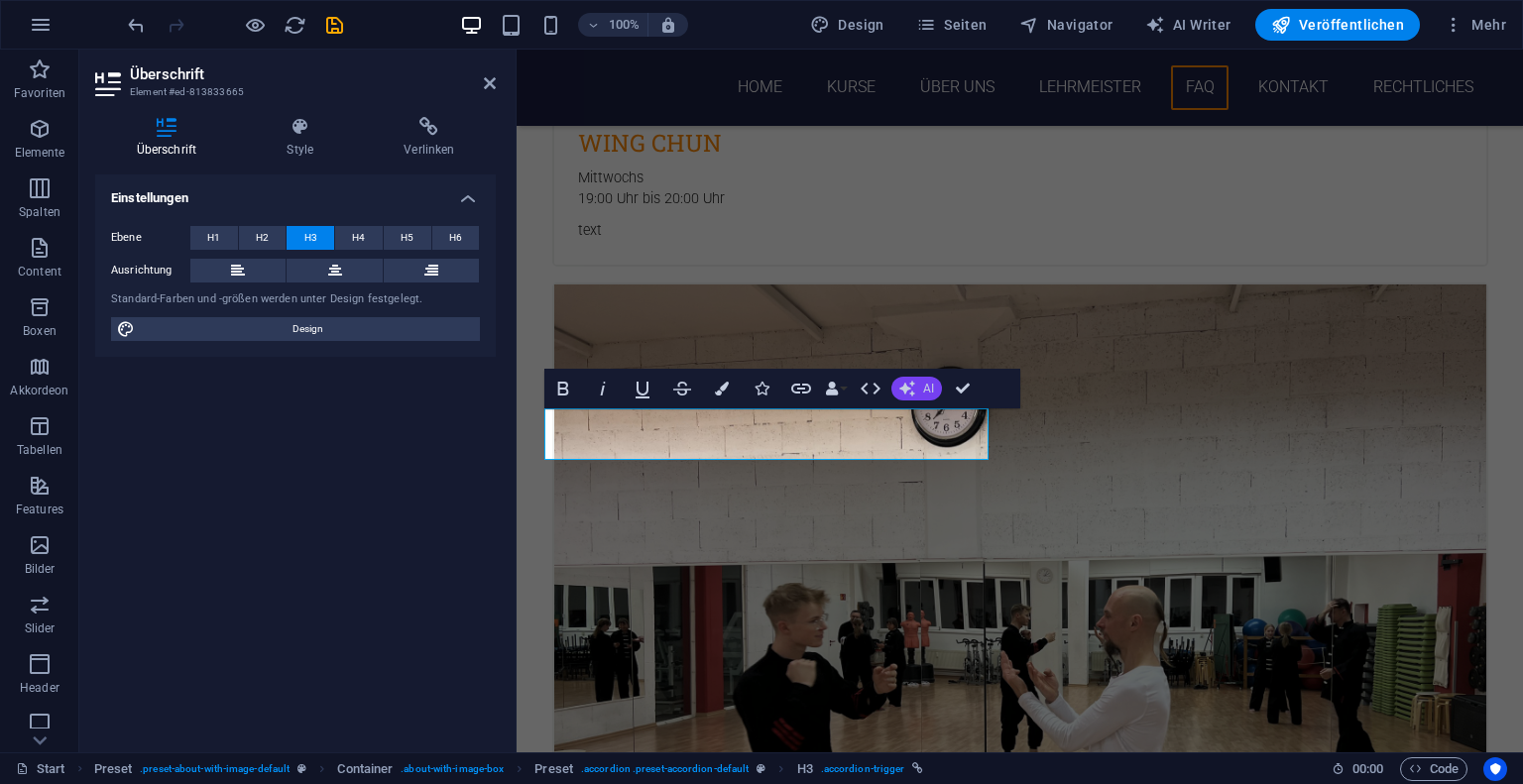 click on "AI" at bounding box center (916, 389) 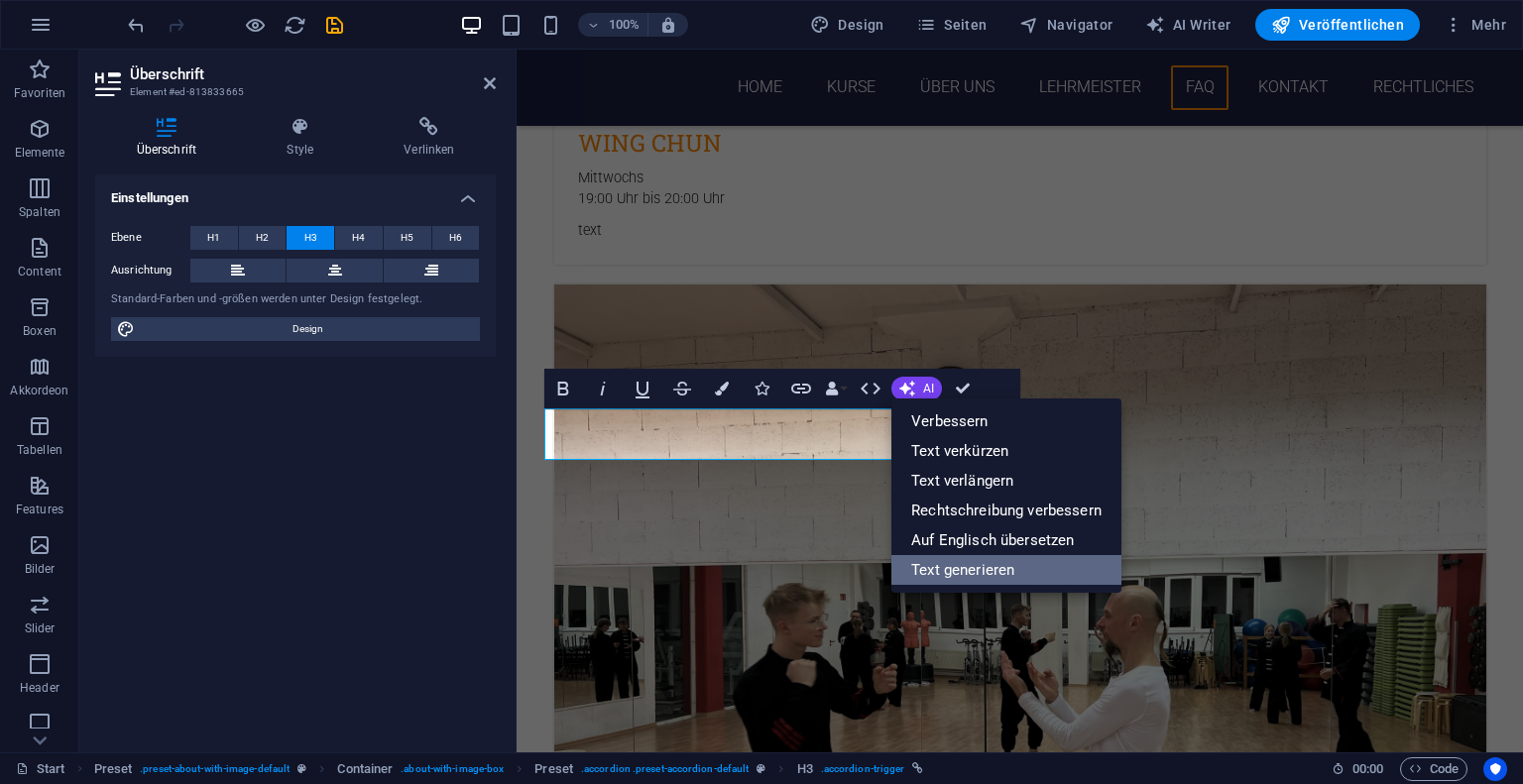 click on "Text generieren" at bounding box center (1006, 570) 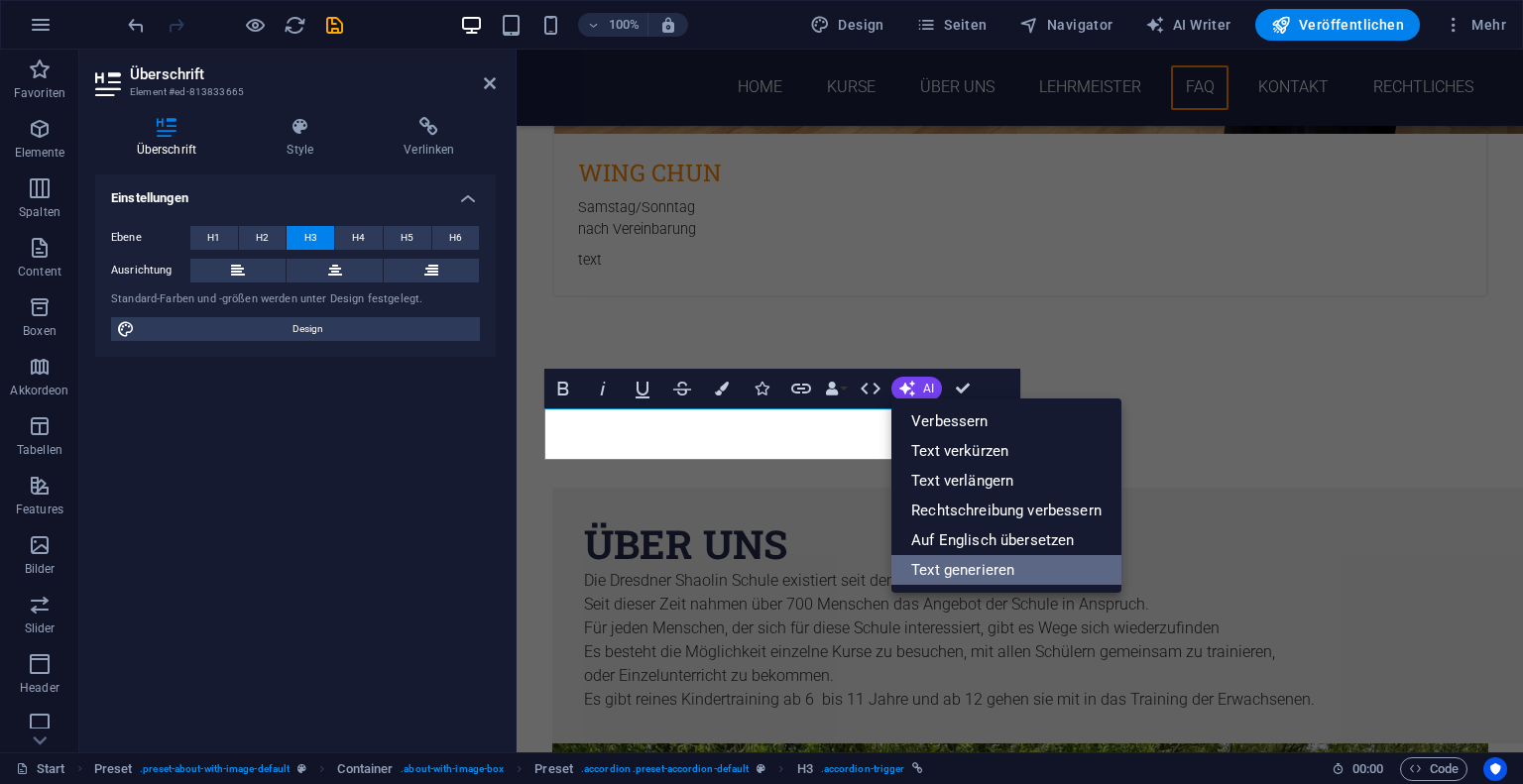 select on "English" 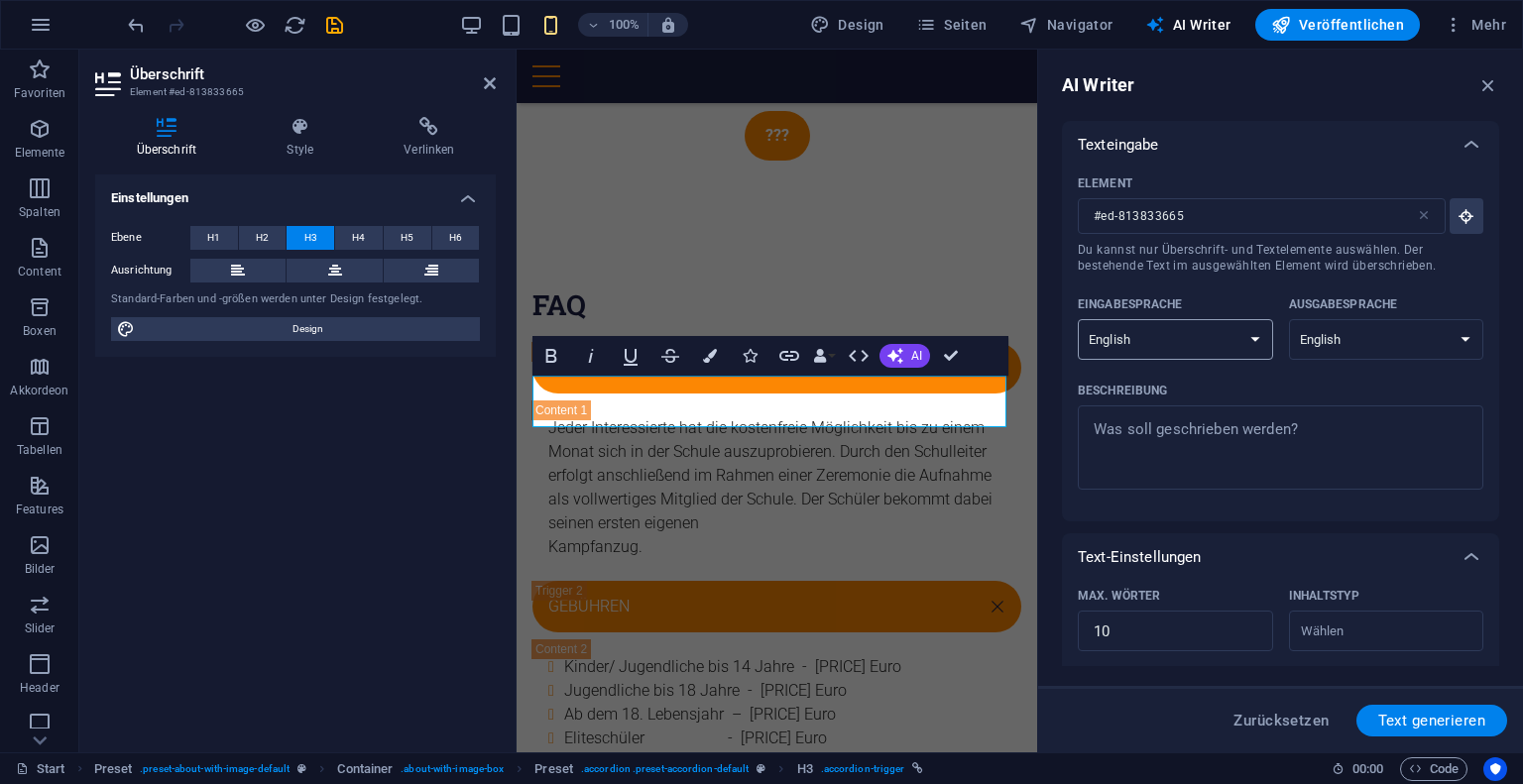 click on "Albanian Arabic Armenian Awadhi Azerbaijani Bashkir Basque Belarusian Bengali Bhojpuri Bosnian Brazilian Portuguese Bulgarian Cantonese (Yue) Catalan Chhattisgarhi Chinese Croatian Czech Danish Dogri Dutch English Estonian Faroese Finnish French Galician Georgian German Greek Gujarati Haryanvi Hindi Hungarian Indonesian Irish Italian Japanese Javanese Kannada Kashmiri Kazakh Konkani Korean Kyrgyz Latvian Lithuanian Macedonian Maithili Malay Maltese Mandarin Mandarin Chinese Marathi Marwari Min Nan Moldovan Mongolian Montenegrin Nepali Norwegian Oriya Pashto Persian (Farsi) Polish Portuguese Punjabi Rajasthani Romanian Russian Sanskrit Santali Serbian Sindhi Sinhala Slovak Slovene Slovenian Spanish Ukrainian Urdu Uzbek Vietnamese Welsh Wu" at bounding box center (1175, 339) 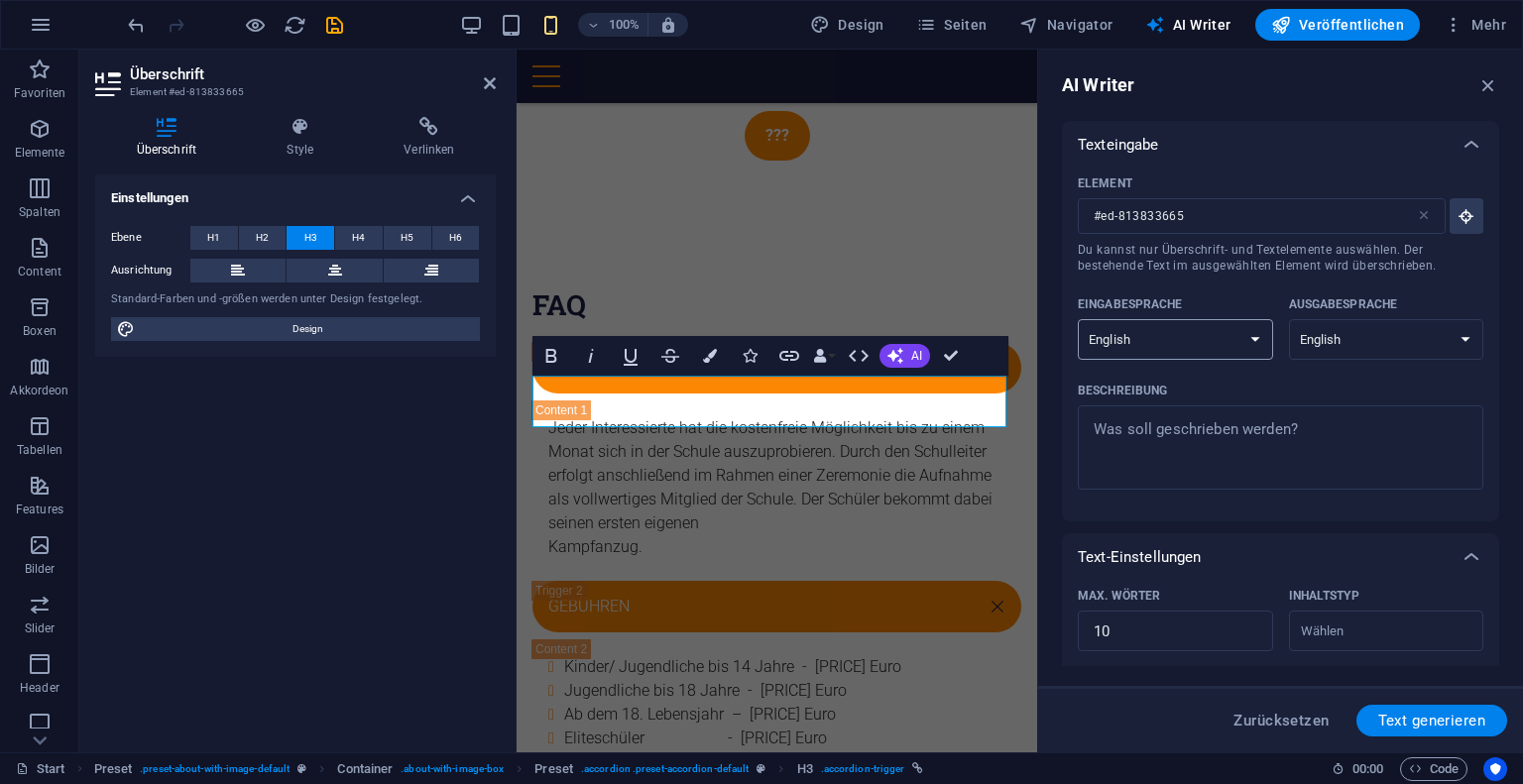 select on "German" 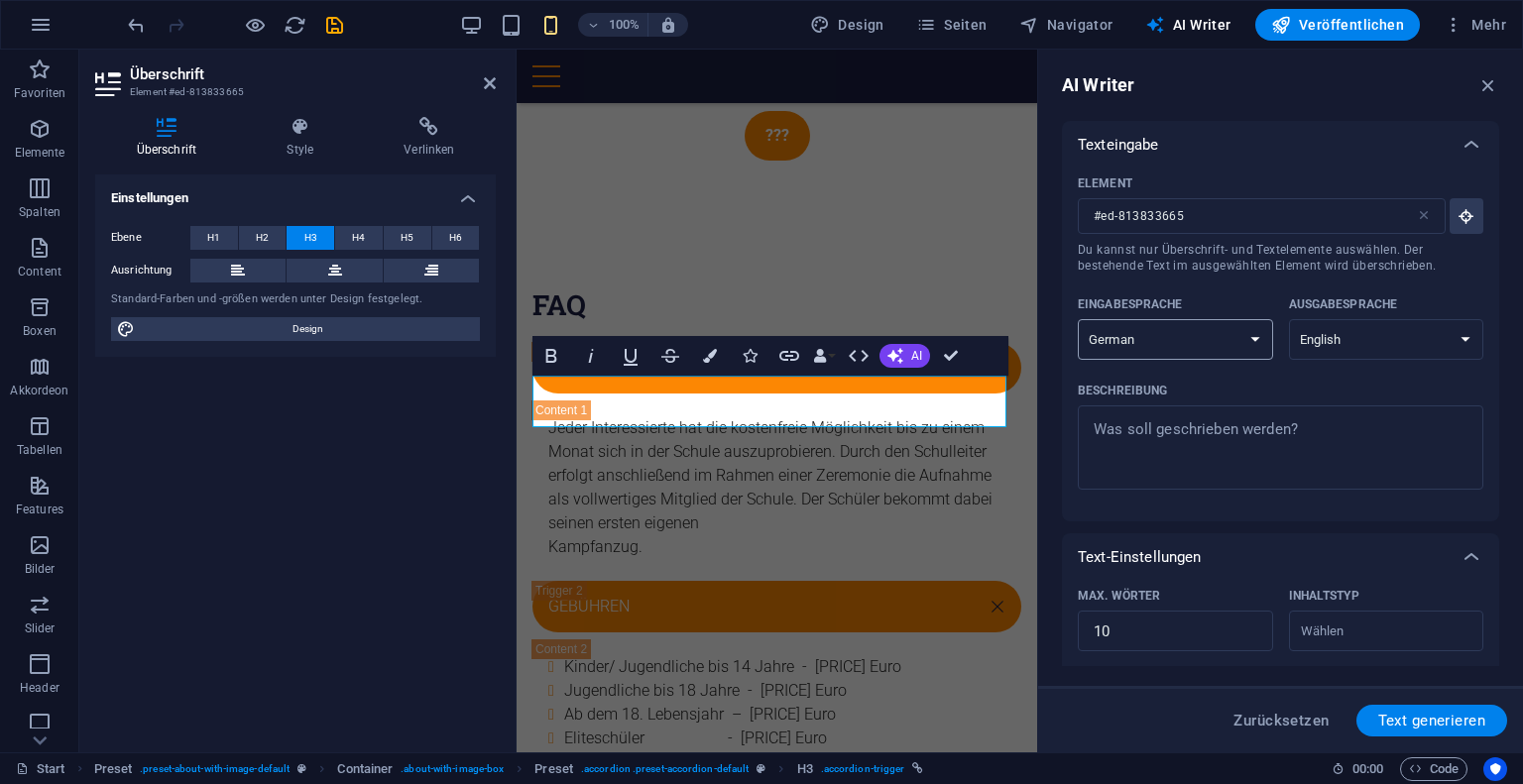 click on "Albanian Arabic Armenian Awadhi Azerbaijani Bashkir Basque Belarusian Bengali Bhojpuri Bosnian Brazilian Portuguese Bulgarian Cantonese (Yue) Catalan Chhattisgarhi Chinese Croatian Czech Danish Dogri Dutch English Estonian Faroese Finnish French Galician Georgian German Greek Gujarati Haryanvi Hindi Hungarian Indonesian Irish Italian Japanese Javanese Kannada Kashmiri Kazakh Konkani Korean Kyrgyz Latvian Lithuanian Macedonian Maithili Malay Maltese Mandarin Mandarin Chinese Marathi Marwari Min Nan Moldovan Mongolian Montenegrin Nepali Norwegian Oriya Pashto Persian (Farsi) Polish Portuguese Punjabi Rajasthani Romanian Russian Sanskrit Santali Serbian Sindhi Sinhala Slovak Slovene Slovenian Spanish Ukrainian Urdu Uzbek Vietnamese Welsh Wu" at bounding box center [1175, 339] 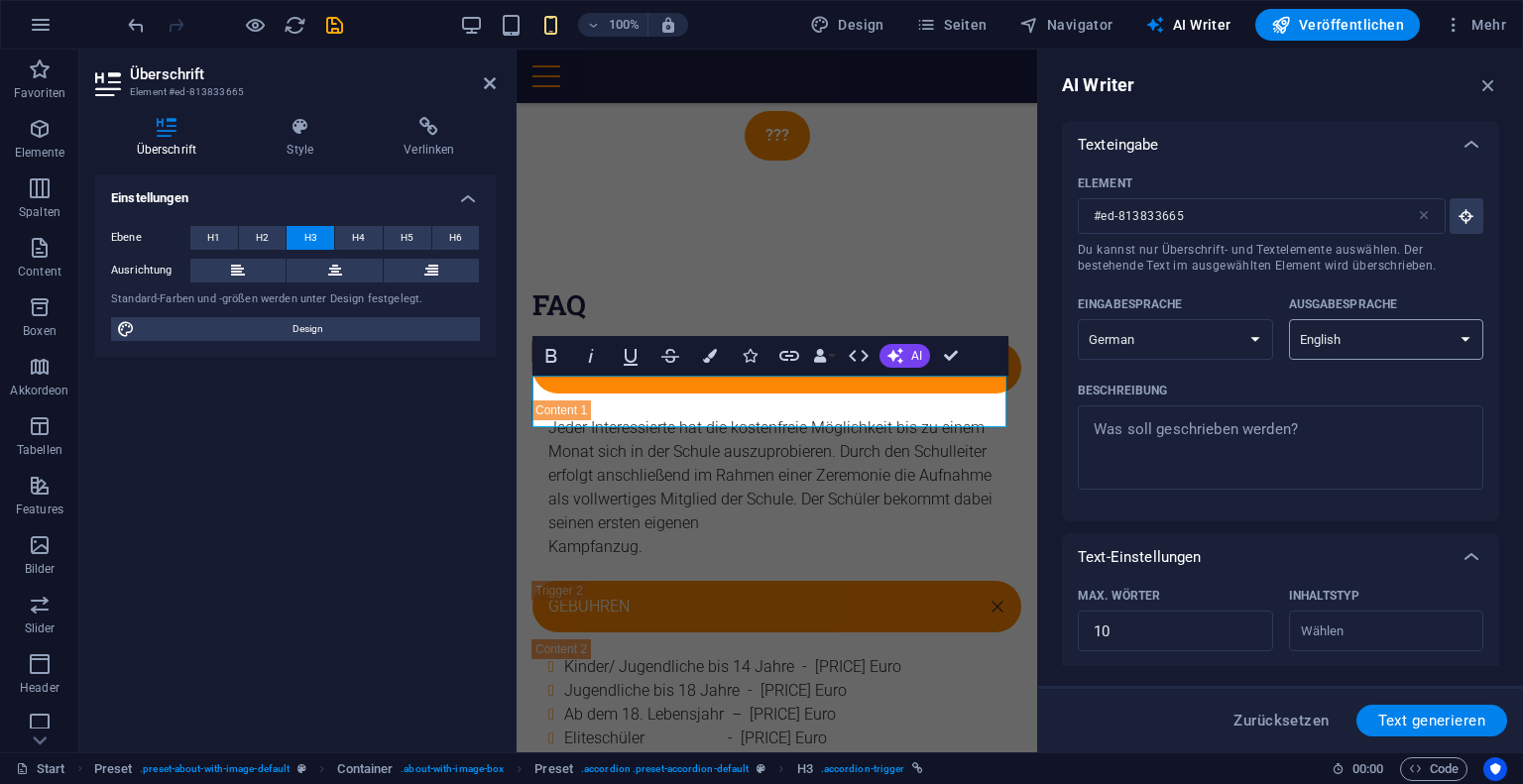 click on "Albanian Arabic Armenian Awadhi Azerbaijani Bashkir Basque Belarusian Bengali Bhojpuri Bosnian Brazilian Portuguese Bulgarian Cantonese (Yue) Catalan Chhattisgarhi Chinese Croatian Czech Danish Dogri Dutch English Estonian Faroese Finnish French Galician Georgian German Greek Gujarati Haryanvi Hindi Hungarian Indonesian Irish Italian Japanese Javanese Kannada Kashmiri Kazakh Konkani Korean Kyrgyz Latvian Lithuanian Macedonian Maithili Malay Maltese Mandarin Mandarin Chinese Marathi Marwari Min Nan Moldovan Mongolian Montenegrin Nepali Norwegian Oriya Pashto Persian (Farsi) Polish Portuguese Punjabi Rajasthani Romanian Russian Sanskrit Santali Serbian Sindhi Sinhala Slovak Slovene Slovenian Spanish Ukrainian Urdu Uzbek Vietnamese Welsh Wu" at bounding box center (1386, 339) 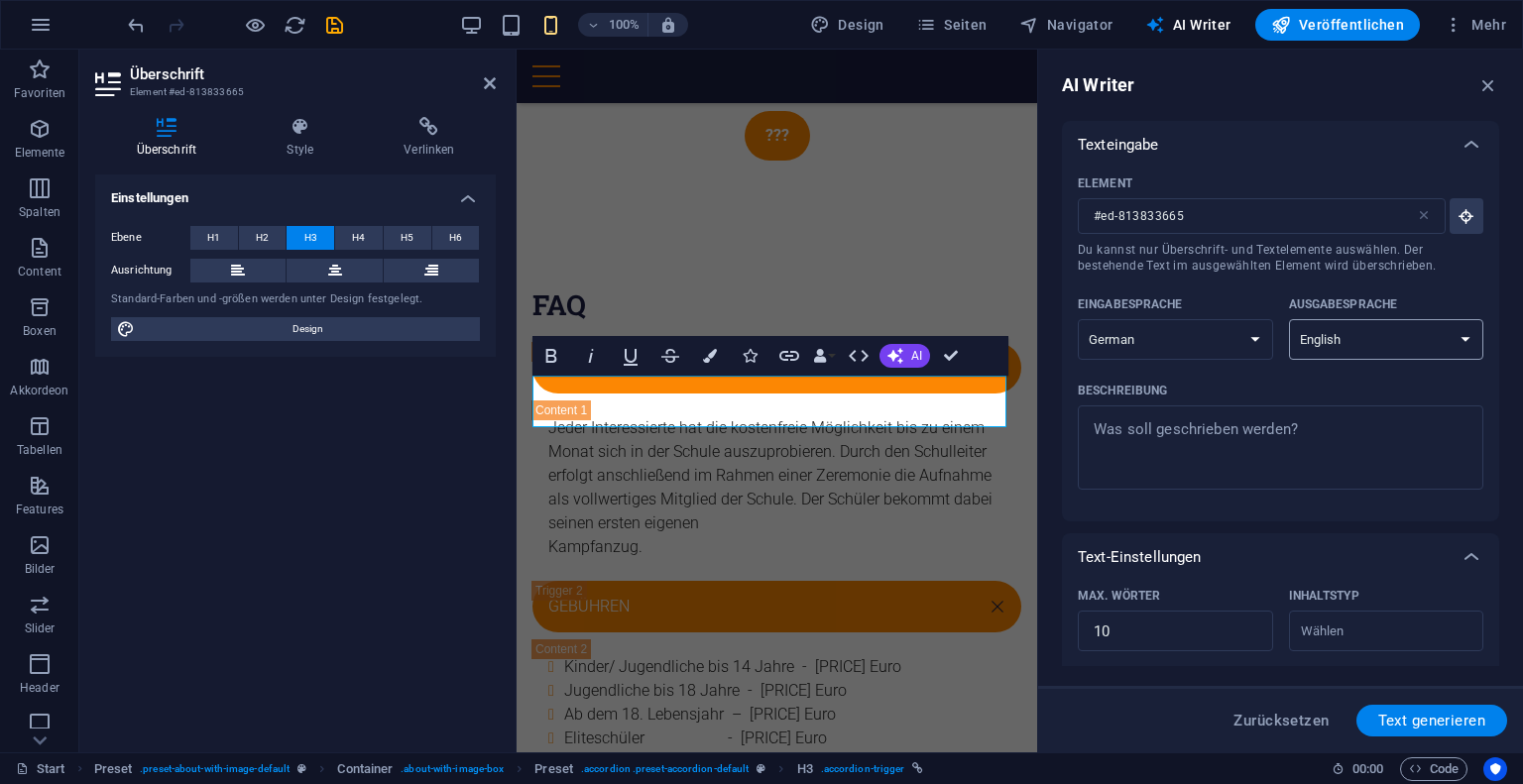 select on "German" 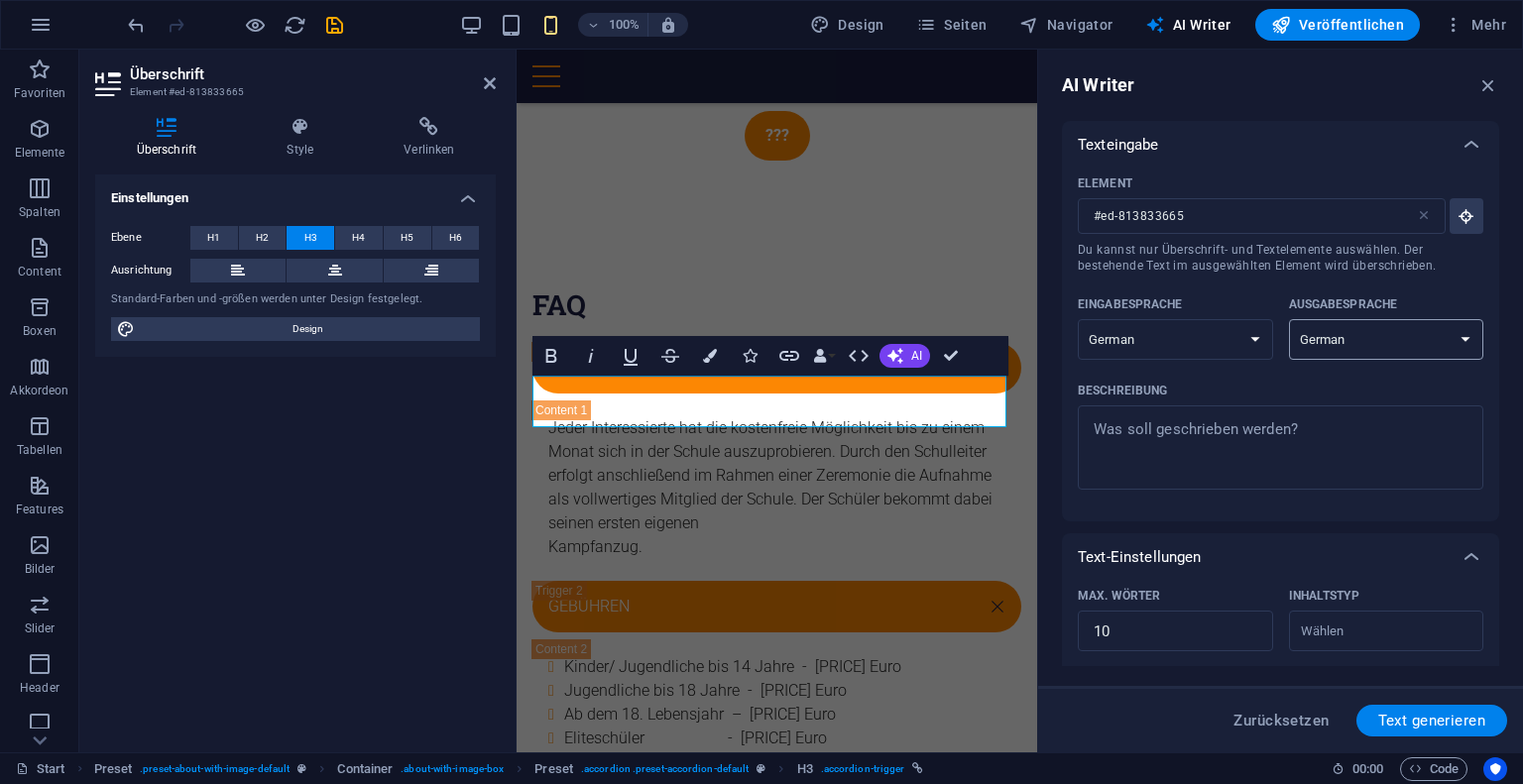 click on "Albanian Arabic Armenian Awadhi Azerbaijani Bashkir Basque Belarusian Bengali Bhojpuri Bosnian Brazilian Portuguese Bulgarian Cantonese (Yue) Catalan Chhattisgarhi Chinese Croatian Czech Danish Dogri Dutch English Estonian Faroese Finnish French Galician Georgian German Greek Gujarati Haryanvi Hindi Hungarian Indonesian Irish Italian Japanese Javanese Kannada Kashmiri Kazakh Konkani Korean Kyrgyz Latvian Lithuanian Macedonian Maithili Malay Maltese Mandarin Mandarin Chinese Marathi Marwari Min Nan Moldovan Mongolian Montenegrin Nepali Norwegian Oriya Pashto Persian (Farsi) Polish Portuguese Punjabi Rajasthani Romanian Russian Sanskrit Santali Serbian Sindhi Sinhala Slovak Slovene Slovenian Spanish Ukrainian Urdu Uzbek Vietnamese Welsh Wu" at bounding box center [1386, 339] 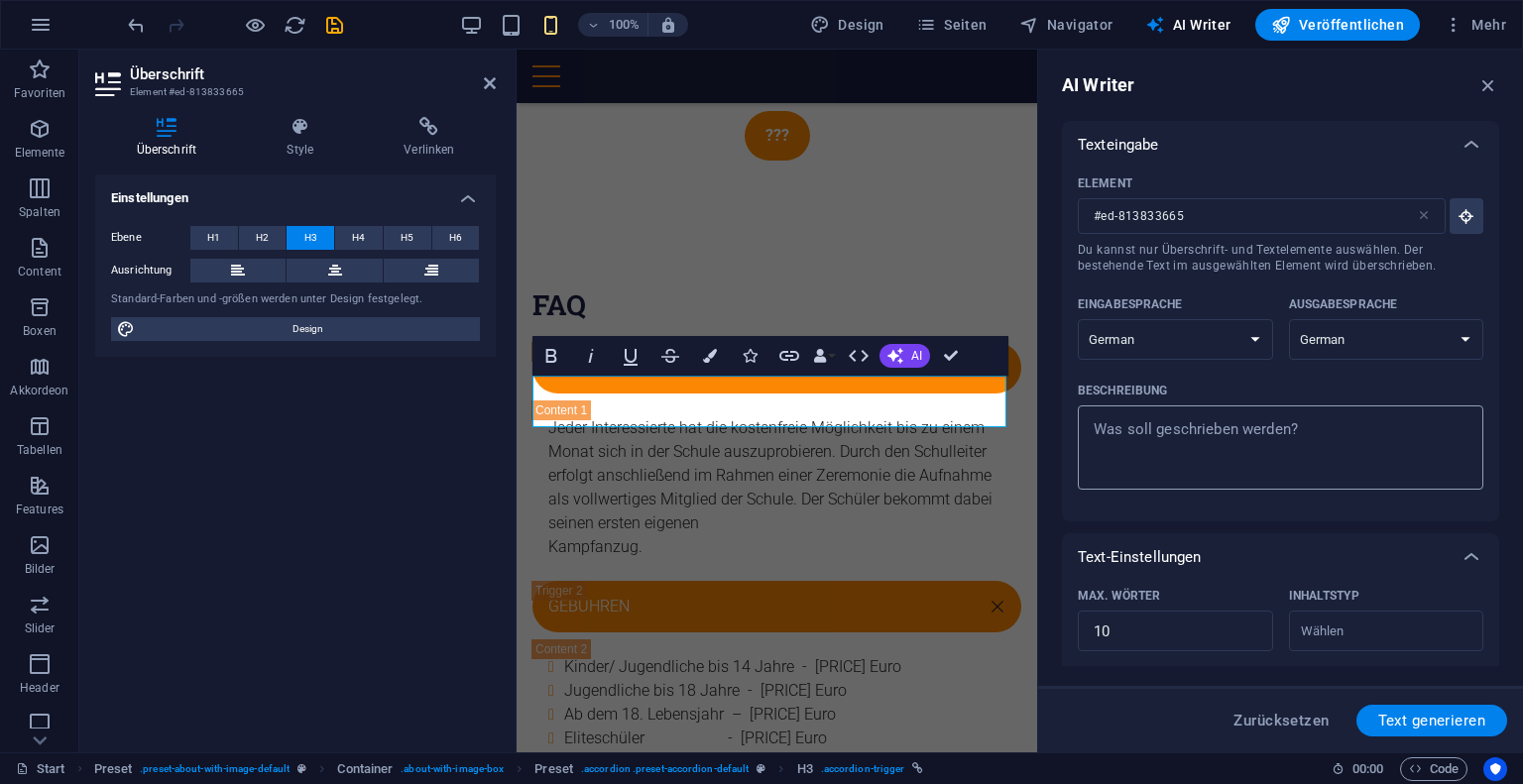 type on "x" 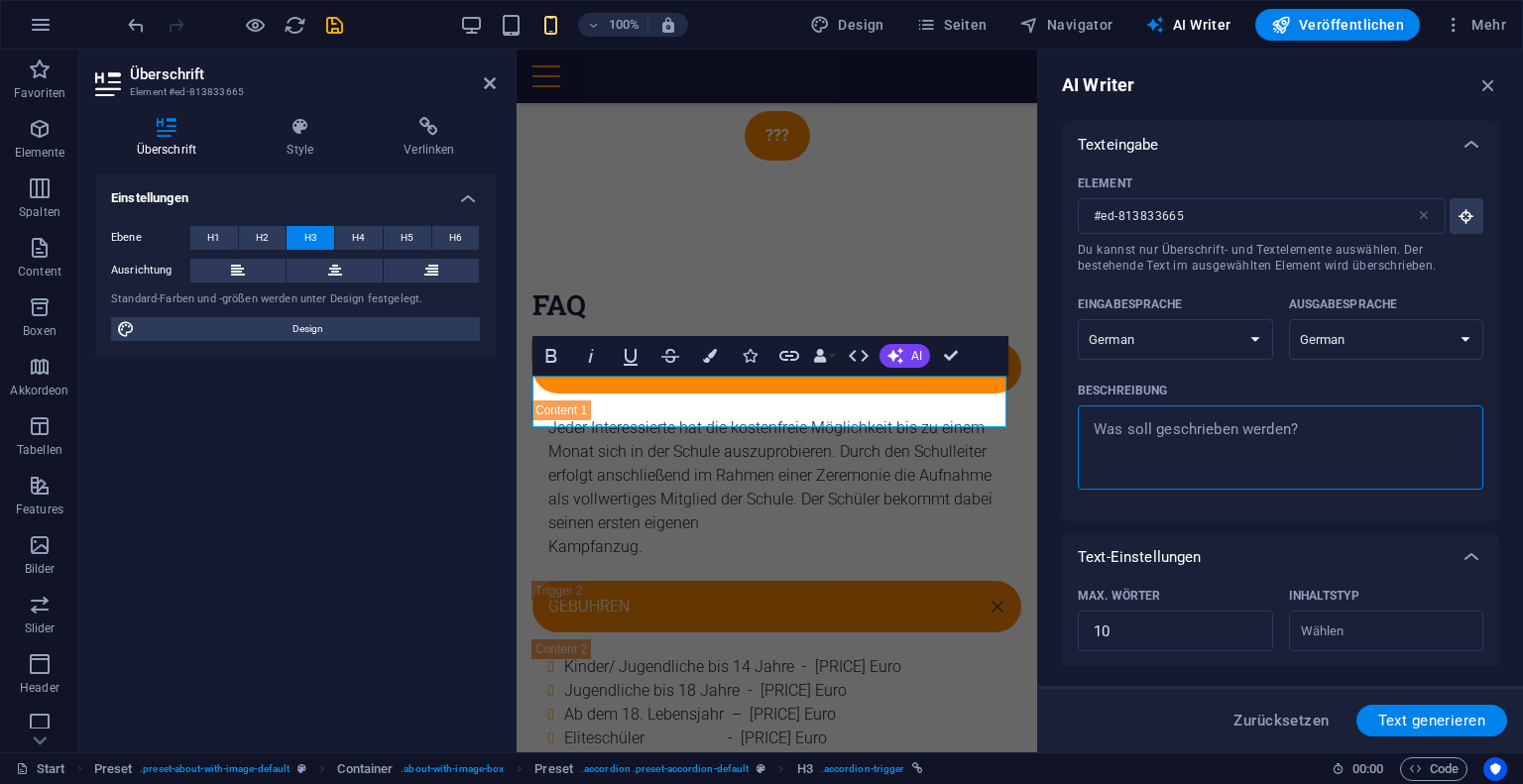 click on "Beschreibung x ​" at bounding box center (1280, 447) 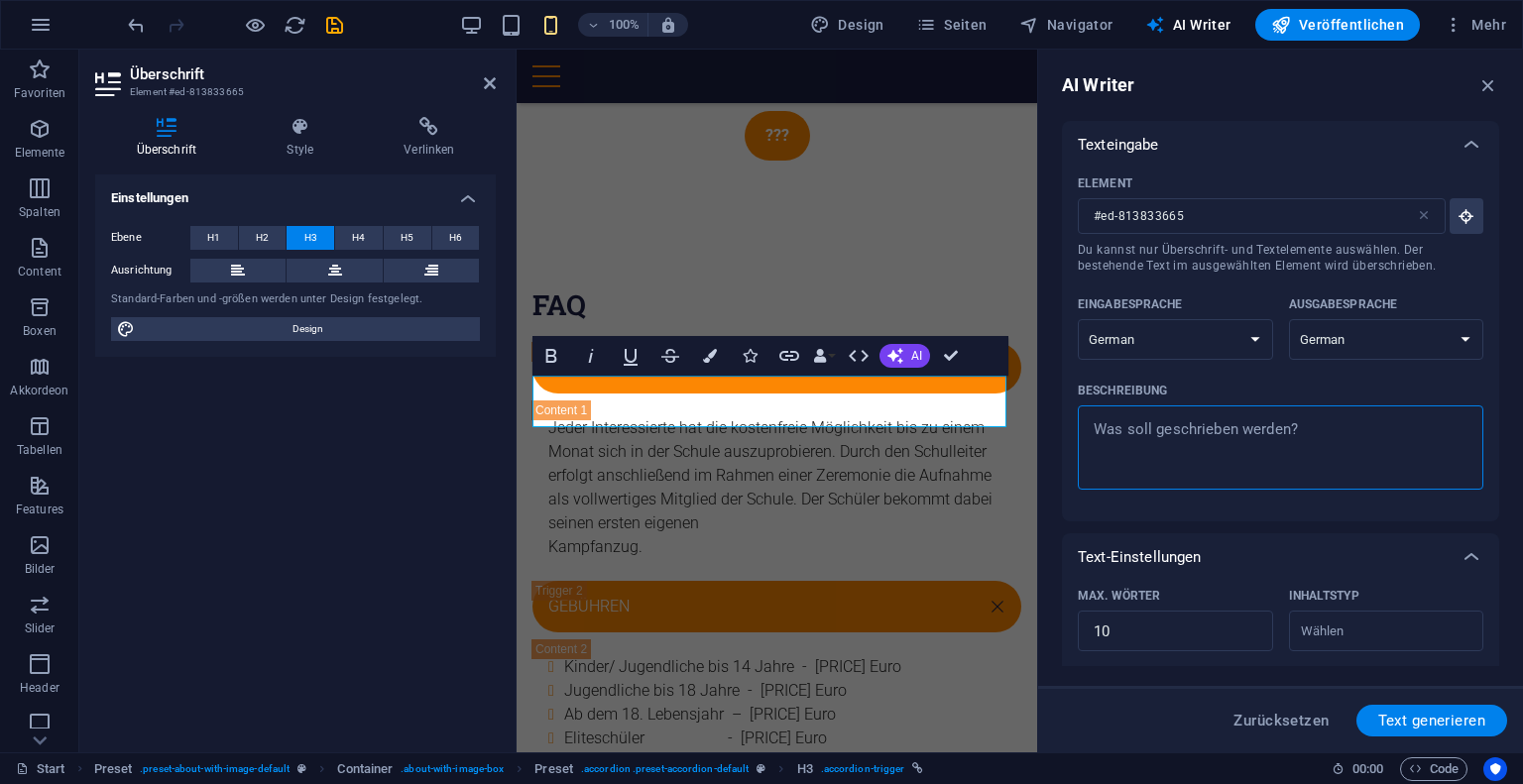 type on "E" 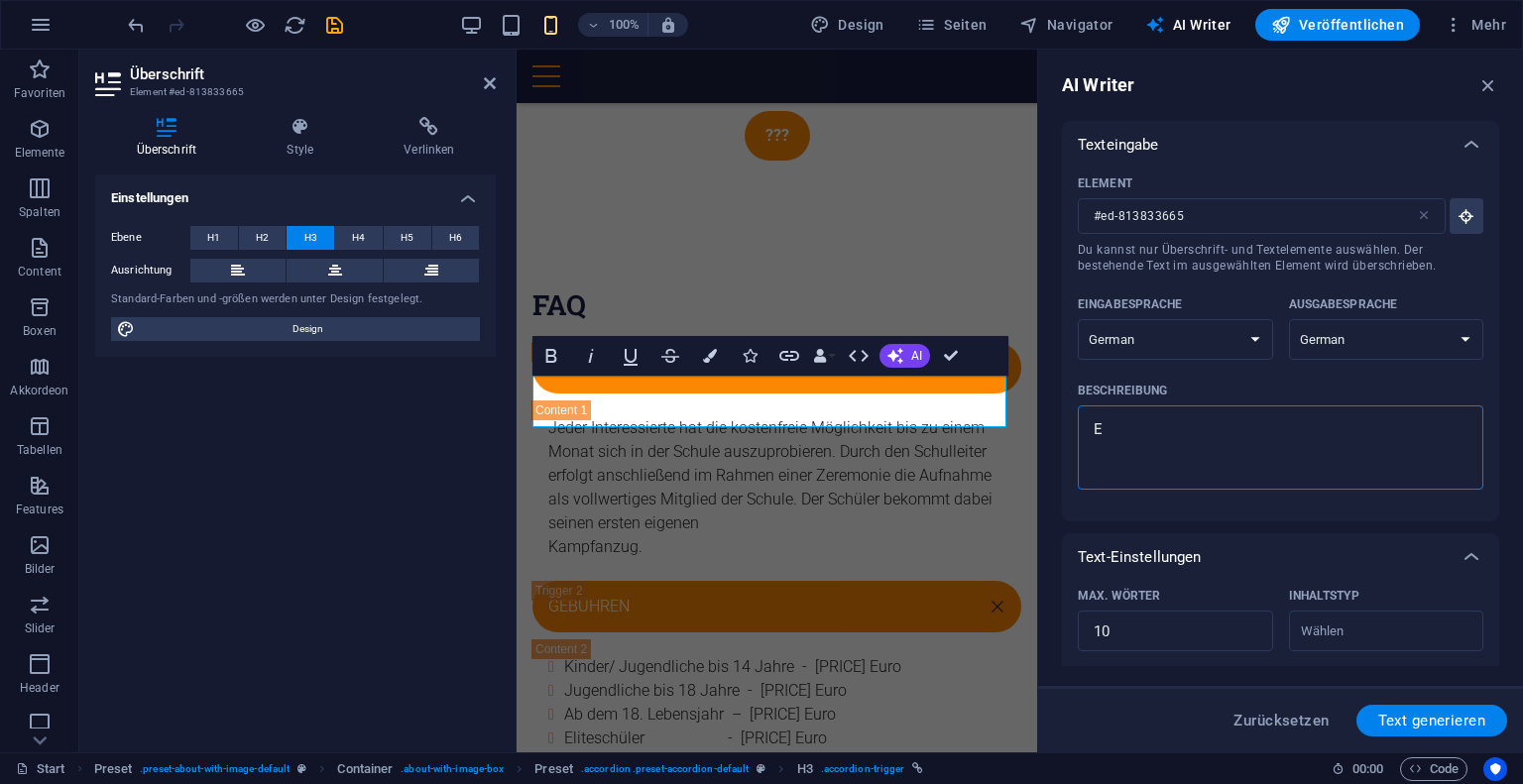 type on "Ei" 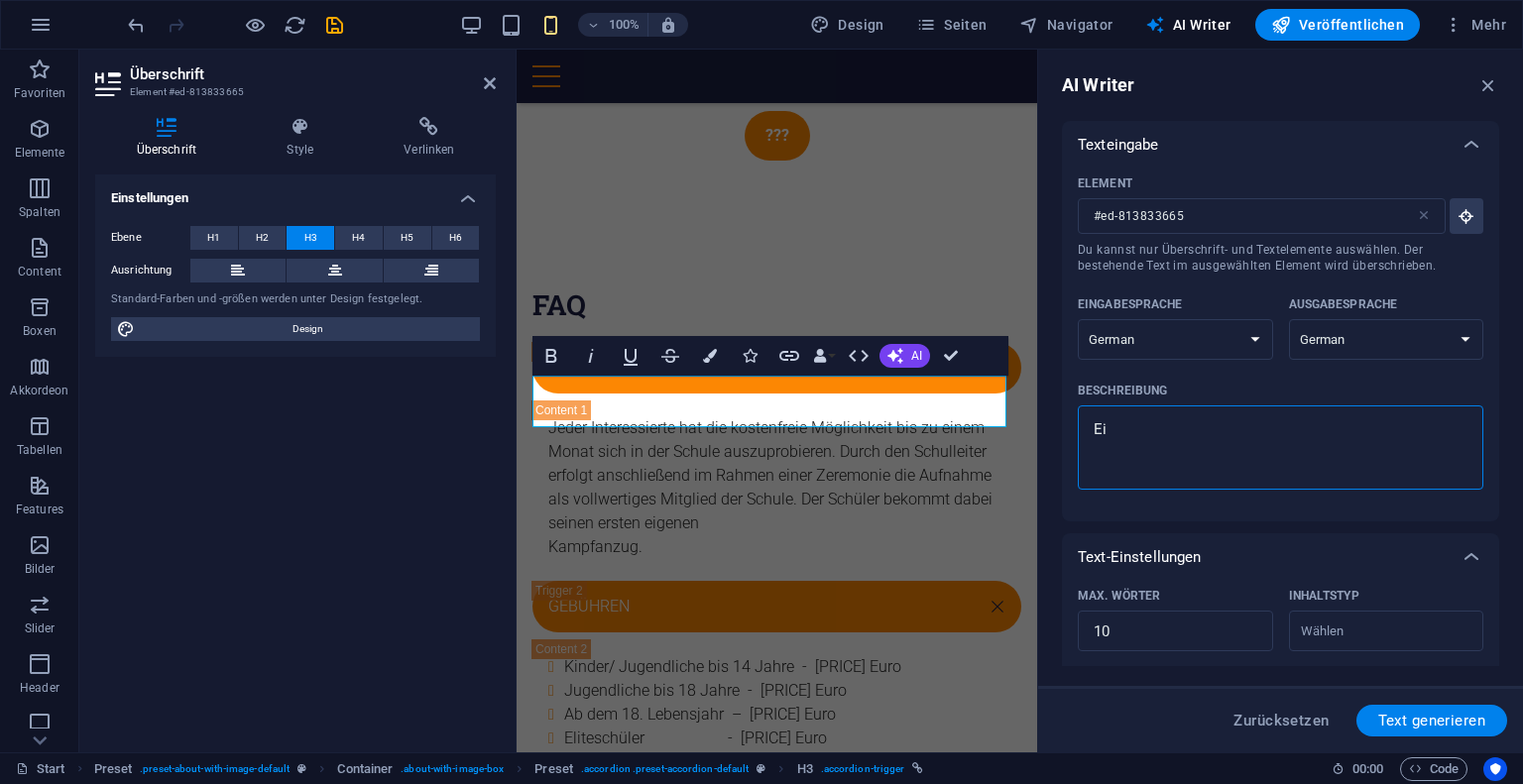 type on "Ein" 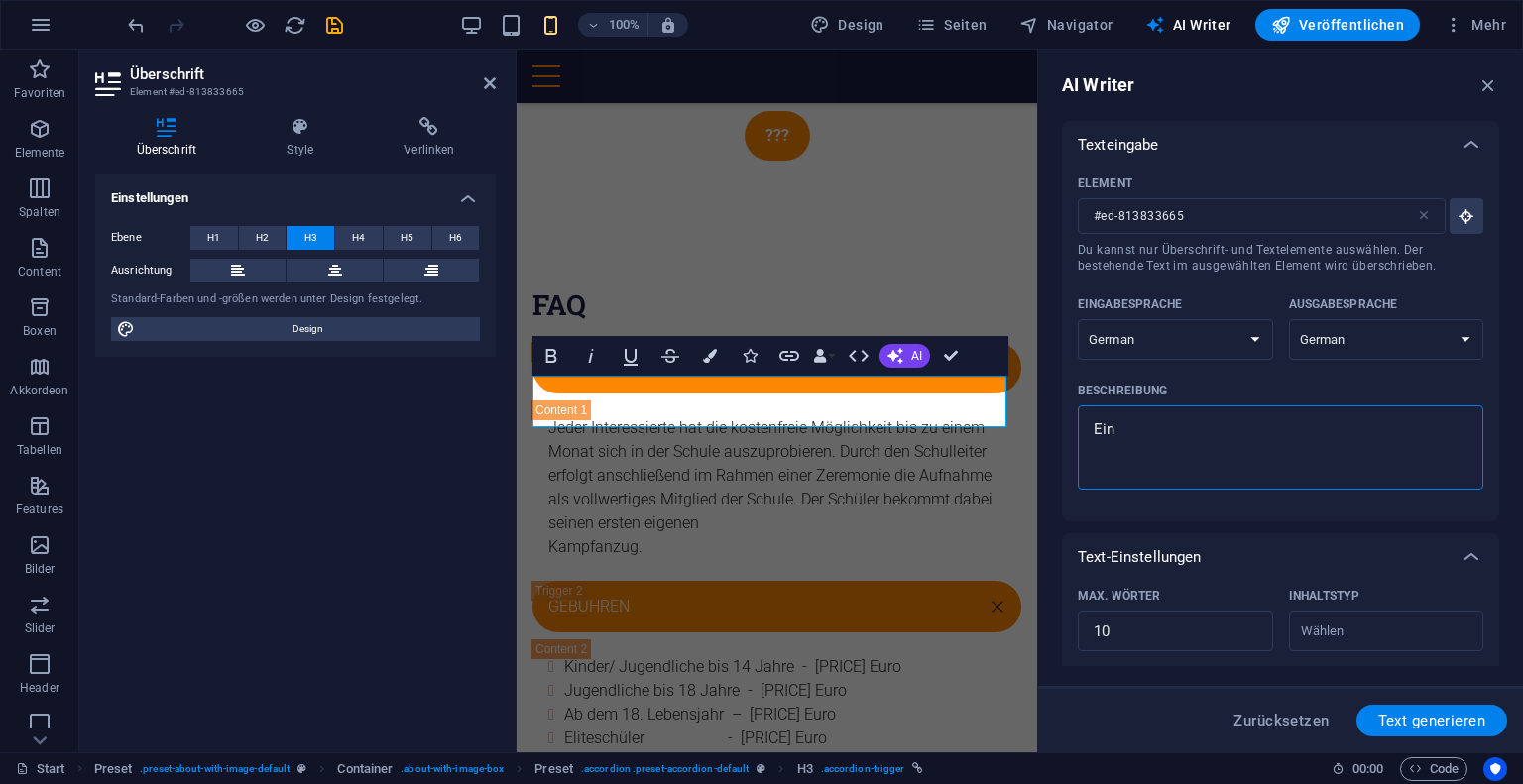 type on "Eine" 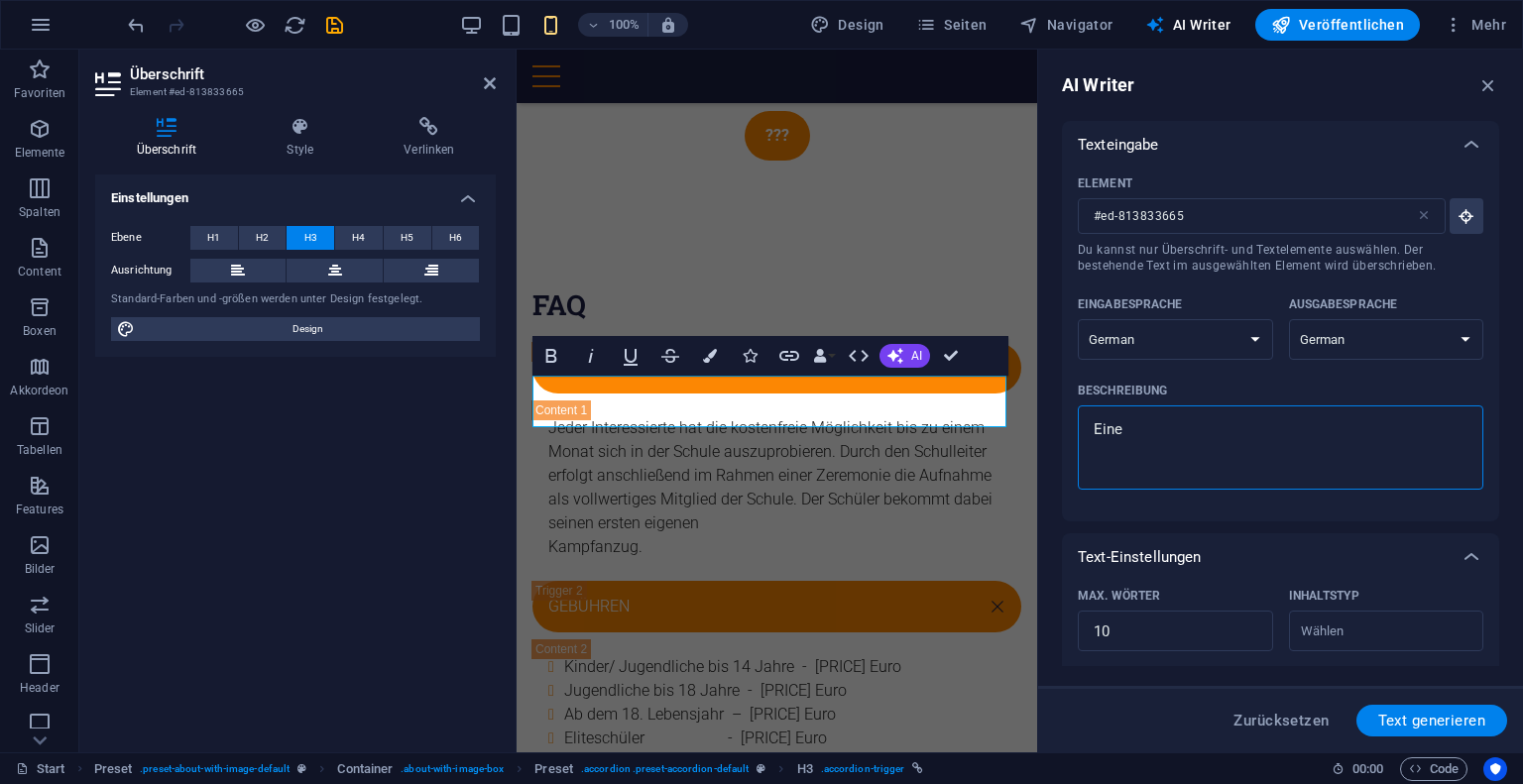 type on "Eine" 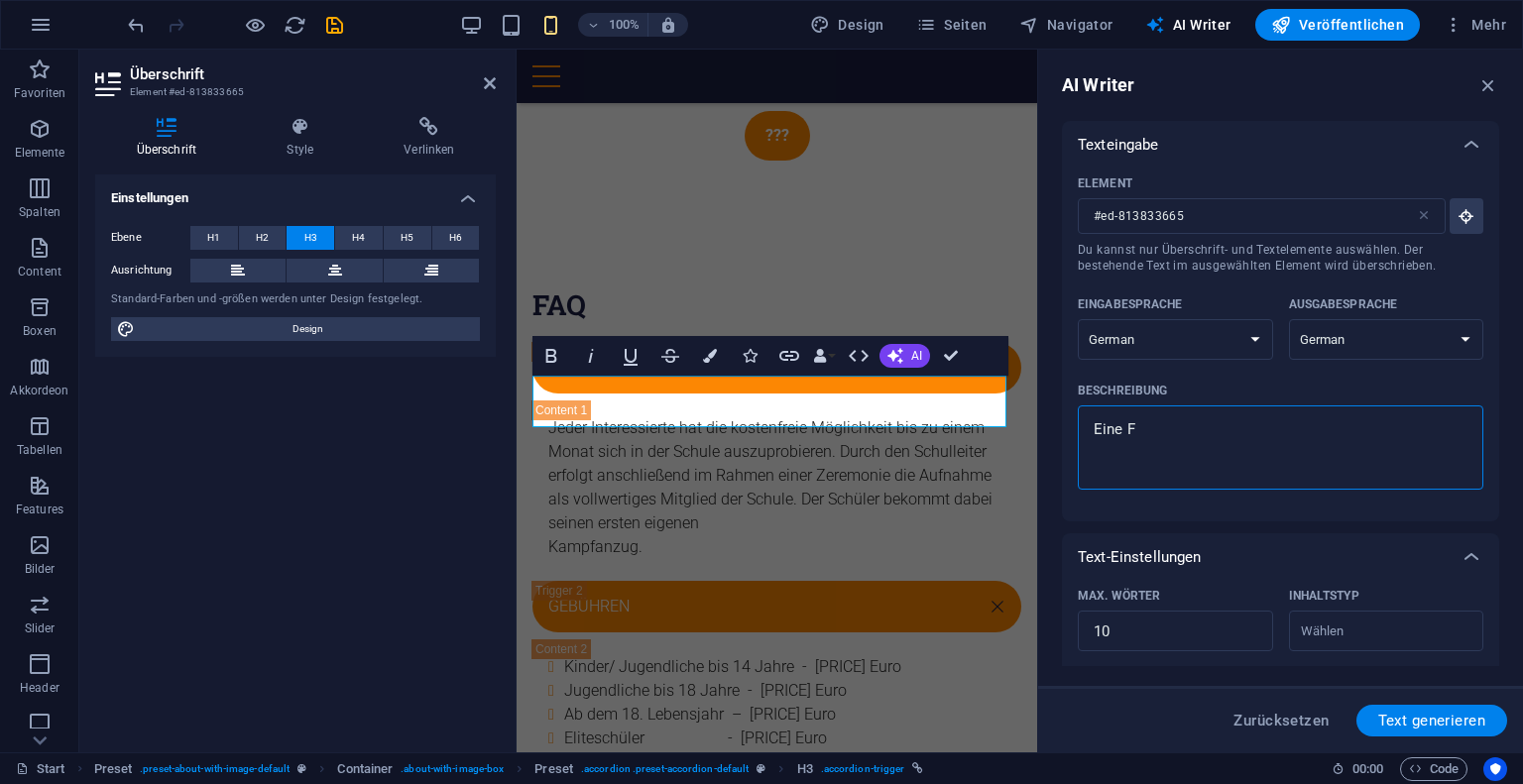 type on "Eine Fr" 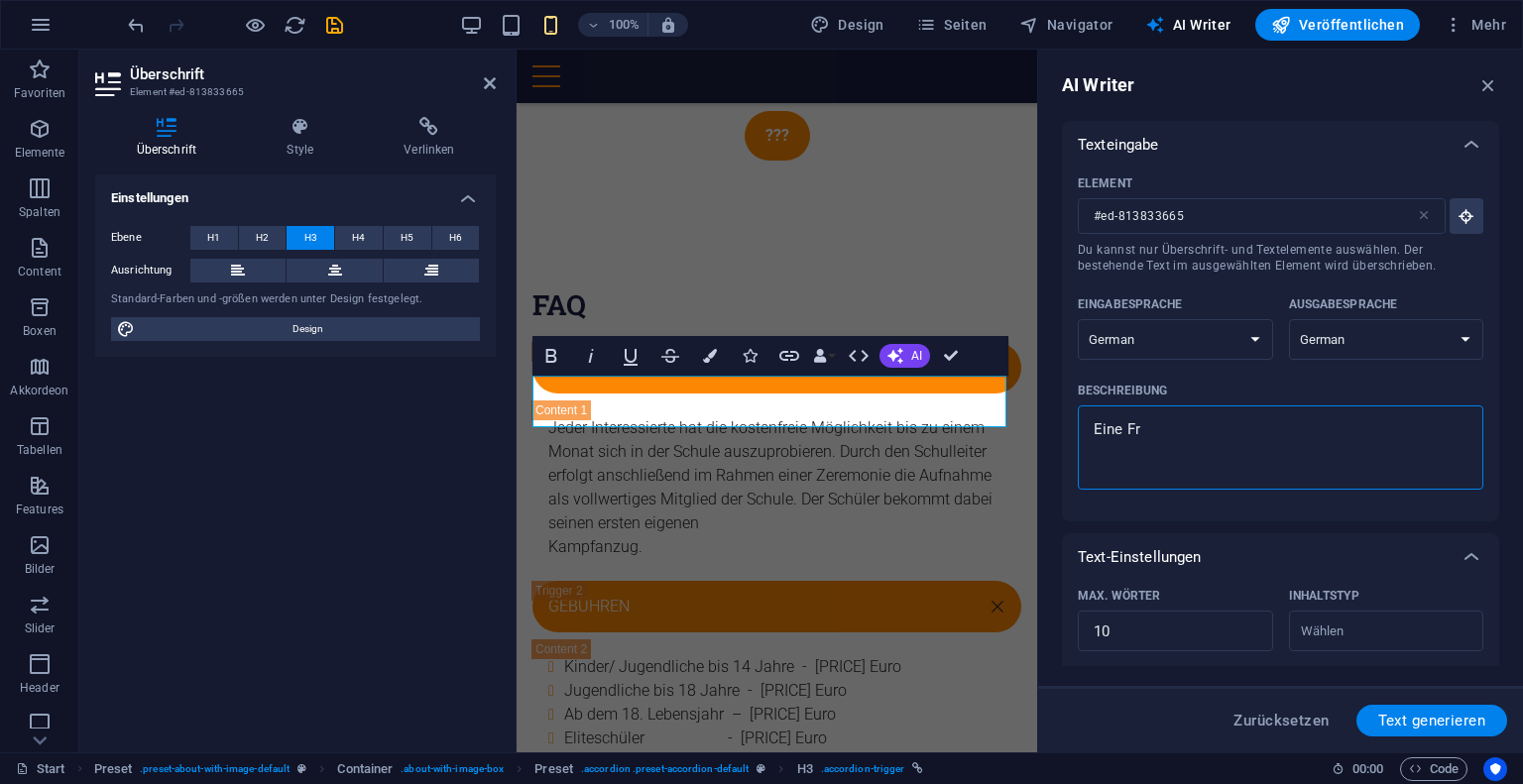 type on "Eine Fra" 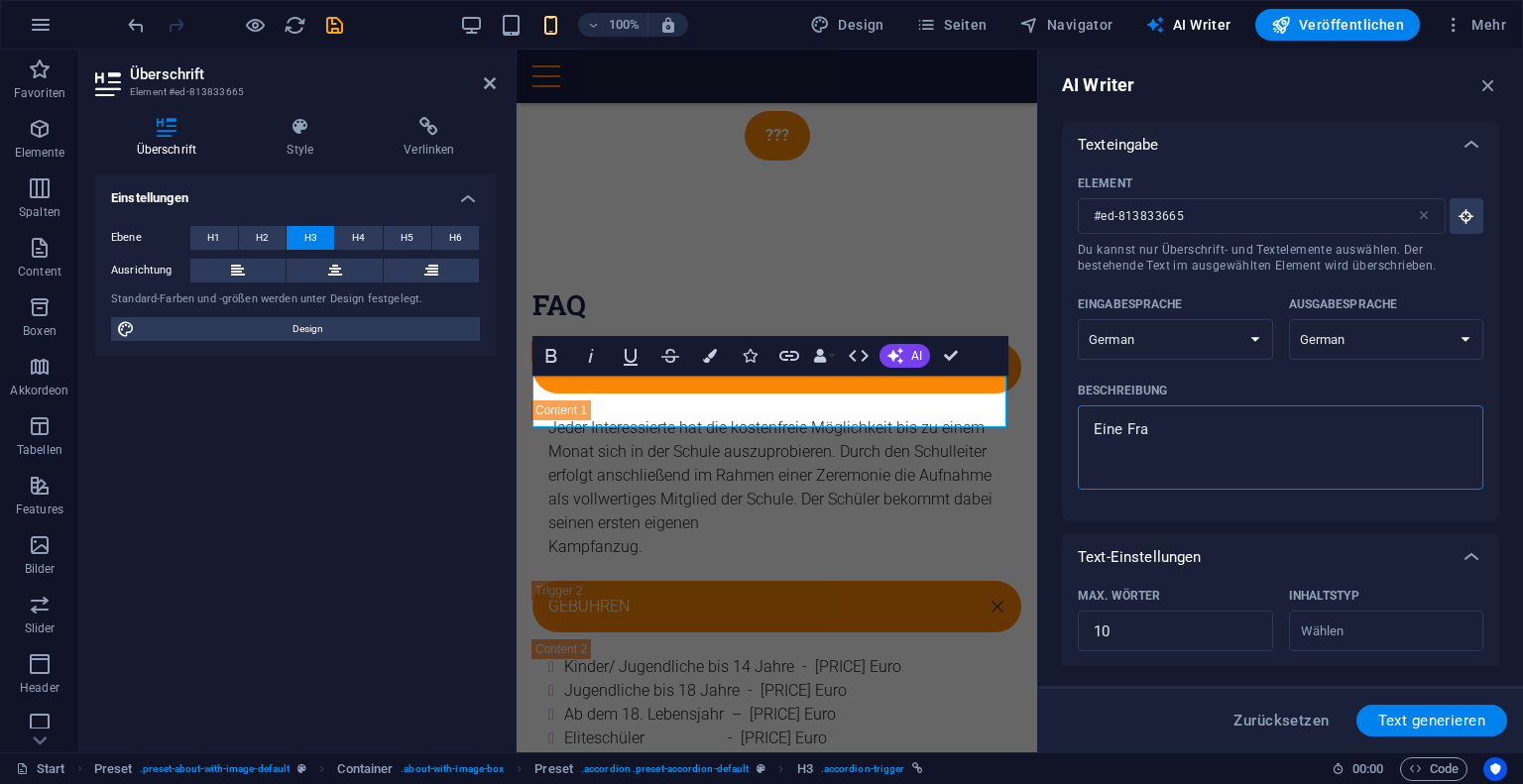 type on "Eine Frag" 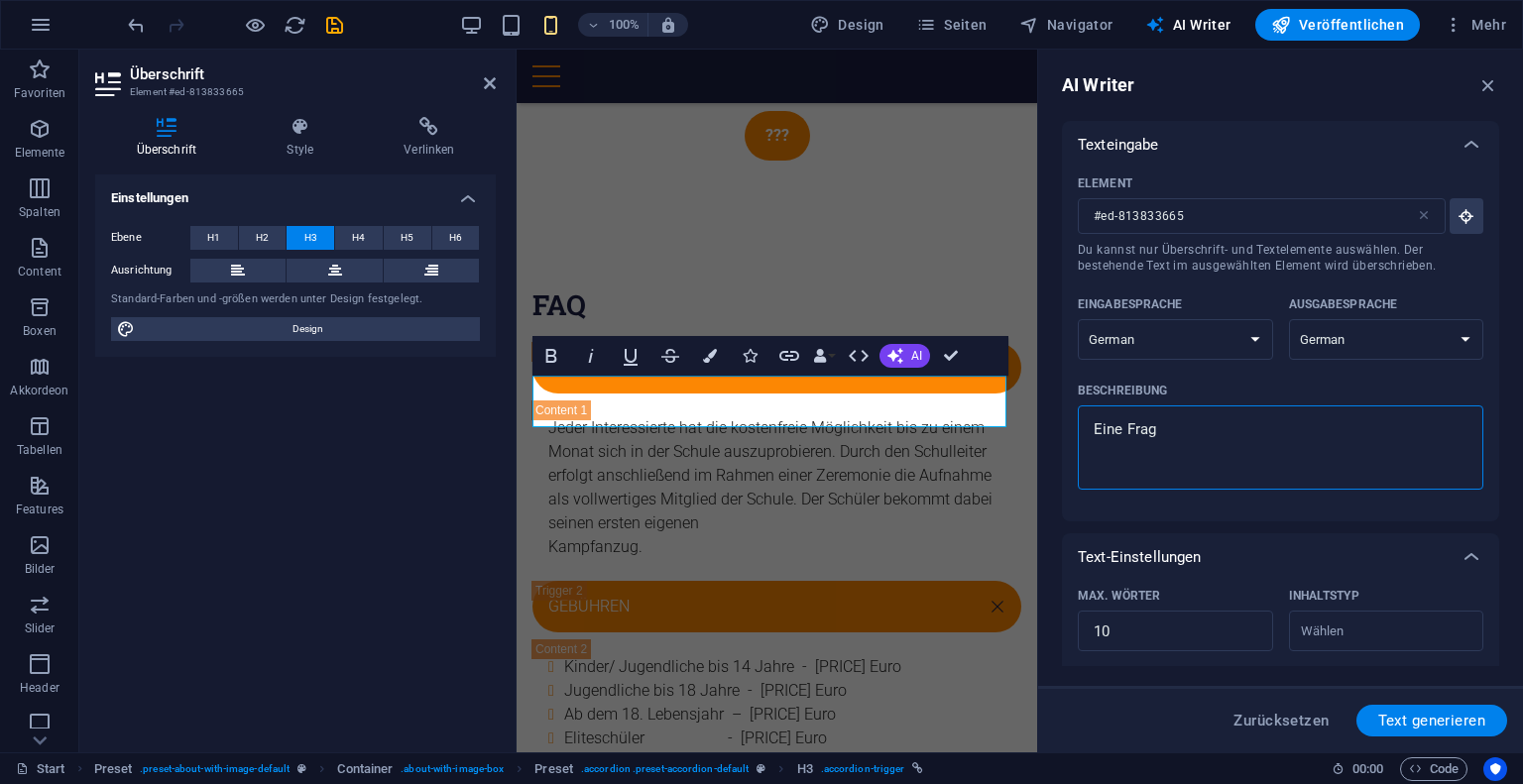 type on "Eine Frage" 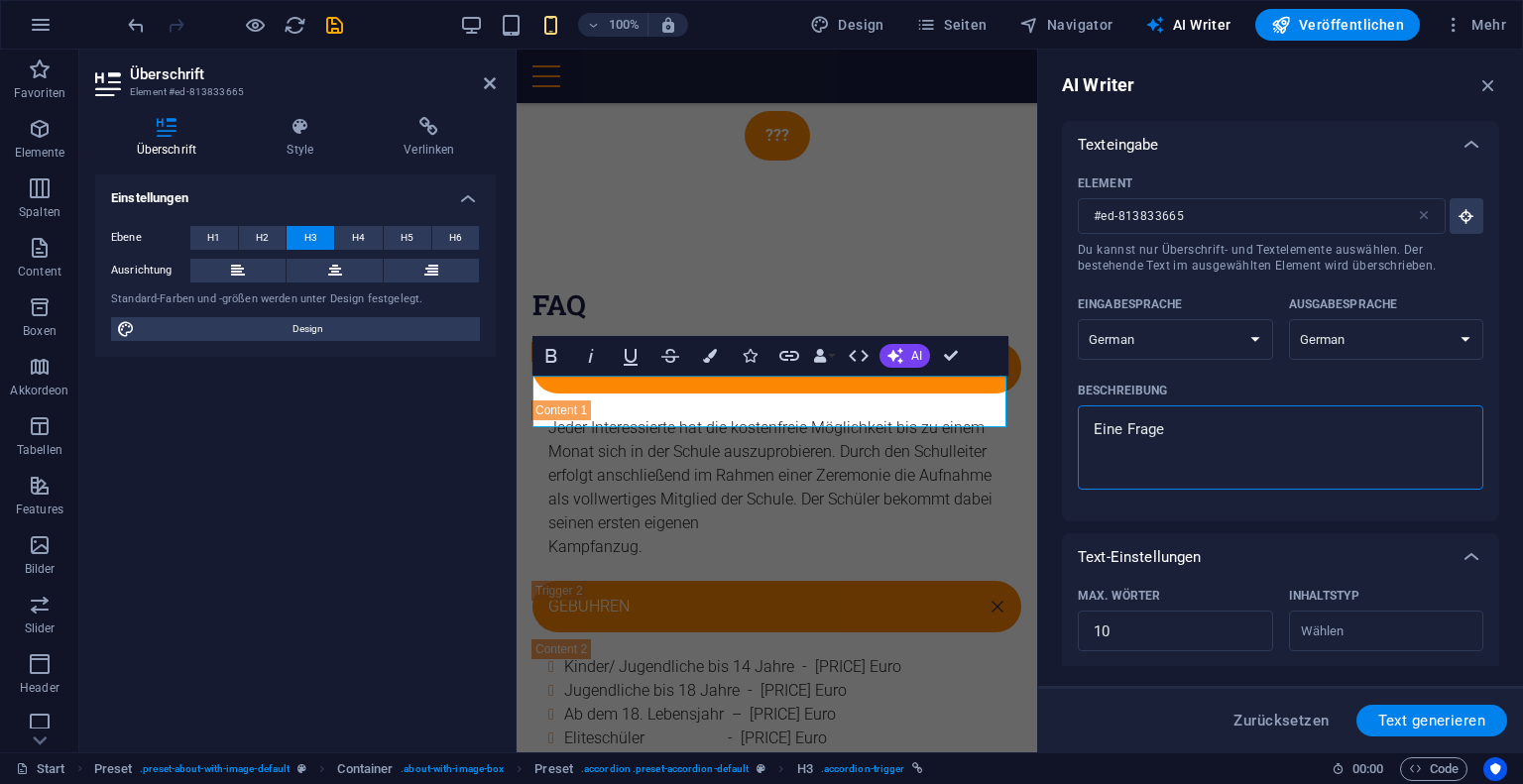 type on "Eine Frage" 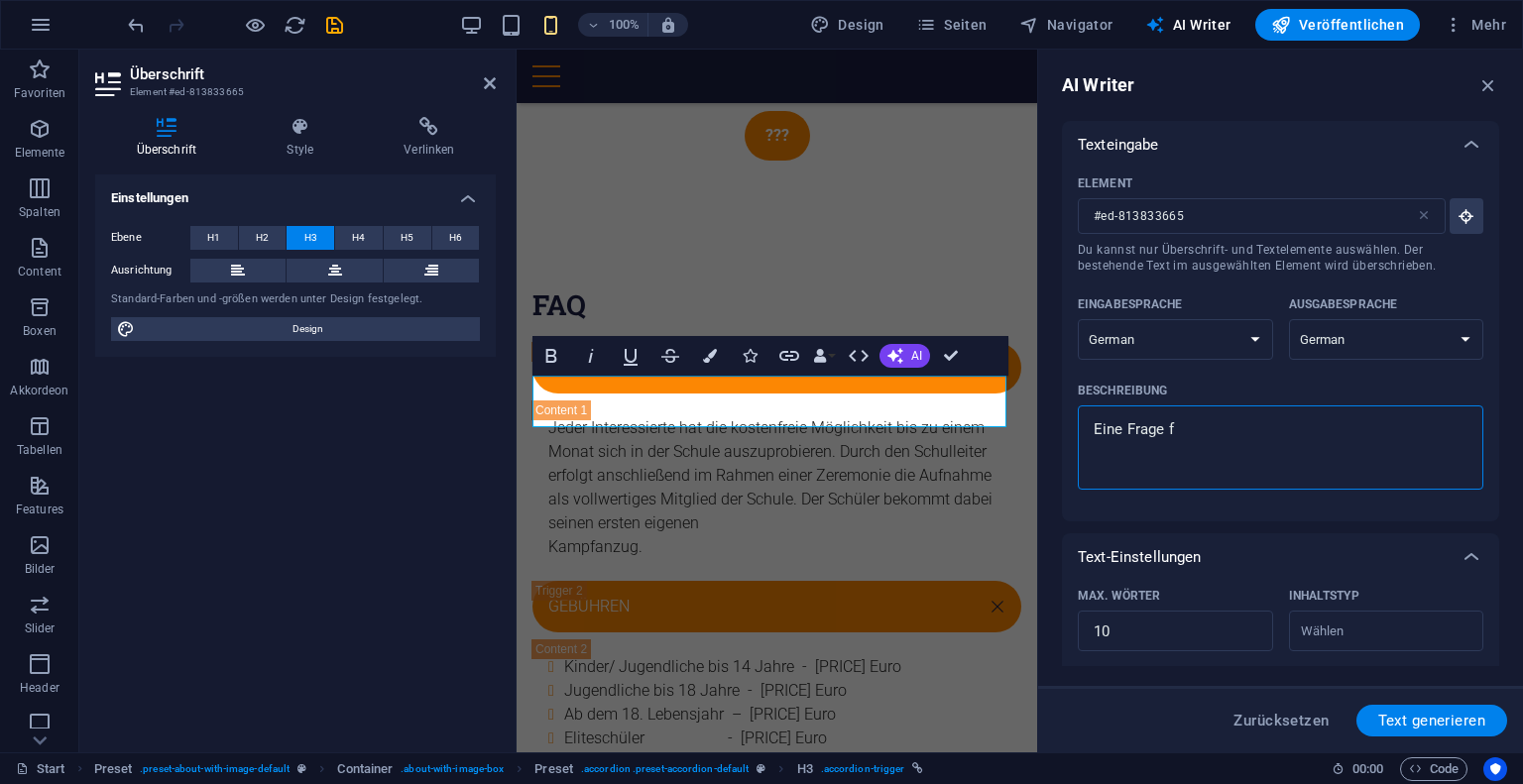 type on "Eine Frage fü" 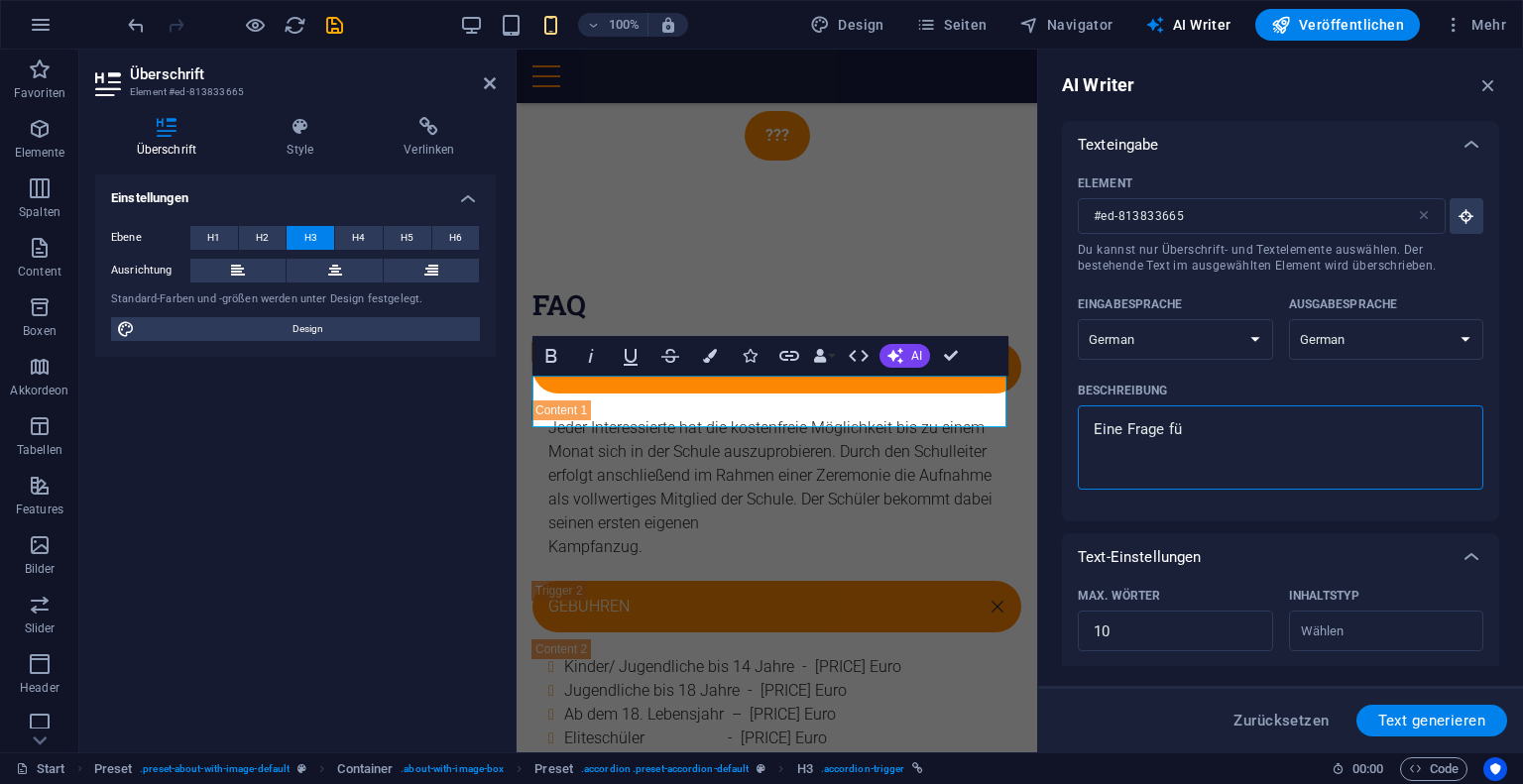 type on "Eine Frage für" 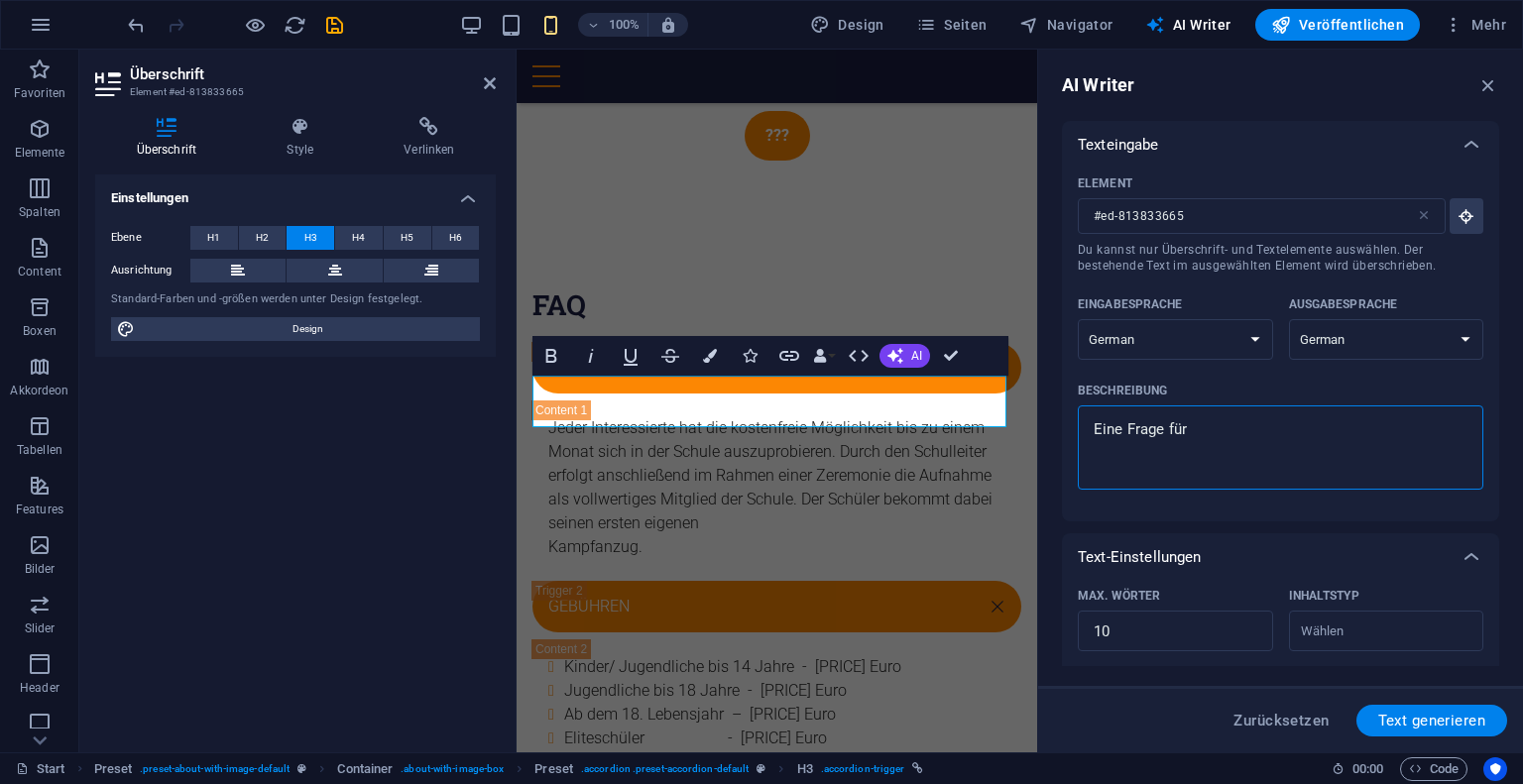 type on "Eine Frage für" 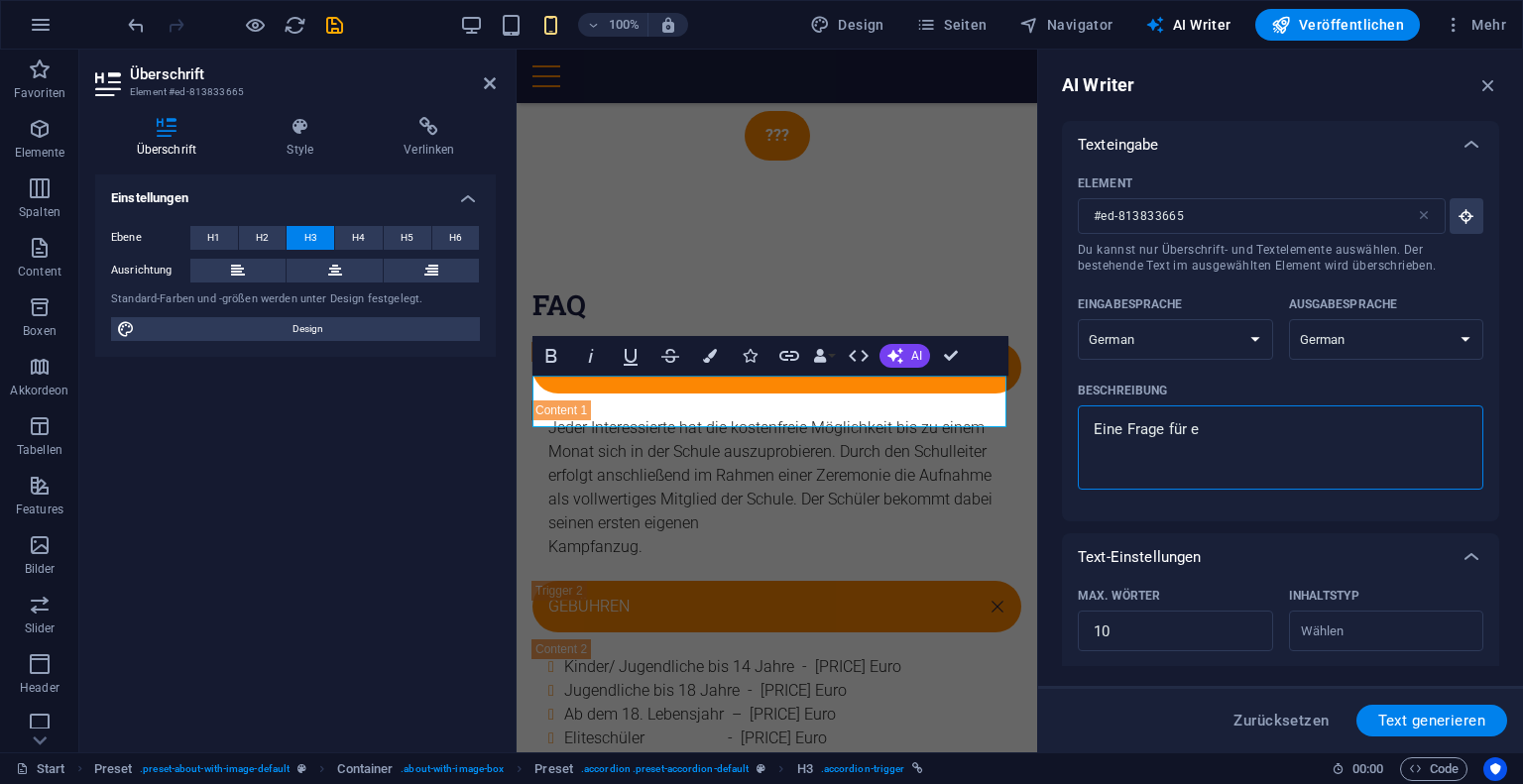 type on "Eine Frage für ei" 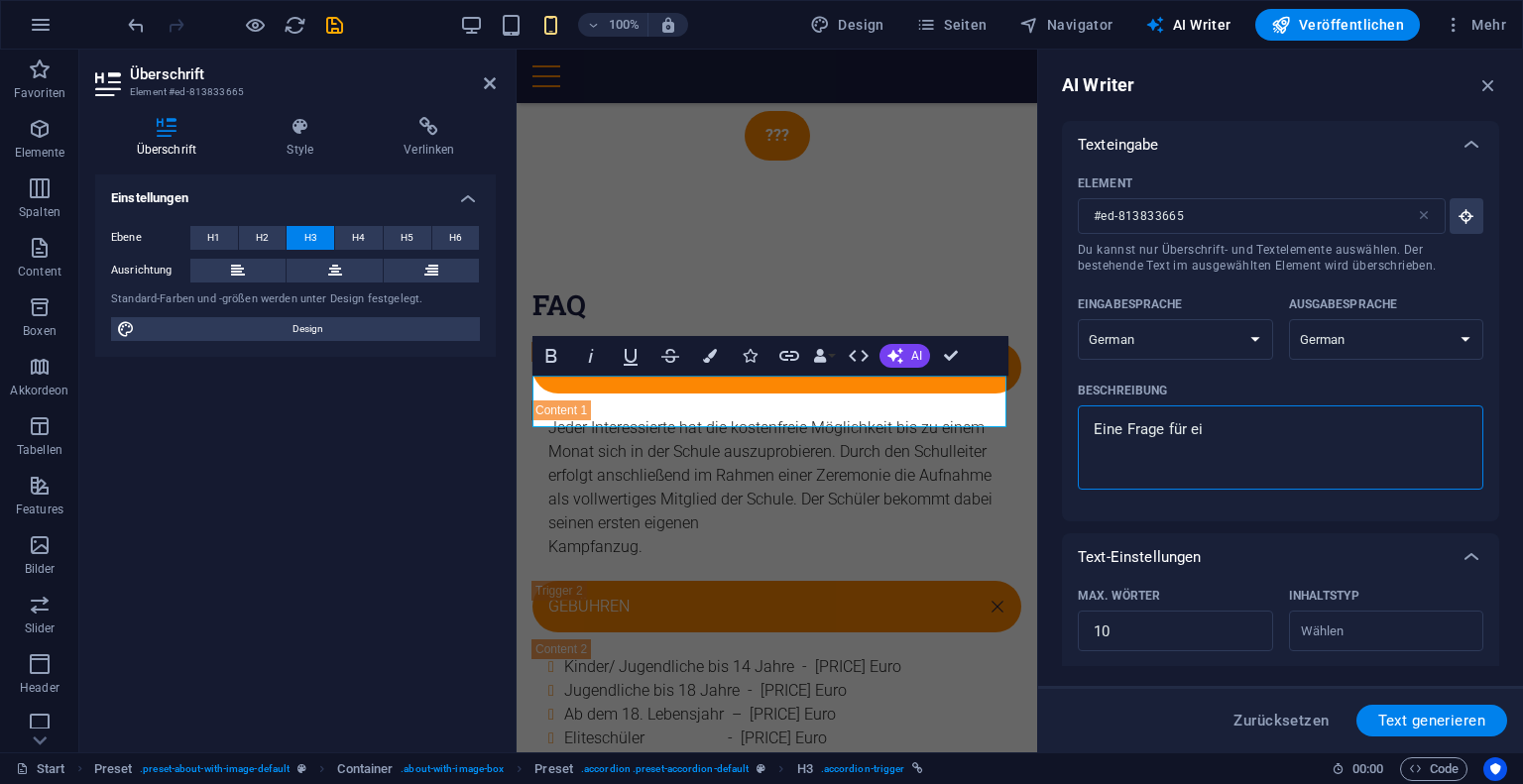 type on "Eine Frage für ein" 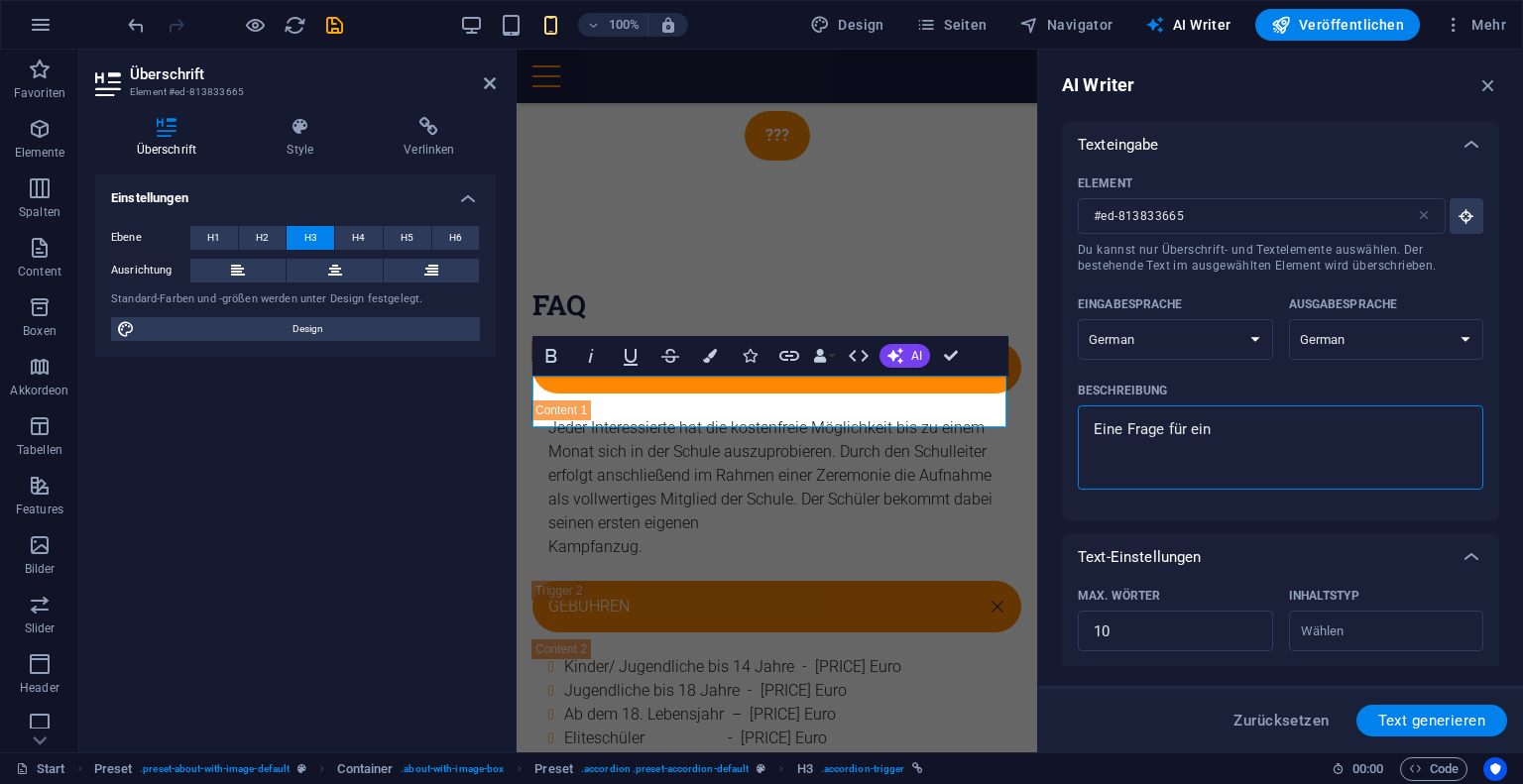 type on "Eine Frage für ein" 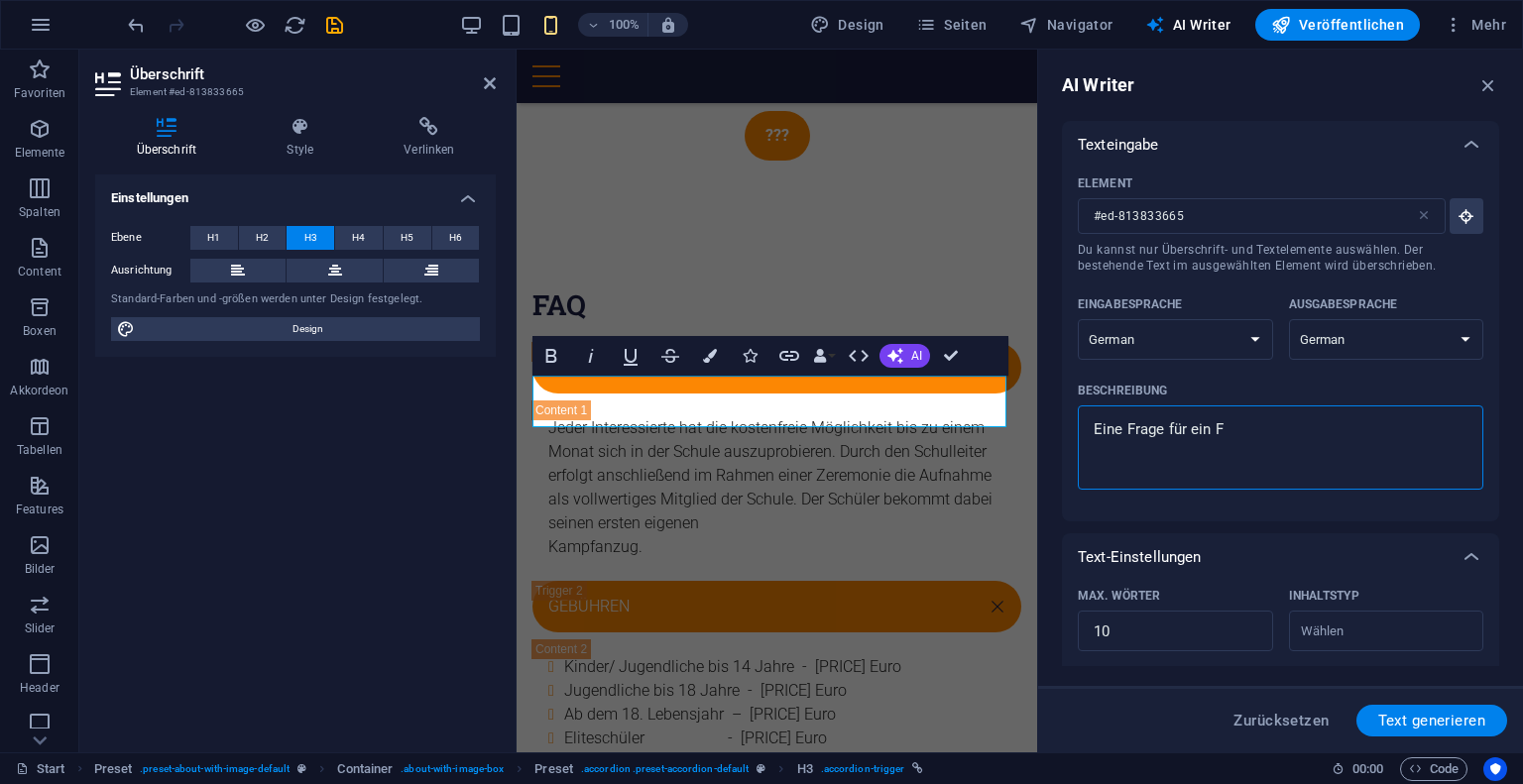 type on "Eine Frage für ein FA" 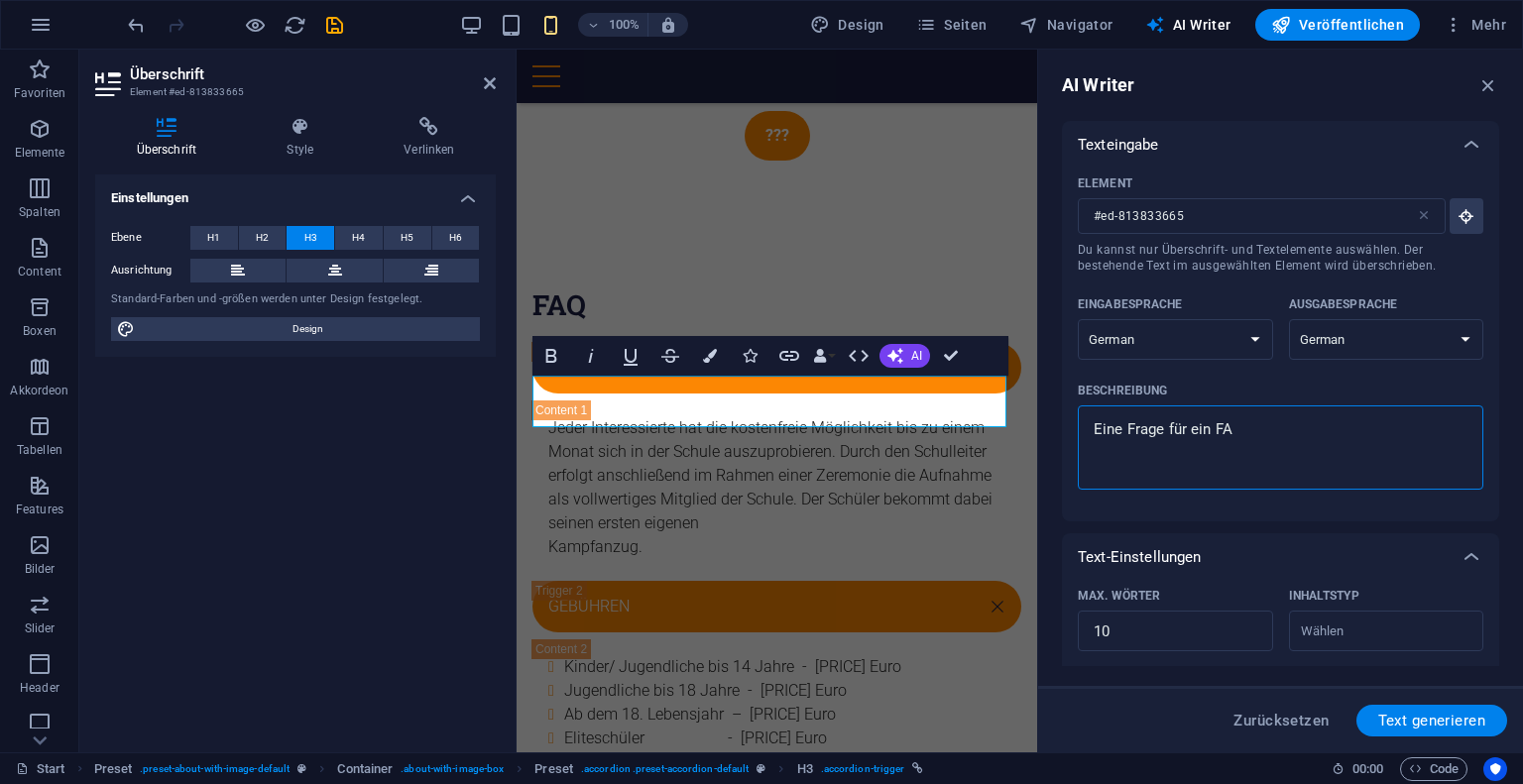 type on "Eine Frage für ein FAQ" 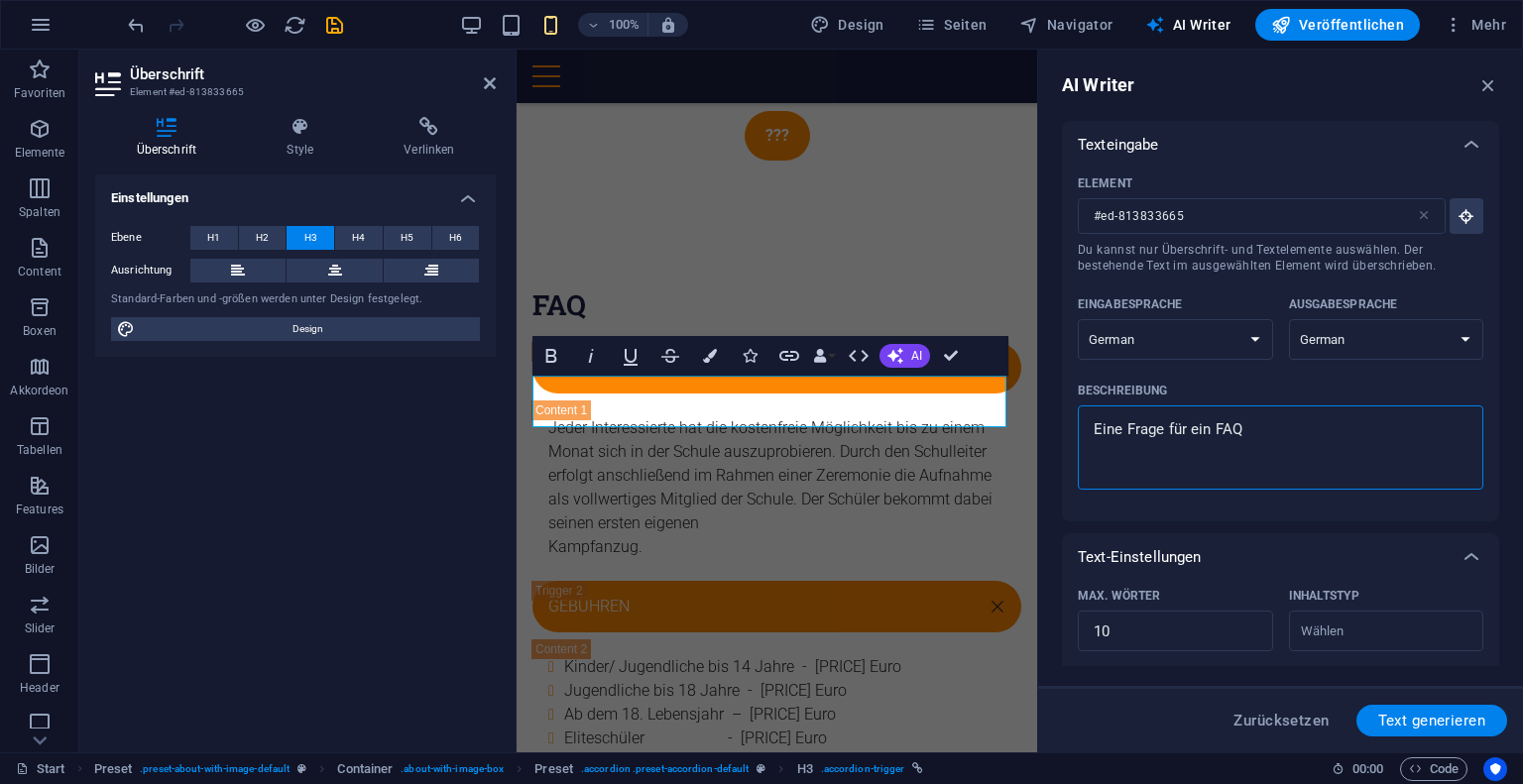 type on "Eine Frage für ein FAQ" 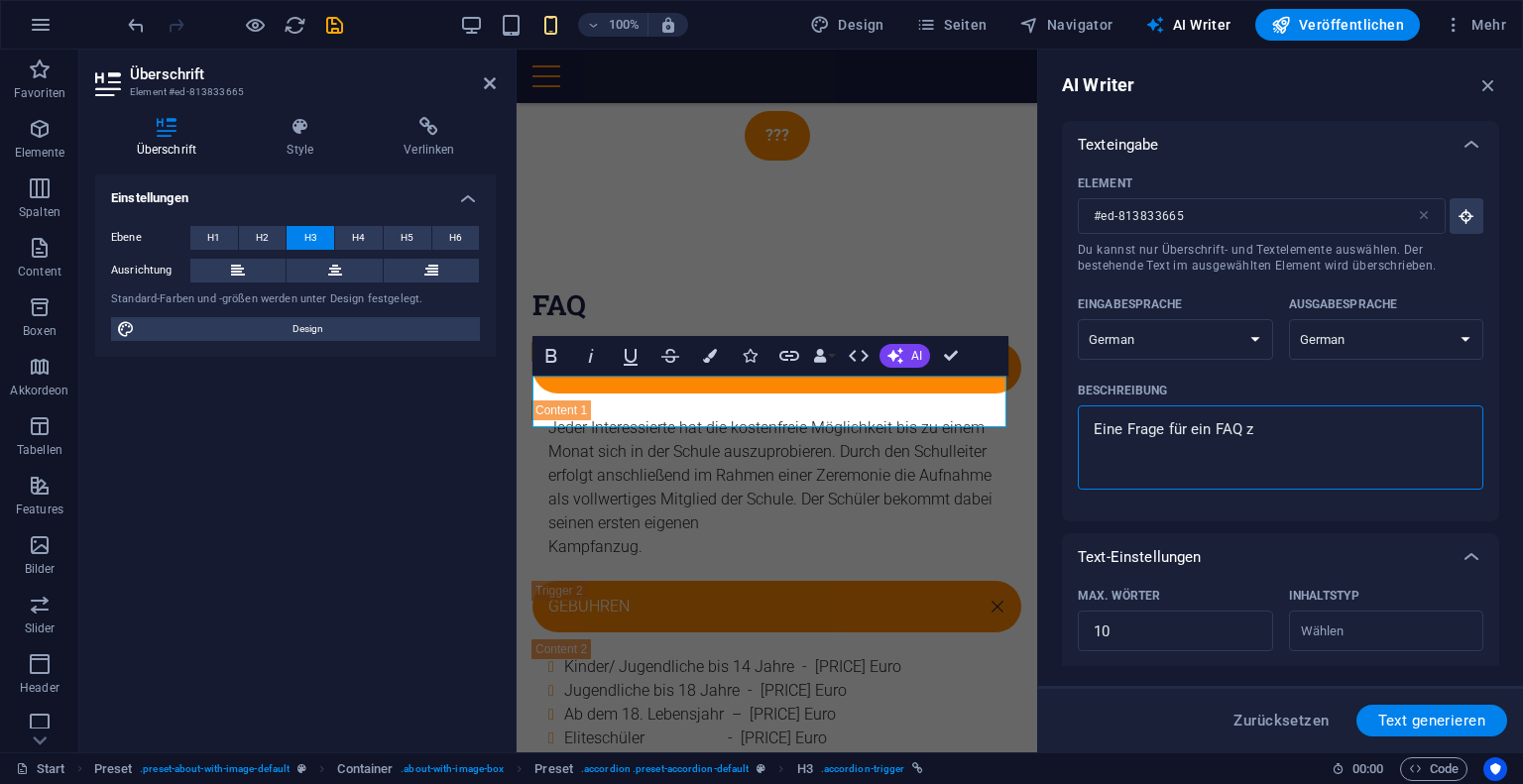 type on "Eine Frage für ein FAQ zu" 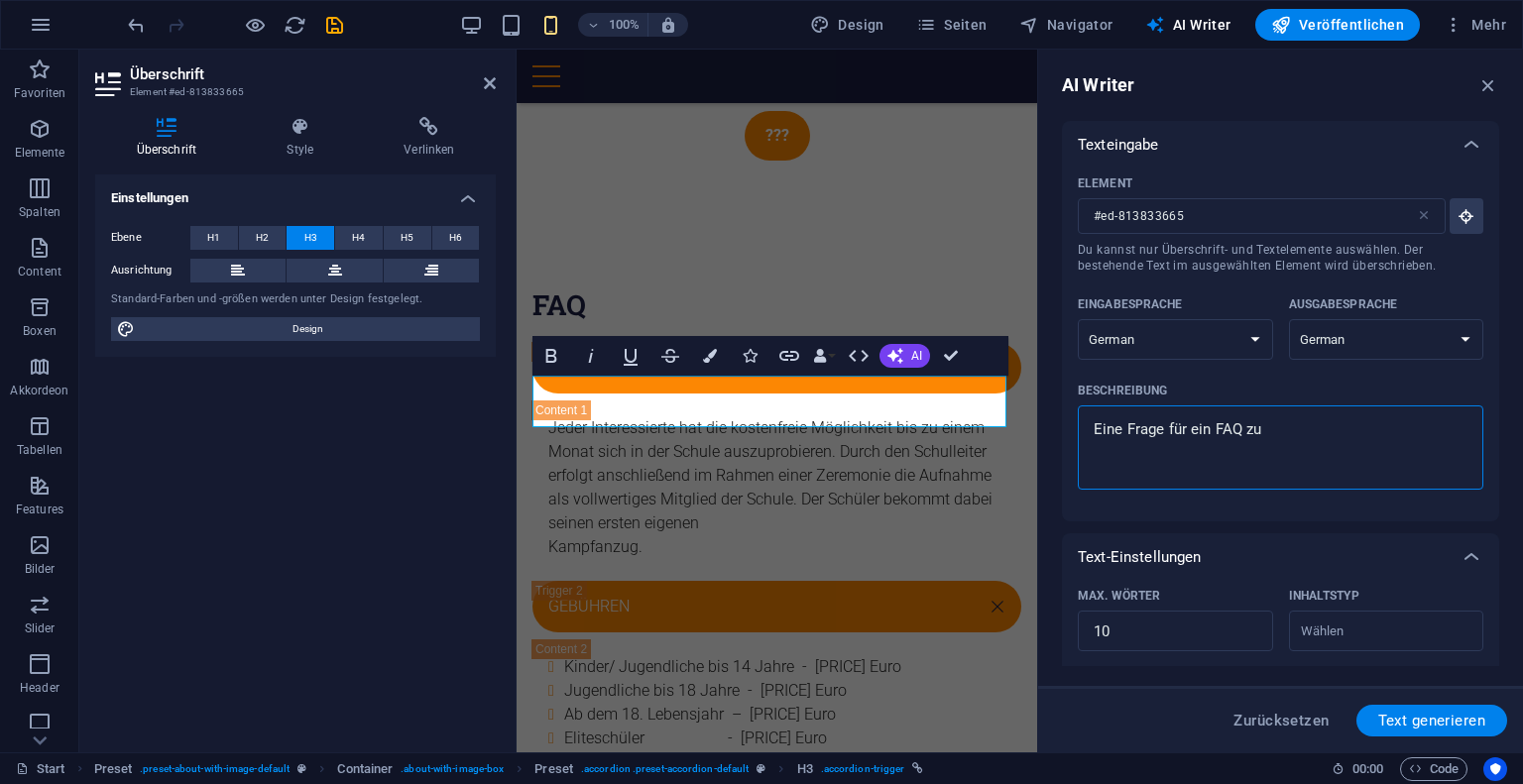 type on "Eine Frage für ein FAQ zu" 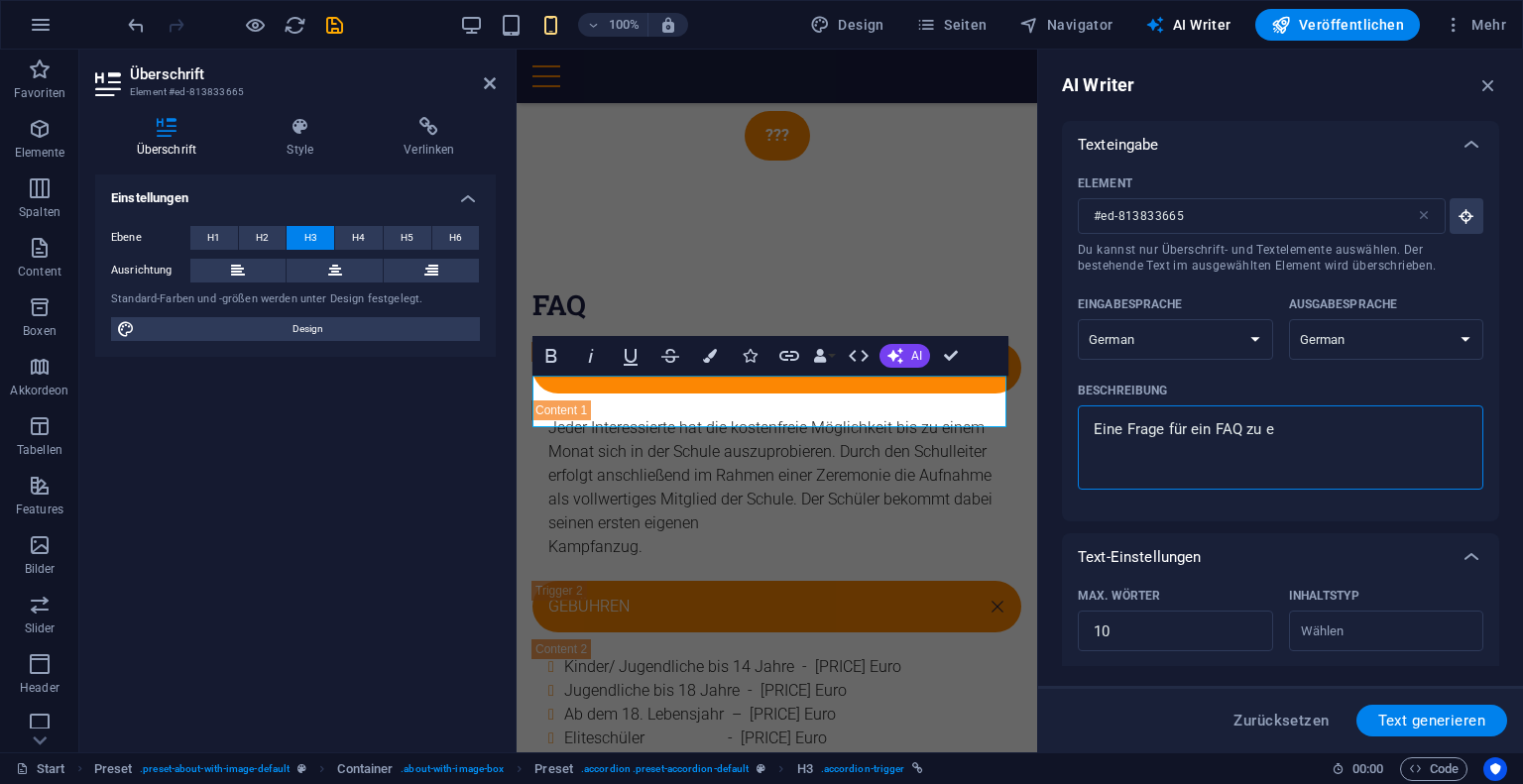 type on "Eine Frage für ein FAQ zu ei" 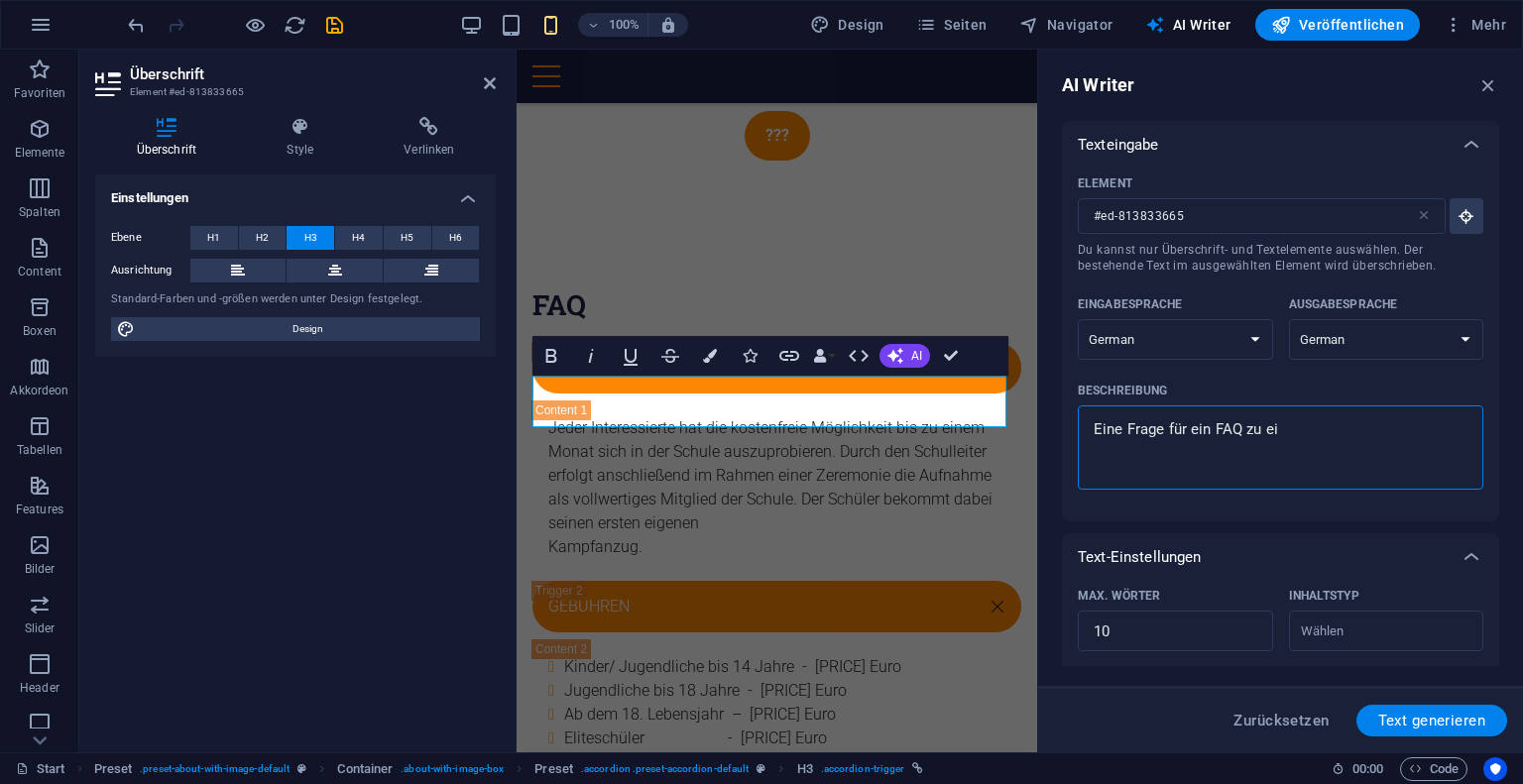 type on "x" 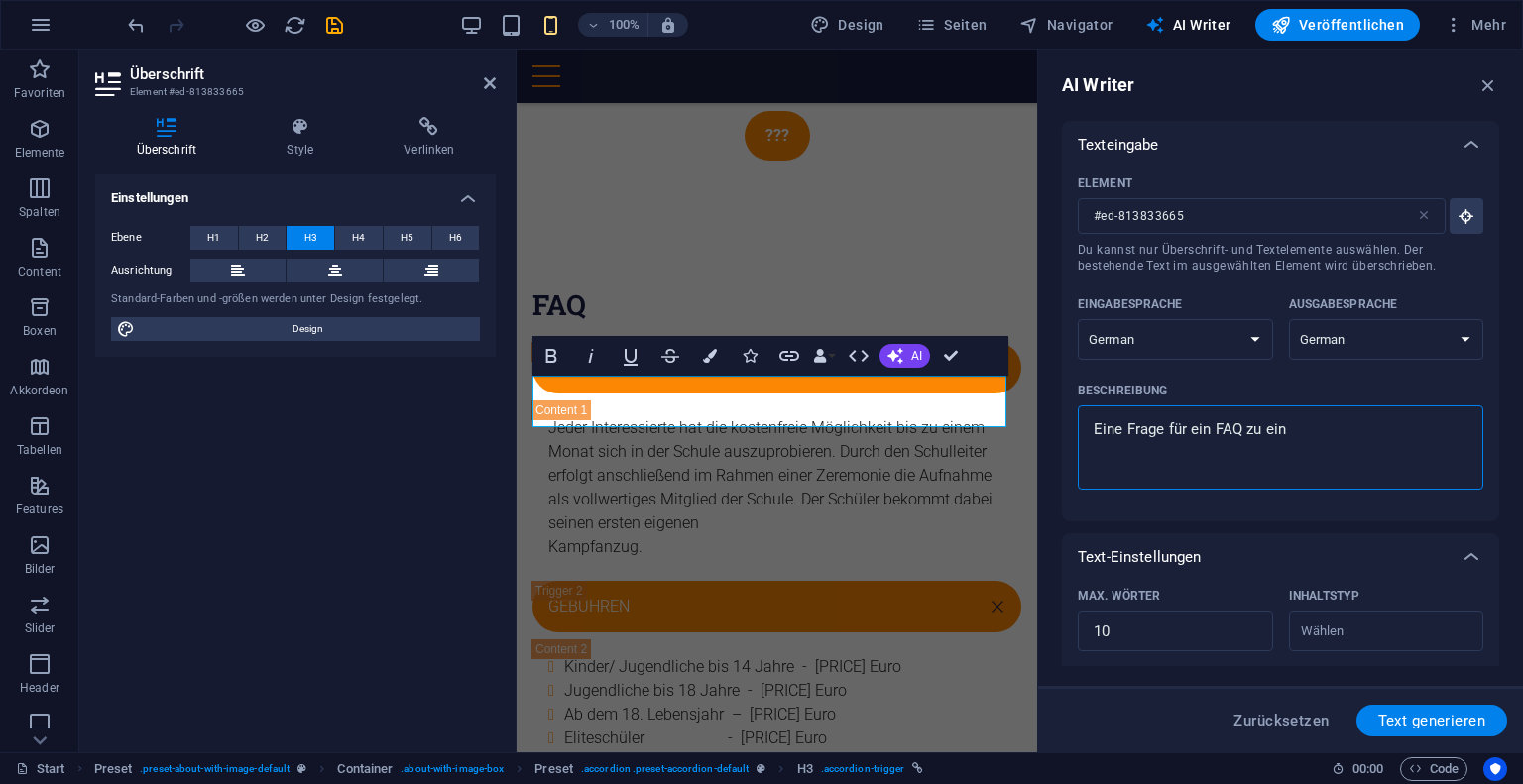 type on "Eine Frage für ein FAQ zu eine" 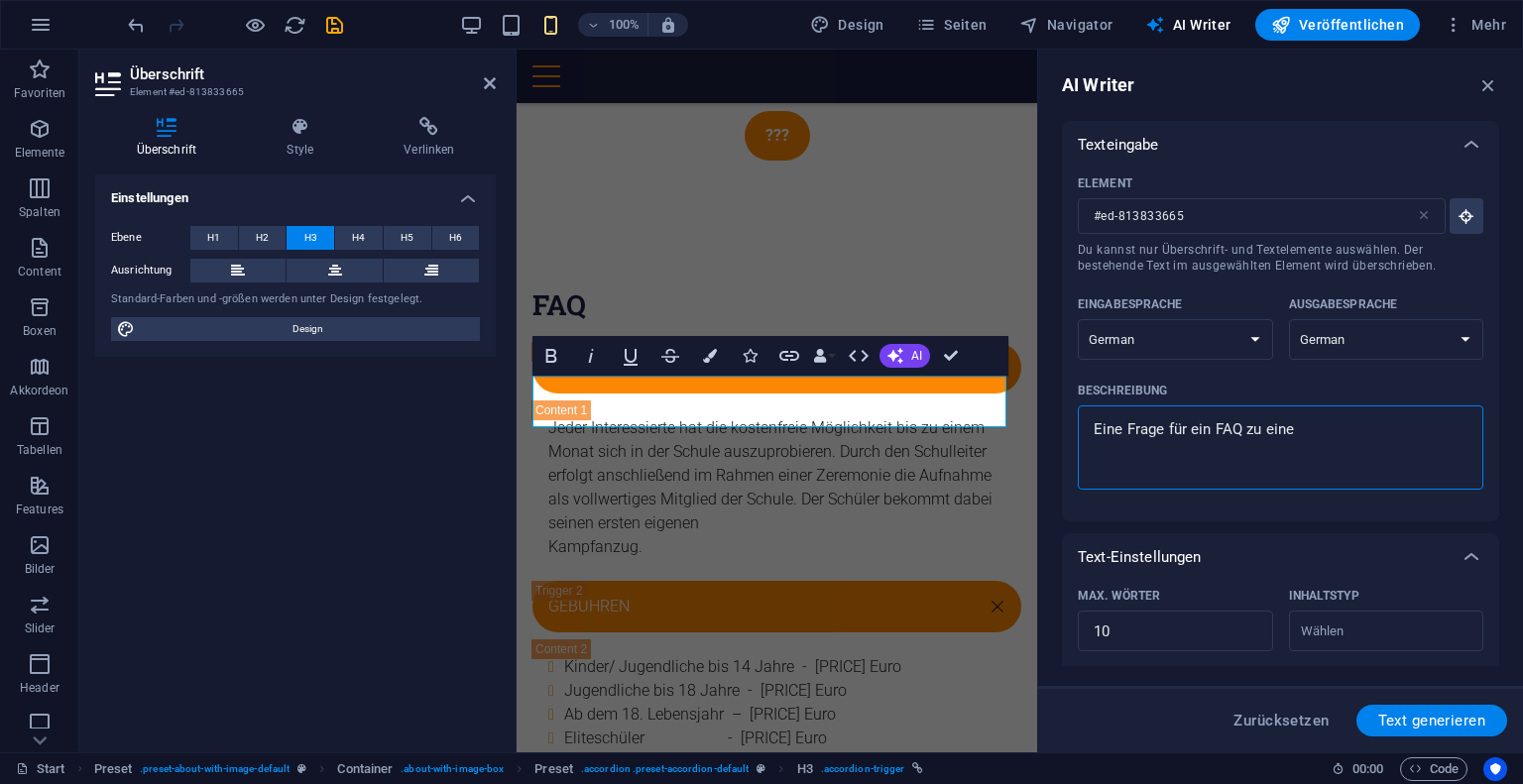 type on "Eine Frage für ein FAQ zu einer" 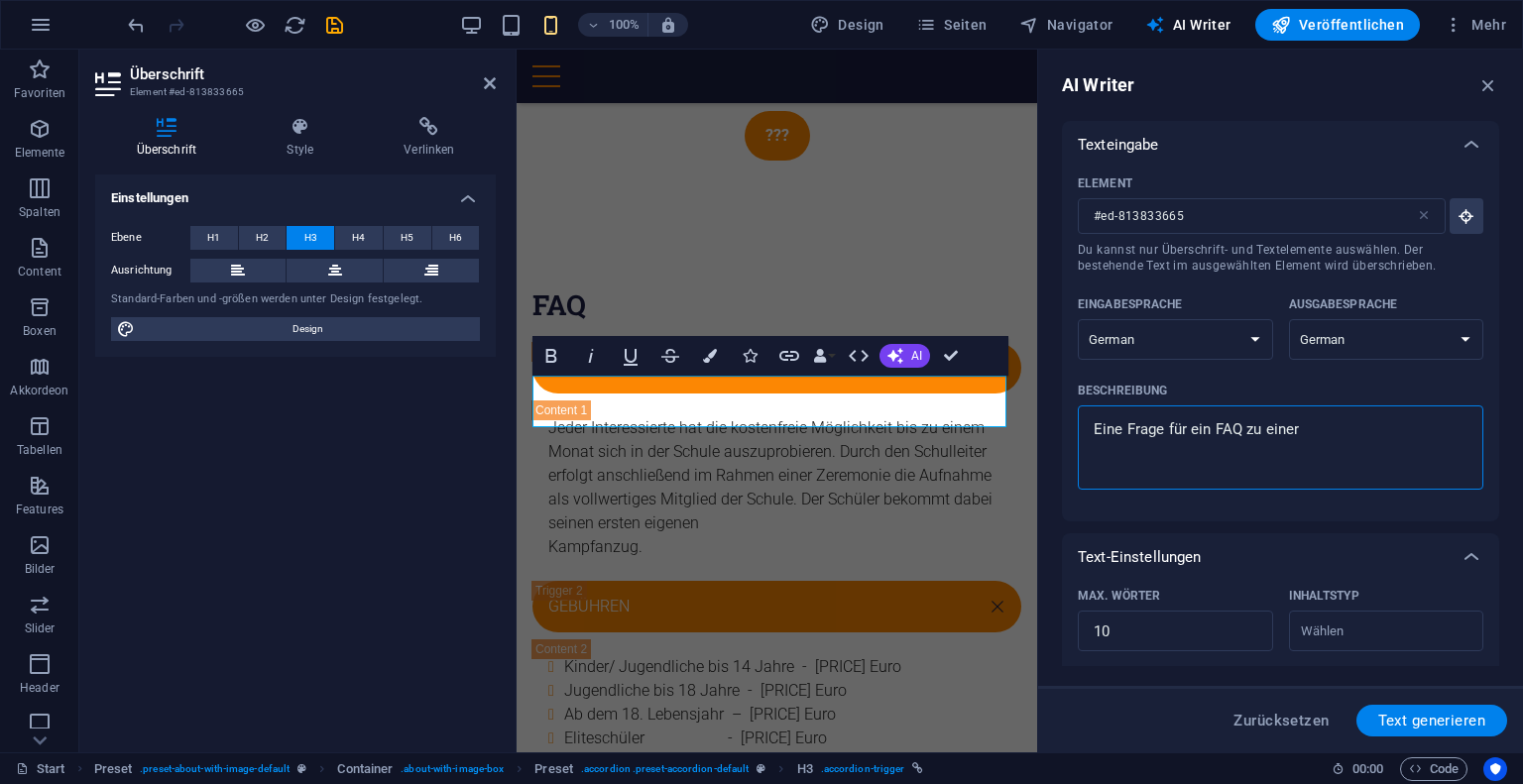 type on "Eine Frage für ein FAQ zu einer" 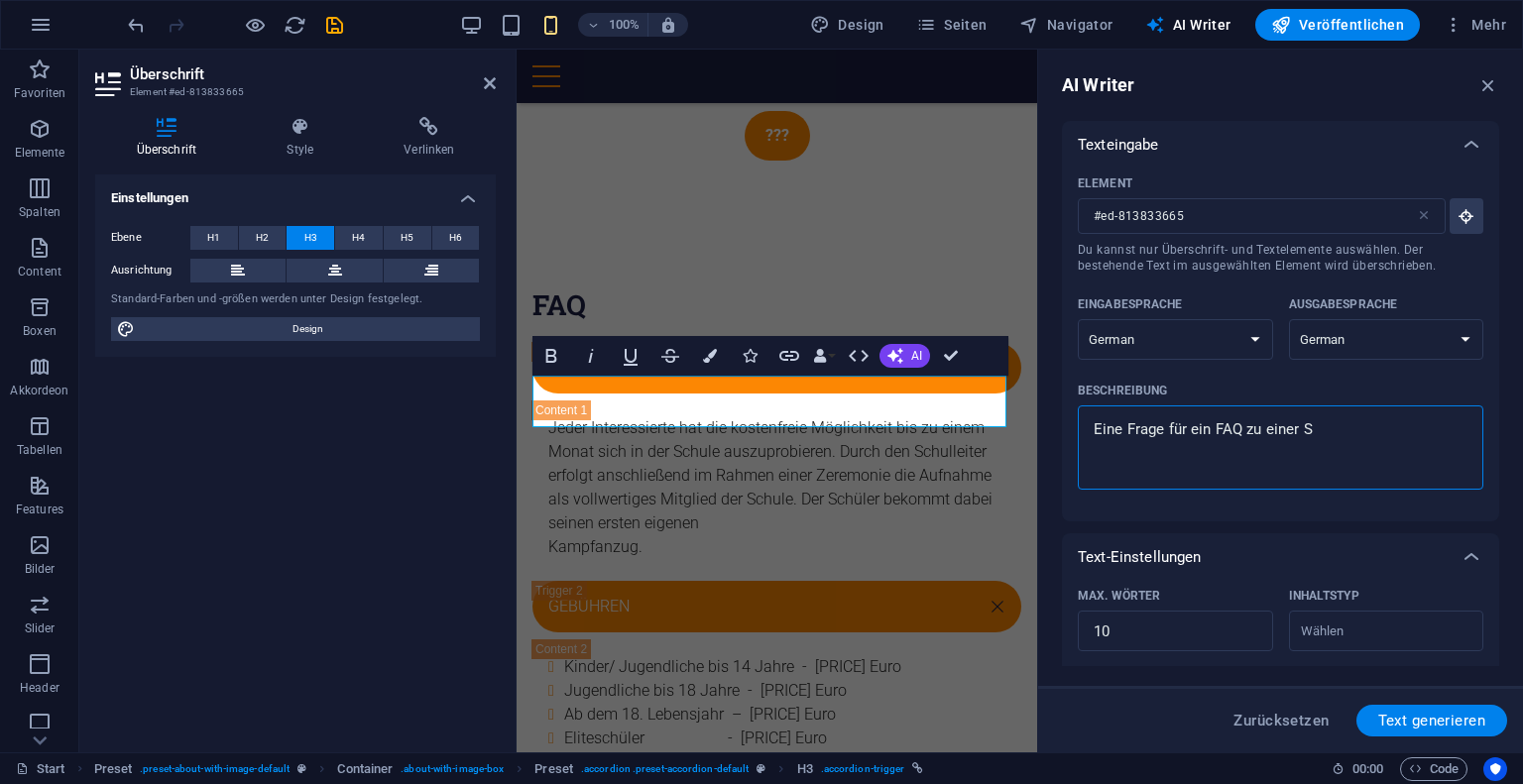 type on "Eine Frage für ein FAQ zu einer Sh" 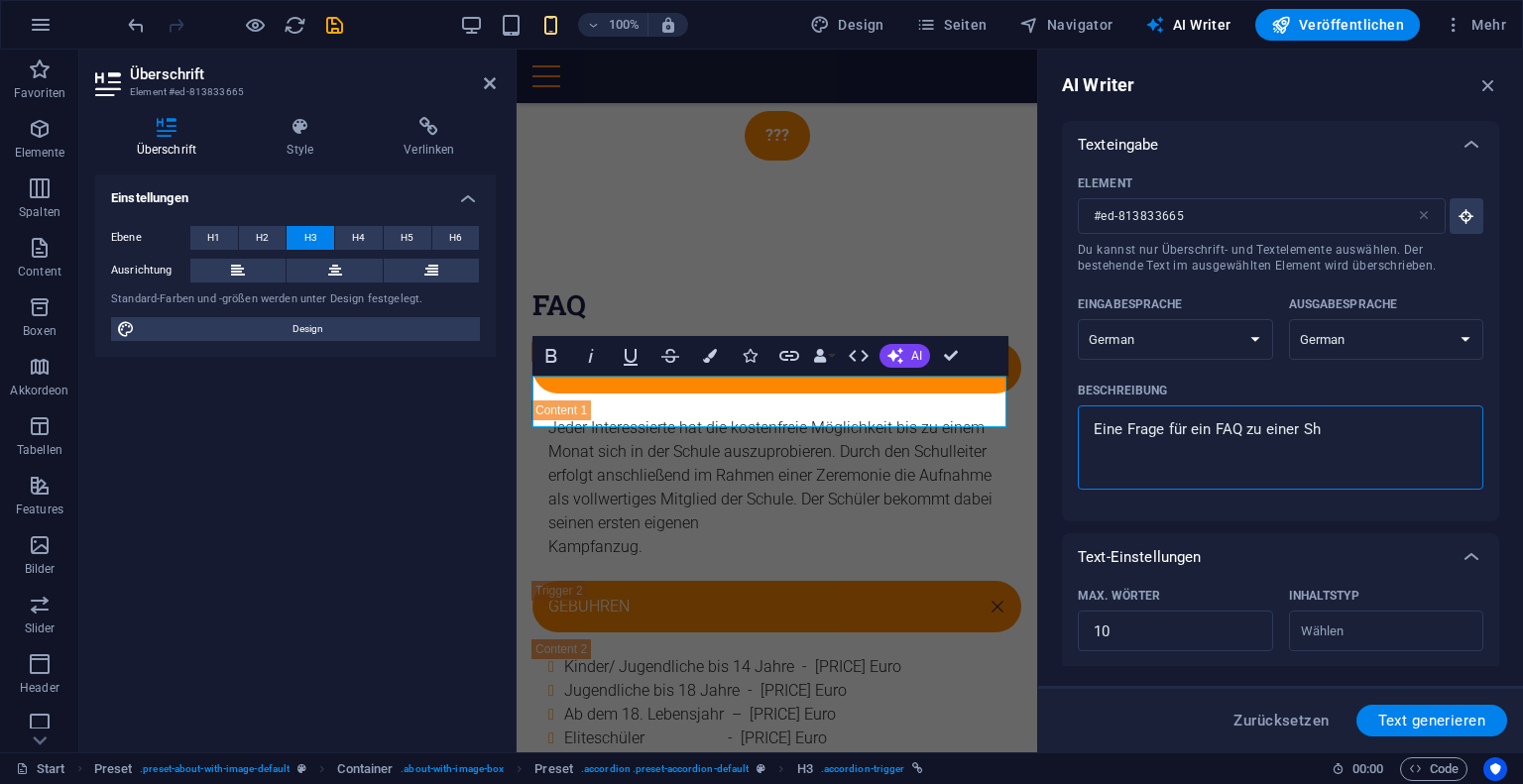 type on "Eine Frage für ein FAQ zu einer Sha" 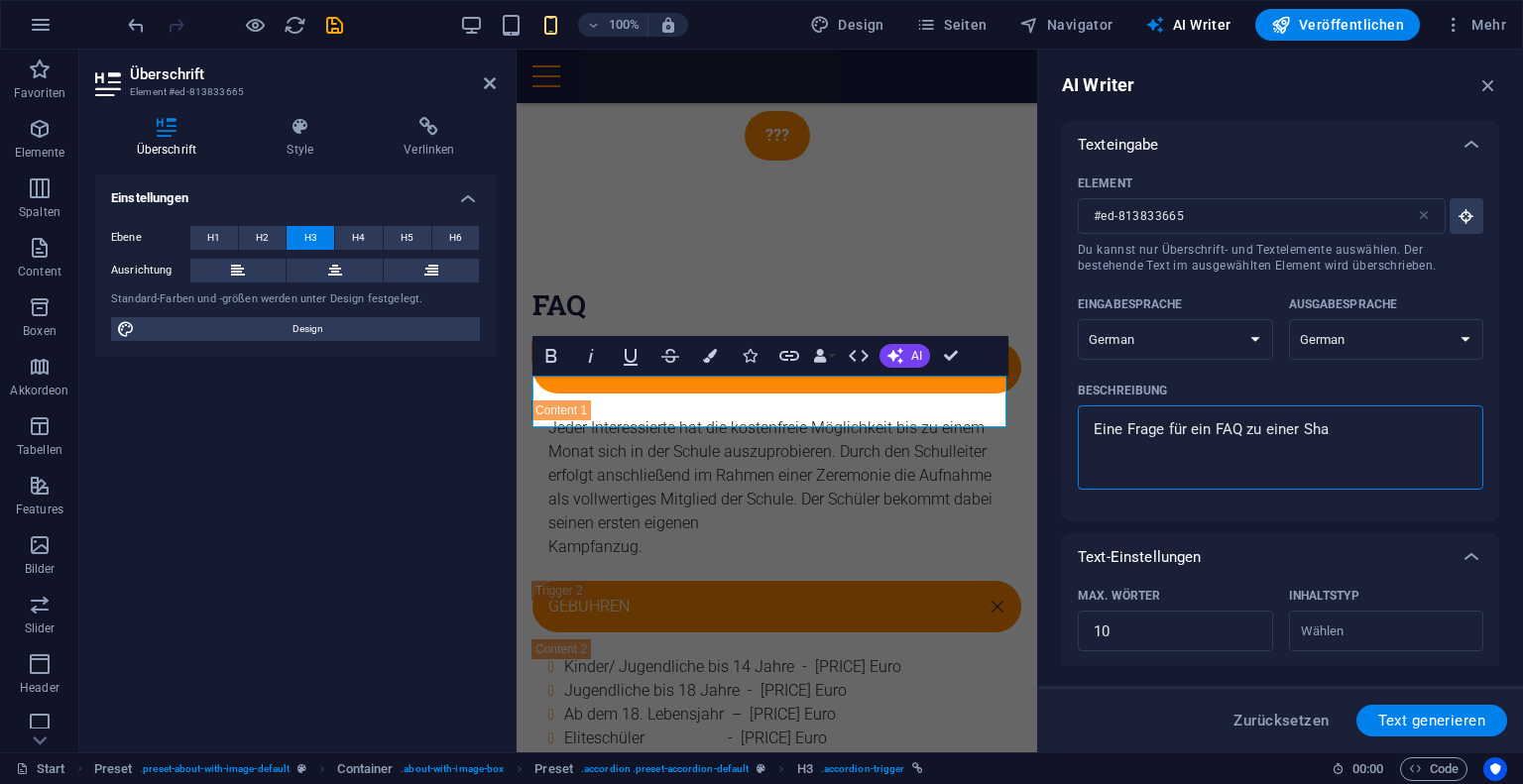 type on "Eine Frage für ein FAQ zu einer Shao" 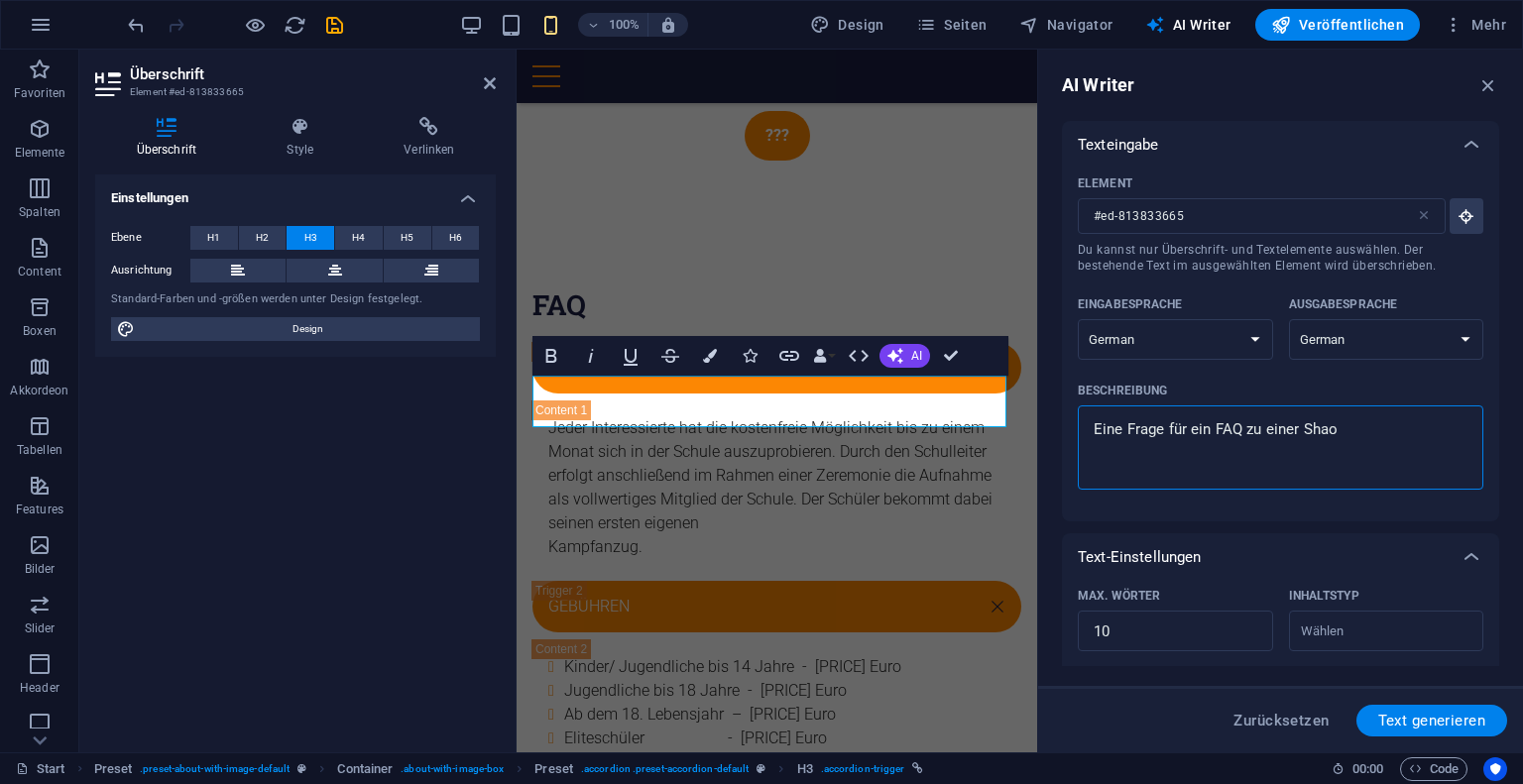 type on "Eine Frage für ein FAQ zu einer Shaol" 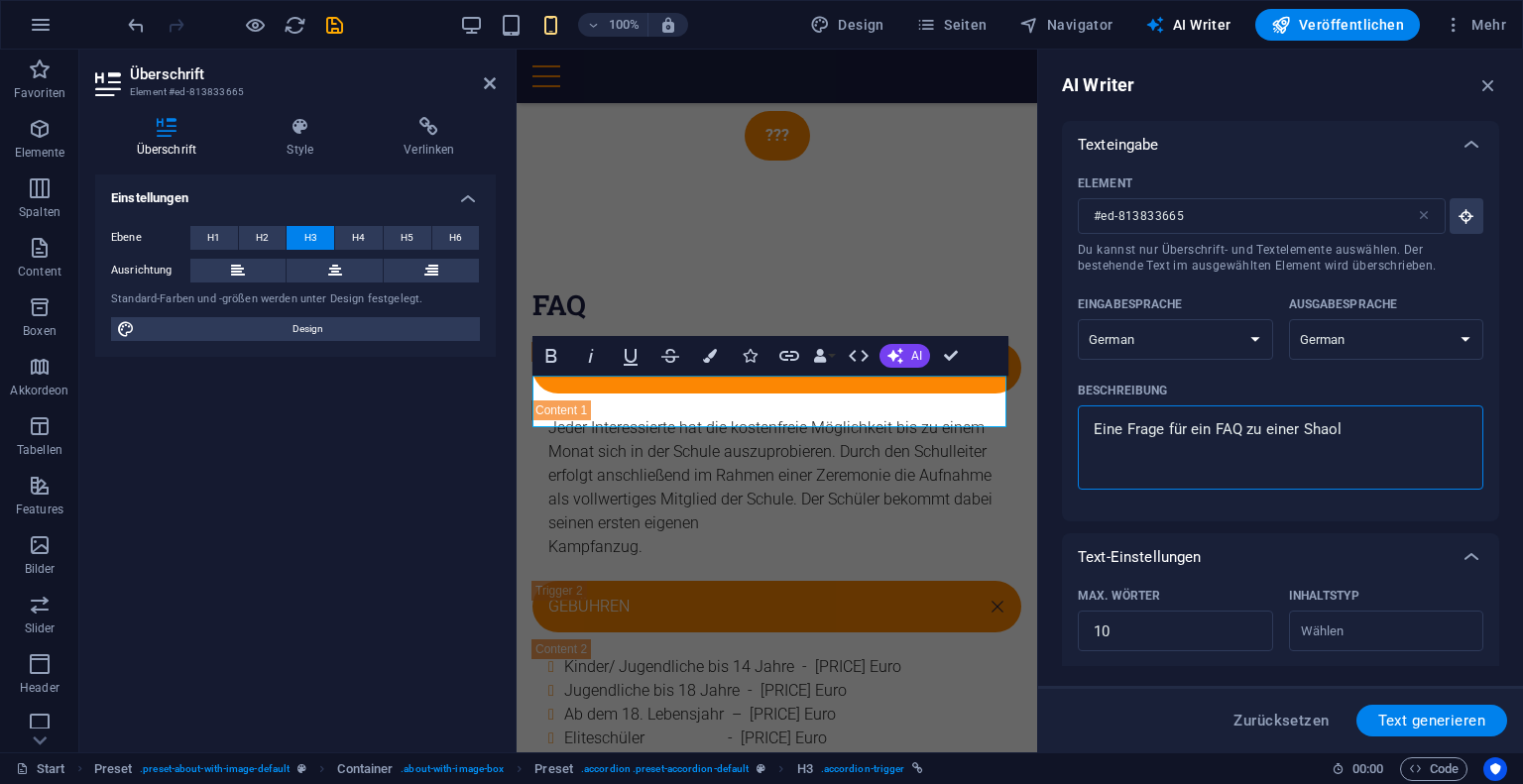 type on "Eine Frage für ein FAQ zu einer Shaoli" 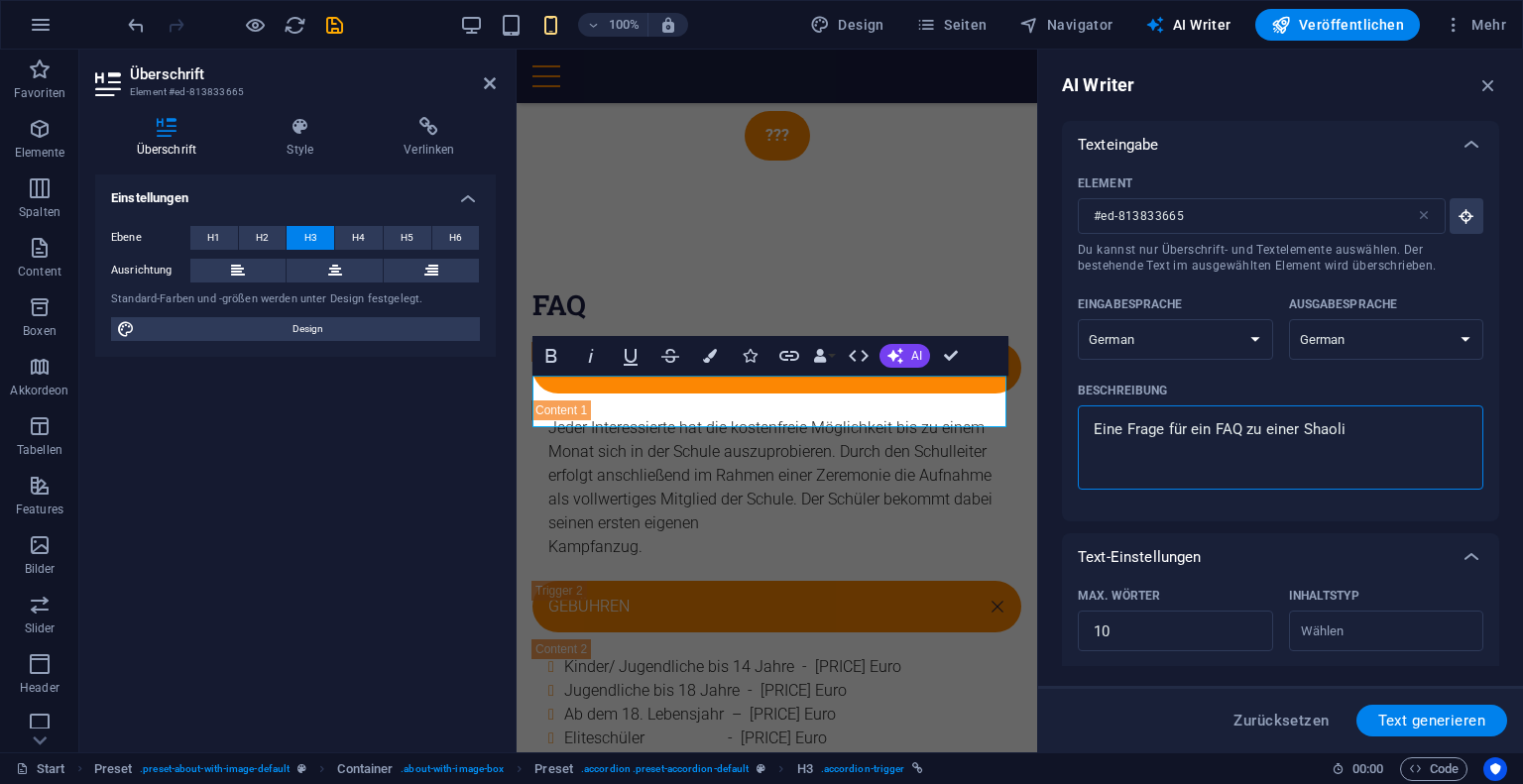 type on "Eine Frage für ein FAQ zu einer Shaolin" 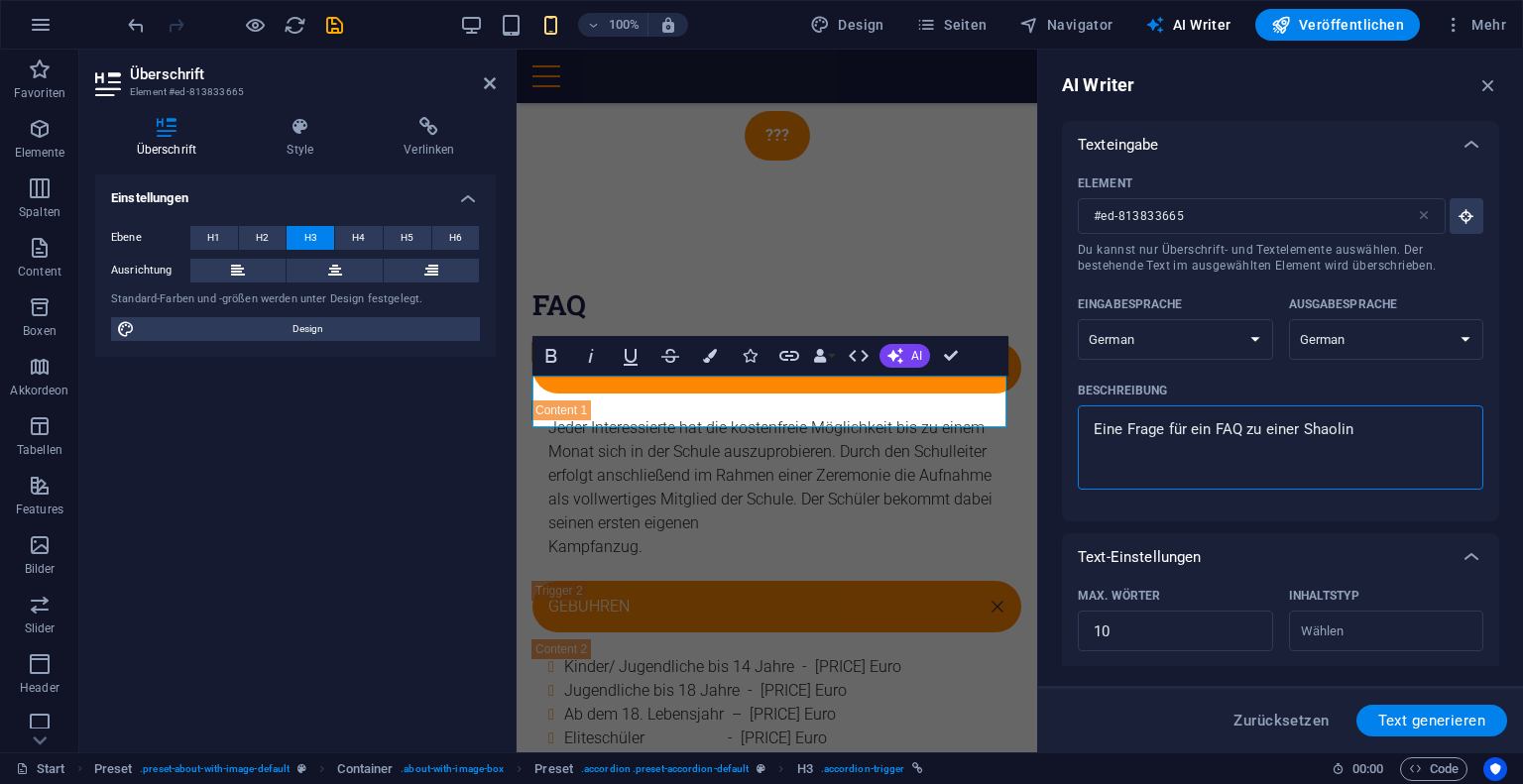 type on "Eine Frage für ein FAQ zu einer Shaolin" 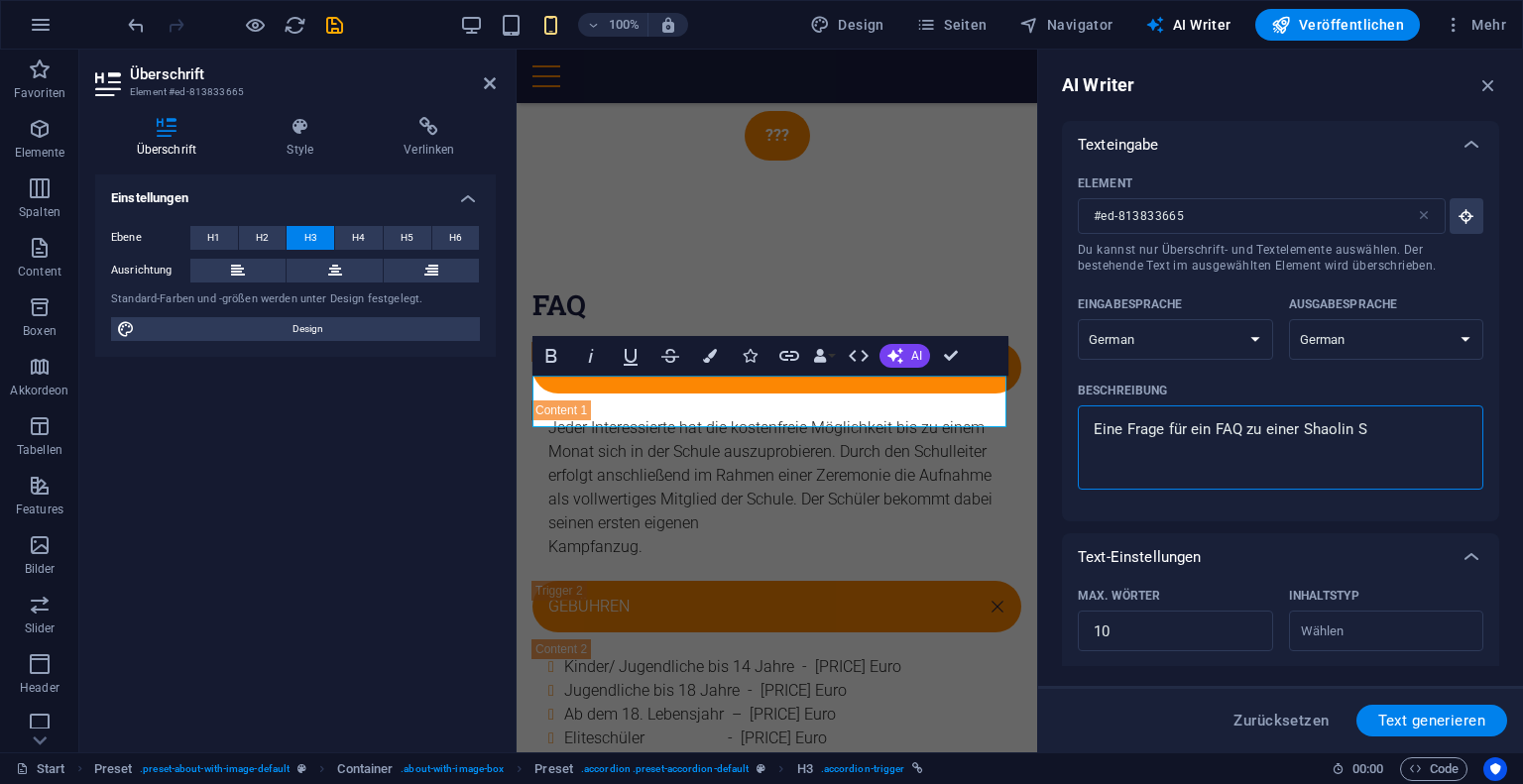 type on "Eine Frage für ein FAQ zu einer Shaolin Sc" 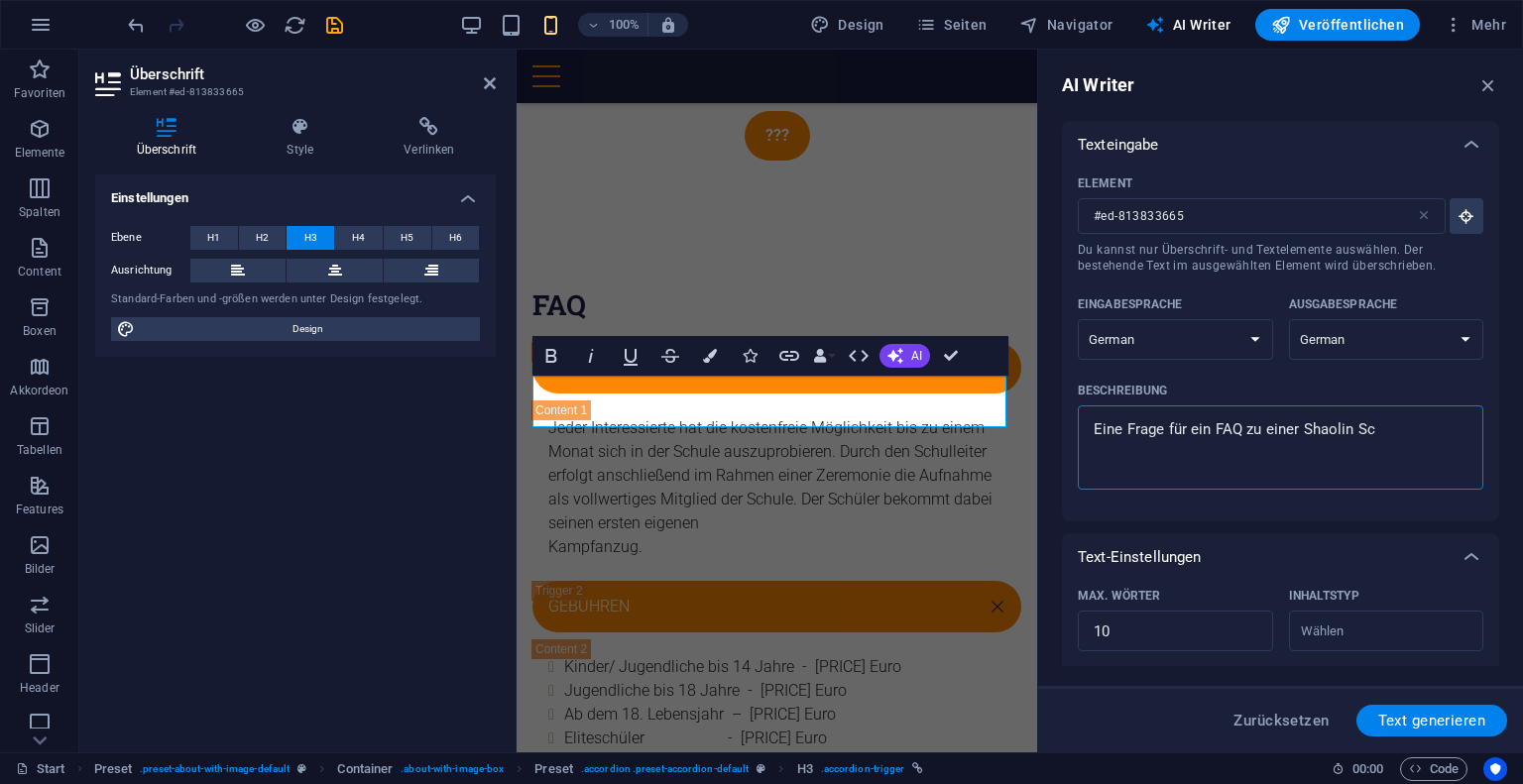 type on "Eine Frage für ein FAQ zu einer Shaolin Sch" 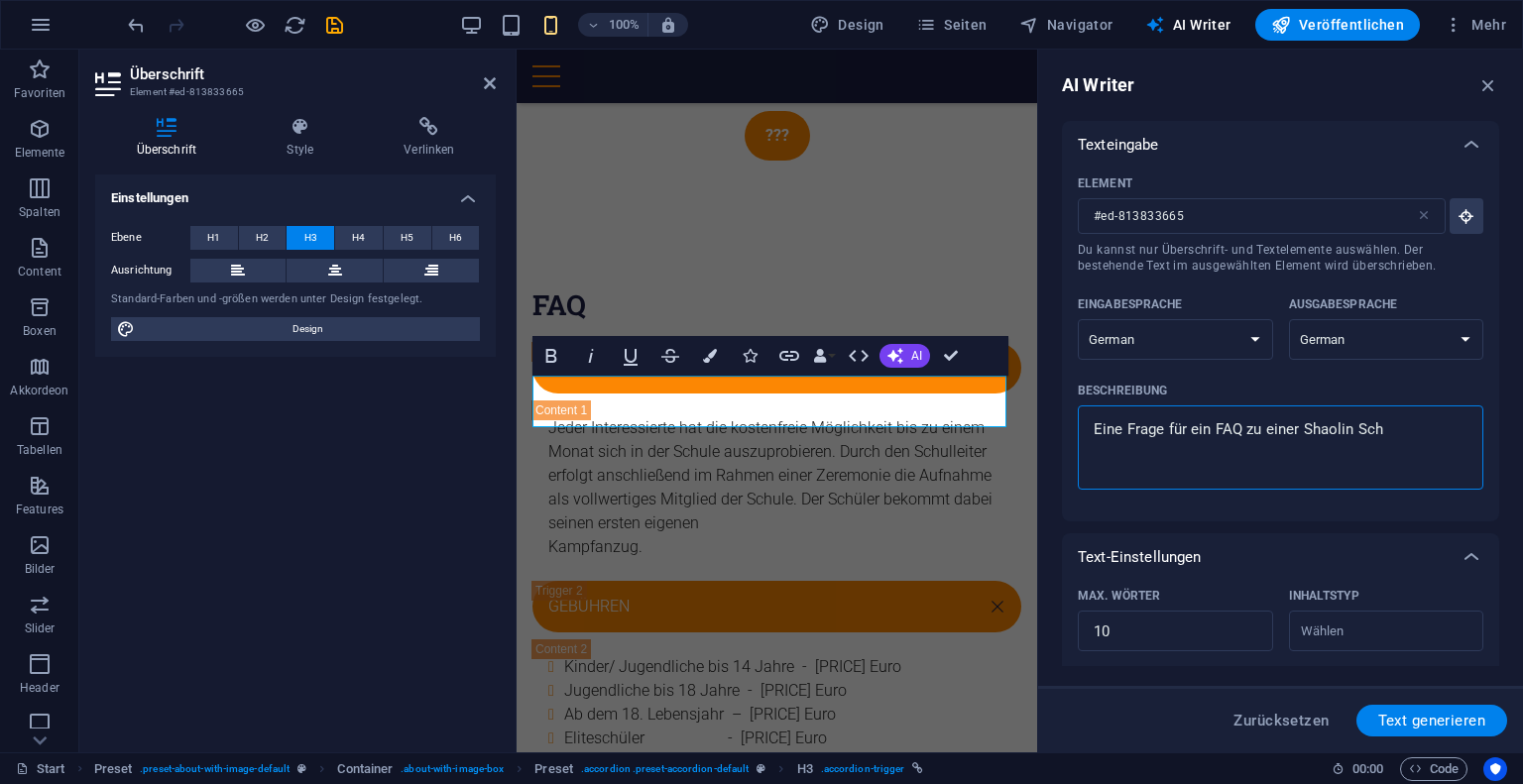type on "Eine Frage für ein FAQ zu einer Shaolin Schu" 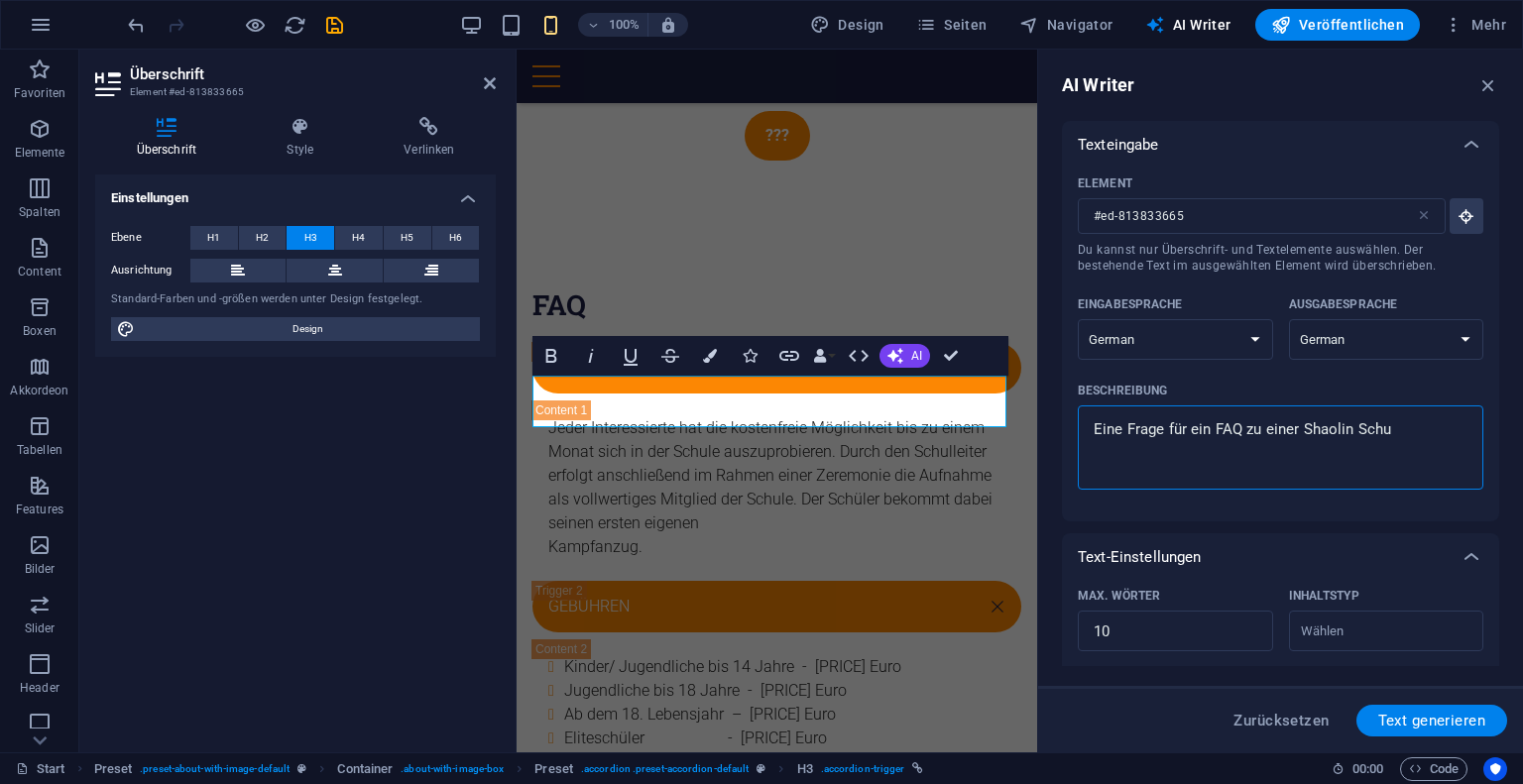 type on "Eine Frage für ein FAQ zu einer Shaolin Schul" 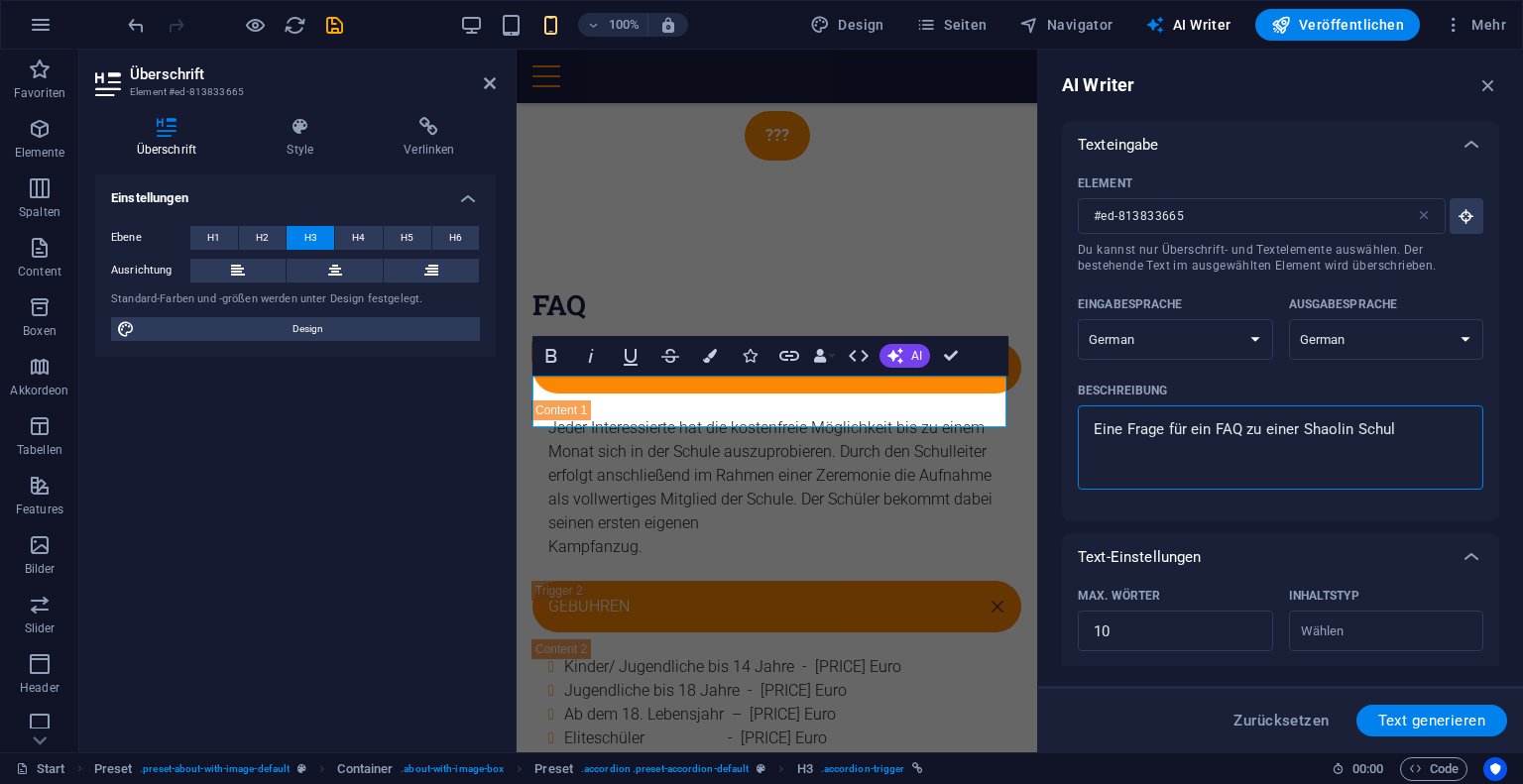 type on "Eine Frage für ein FAQ zu einer Shaolin Schuld" 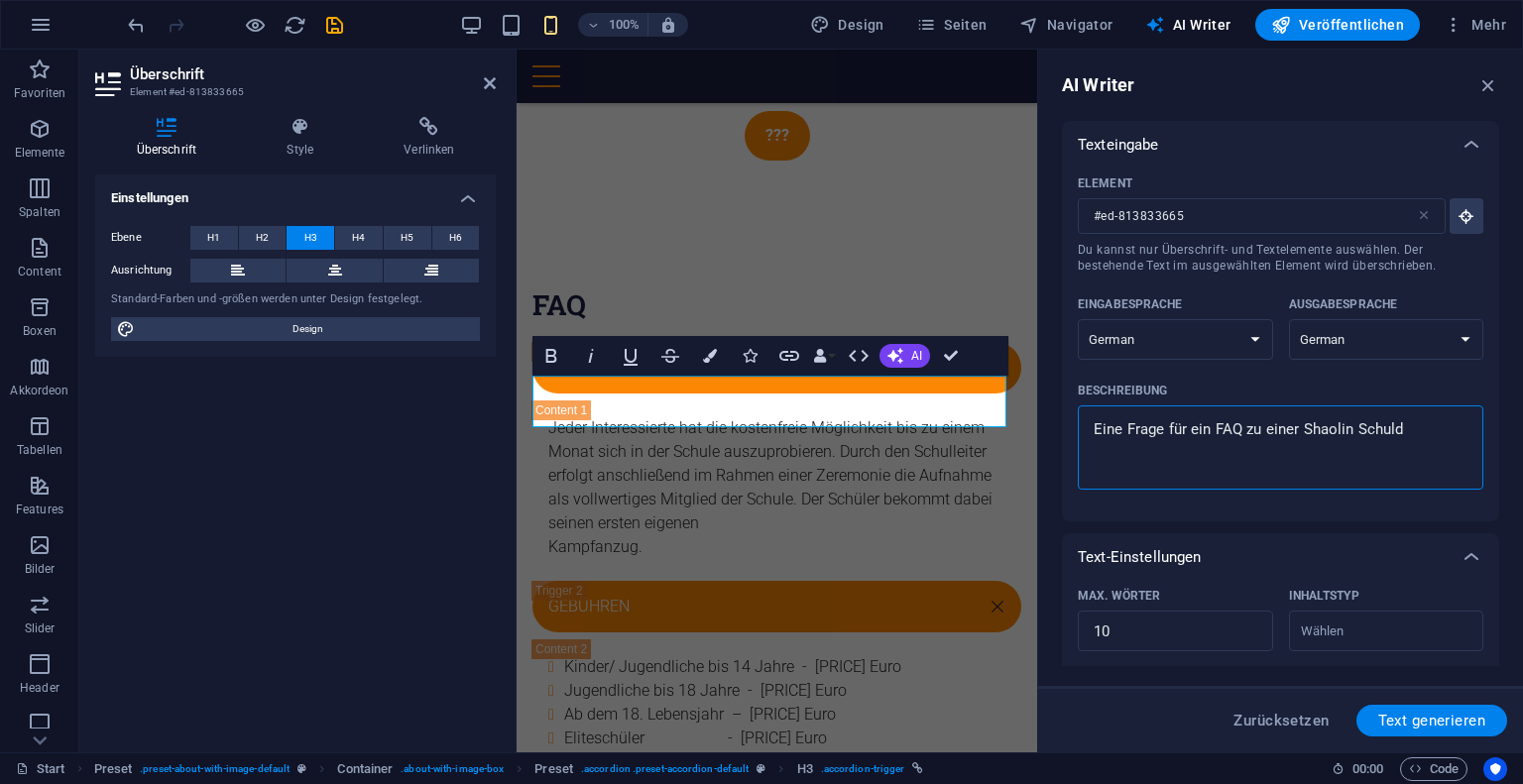 type on "Eine Frage für ein FAQ zu einer Shaolin Schul" 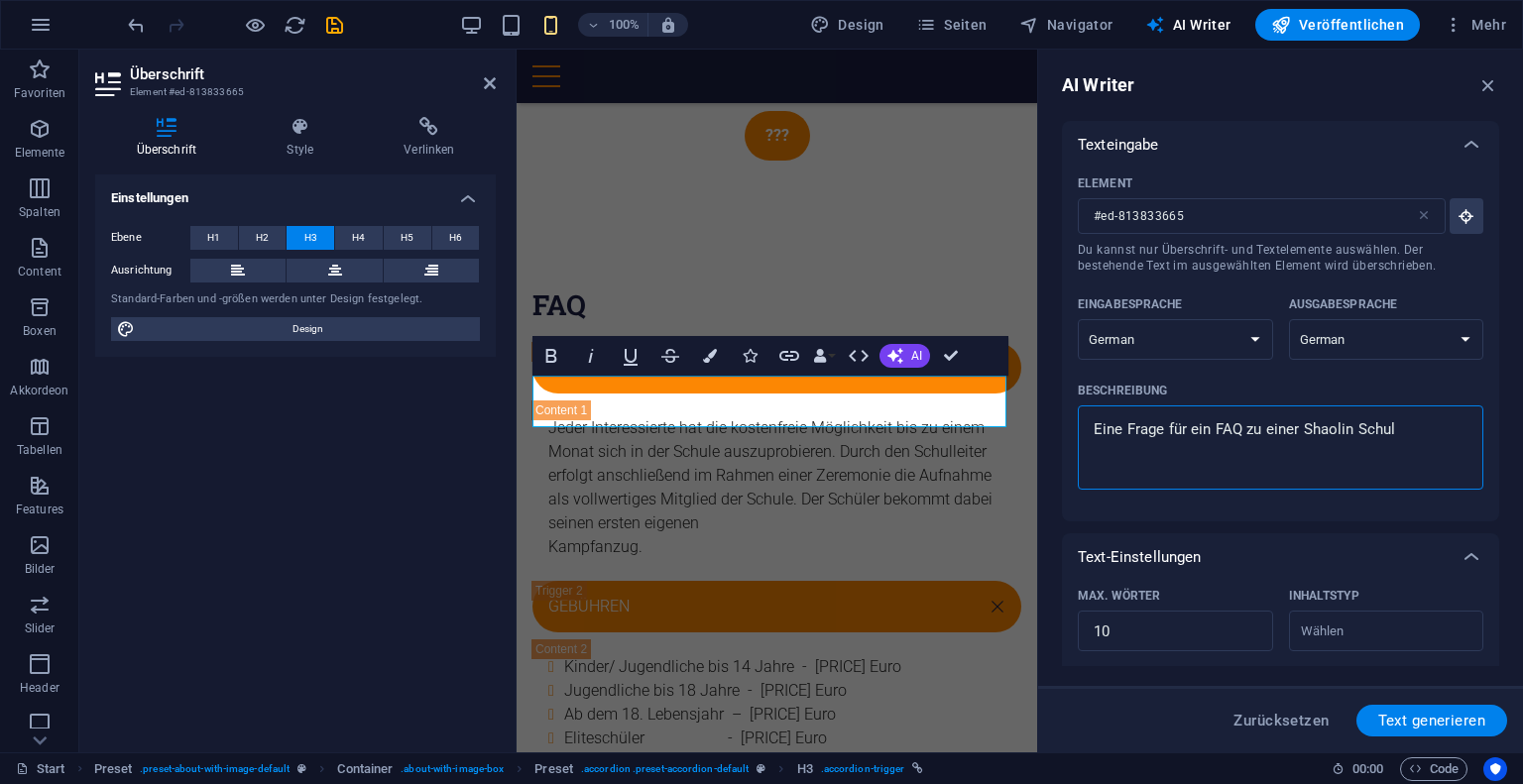 type on "Eine Frage für ein FAQ zu einer Shaolin Schule" 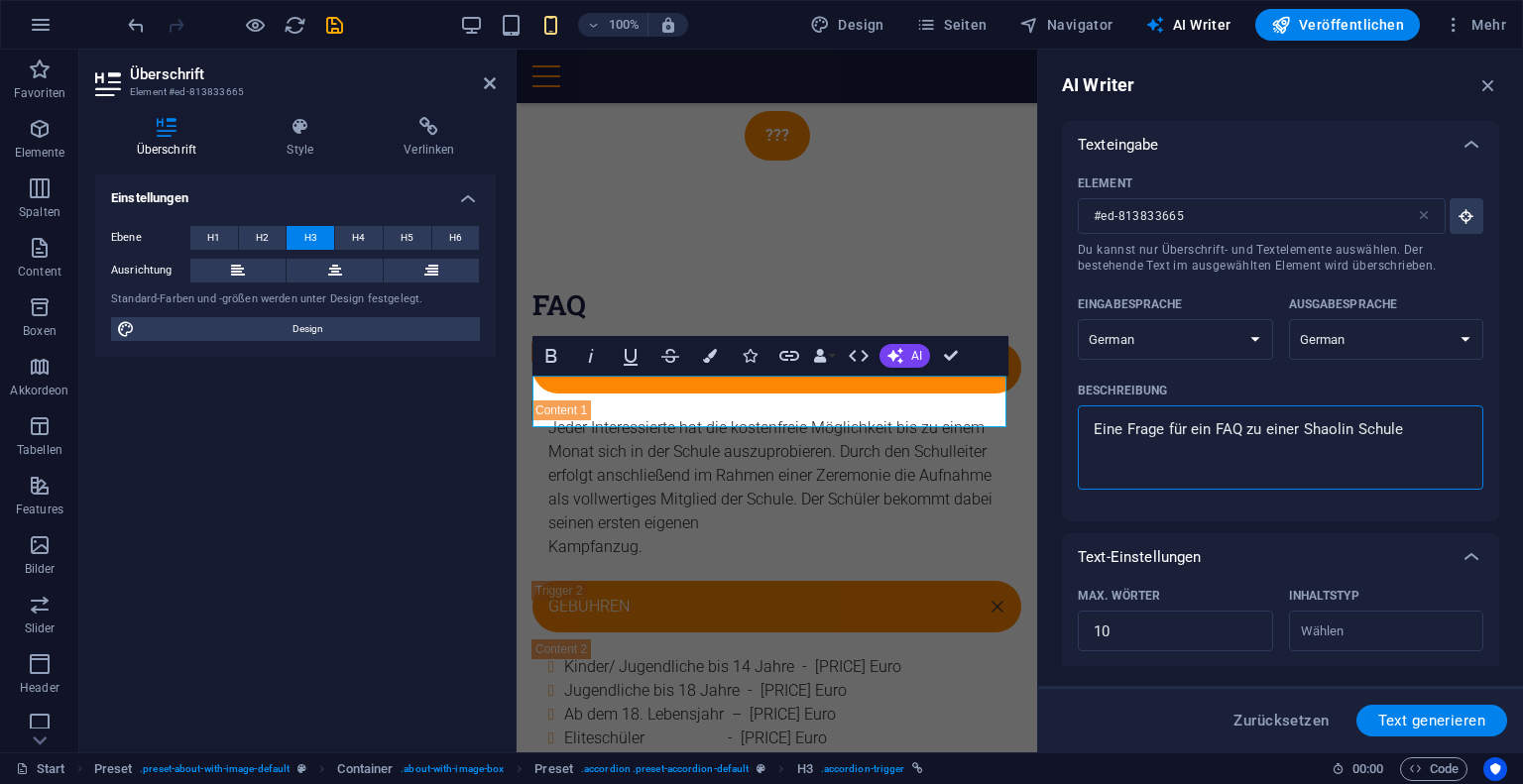 type on "Eine Frage für ein FAQ zu einer Shaolin Schule" 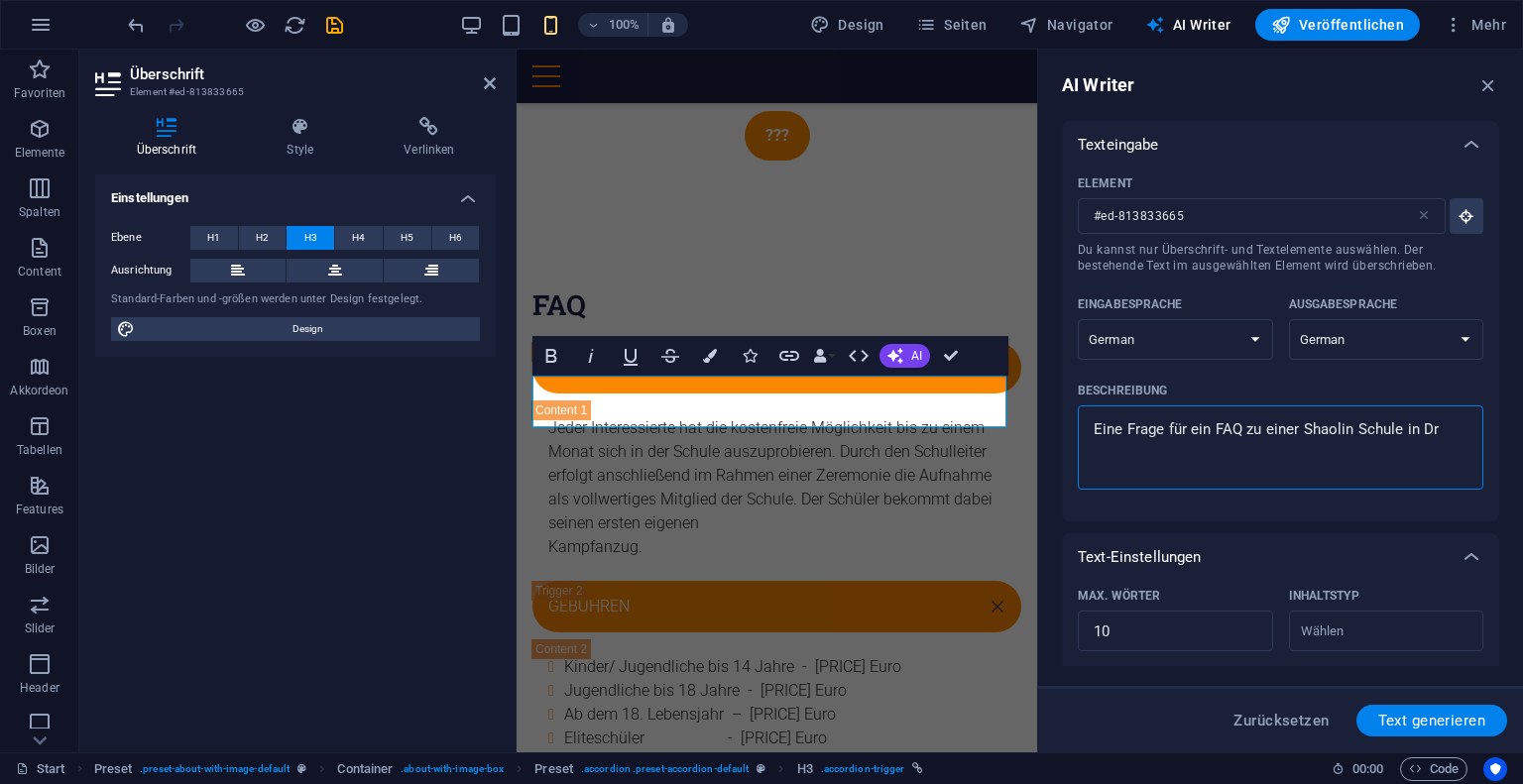 type on "Eine Frage für ein FAQ zu einer Shaolin Schule in" 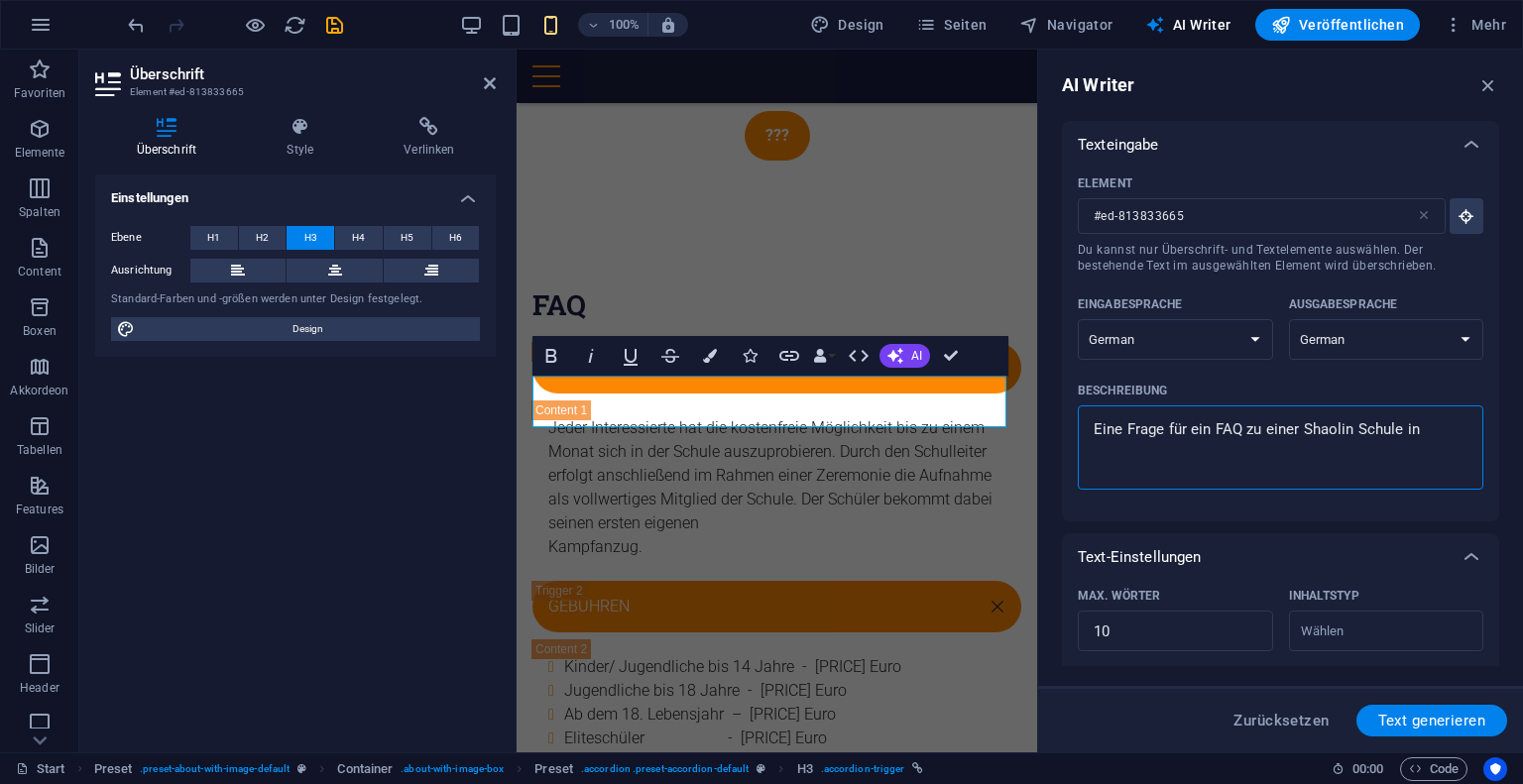 type on "Eine Frage für ein FAQ zu einer Shaolin Schule in" 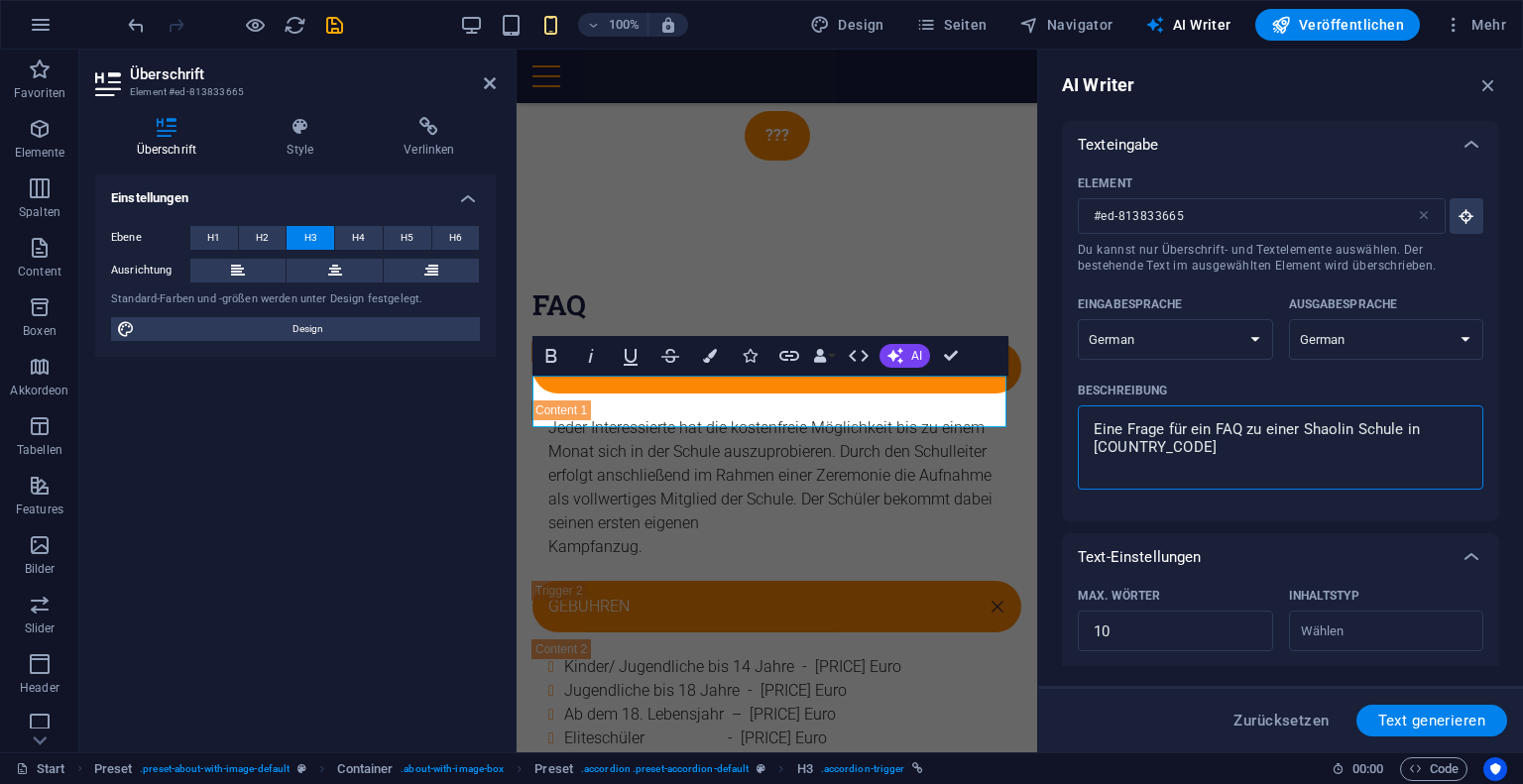 type on "Eine Frage für ein FAQ zu einer Shaolin Schule in Dr" 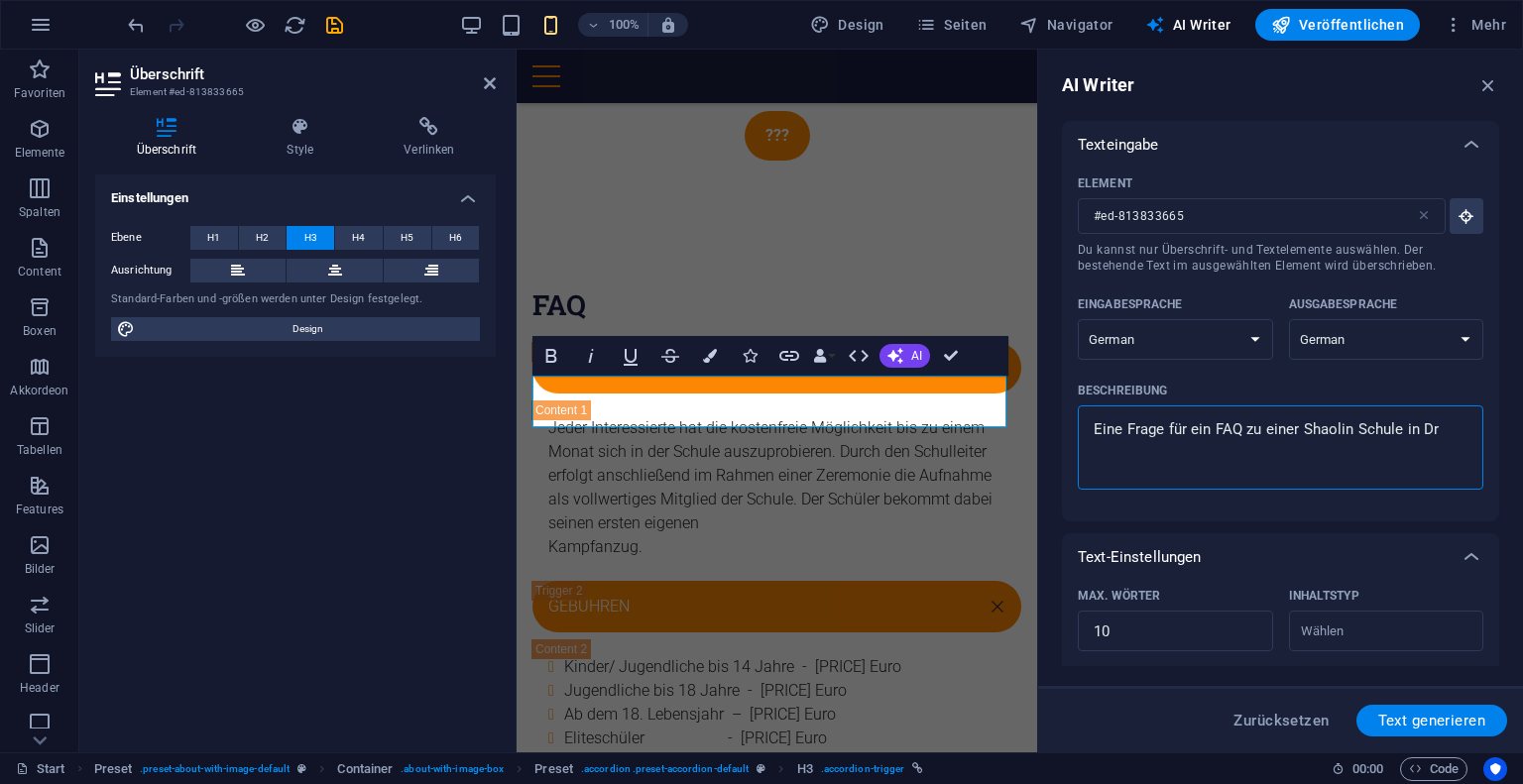 type on "Eine Frage für ein FAQ zu einer Shaolin Schule in Dre" 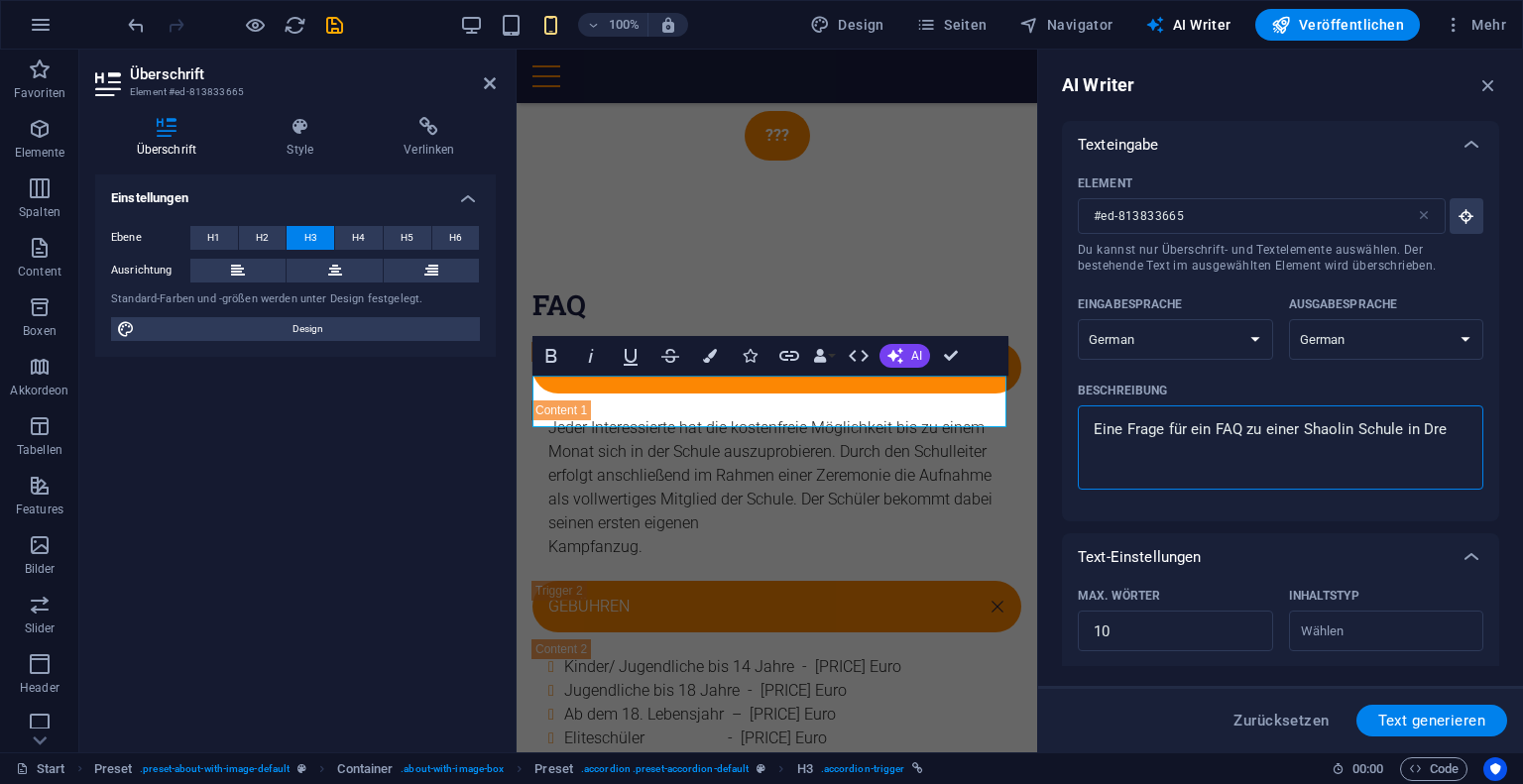 type on "Eine Frage für ein FAQ zu einer Shaolin Schule in Dres" 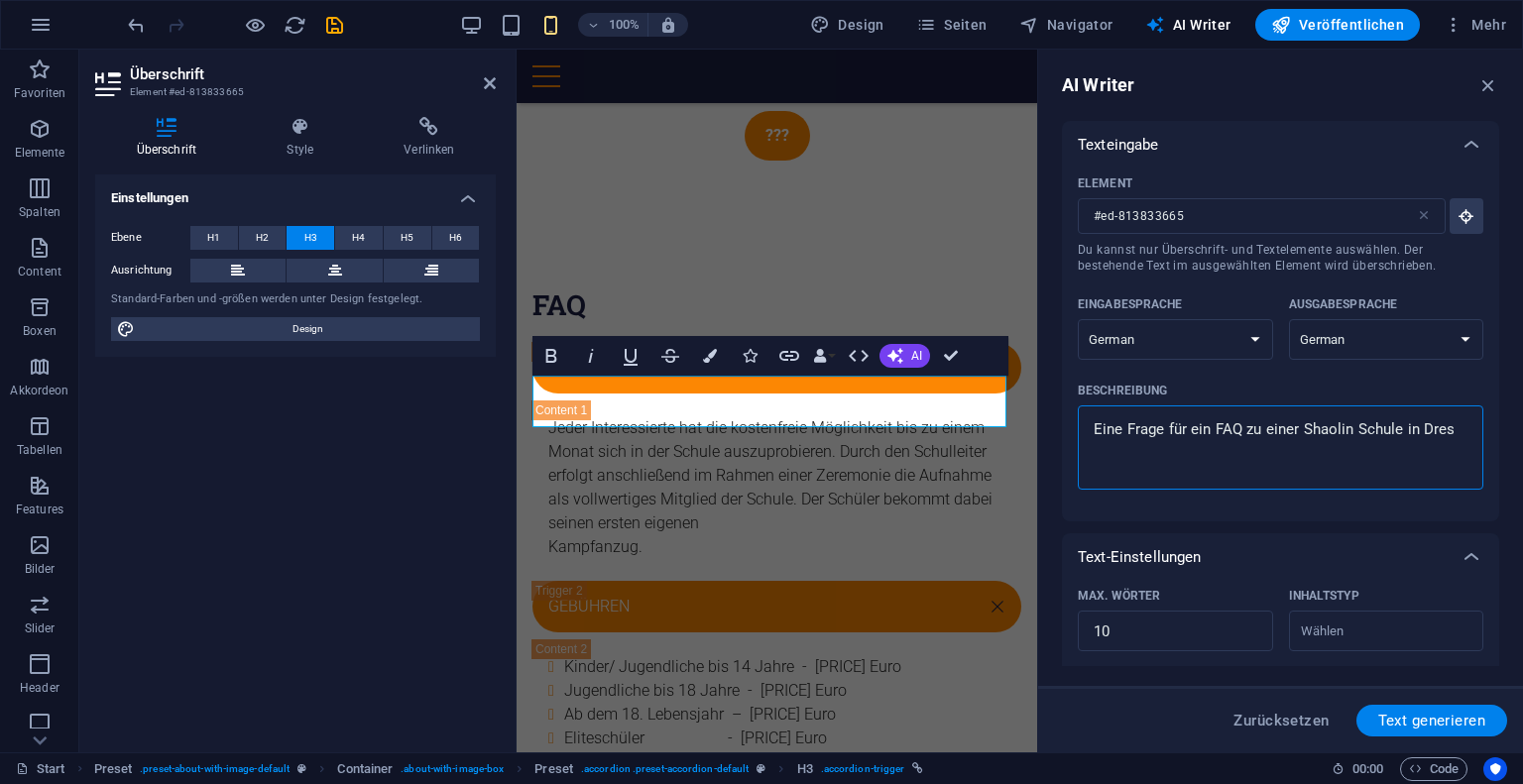 type on "Eine Frage für ein FAQ zu einer Shaolin Schule in Dresd" 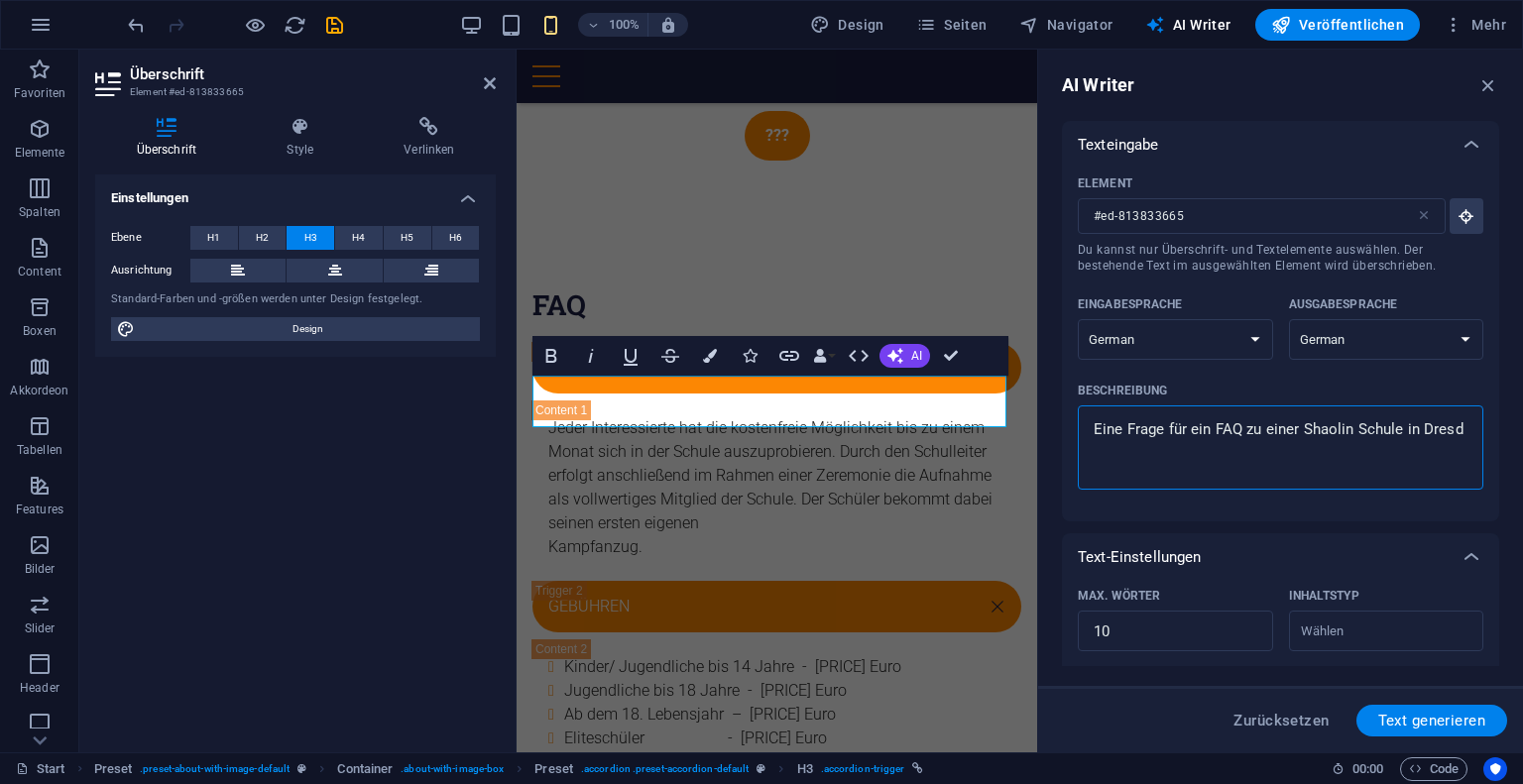 type on "Eine Frage für ein FAQ zu einer Shaolin Schule in Dresde" 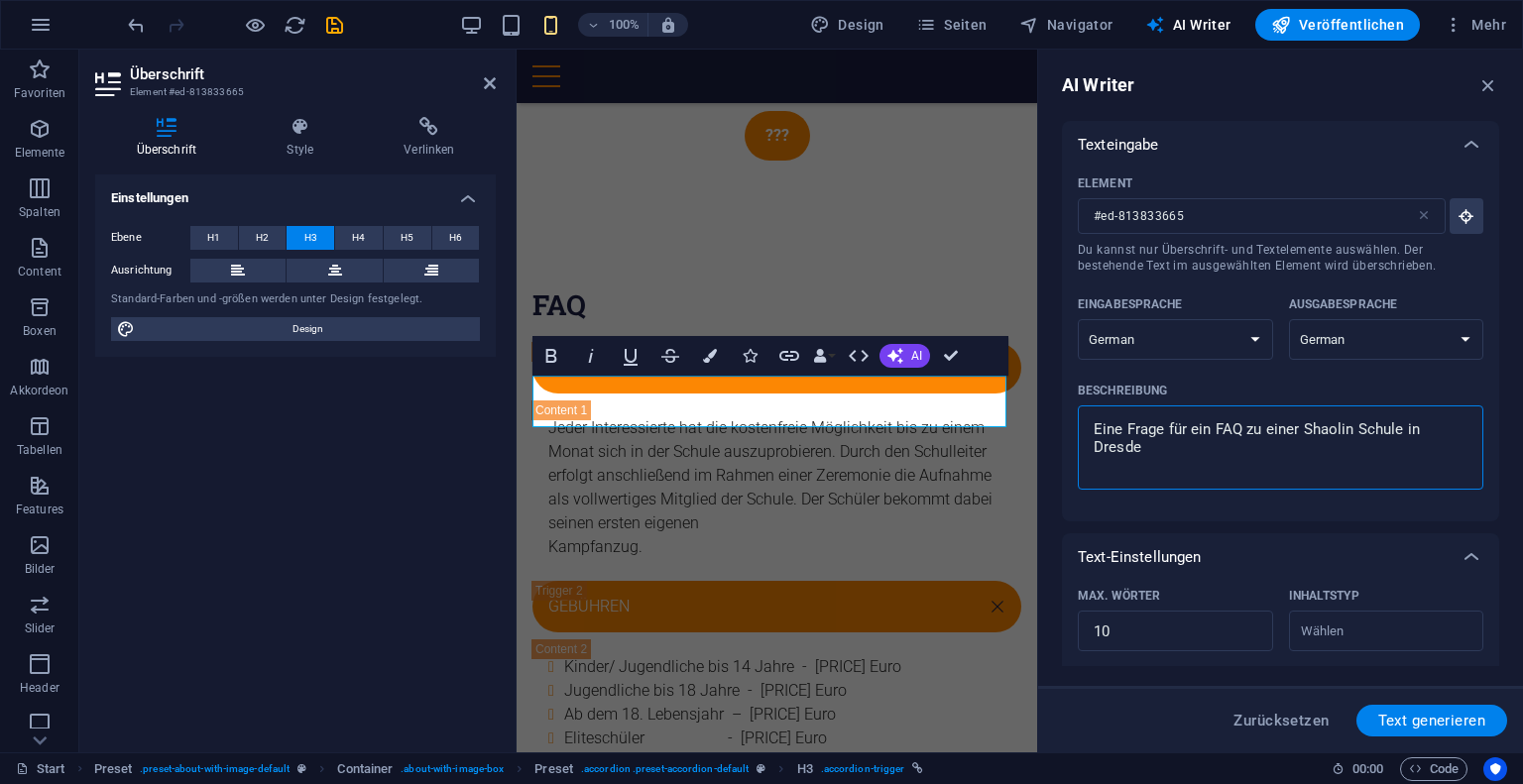type on "Eine Frage für ein FAQ zu einer Shaolin Schule in Dresden" 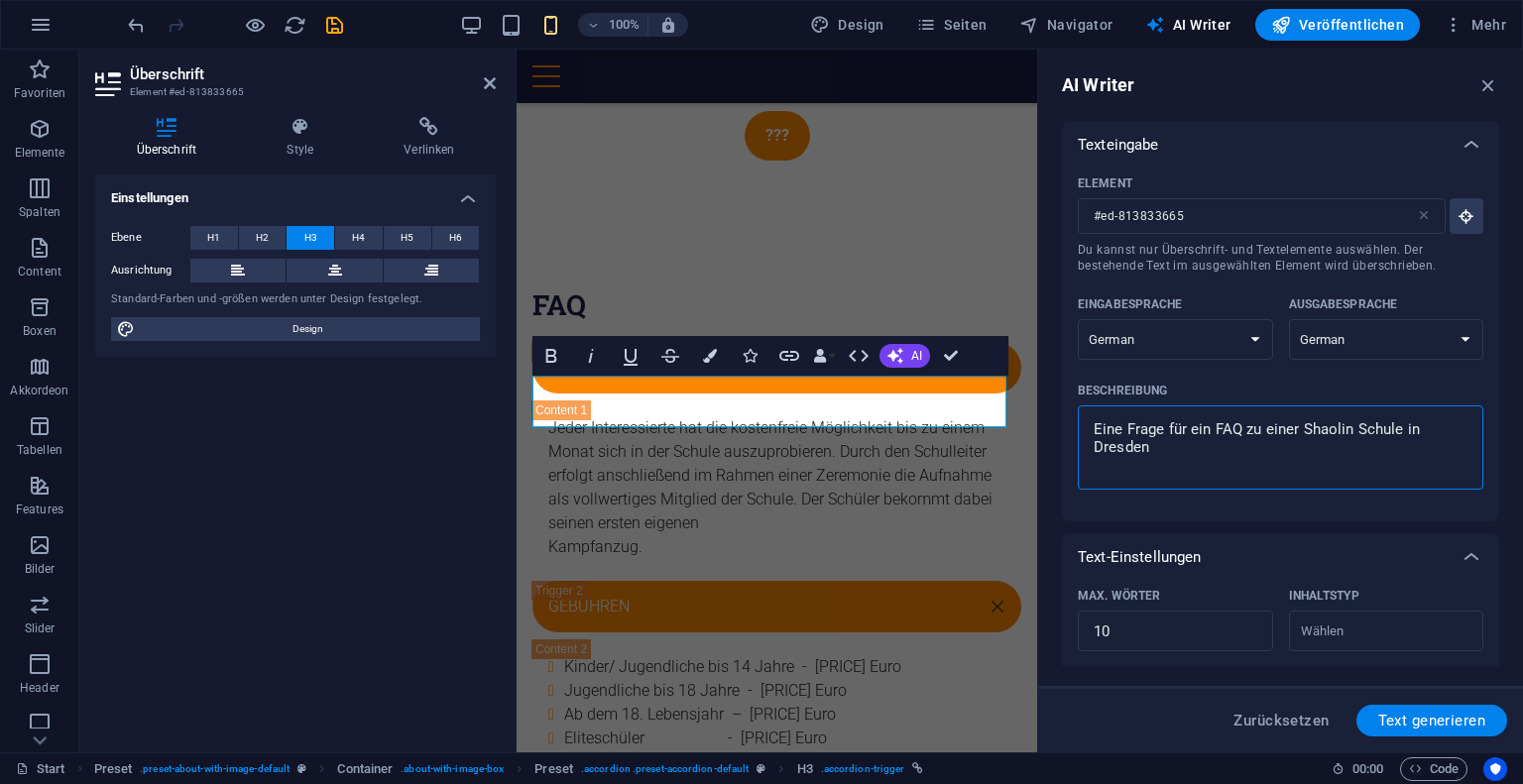 type on "Eine Frage für ein FAQ zu einer Shaolin Schule in Dresden" 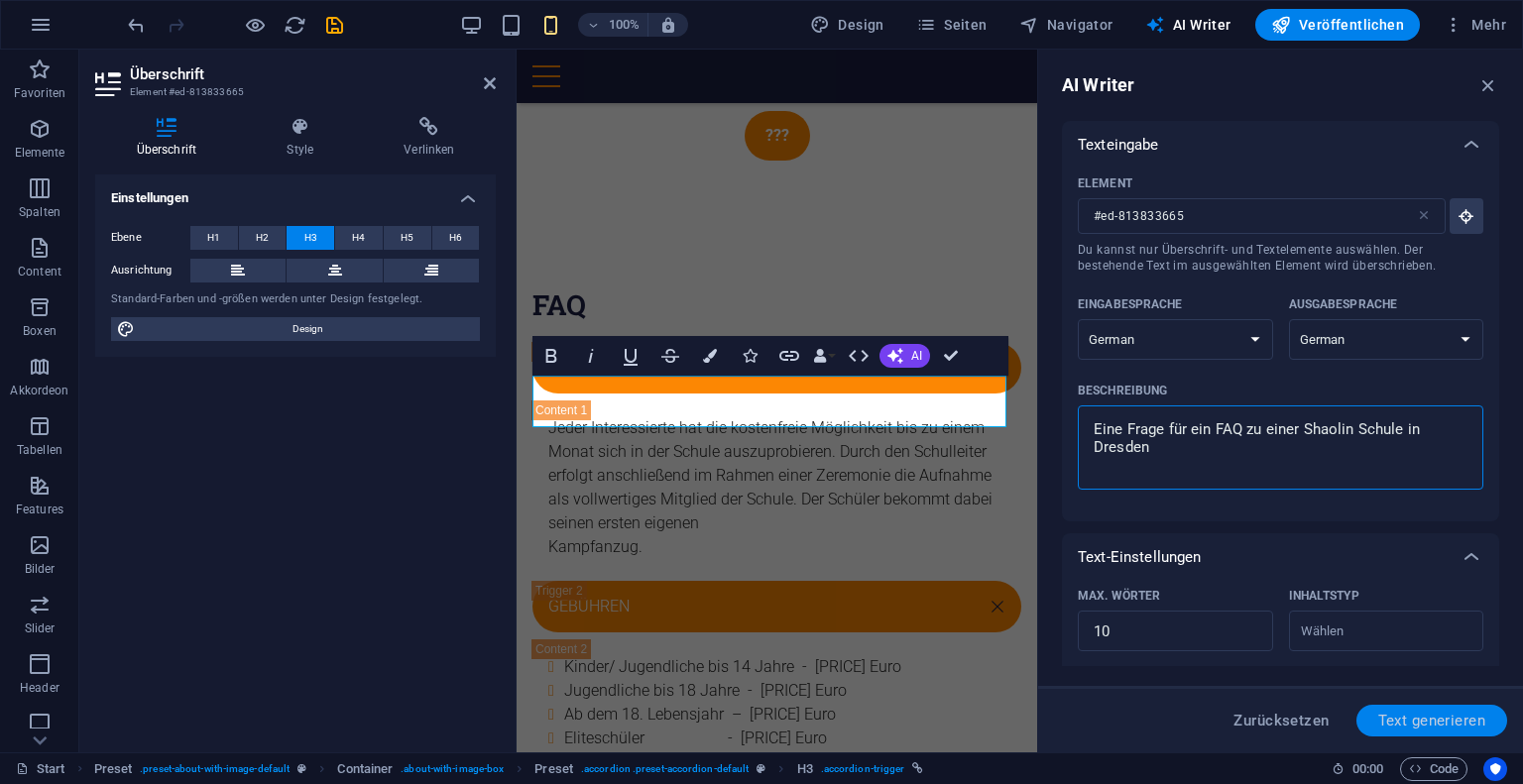 type on "Eine Frage für ein FAQ zu einer Shaolin Schule in Dresden" 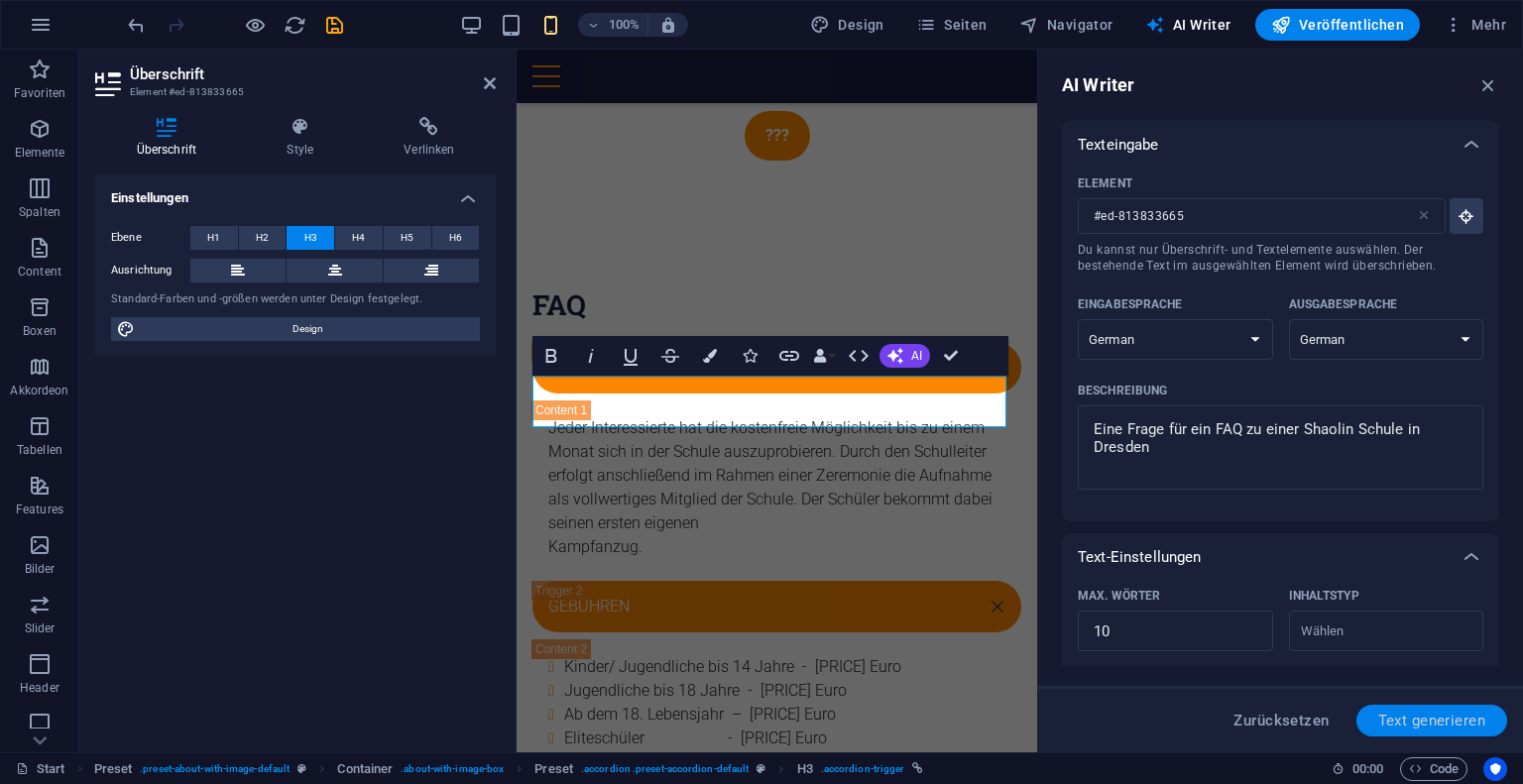 click on "Text generieren" at bounding box center (1432, 721) 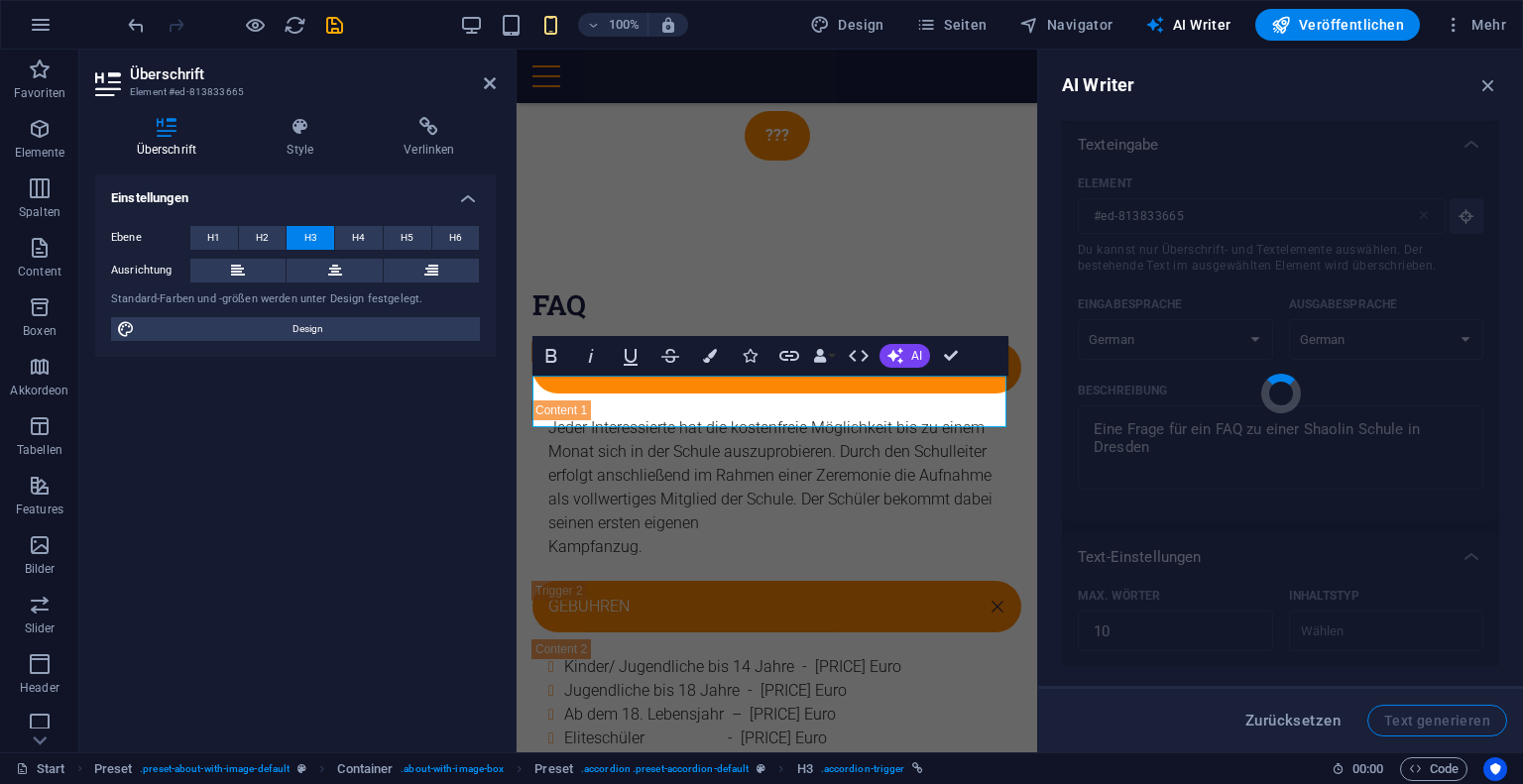 type 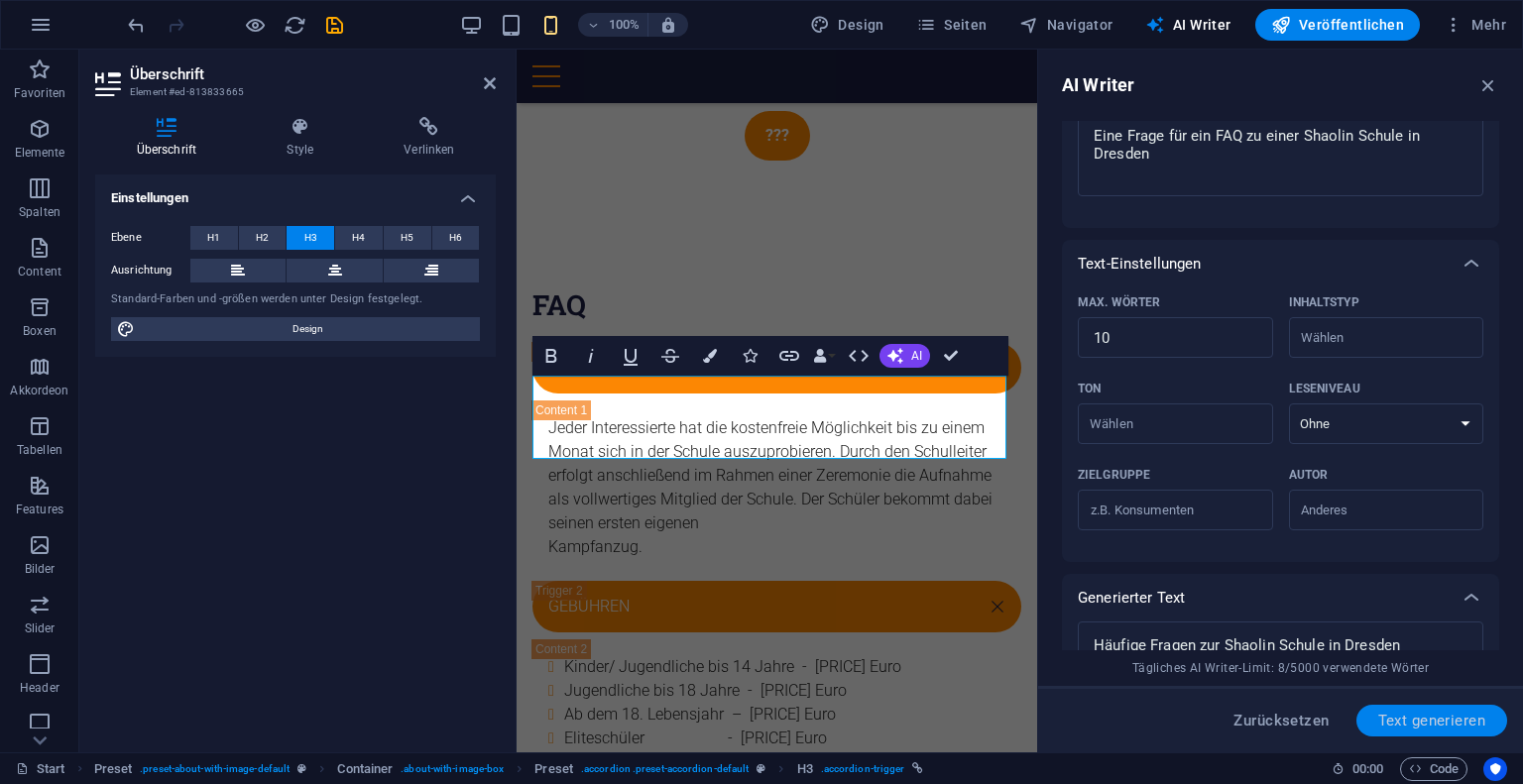 scroll, scrollTop: 464, scrollLeft: 0, axis: vertical 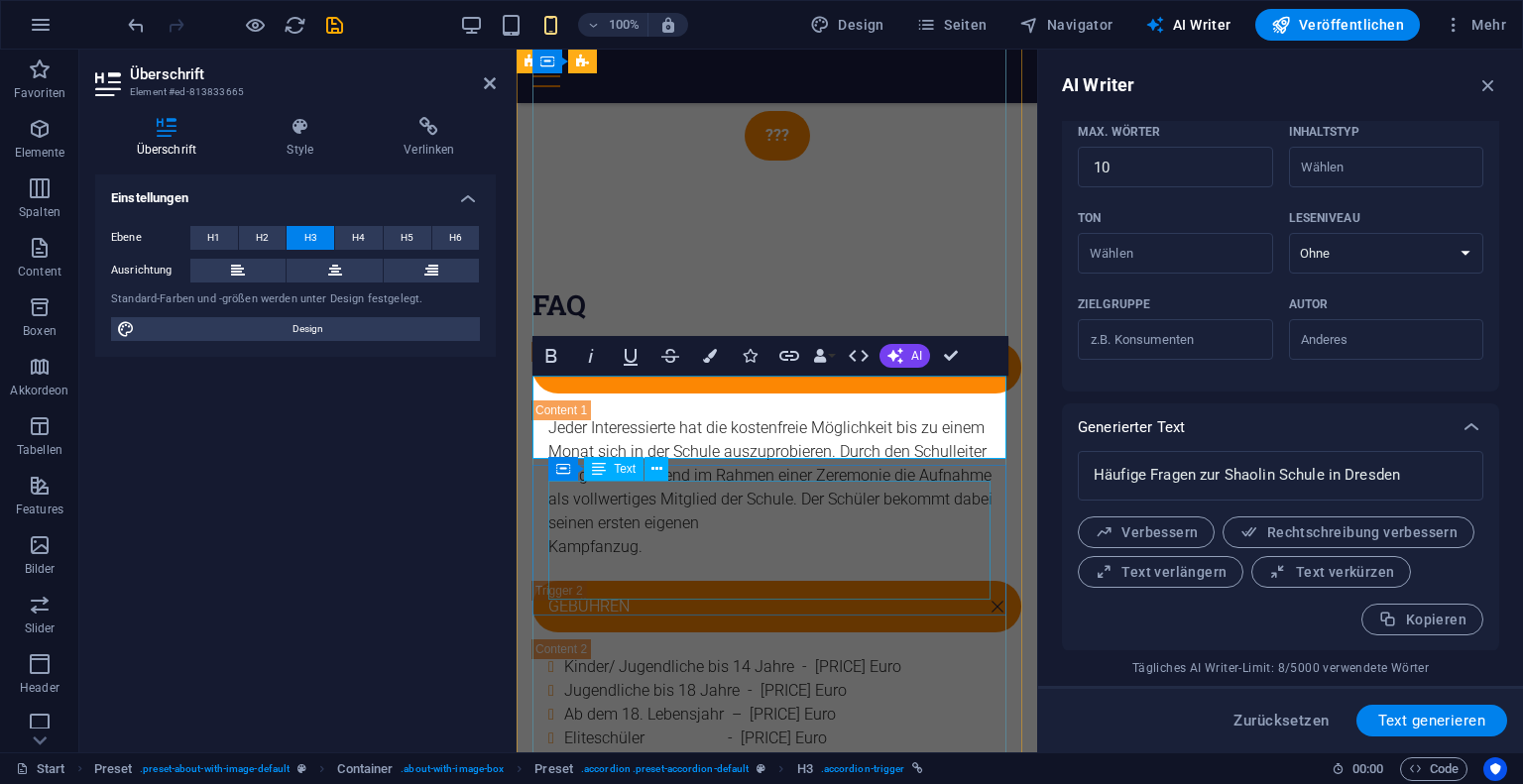 click on "Lorem ipsum dolor sit amet, consectetur adipisicing elit. Maiores ipsum repellat minus nihil. Labore, delectus, nam dignissimos ea repudiandae minima voluptatum magni pariatur possimus quia accusamus harum facilis corporis animi nisi. Enim, pariatur, impedit quia repellat harum." at bounding box center [776, 937] 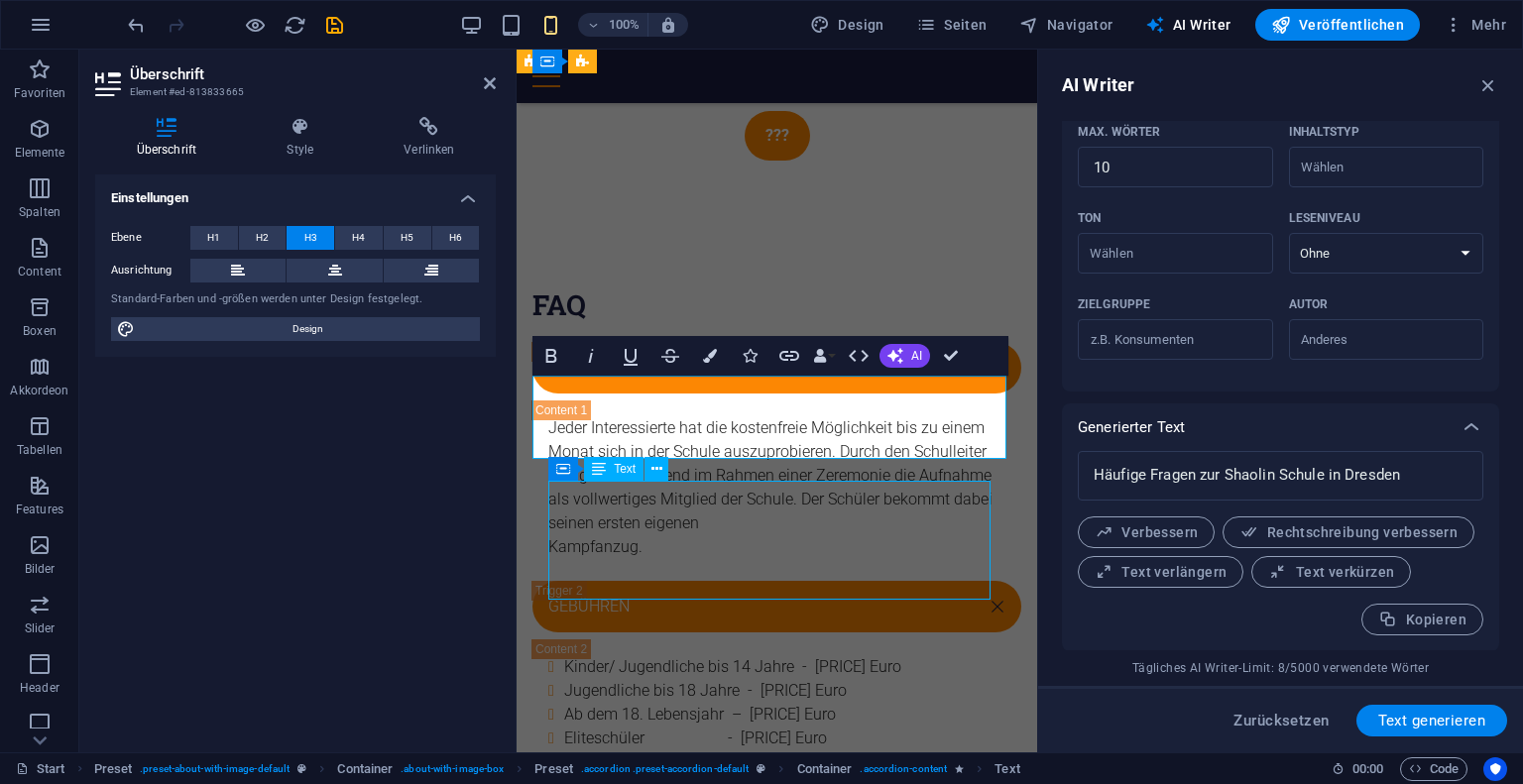 scroll, scrollTop: 3478, scrollLeft: 0, axis: vertical 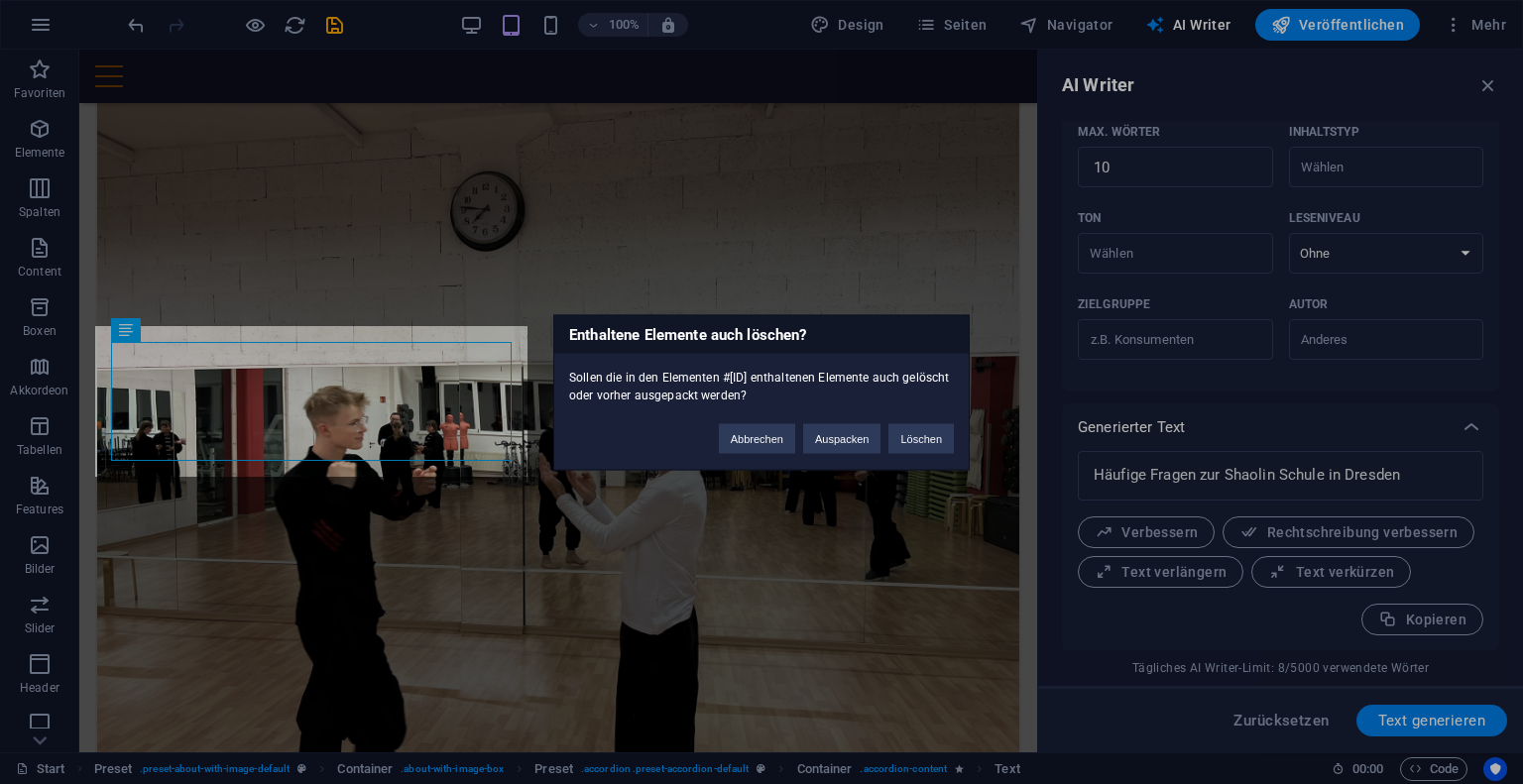 type 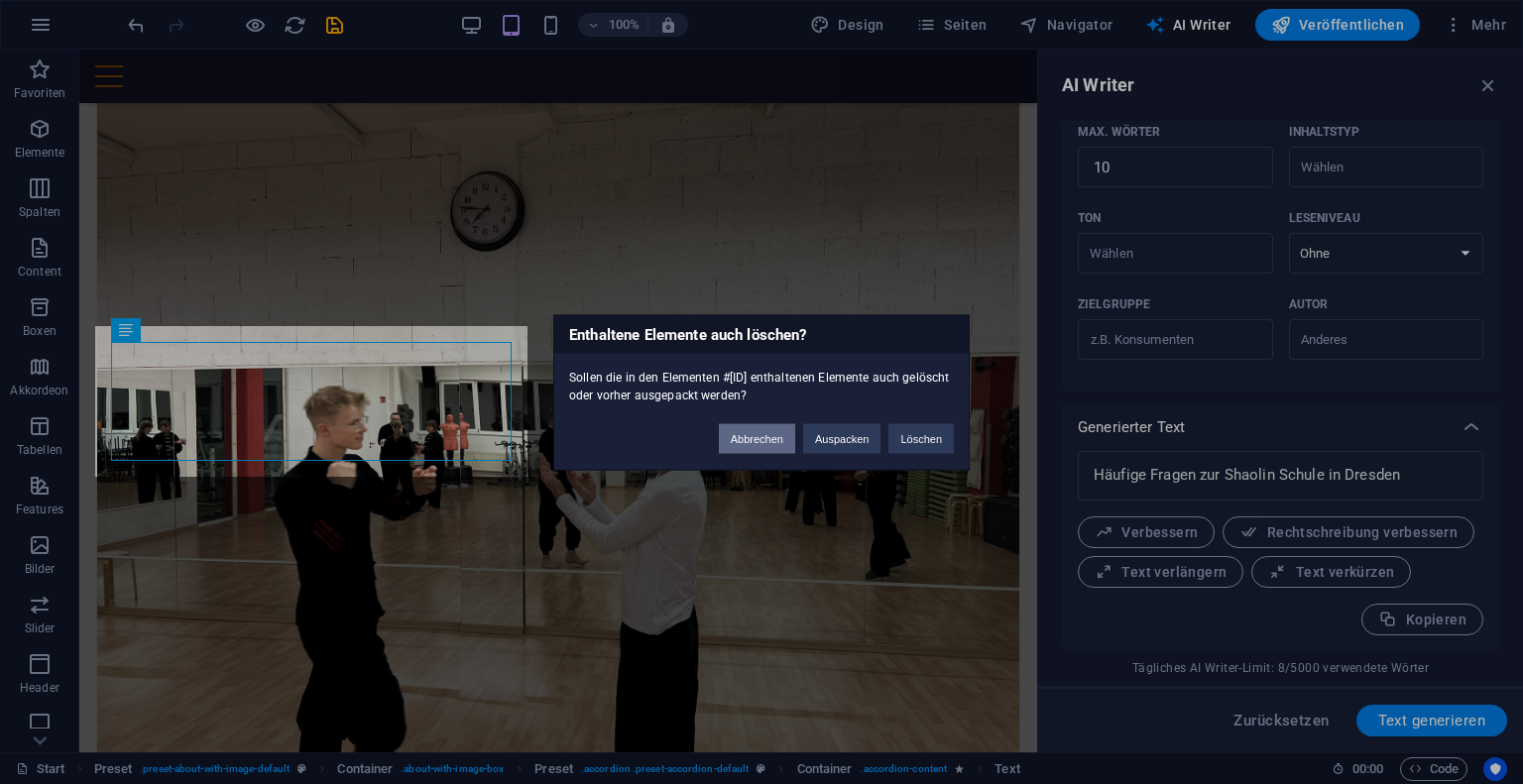type on "x" 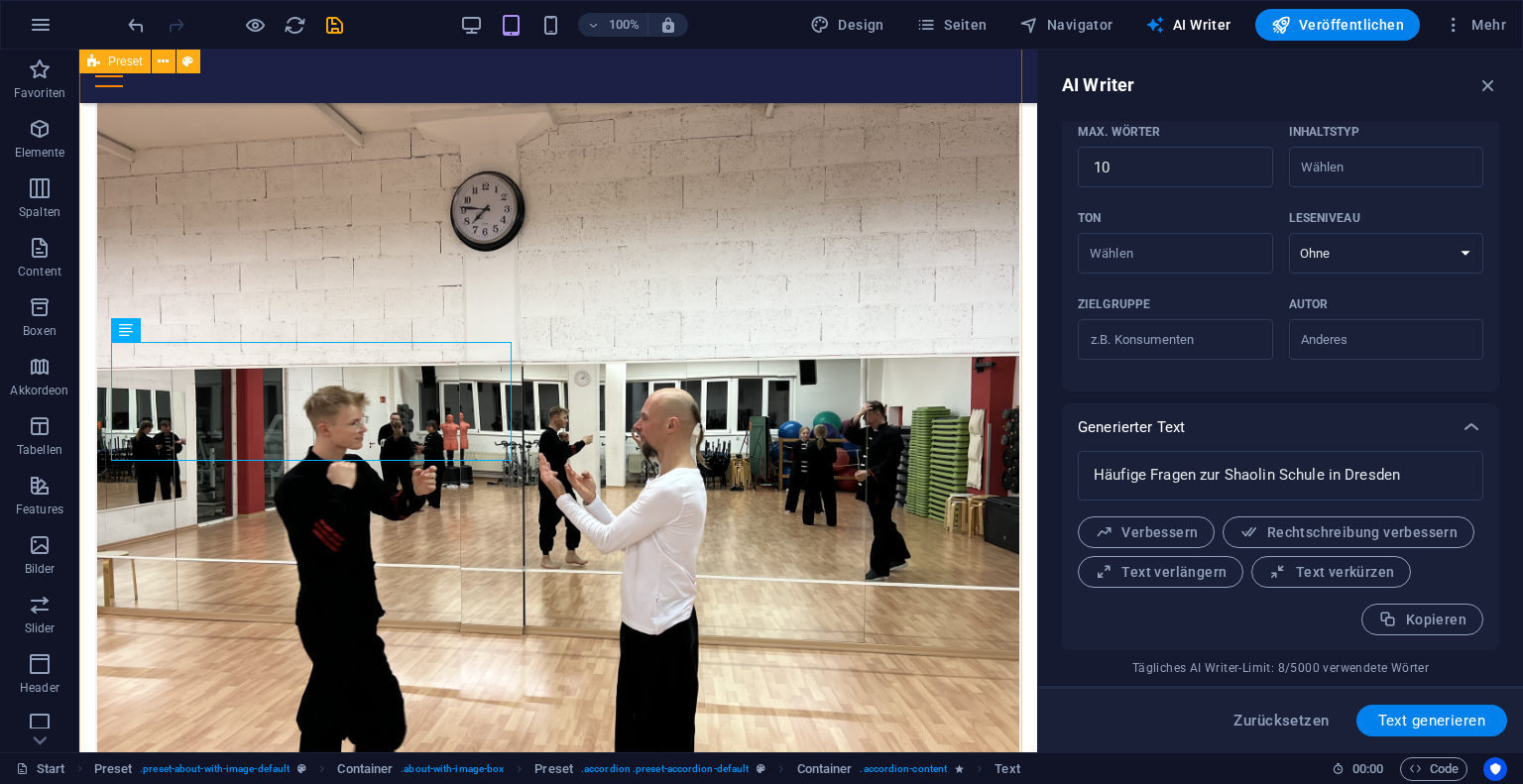 click on "FAQ Probetraining Jeder Interessierte hat die kostenfreie Möglichkeit bis zu einem Monat sich in der Schule auszuprobieren. Durch den Schulleiter erfolgt anschließend im Rahmen einer Zeremonie die Aufnahme als vollwertiges Mitglied der Schule. Der Schüler bekommt dabei seinen ersten eigenen Kampfanzug. Gebühren Kinder/ Jugendliche bis 14 Jahre  -  35, 00 Euro Jugendliche bis 18 Jahre  -  45,00 Euro Ab dem 18. Lebensjahr  –  65,00 Euro Eliteschüler                     -  100,00 Euro was hier? was hier? Lorem ipsum dolor sit amet, consectetur adipisicing elit. Maiores ipsum repellat minus nihil. Labore, delectus, nam dignissimos ea repudiandae minima voluptatum magni pariatur possimus quia accusamus harum facilis corporis animi nisi. Enim, pariatur, impedit quia repellat harum. Labore delectus Kepudiandae" at bounding box center (558, 5515) 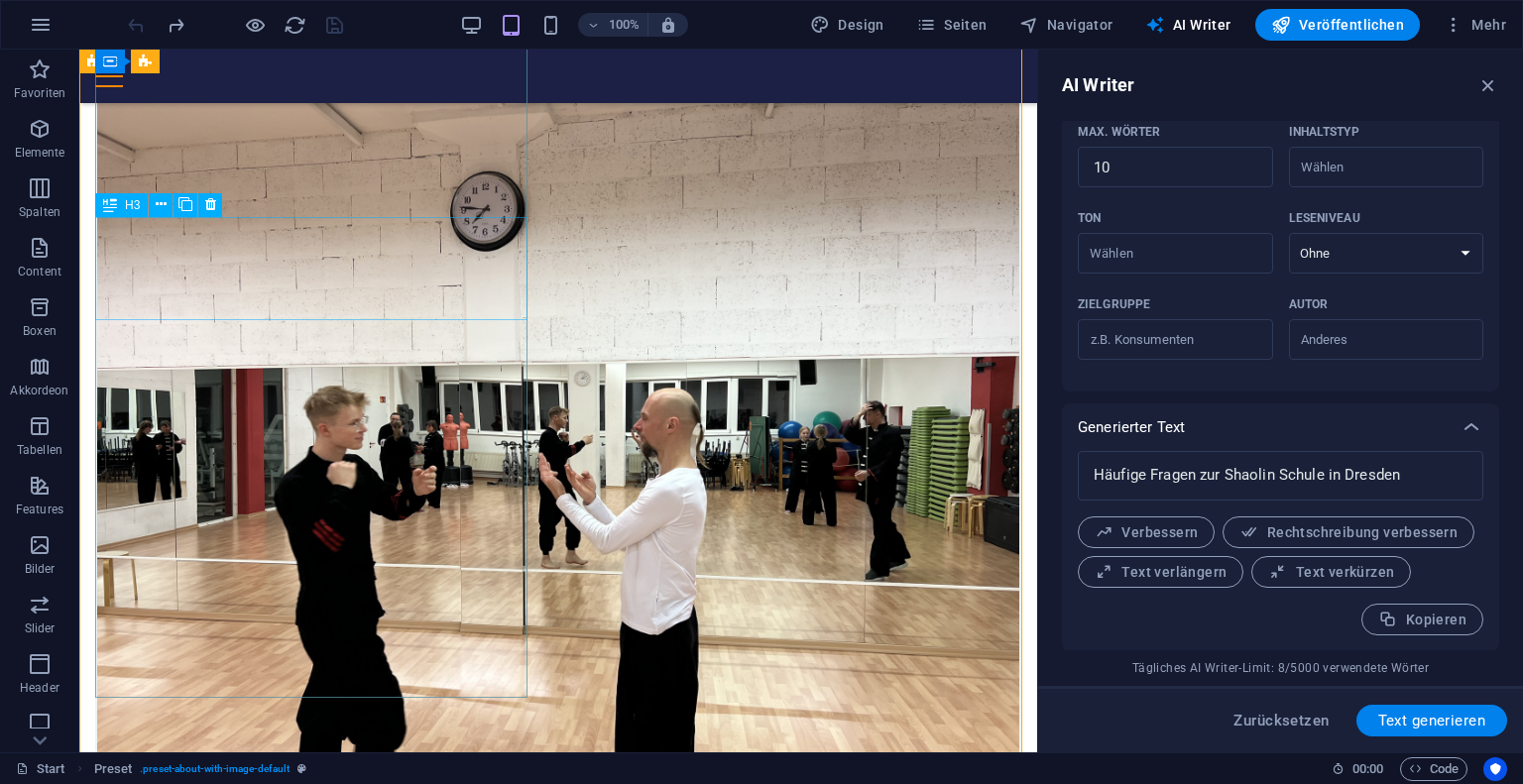 click on "was hier? was hier?" at bounding box center [558, 5538] 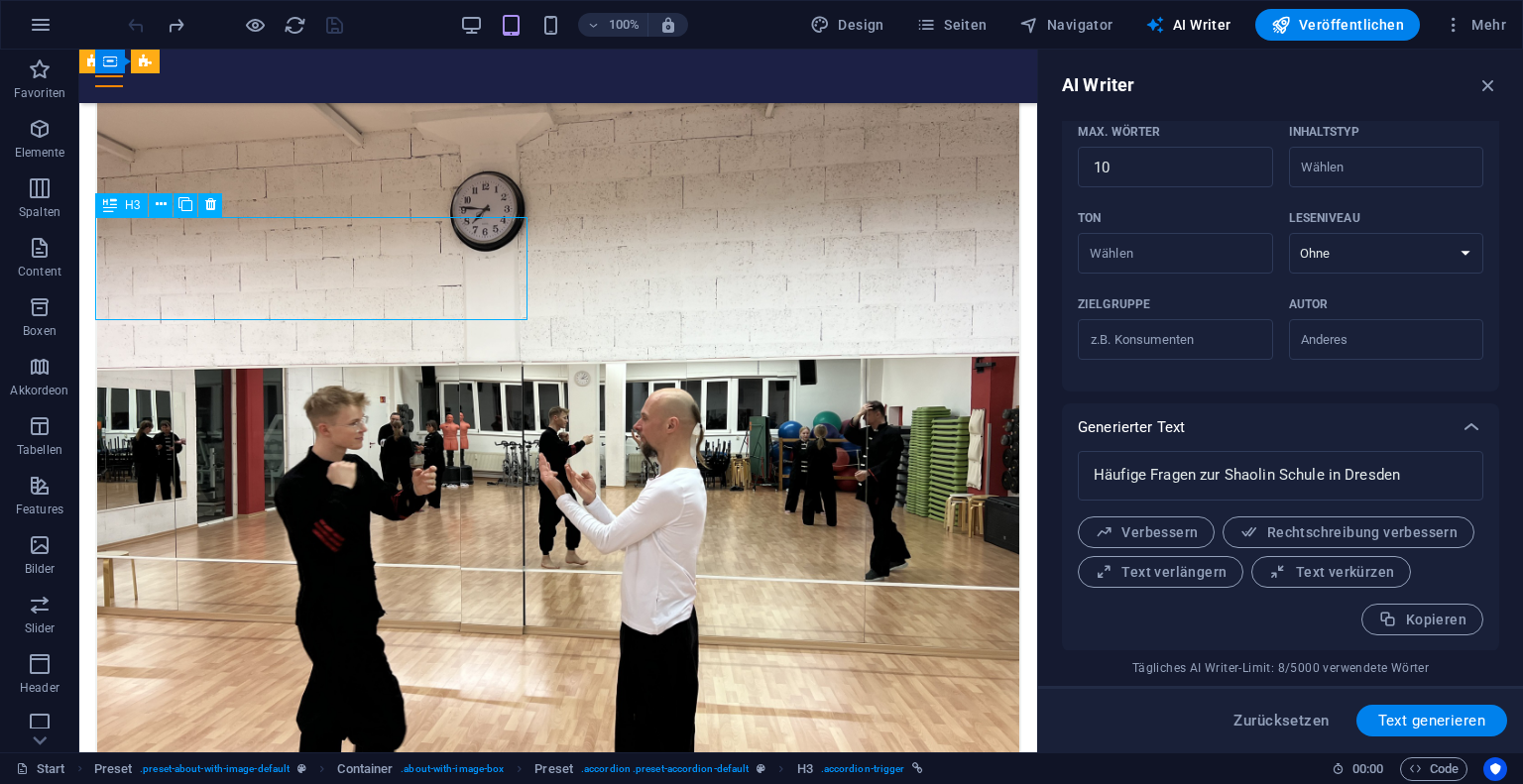 click on "was hier? was hier?" at bounding box center [558, 5538] 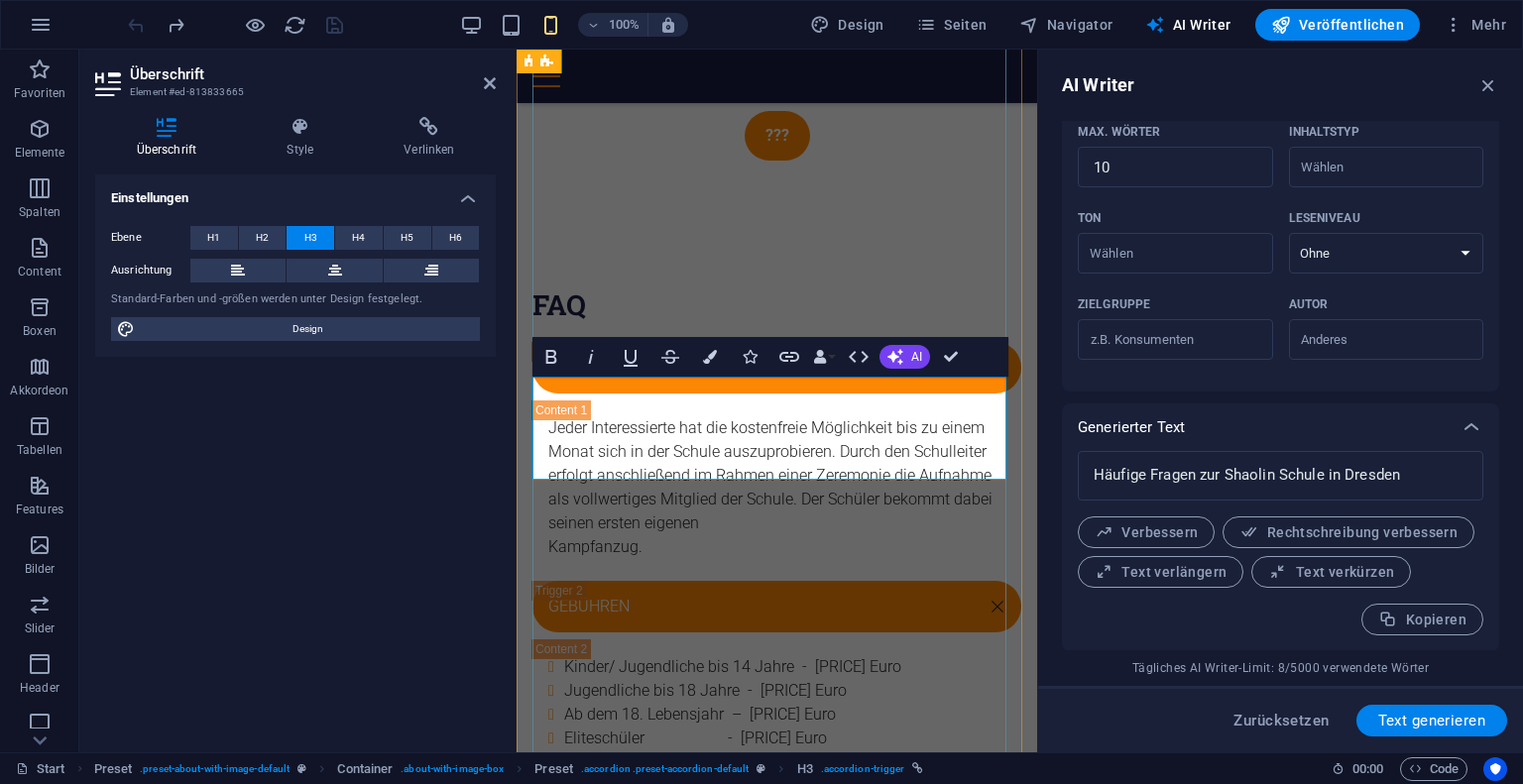 click on "was hier?" at bounding box center (776, 849) 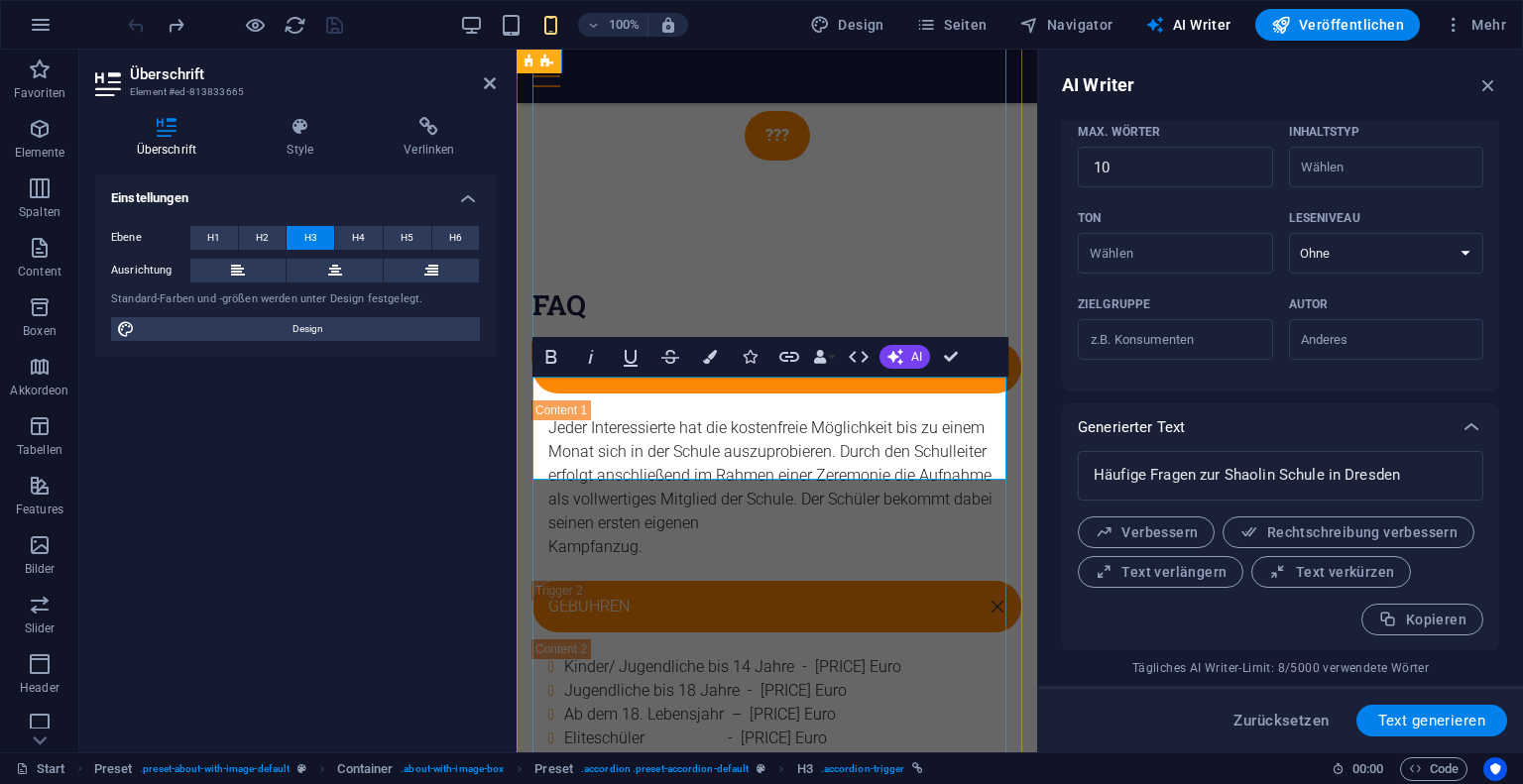 click on "was hier?" at bounding box center [776, 849] 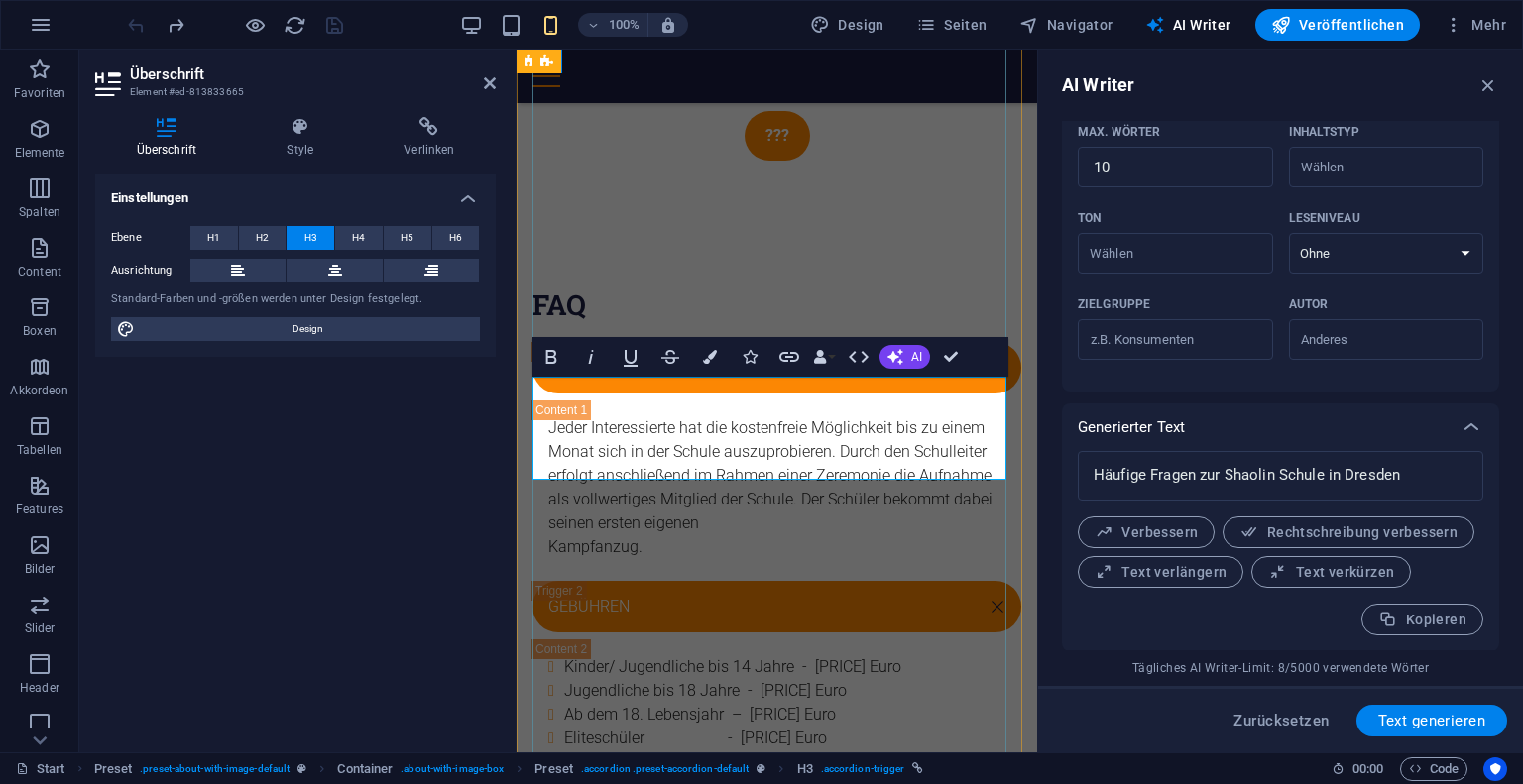 click on "was hier?" at bounding box center (776, 849) 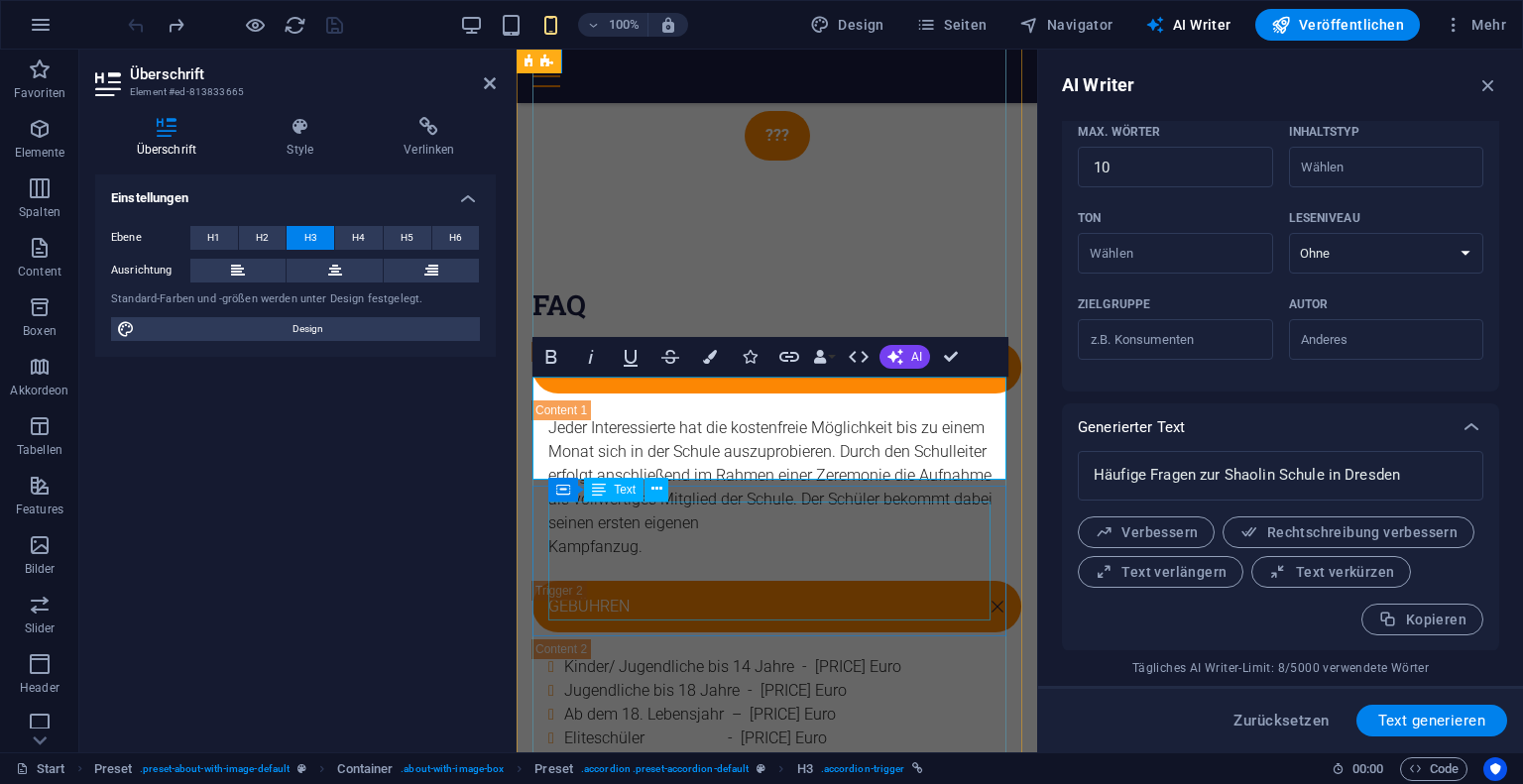 click on "Lorem ipsum dolor sit amet, consectetur adipisicing elit. Maiores ipsum repellat minus nihil. Labore, delectus, nam dignissimos ea repudiandae minima voluptatum magni pariatur possimus quia accusamus harum facilis corporis animi nisi. Enim, pariatur, impedit quia repellat harum." at bounding box center (776, 956) 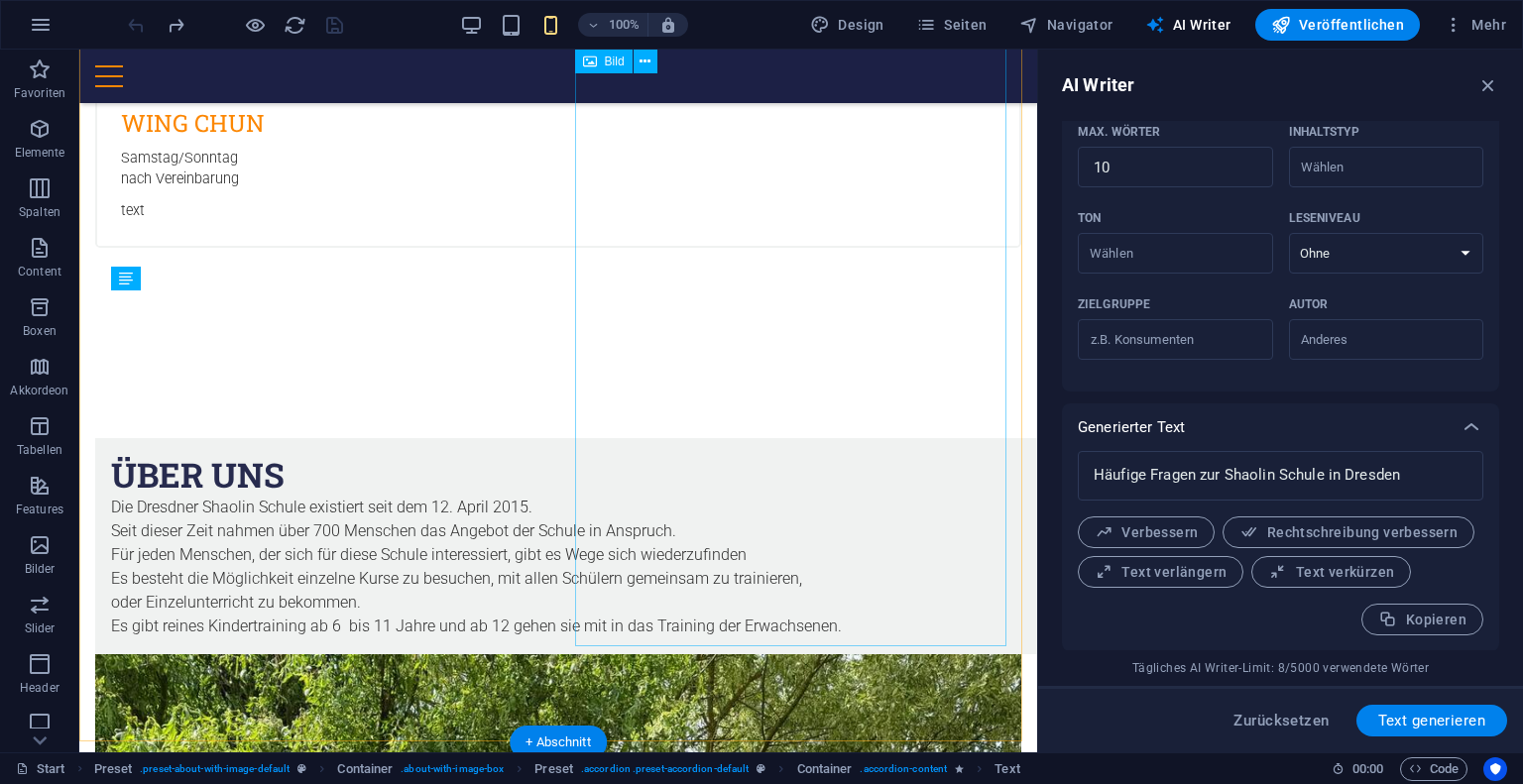 scroll, scrollTop: 3478, scrollLeft: 0, axis: vertical 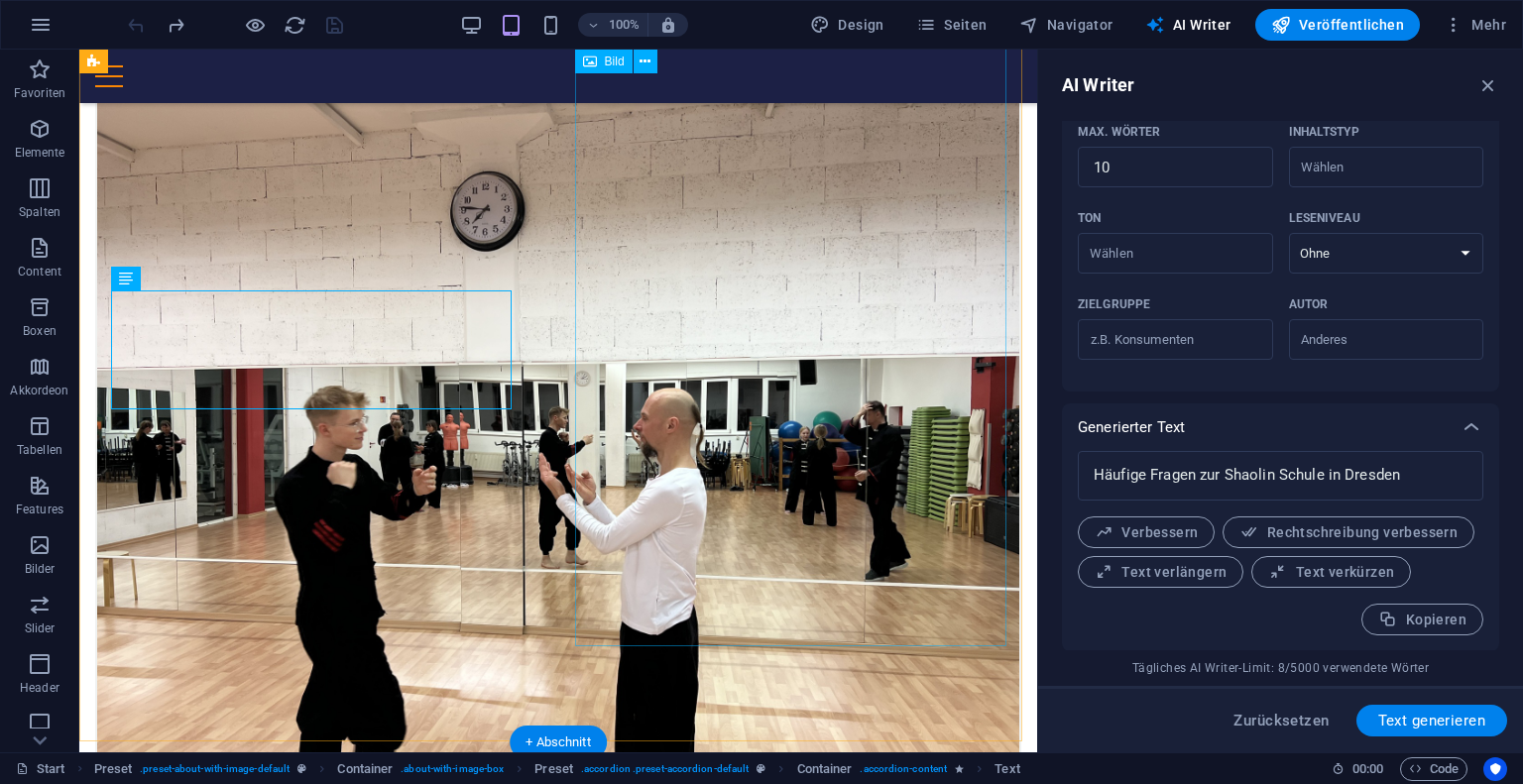 click at bounding box center (241, 5887) 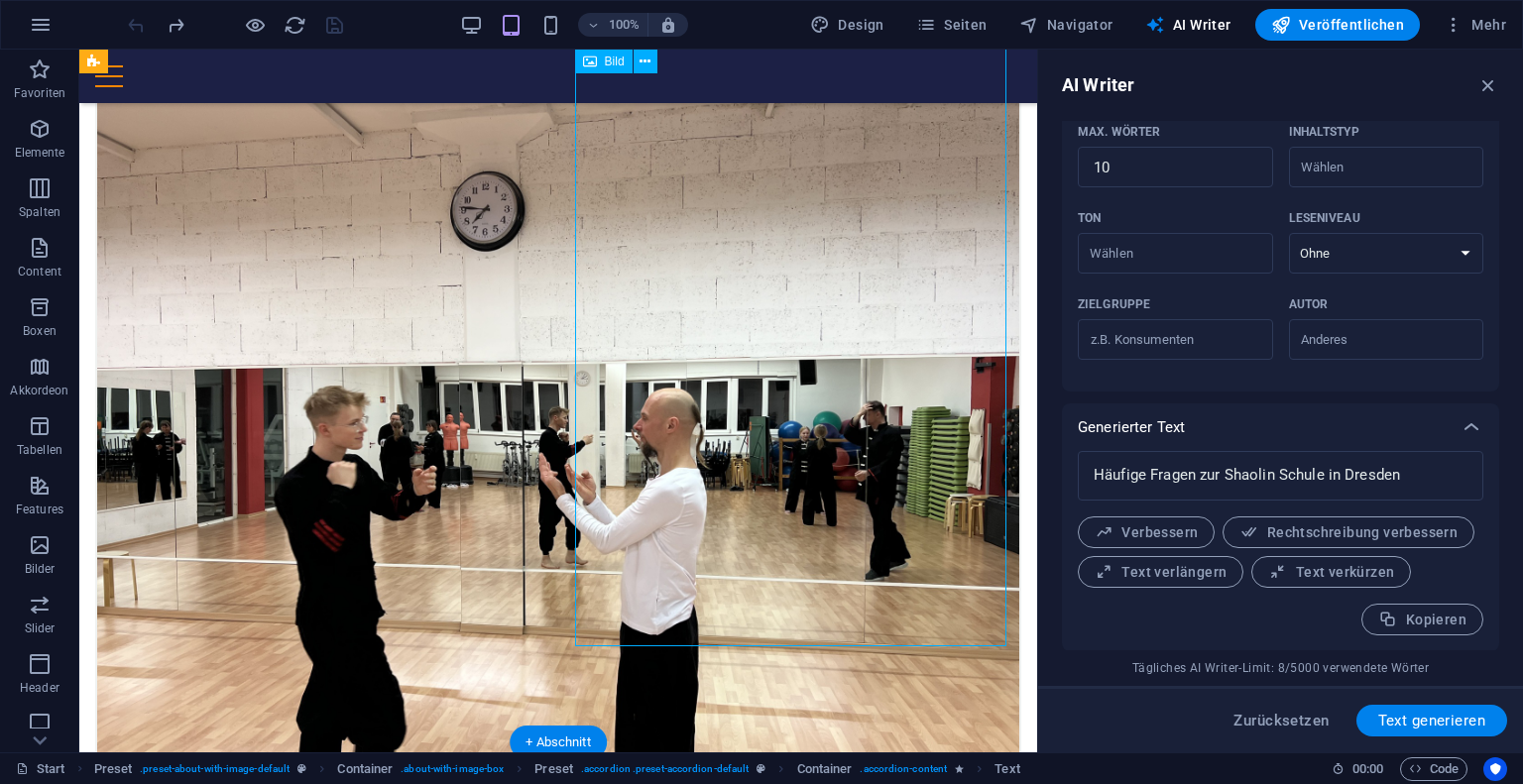 click at bounding box center (241, 5887) 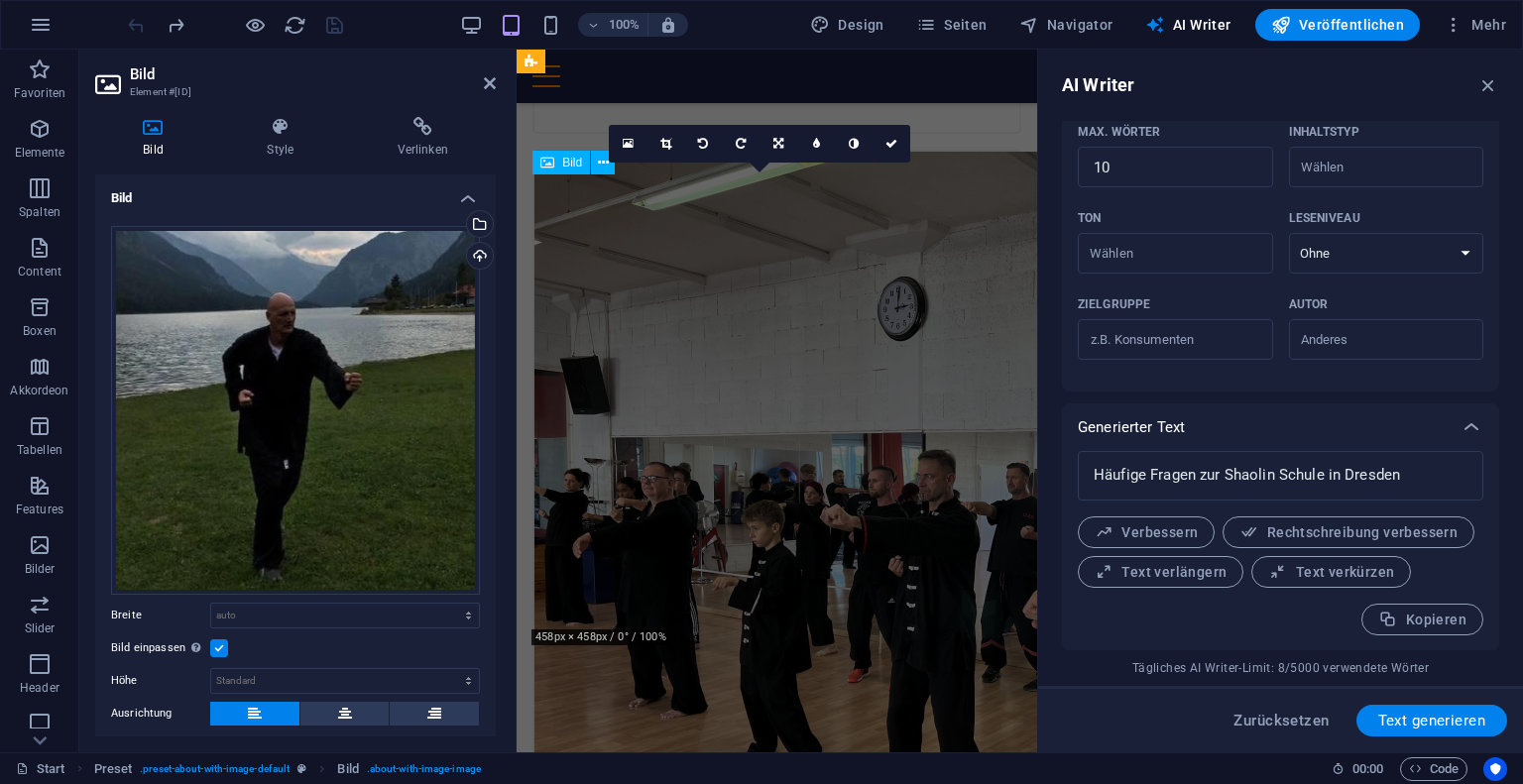 scroll, scrollTop: 6668, scrollLeft: 0, axis: vertical 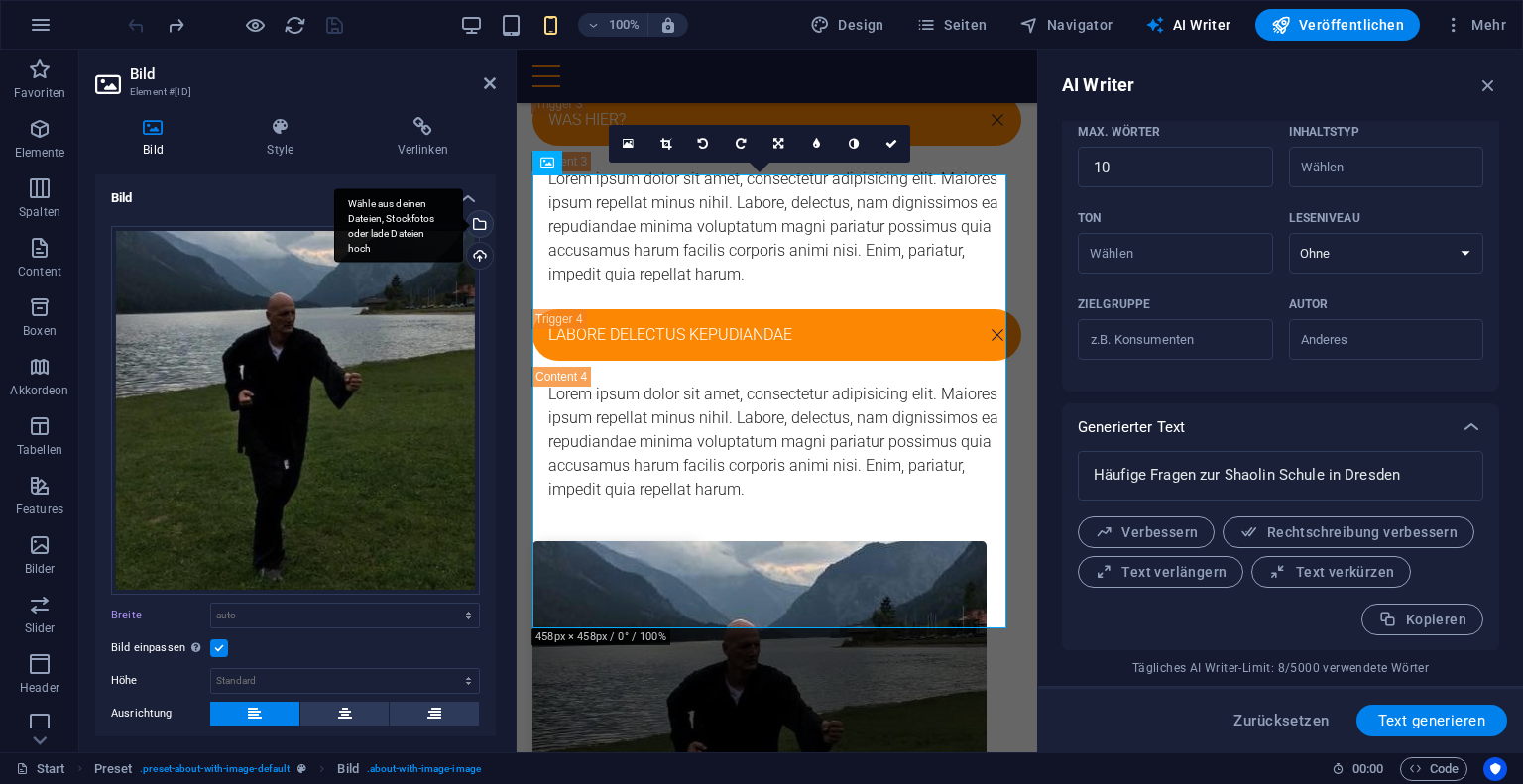 click on "Wähle aus deinen Dateien, Stockfotos oder lade Dateien hoch" at bounding box center [478, 226] 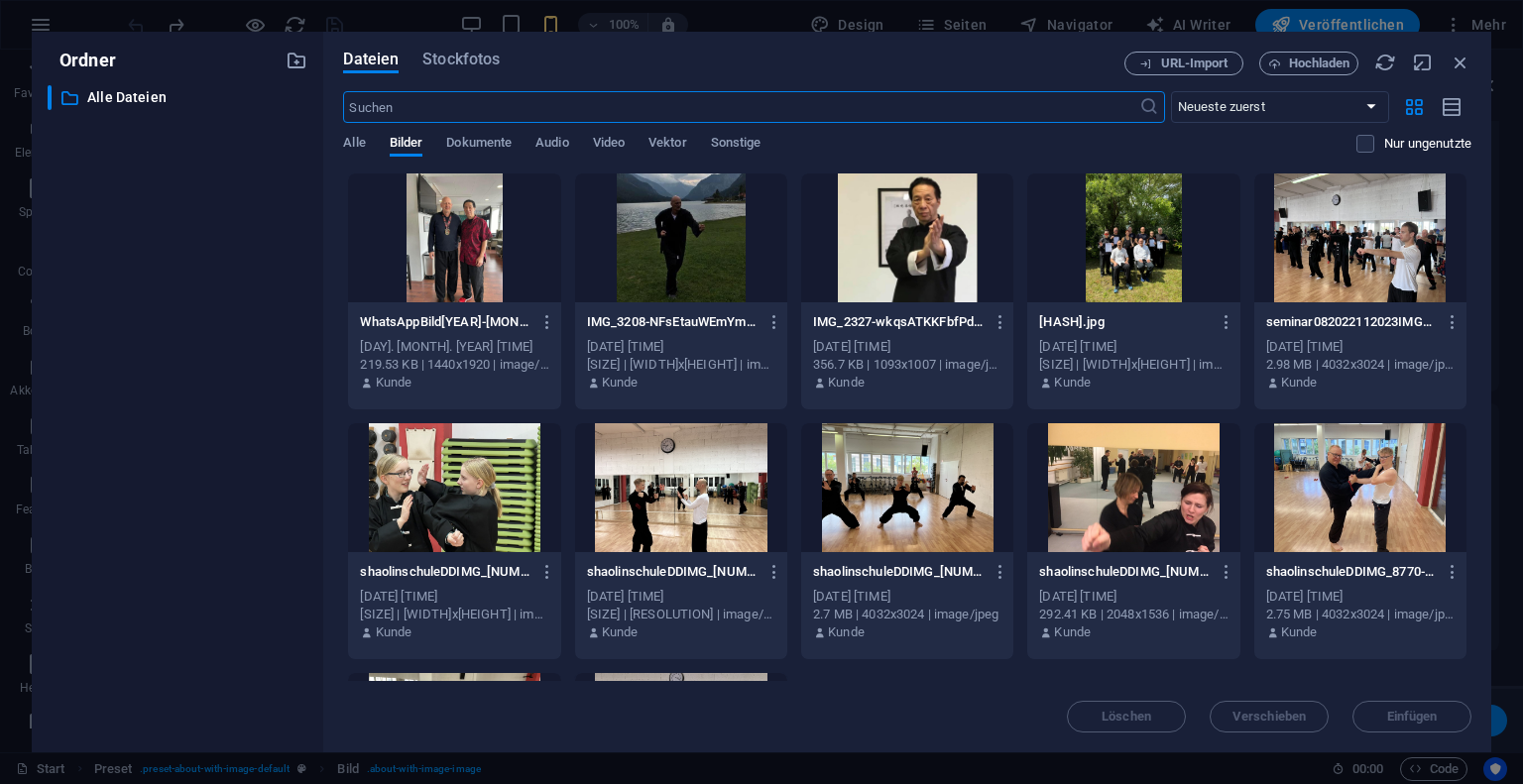 click at bounding box center [454, 238] 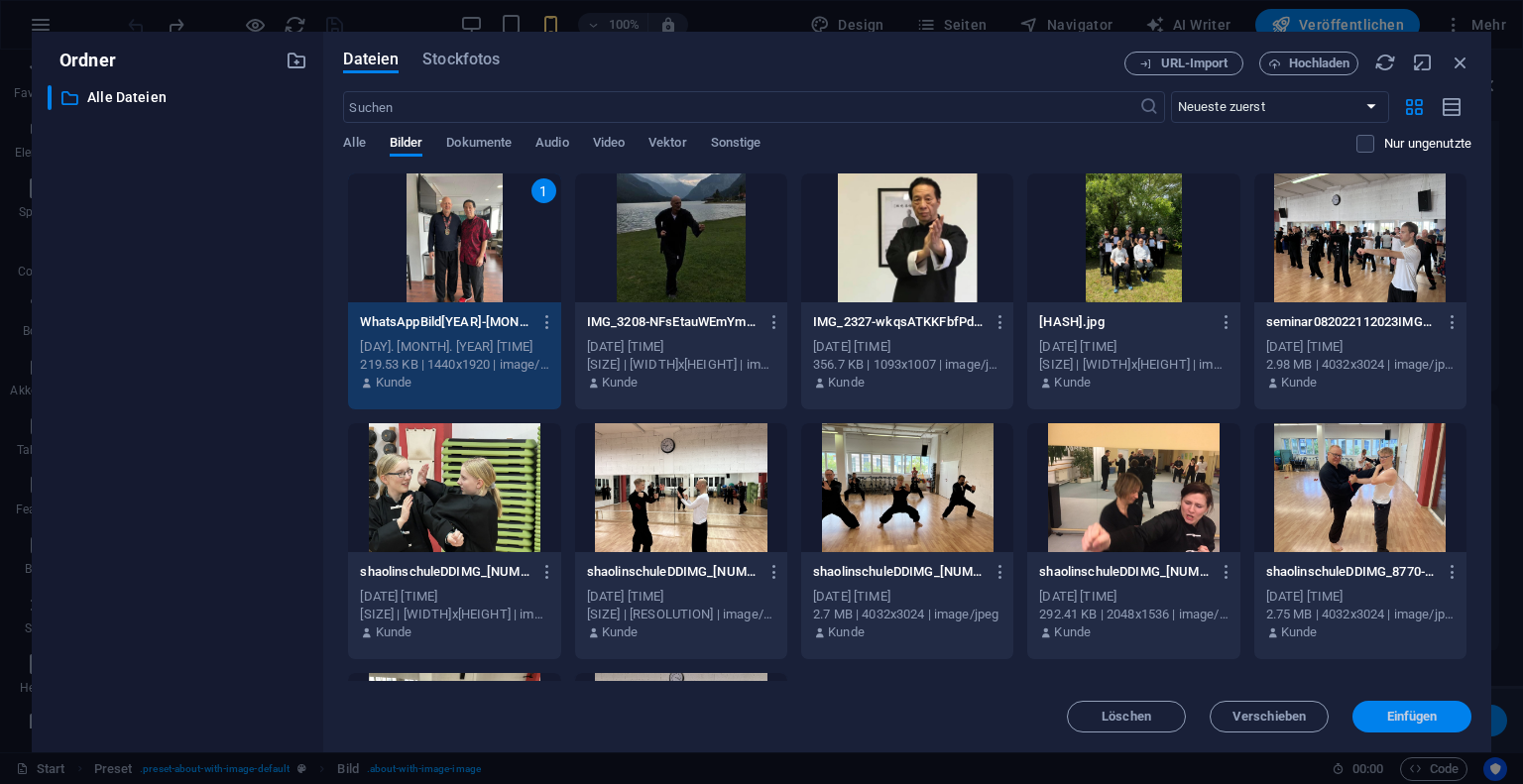 click on "Einfügen" at bounding box center (1412, 717) 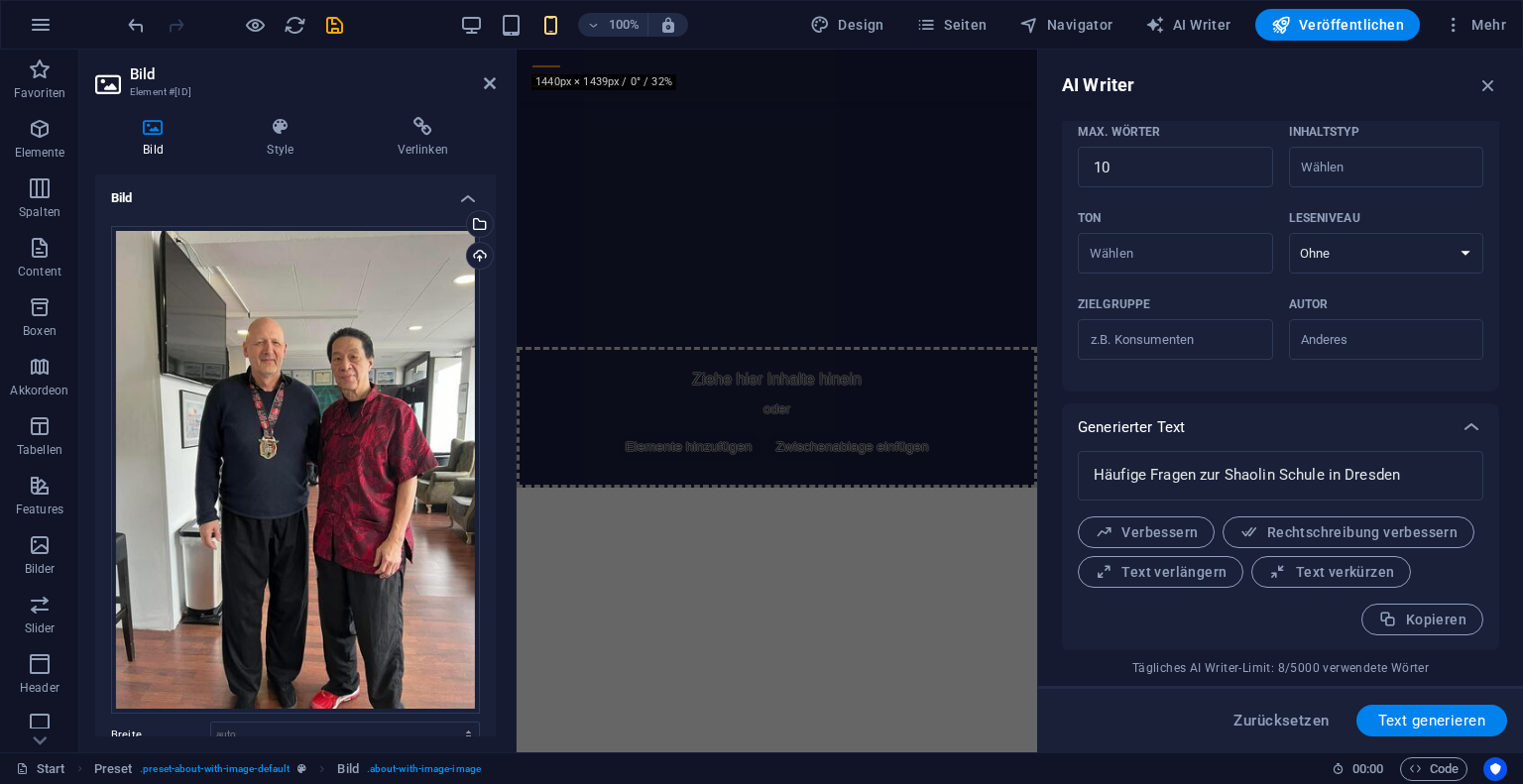 scroll, scrollTop: 7402, scrollLeft: 0, axis: vertical 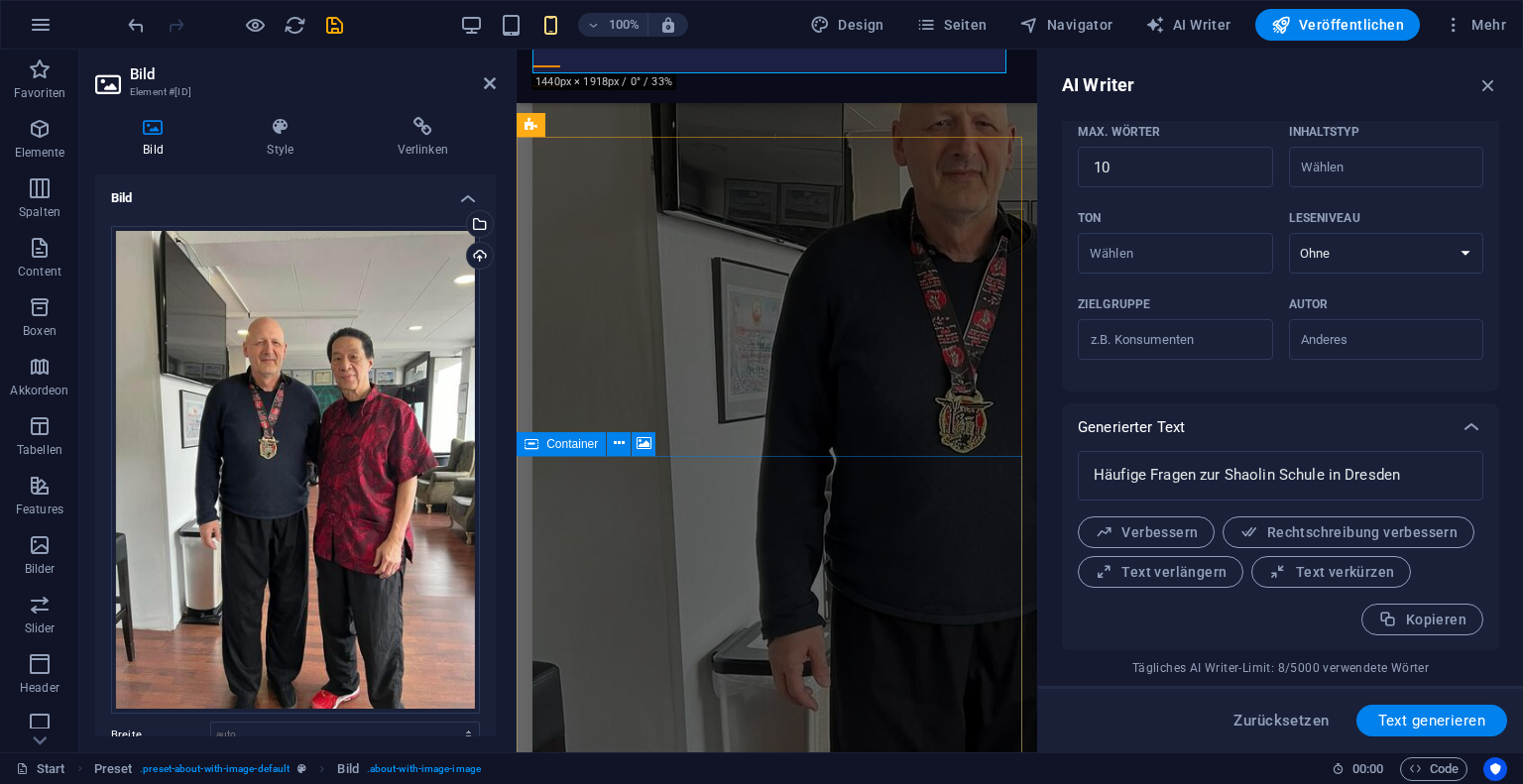 click on "Ziehe hier Inhalte hinein oder  Elemente hinzufügen  Zwischenablage einfügen" at bounding box center [776, 1911] 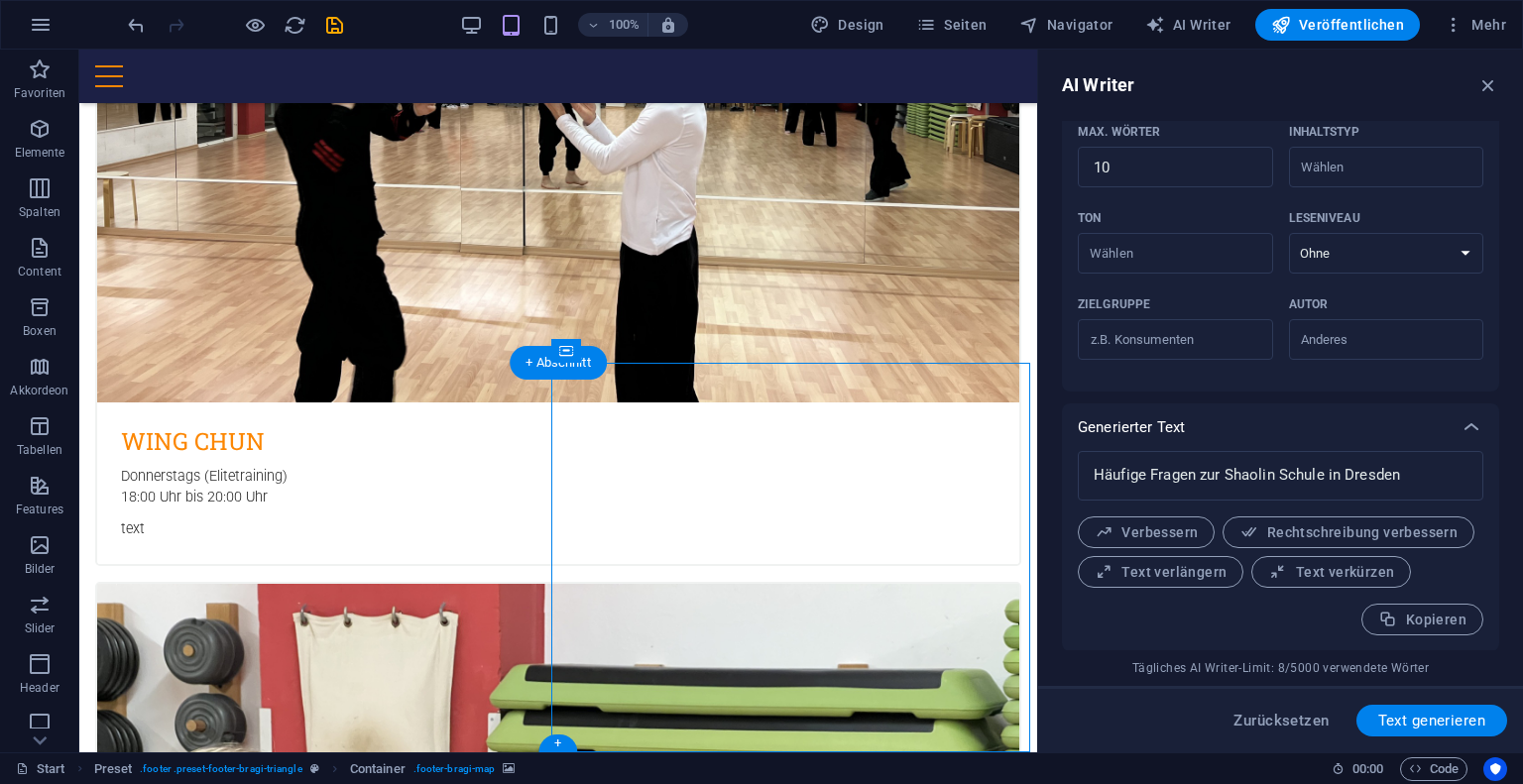 scroll, scrollTop: 3372, scrollLeft: 0, axis: vertical 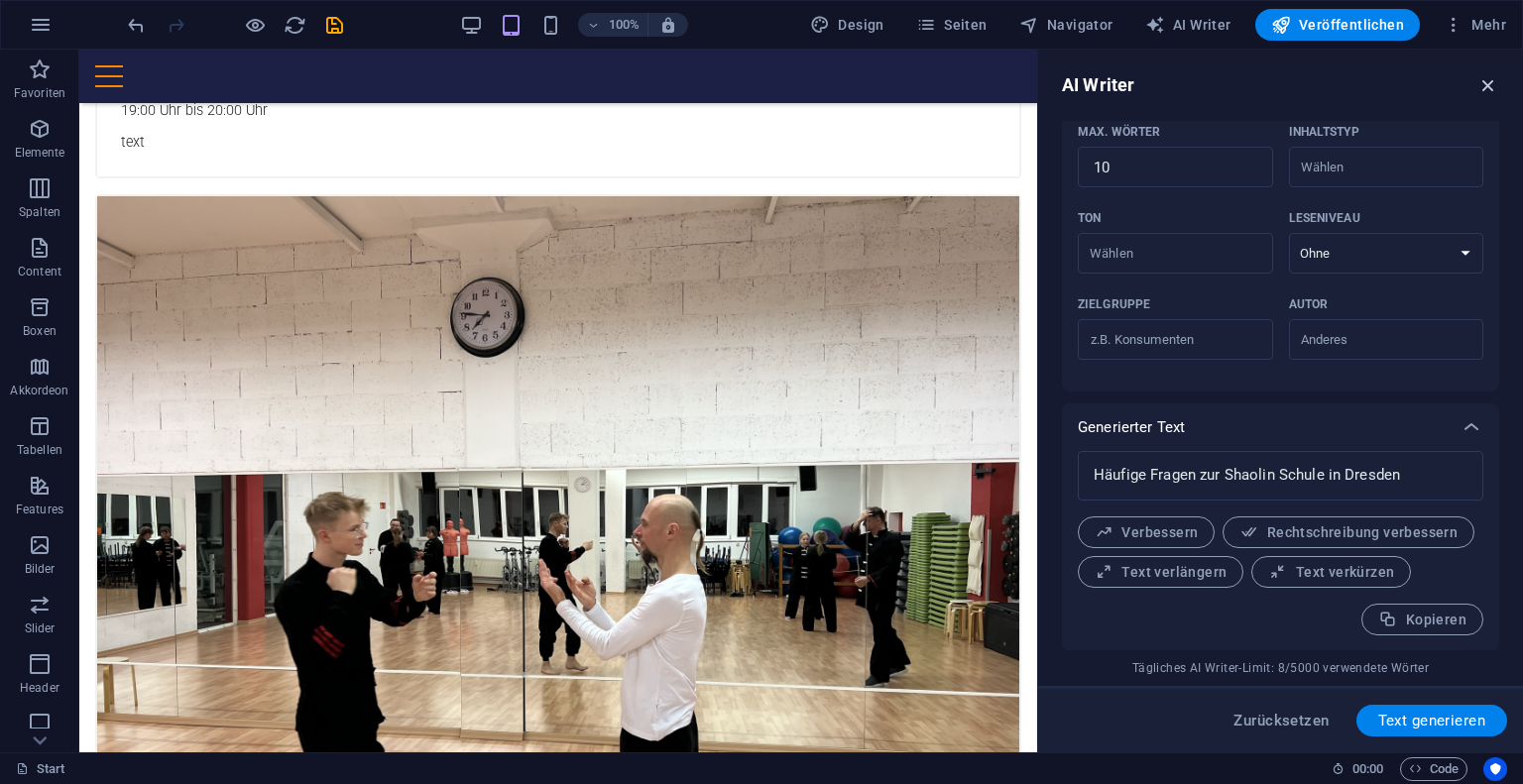 click at bounding box center [1488, 85] 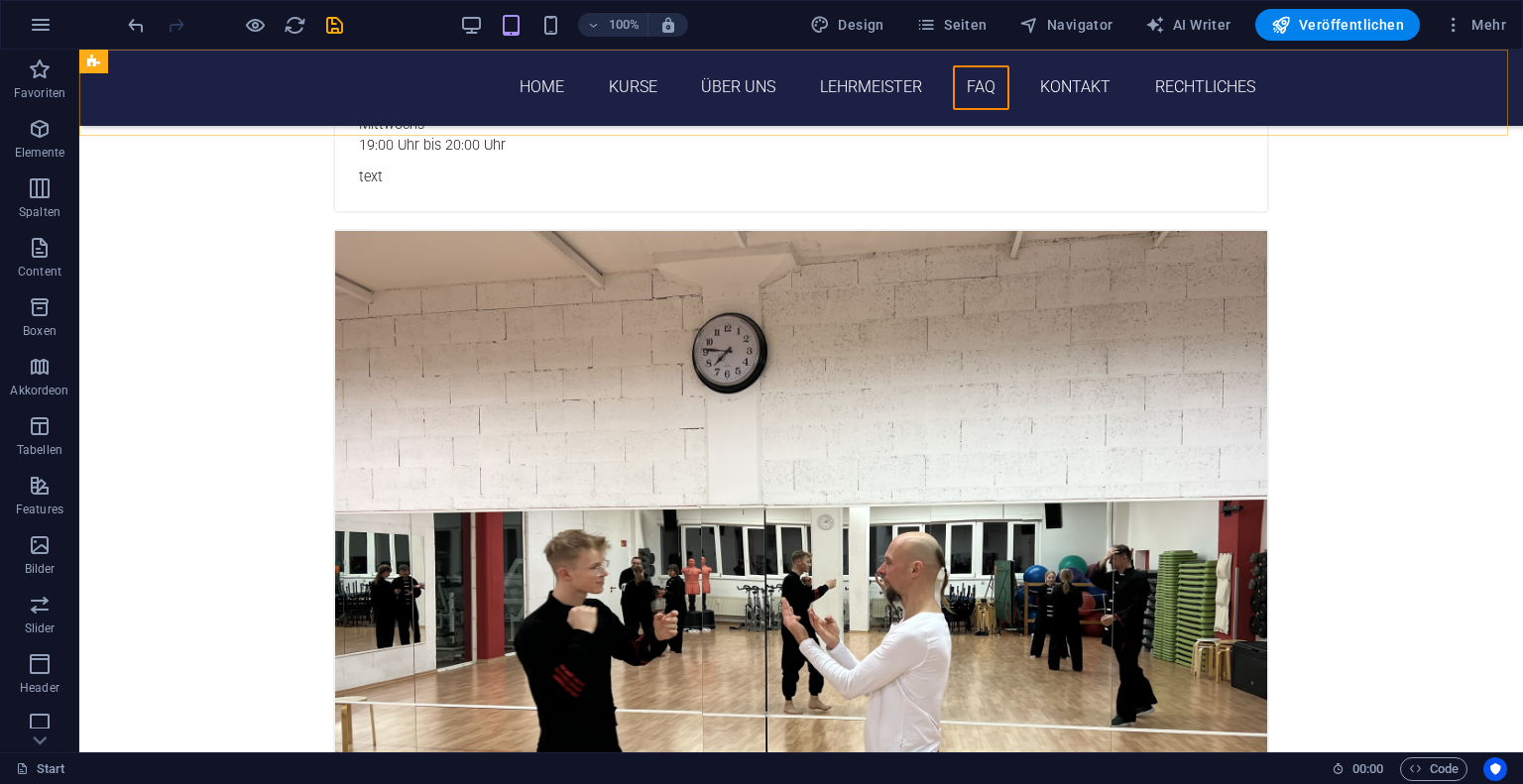 scroll, scrollTop: 3428, scrollLeft: 0, axis: vertical 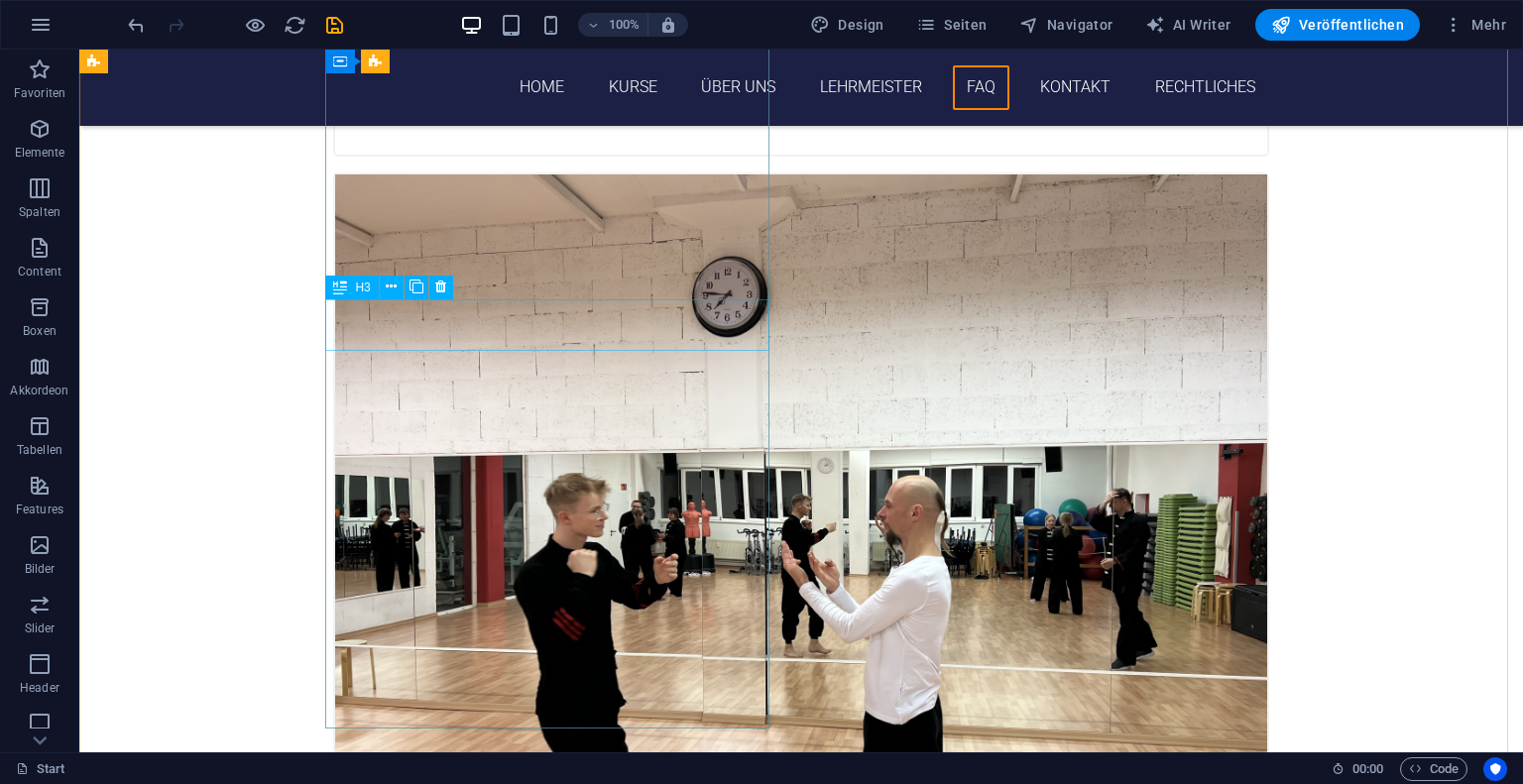 click on "was hier?" at bounding box center [563, 5678] 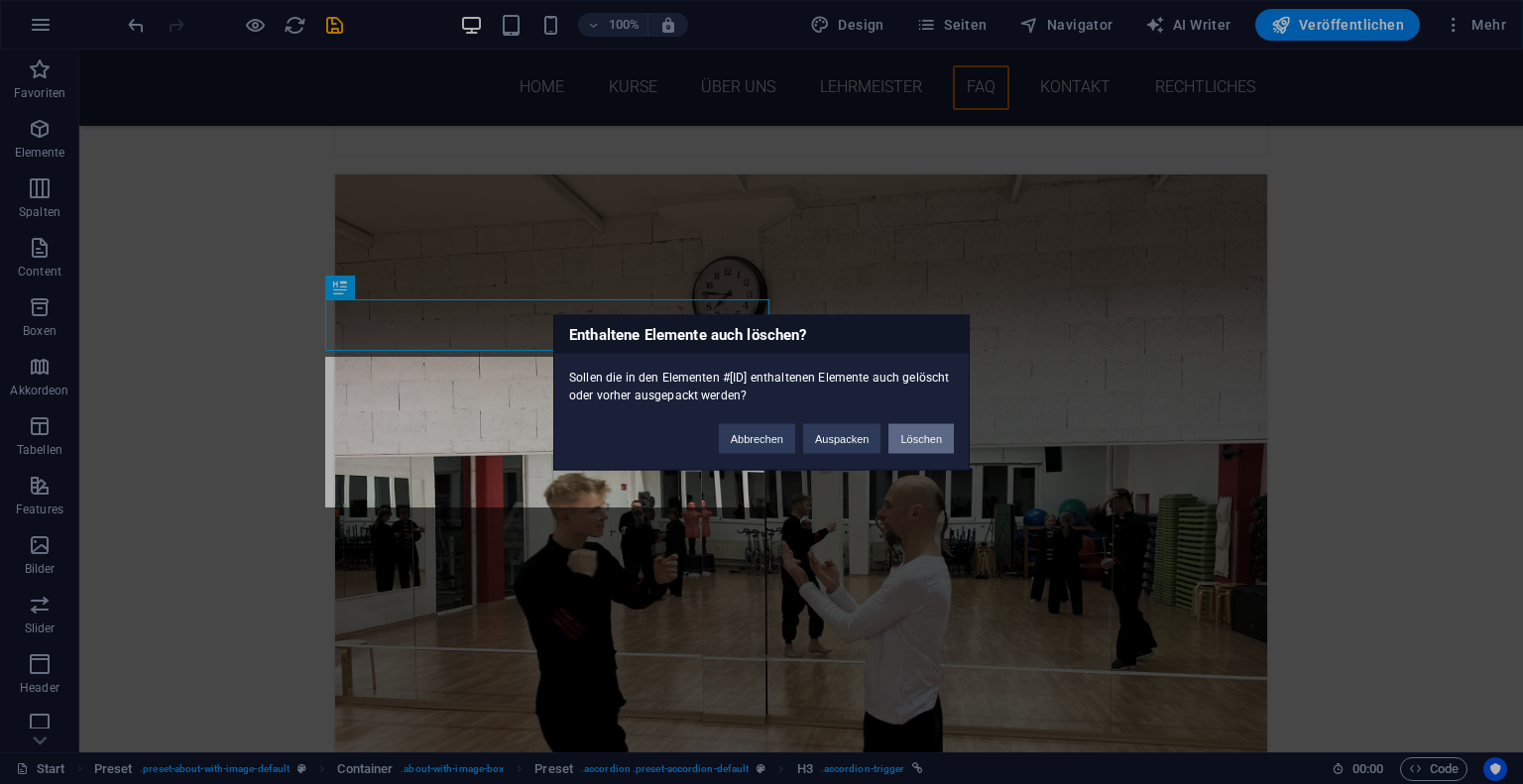 click on "Löschen" at bounding box center (921, 438) 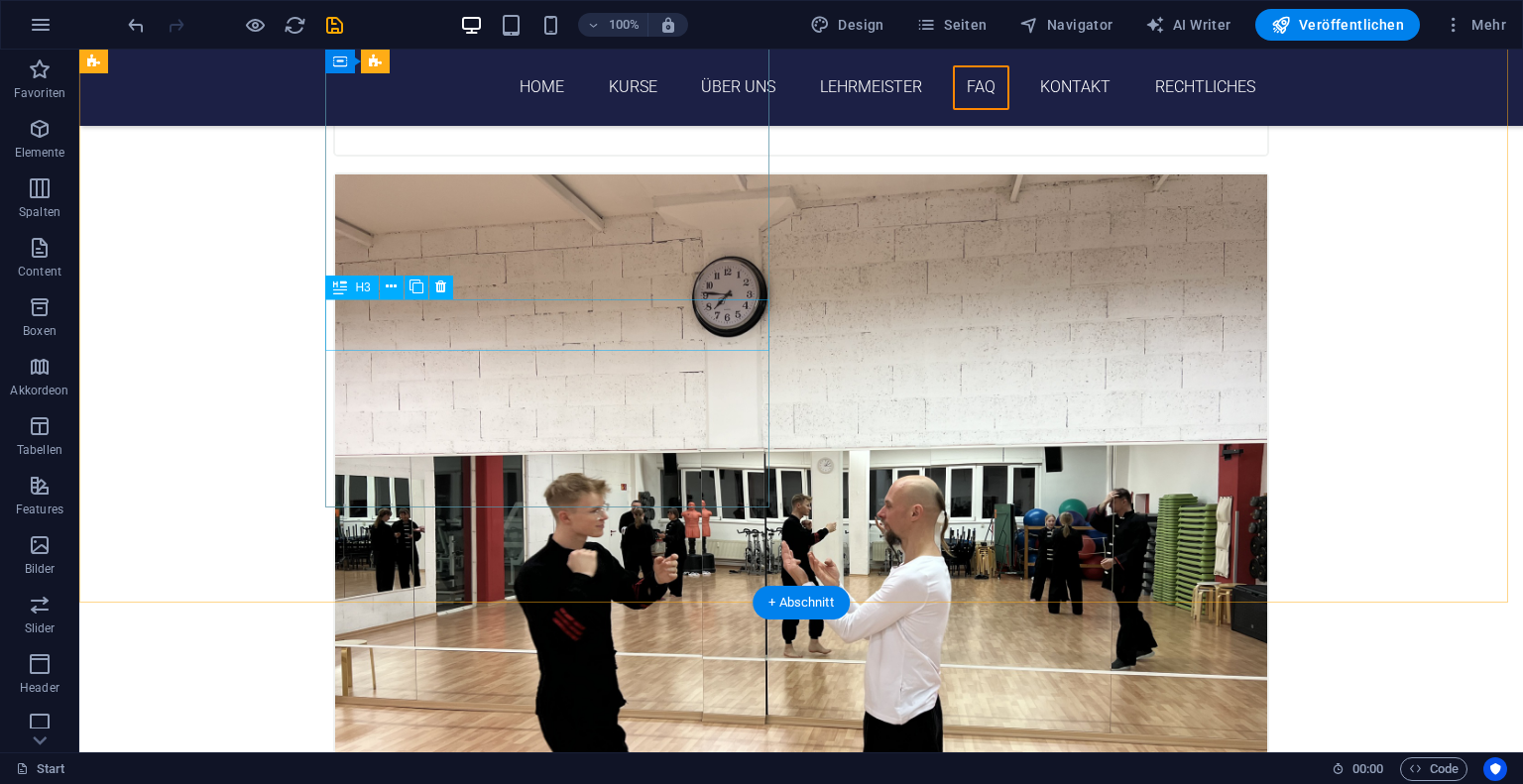 click on "Labore delectus Kepudiandae" at bounding box center (563, 5678) 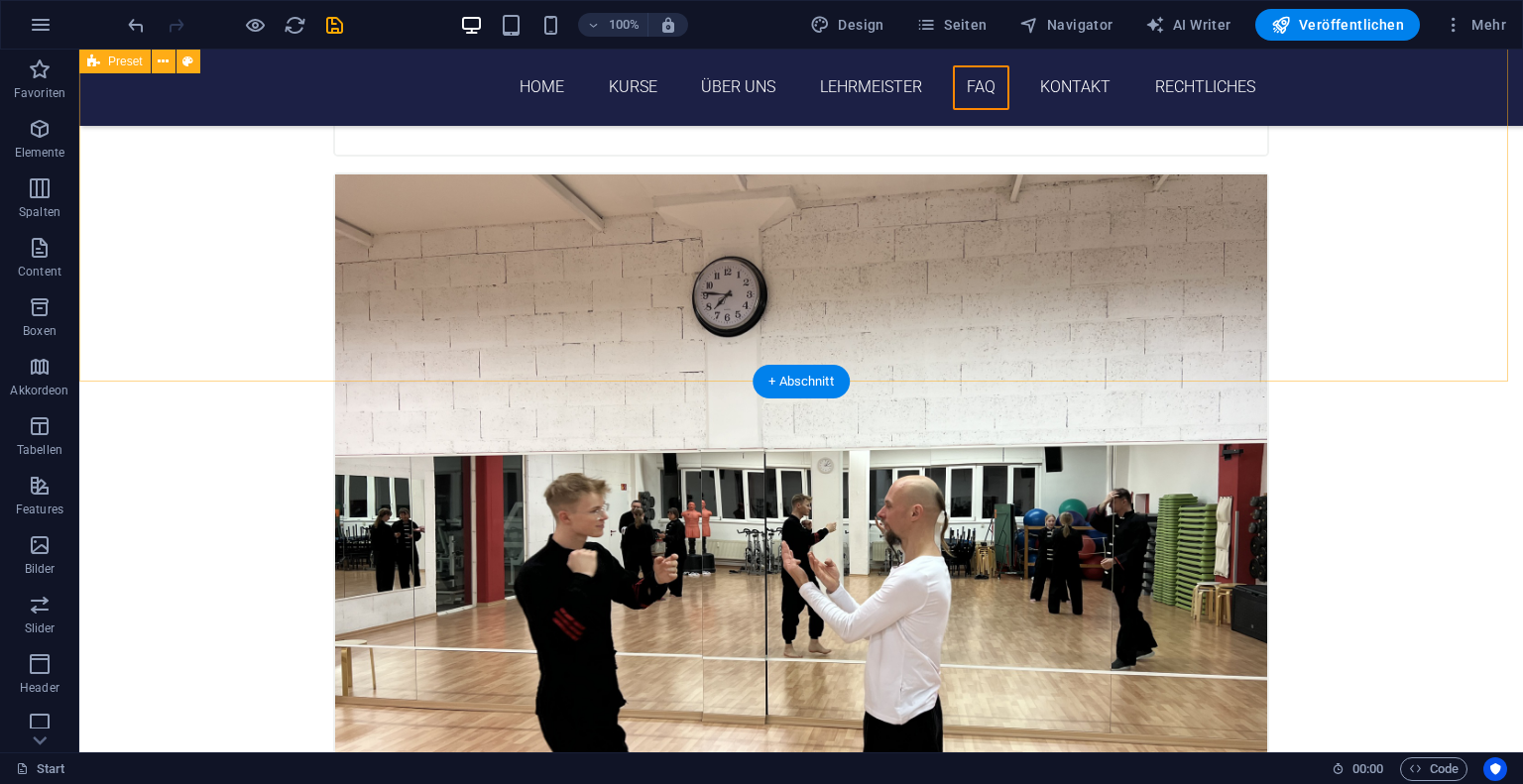 click on "FAQ Probetraining Jeder Interessierte hat die kostenfreie Möglichkeit bis zu einem Monat sich in der Schule auszuprobieren. Durch den Schulleiter erfolgt anschließend im Rahmen einer Zeremonie die Aufnahme als vollwertiges Mitglied der Schule. Der Schüler bekommt dabei seinen ersten eigenen Kampfanzug. Gebühren Kinder/ Jugendliche bis 14 Jahre  -  [PRICE] Euro Jugendliche bis 18 Jahre  -  [PRICE] Euro Ab dem 18. Lebensjahr  –  [PRICE] Euro Eliteschüler                     -  [PRICE] Euro" at bounding box center (801, 5484) 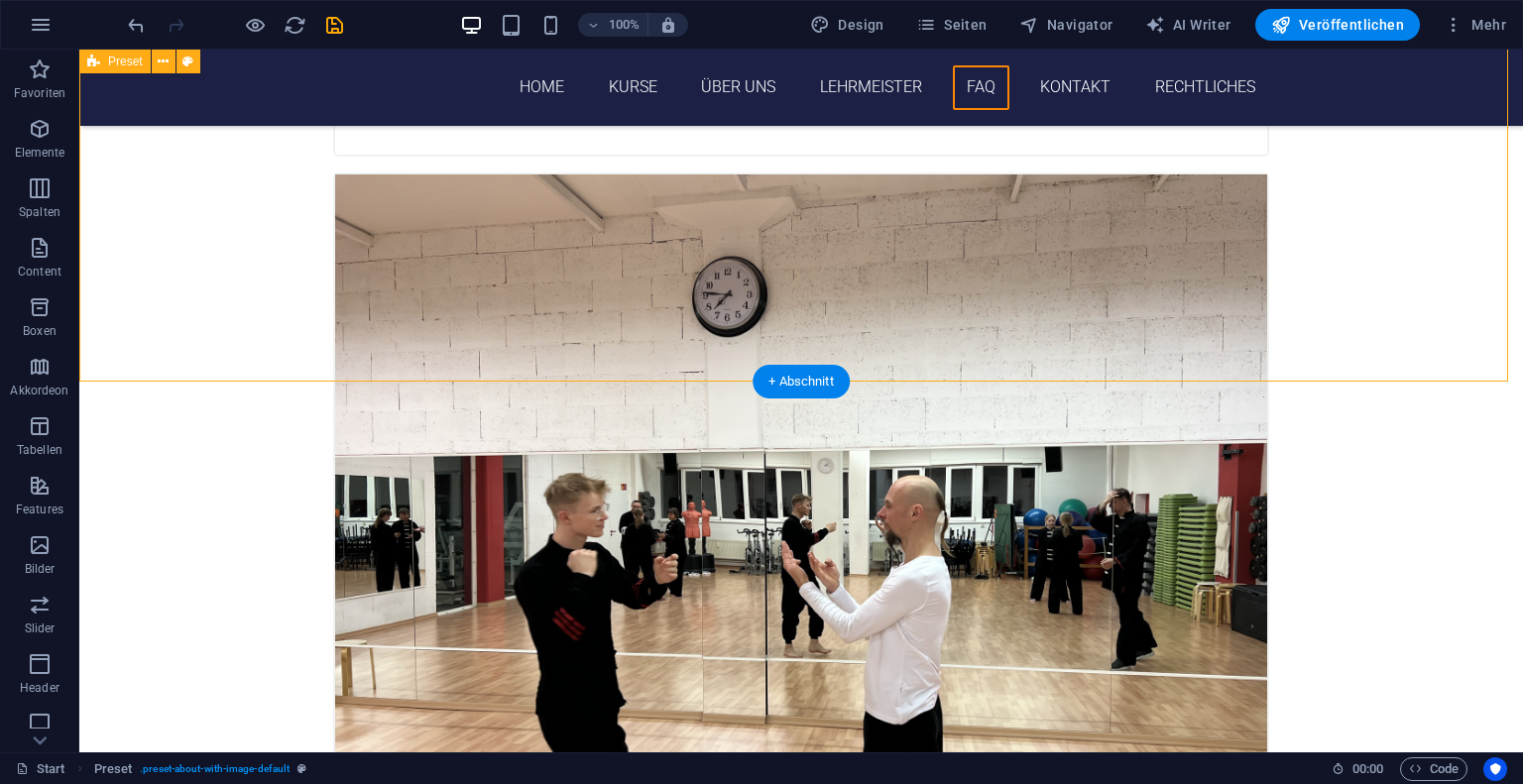 scroll, scrollTop: 3454, scrollLeft: 0, axis: vertical 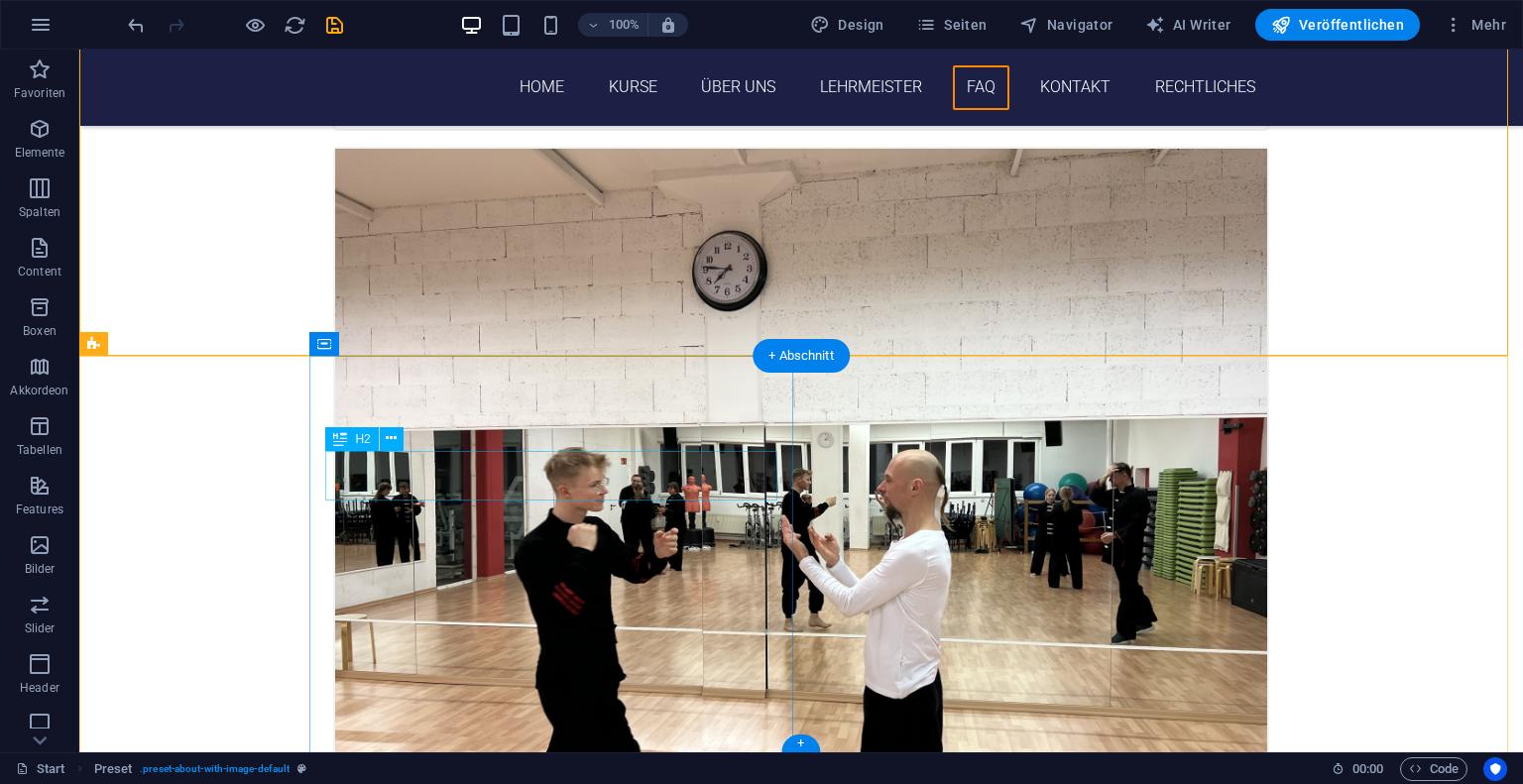 click on "Get in touch" at bounding box center [559, 5959] 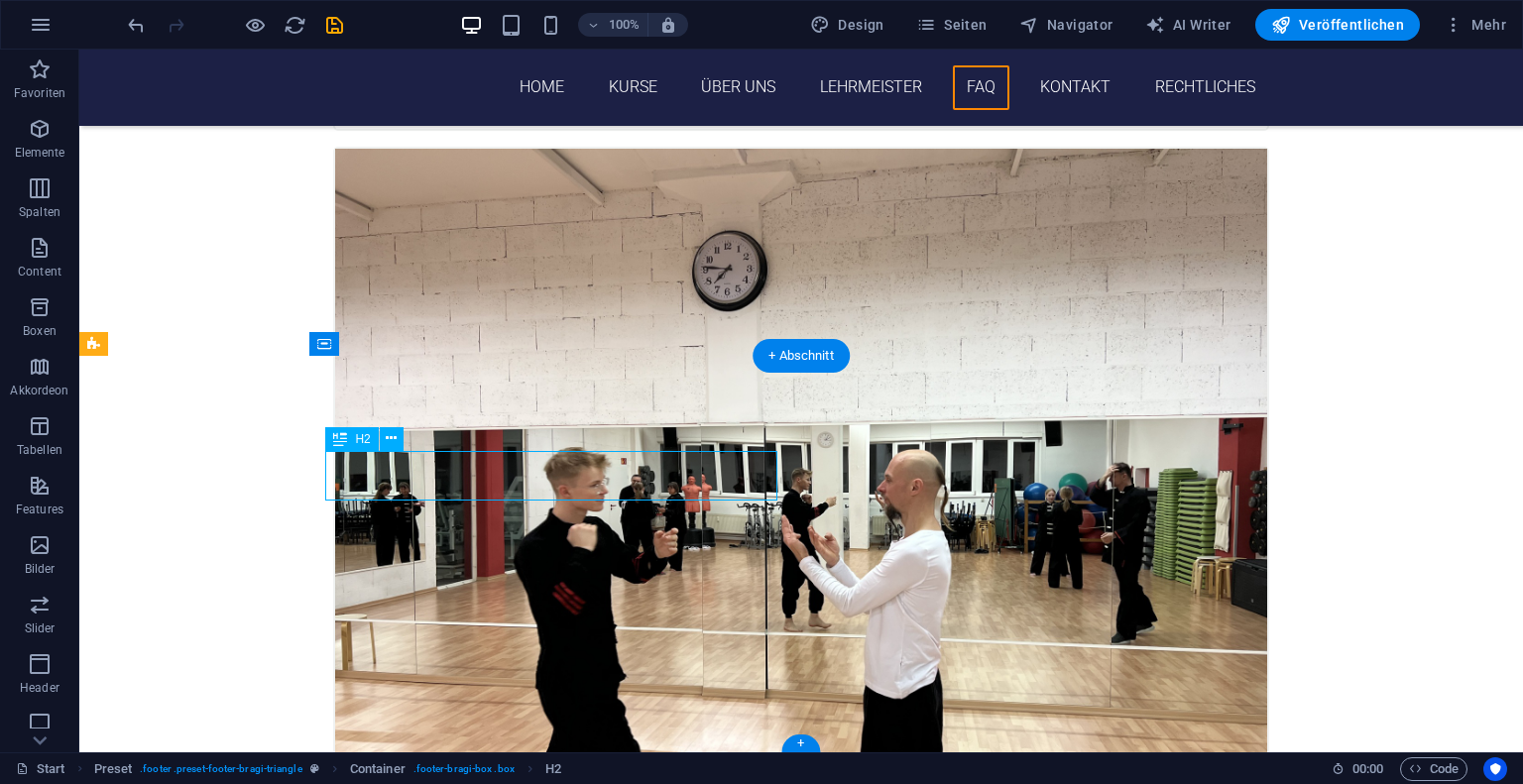 click on "Get in touch" at bounding box center [559, 5959] 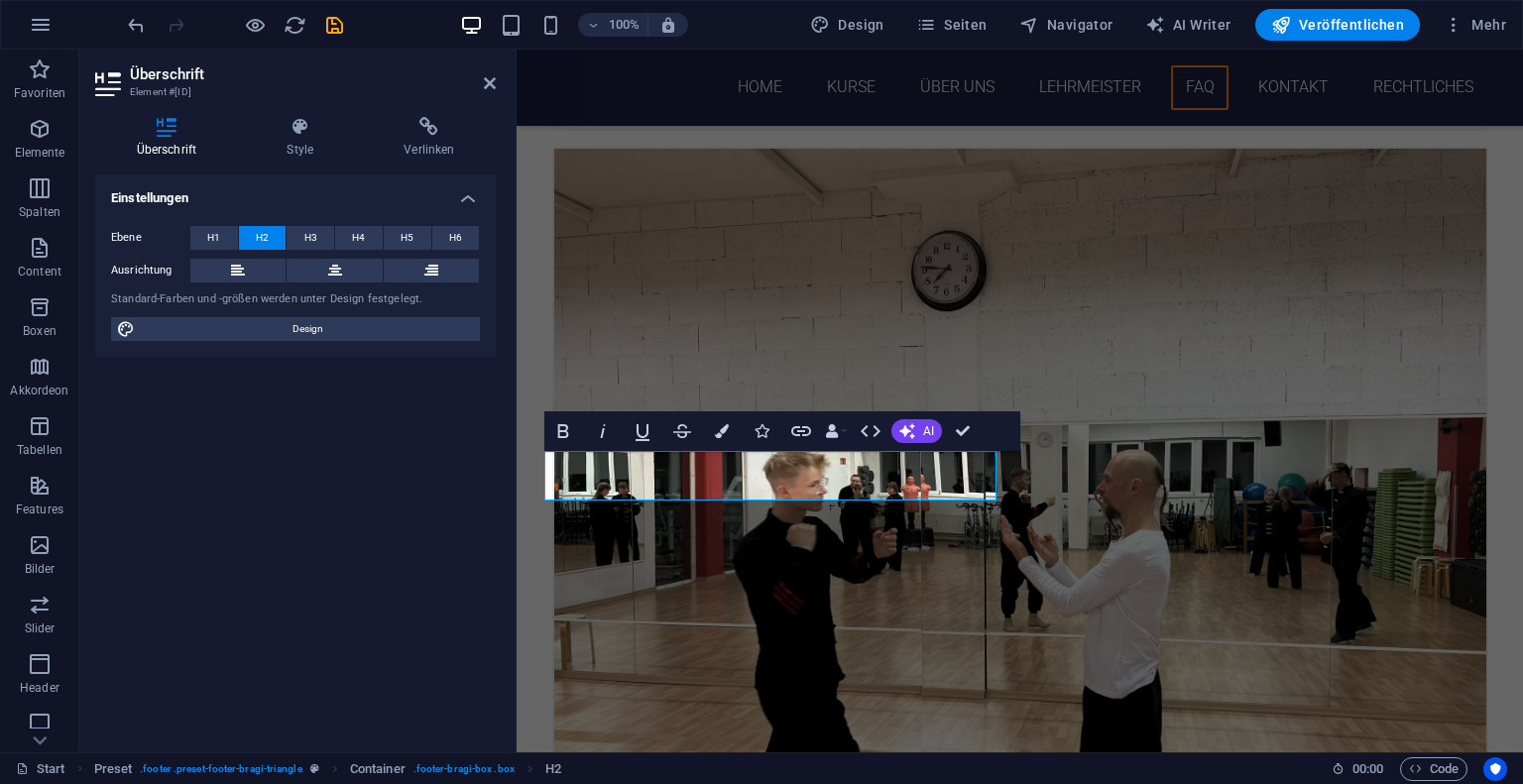type 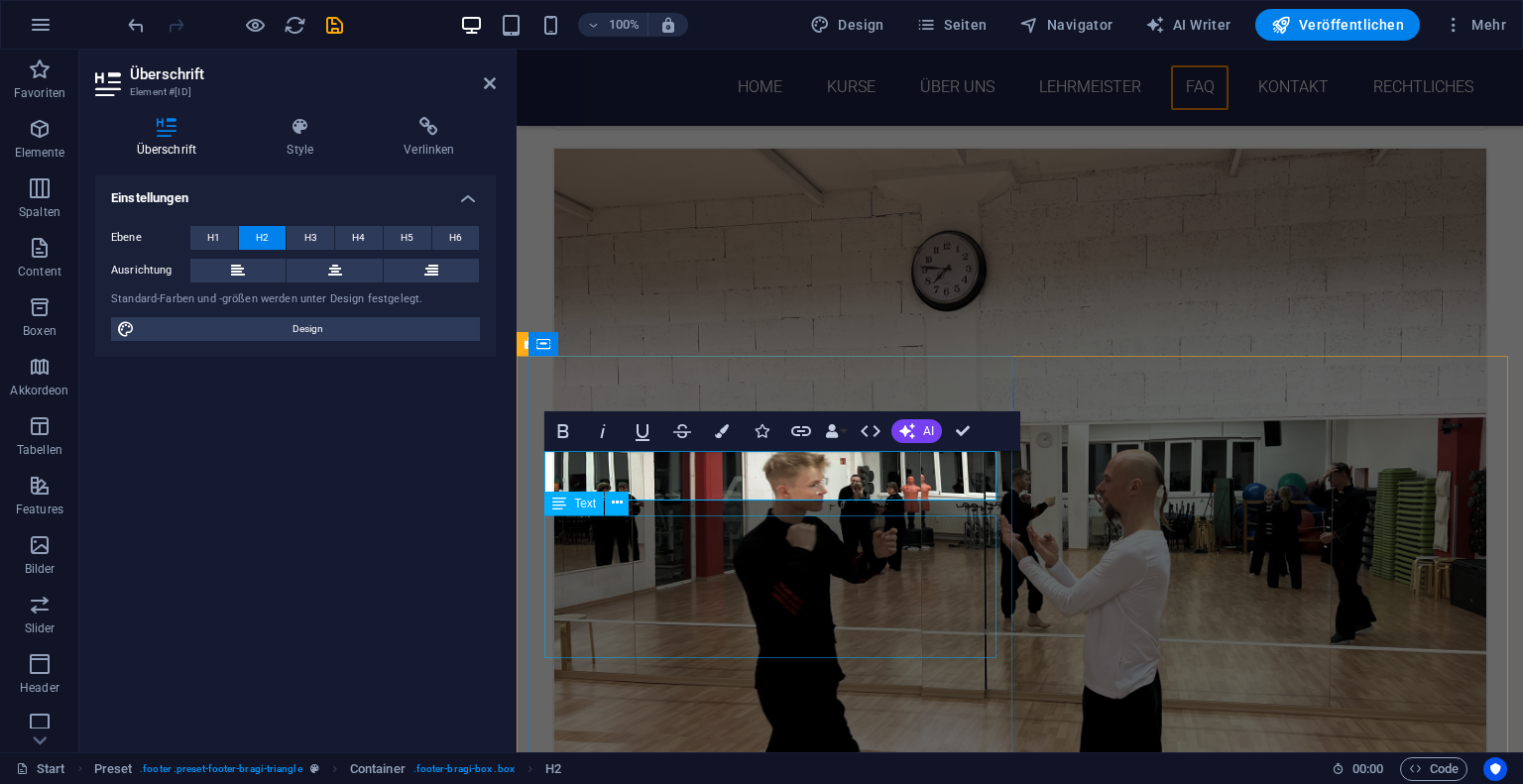 click on "[DOMAIN] [STREET] [NUMBER],[POSTAL_CODE] [CITY] [PHONE] [EMAIL] Legal Notice  |  Privacy" at bounding box center [778, 6069] 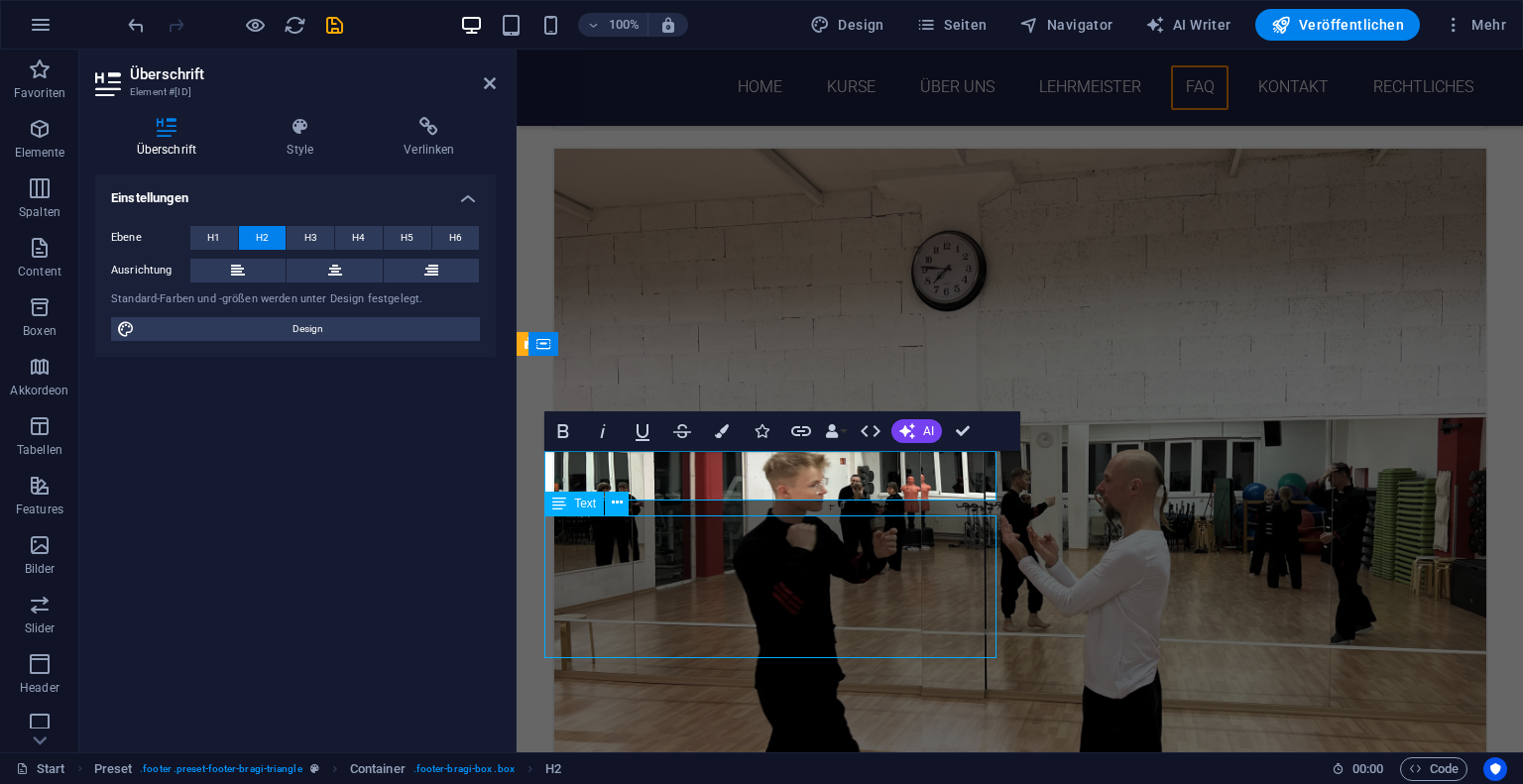 click on "[DOMAIN] [STREET] [NUMBER],[POSTAL_CODE] [CITY] [PHONE] [EMAIL] Legal Notice  |  Privacy" at bounding box center [778, 6069] 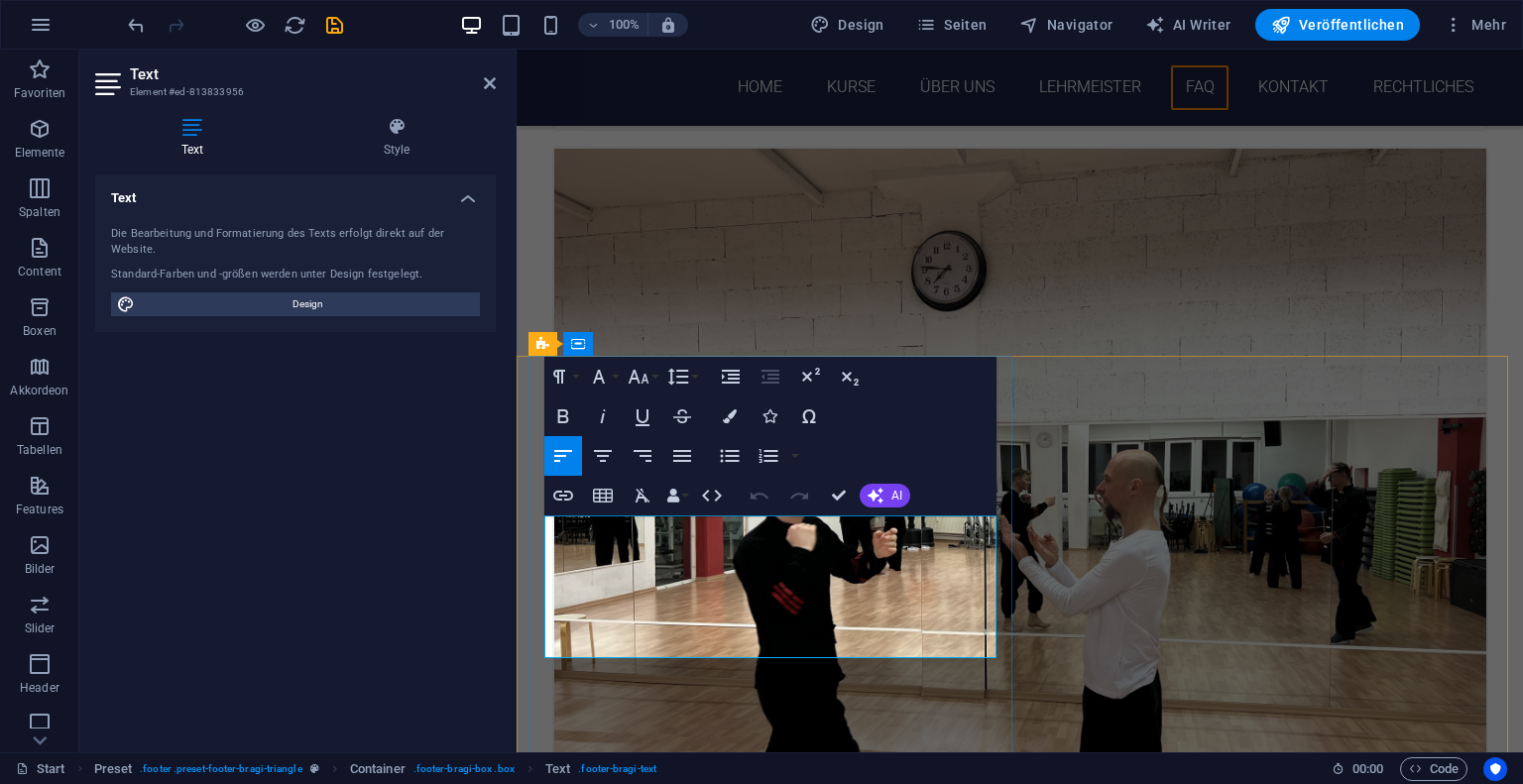 drag, startPoint x: 683, startPoint y: 549, endPoint x: 566, endPoint y: 551, distance: 117.017093 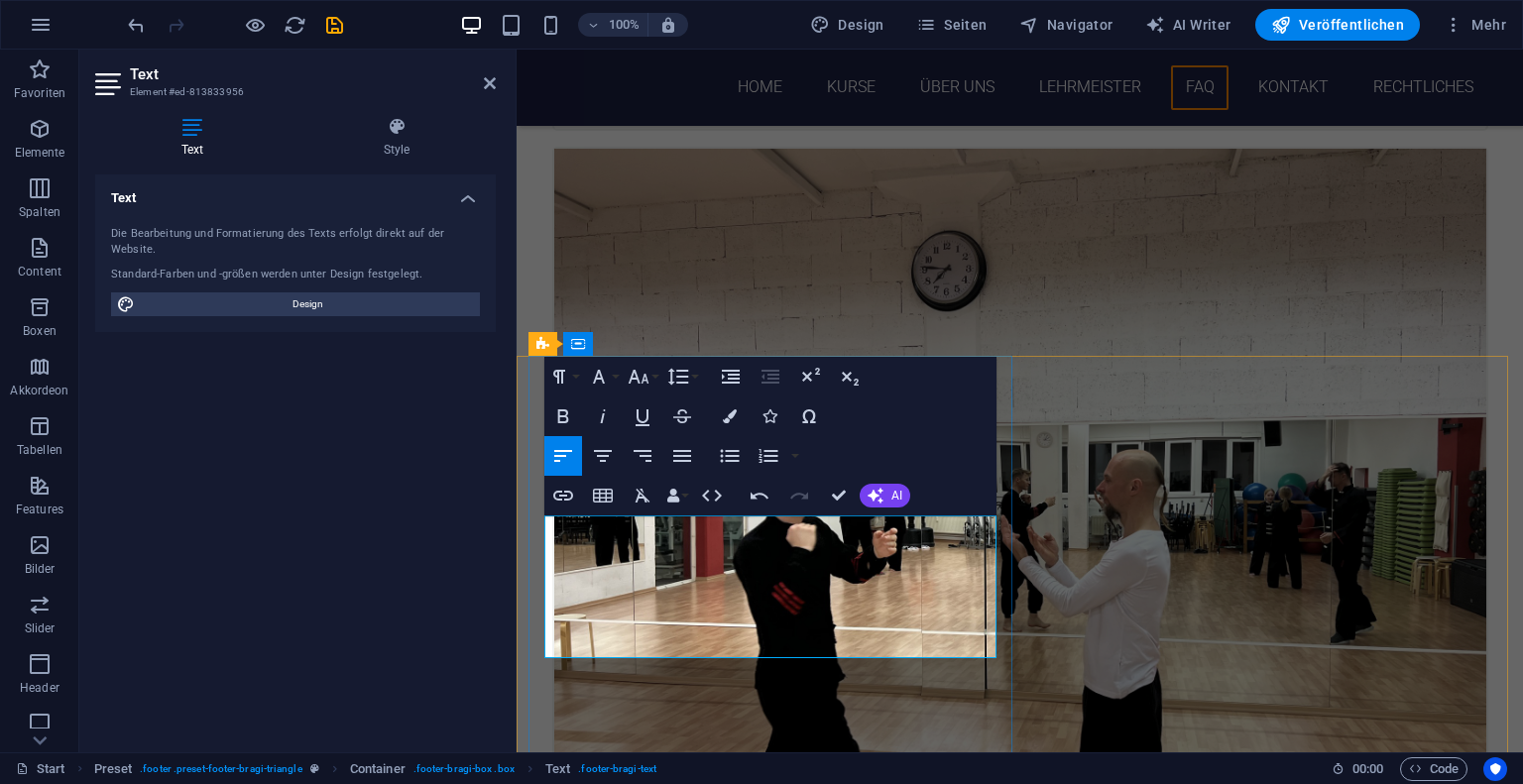 drag, startPoint x: 883, startPoint y: 544, endPoint x: 730, endPoint y: 553, distance: 153.26448 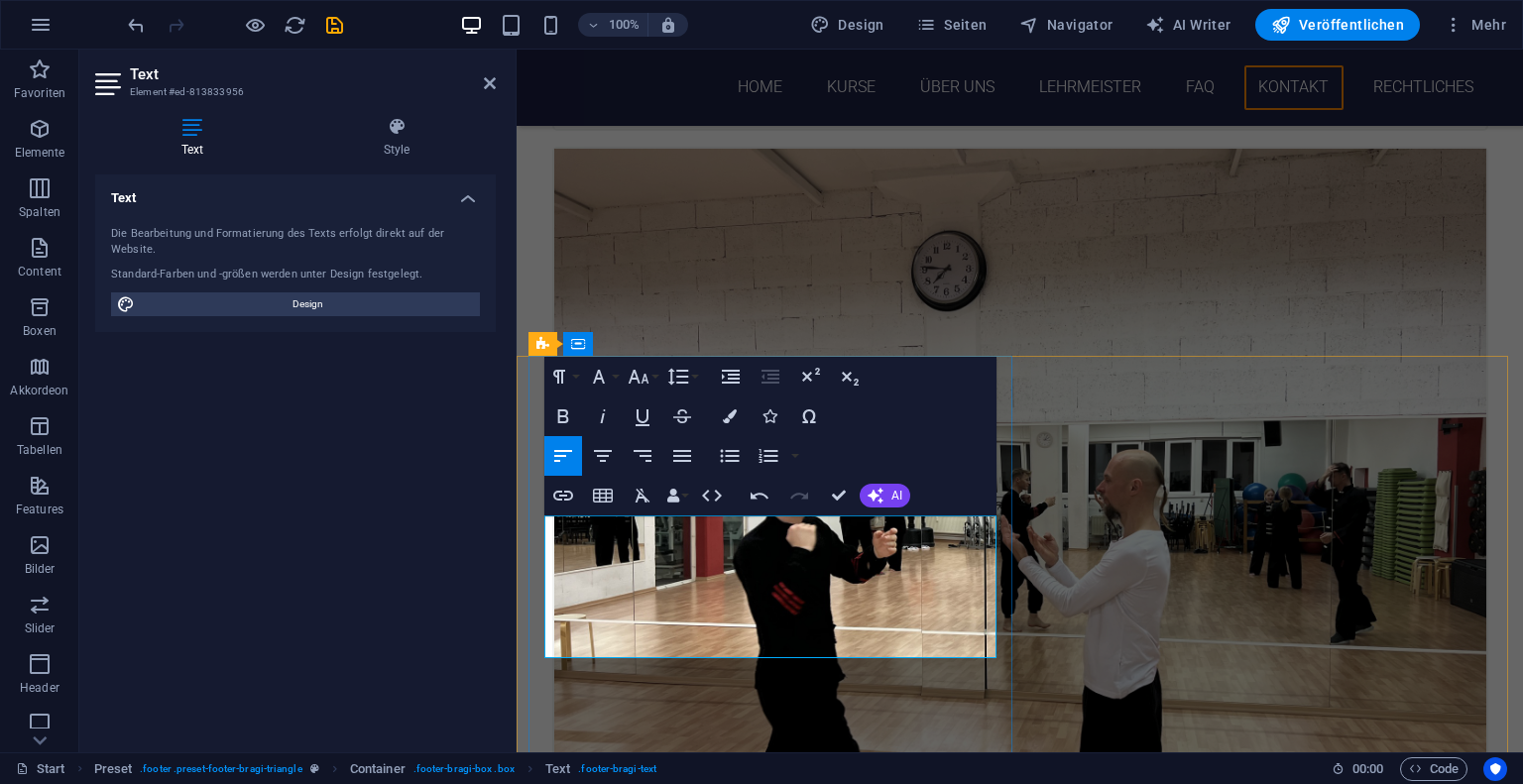 scroll, scrollTop: 6879, scrollLeft: 0, axis: vertical 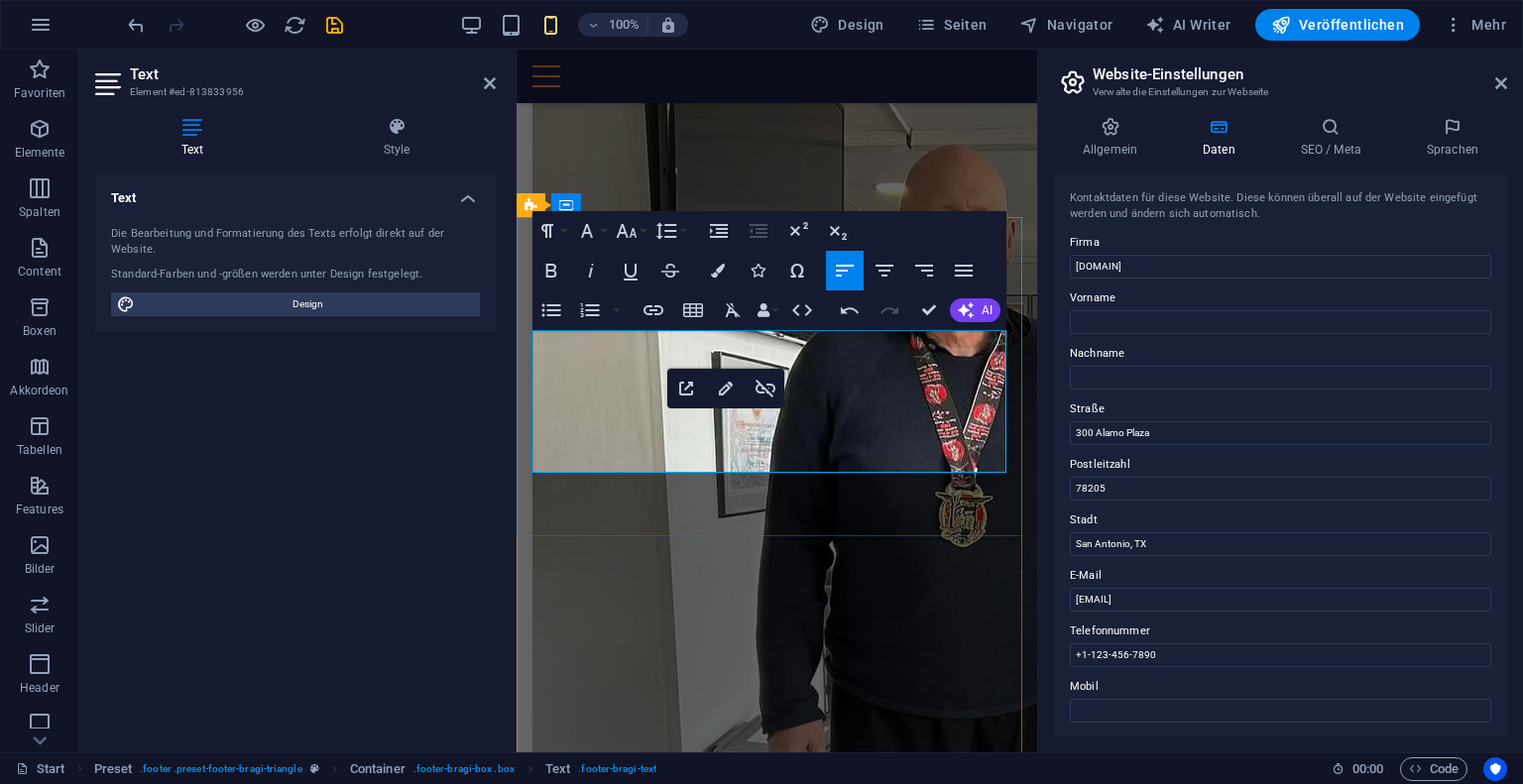 drag, startPoint x: 644, startPoint y: 462, endPoint x: 558, endPoint y: 463, distance: 86.00581 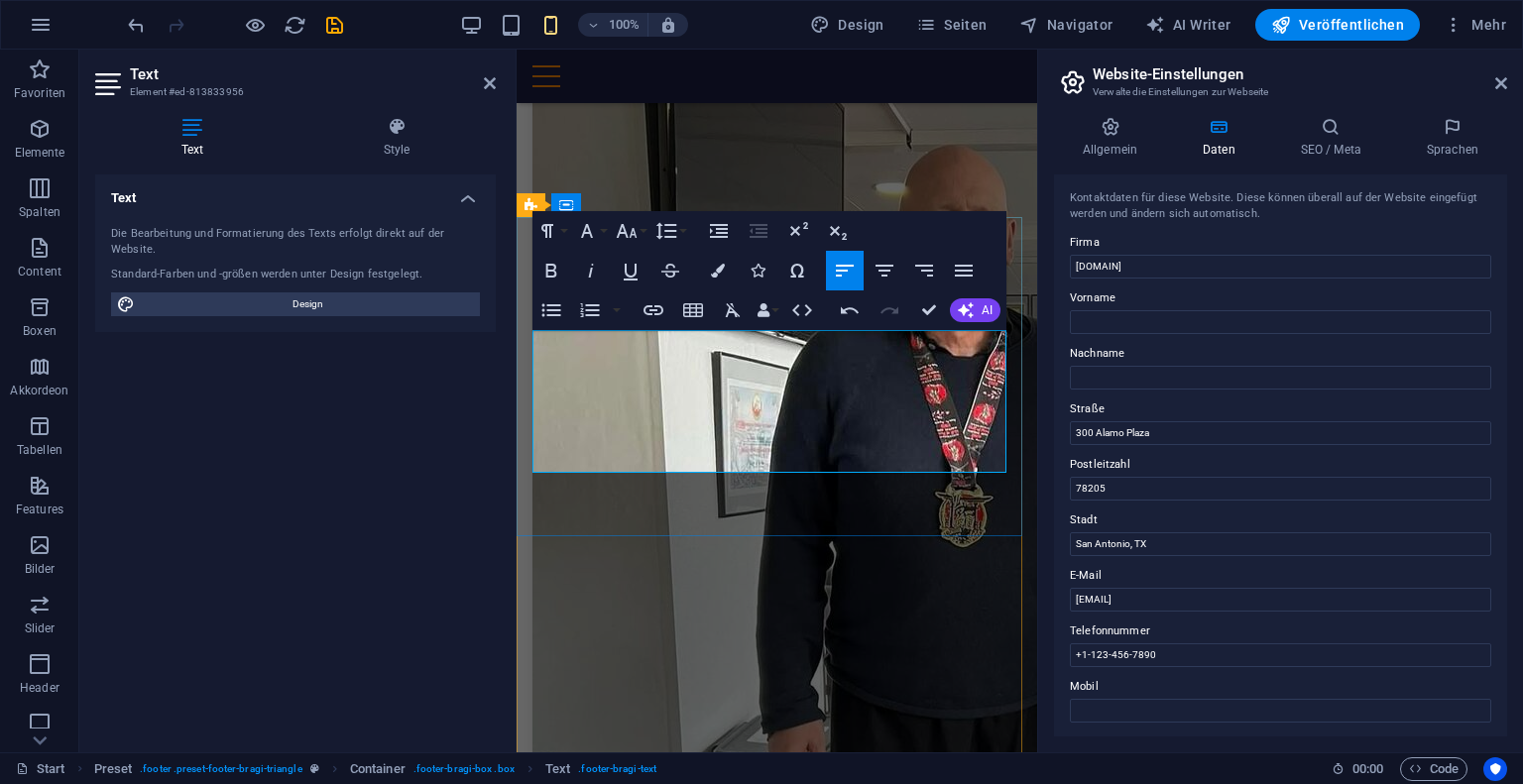 drag, startPoint x: 649, startPoint y: 459, endPoint x: 601, endPoint y: 465, distance: 48.373546 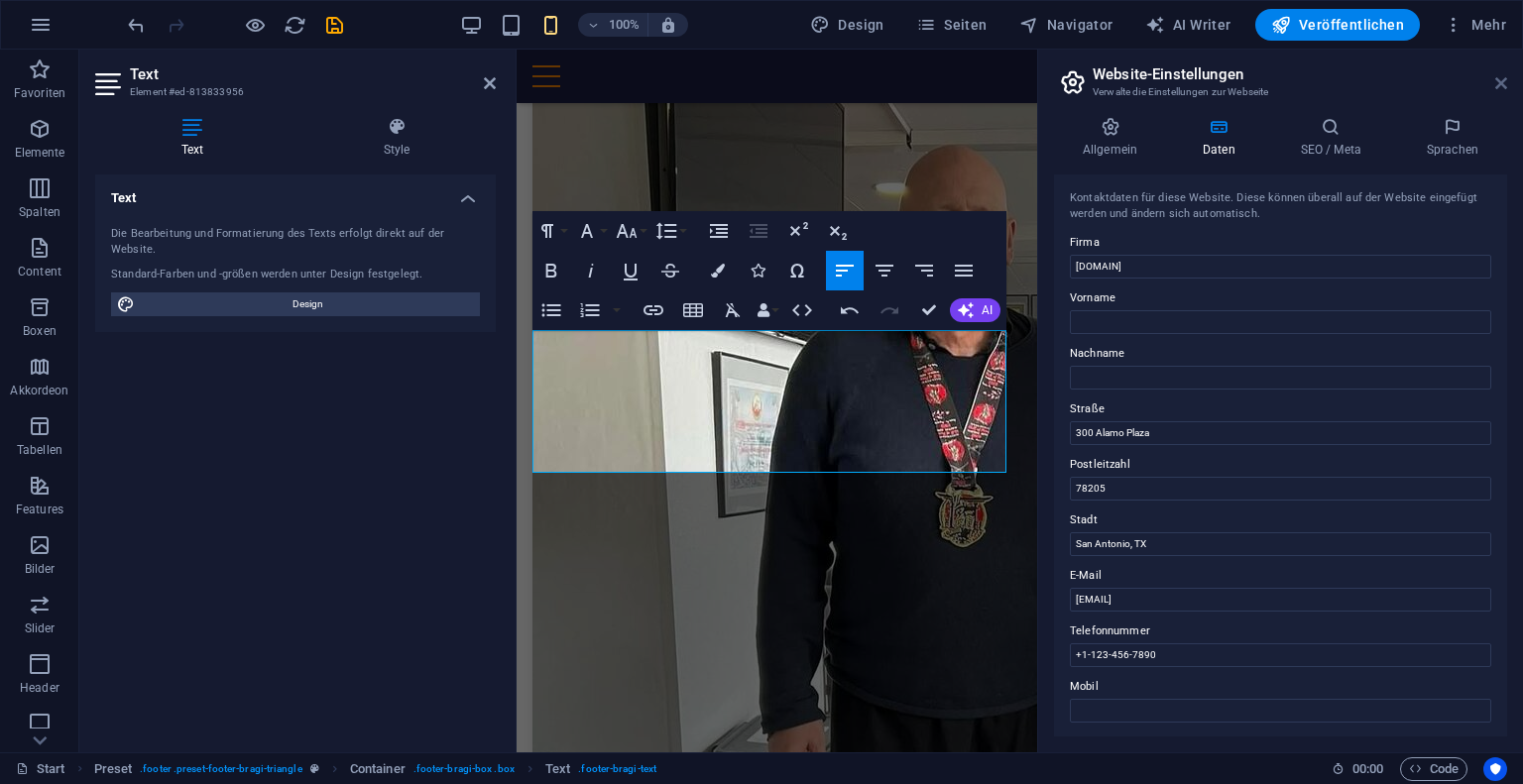click at bounding box center [1501, 83] 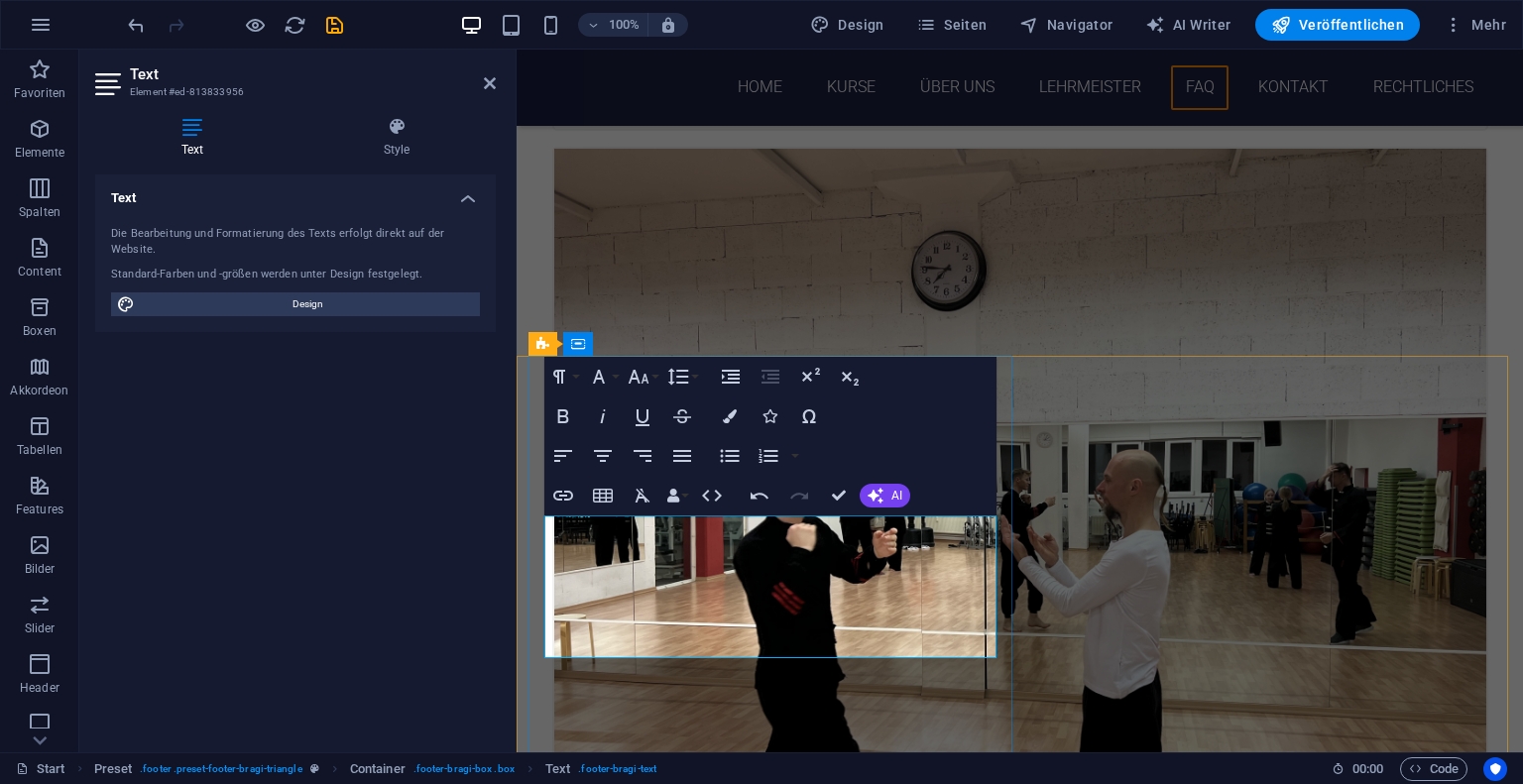 click on "AGB |  Datenschutz" at bounding box center (790, 6128) 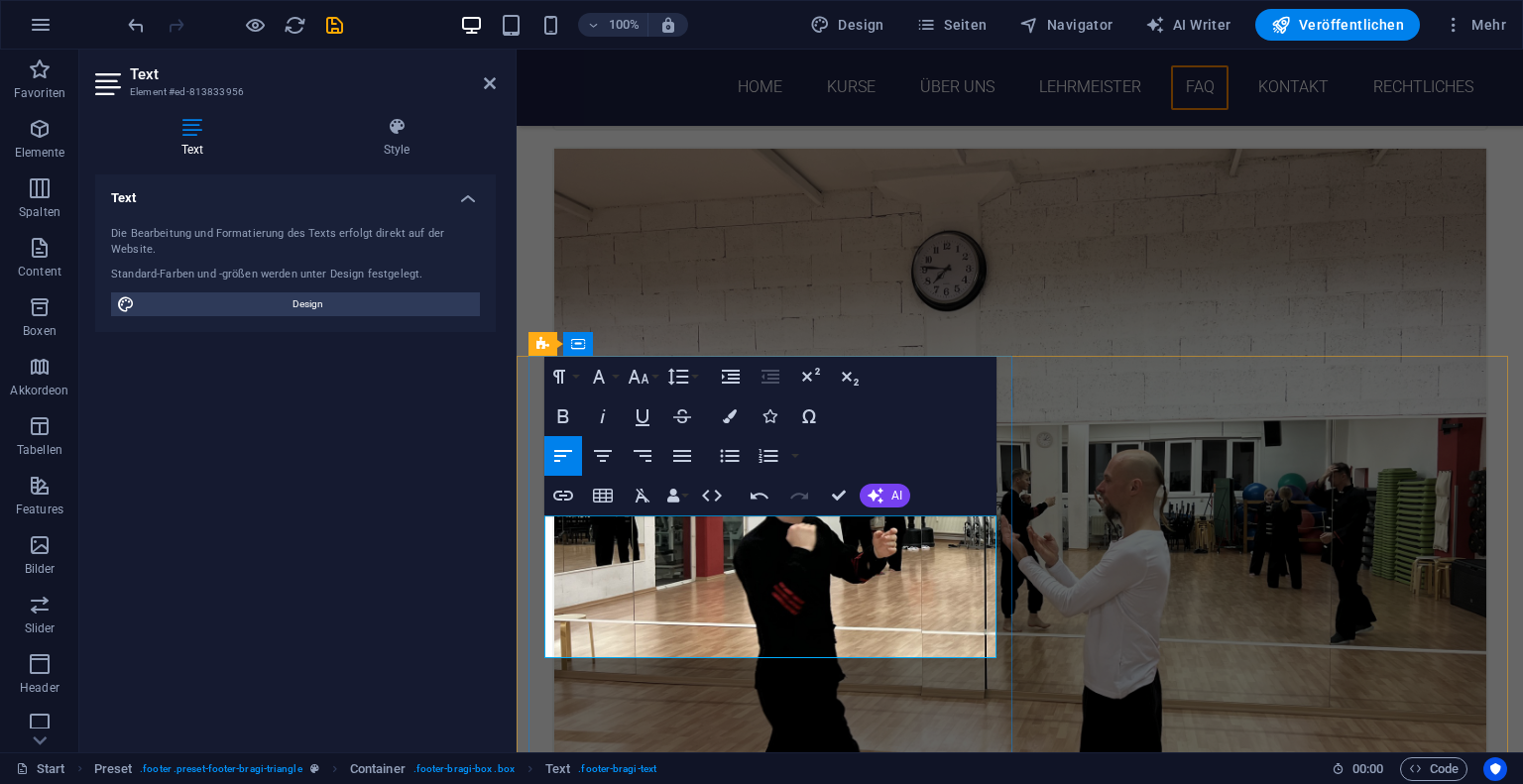 click on "AGB |  Datenschutz" at bounding box center [790, 6128] 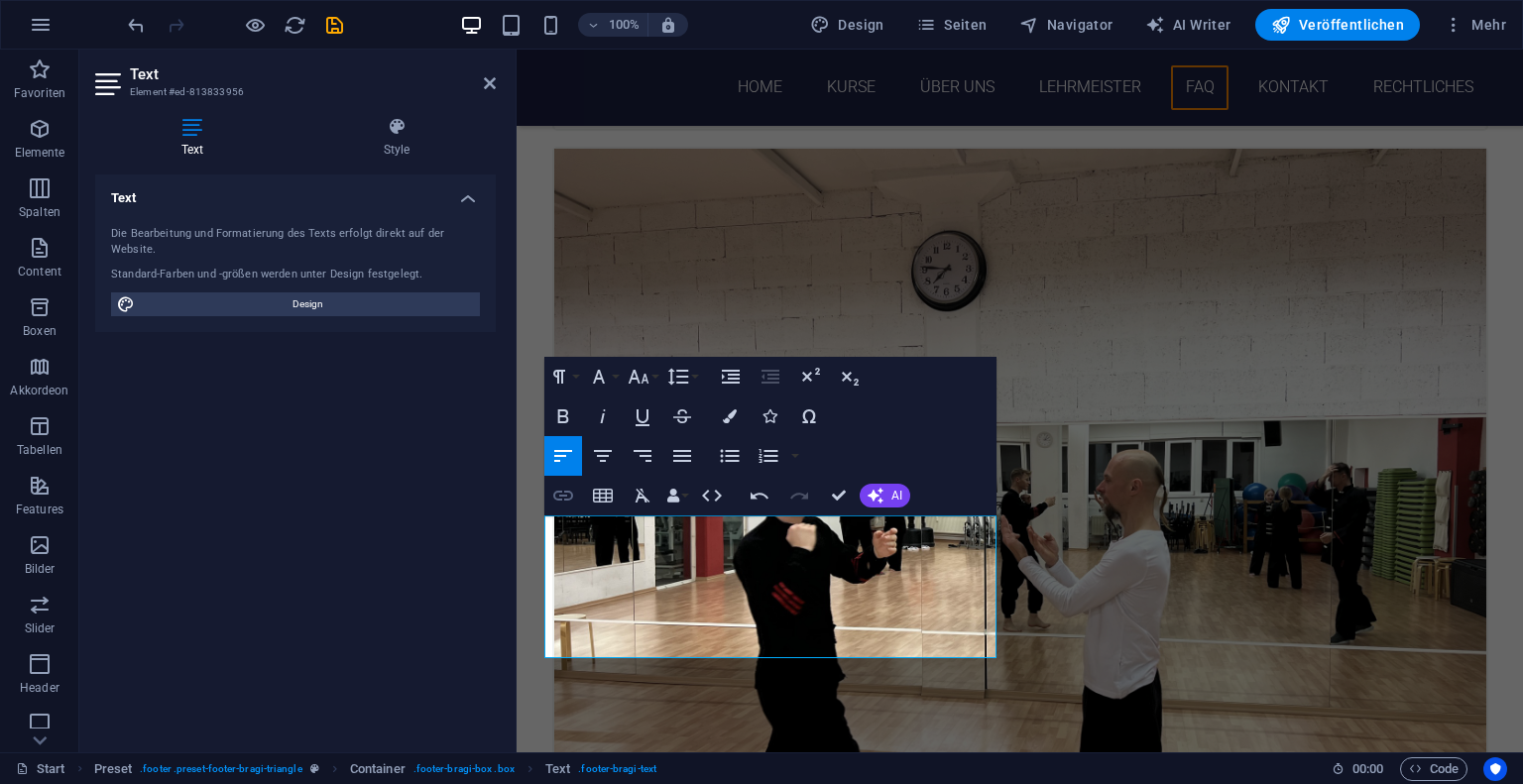 click 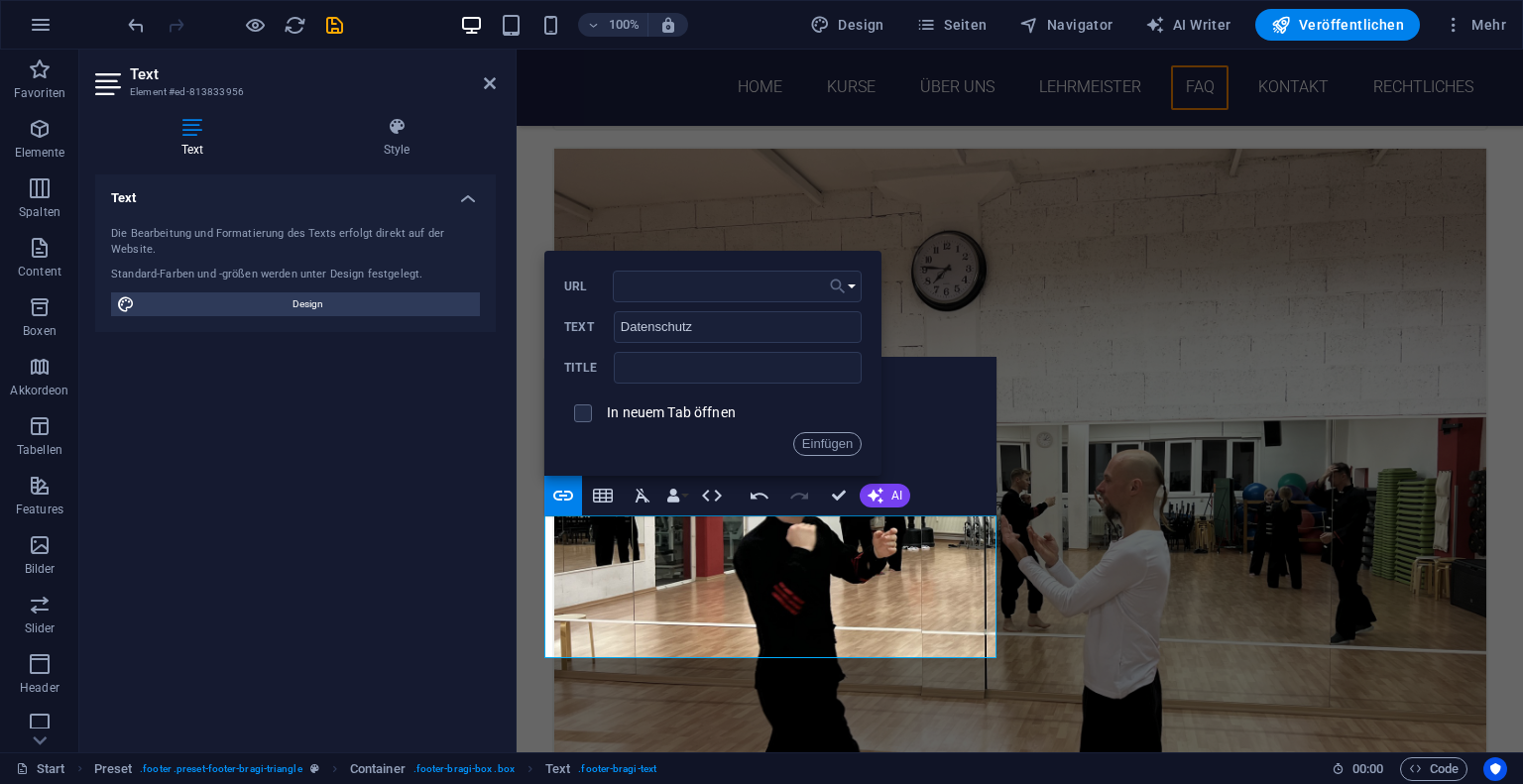 click on "Einen Link auswählen" at bounding box center (843, 286) 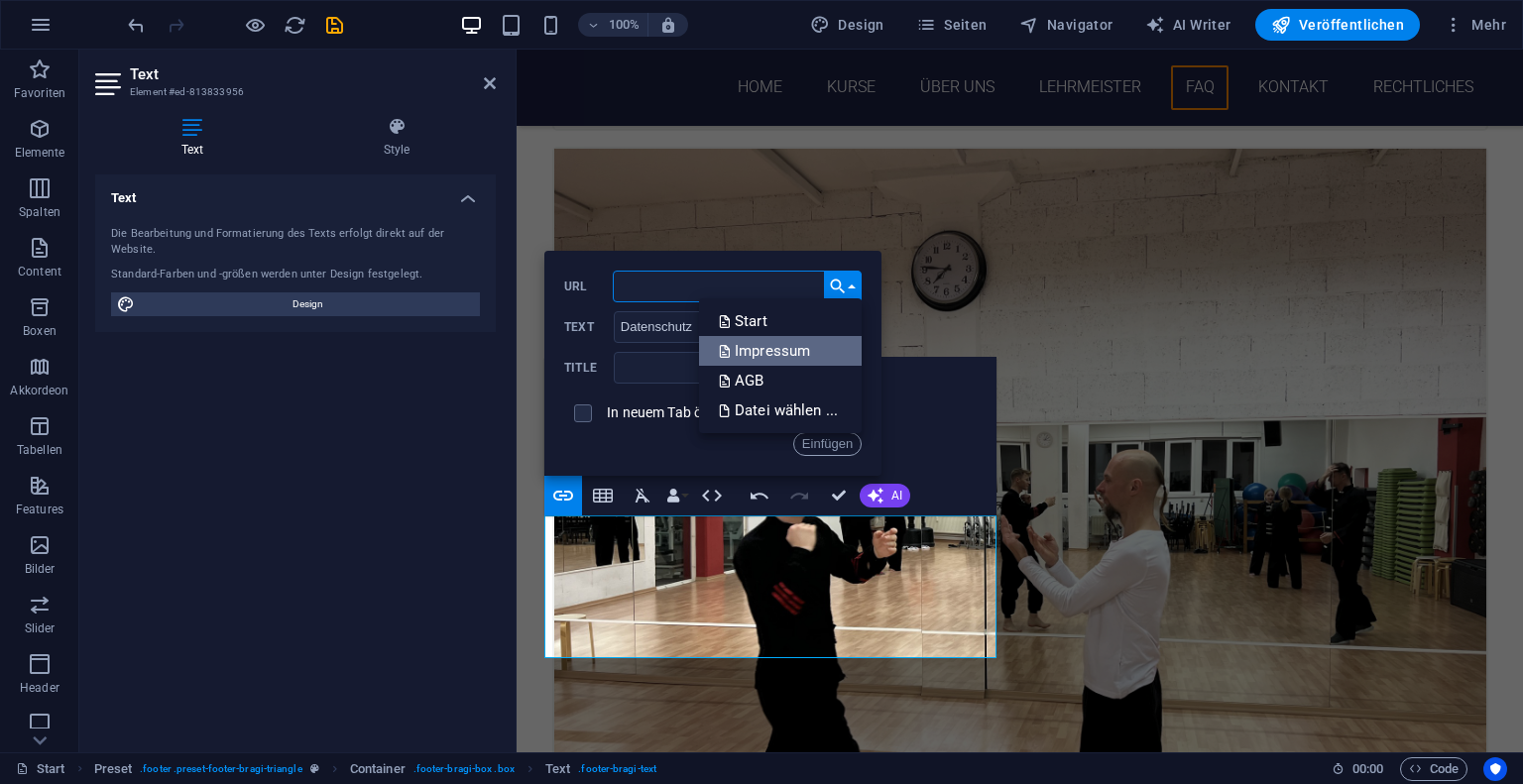 click on "Impressum" at bounding box center (766, 351) 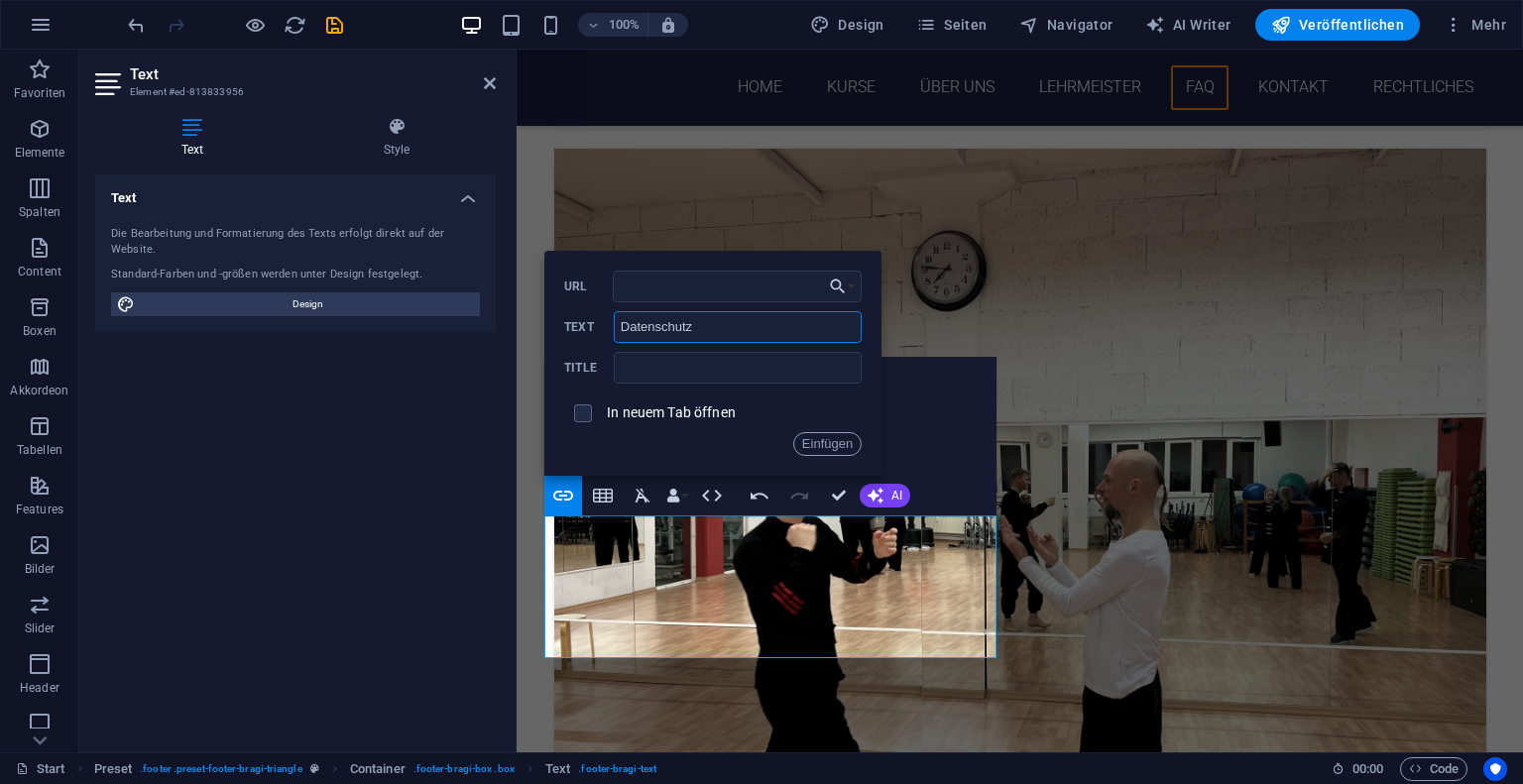 click on "Datenschutz" at bounding box center [738, 327] 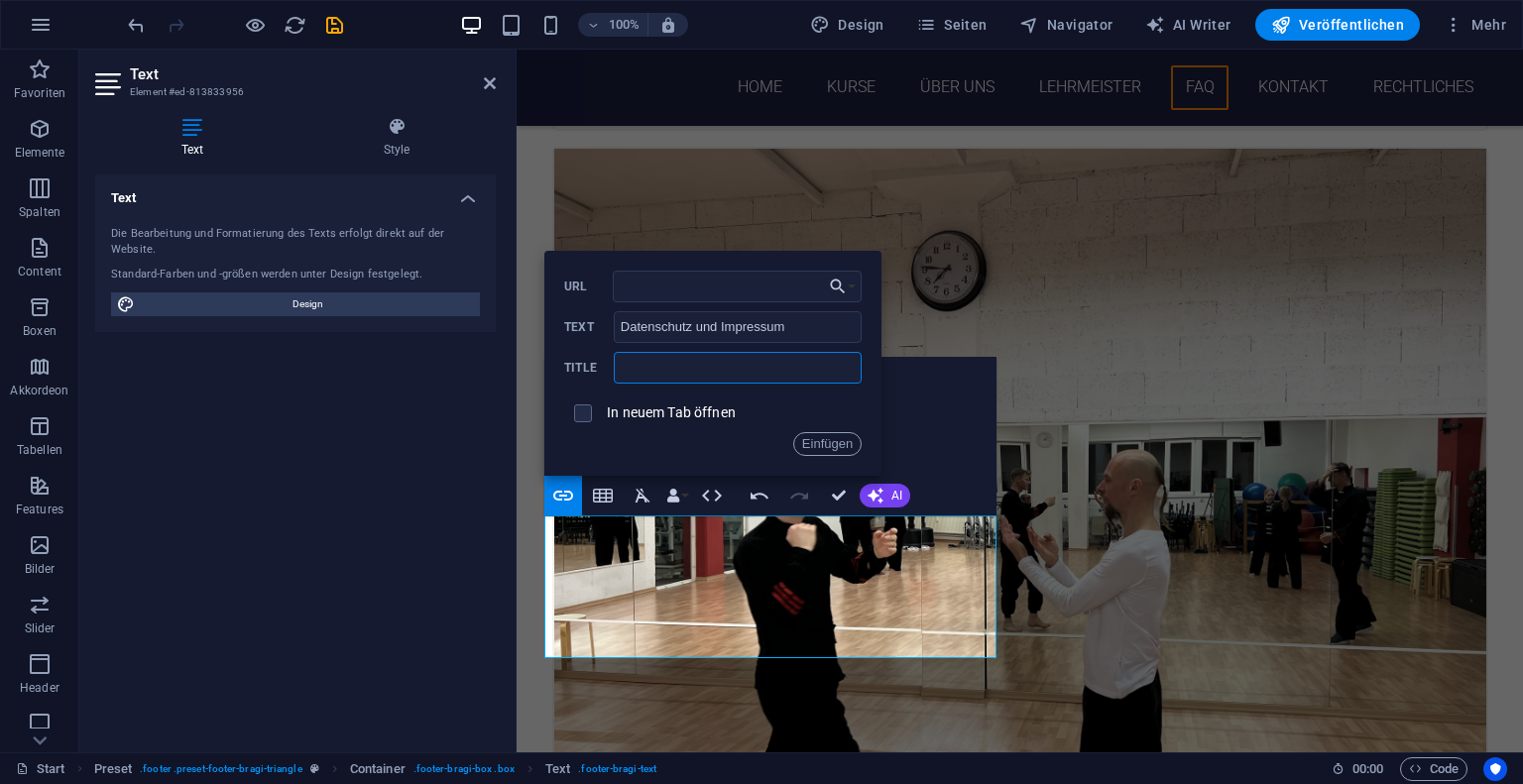 click at bounding box center (738, 368) 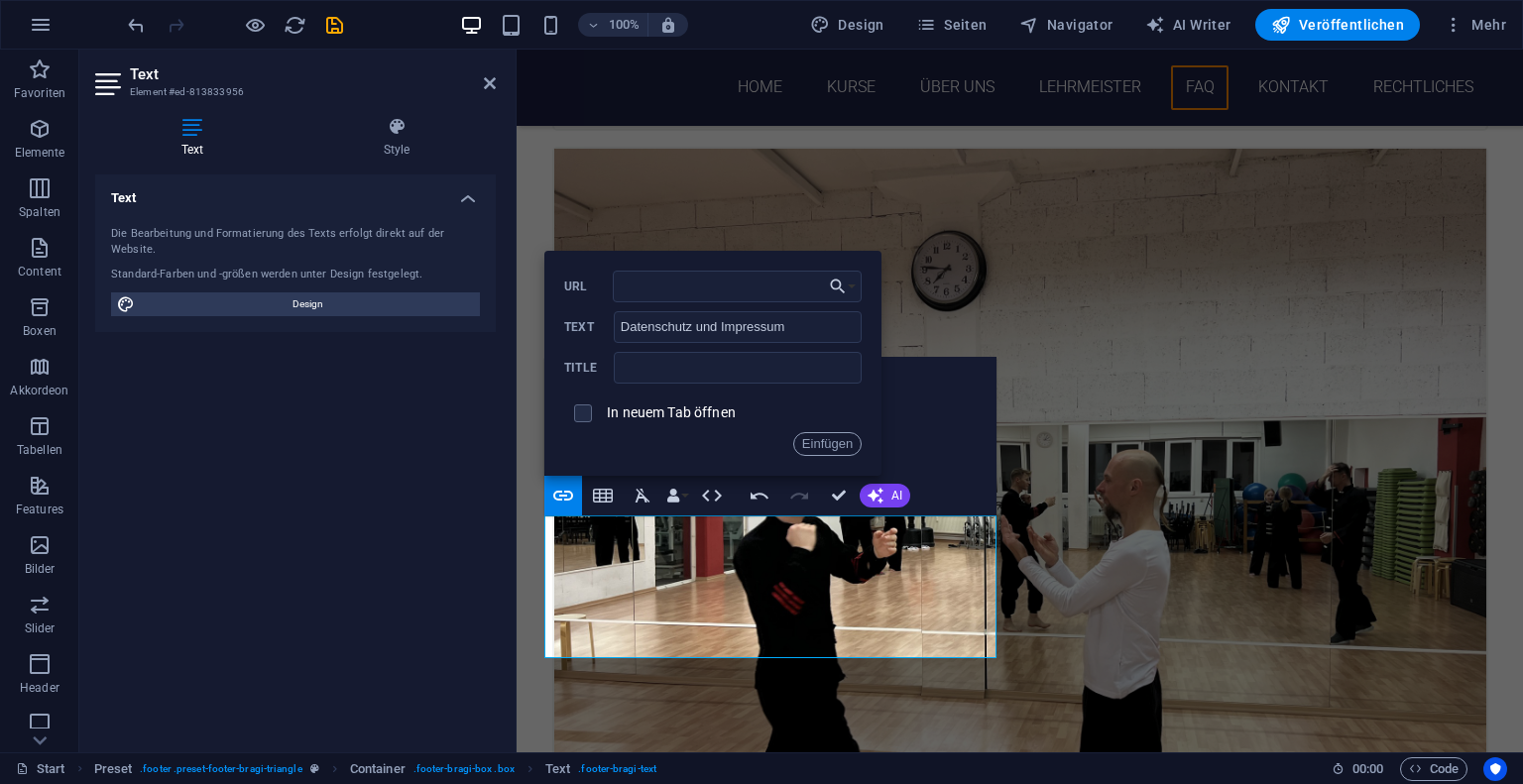 click on "In neuem Tab öffnen" at bounding box center (671, 412) 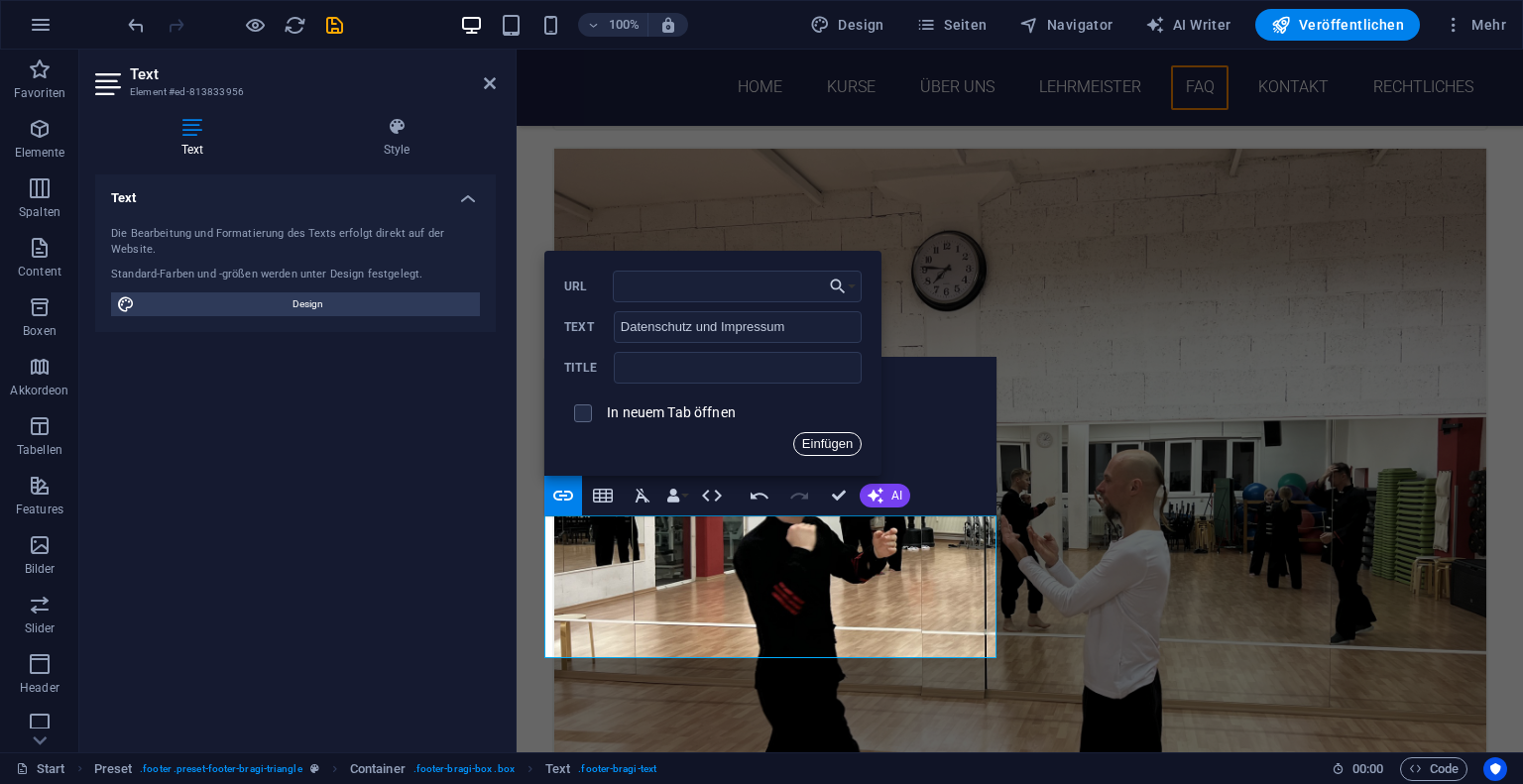 click on "Einfügen" at bounding box center (827, 444) 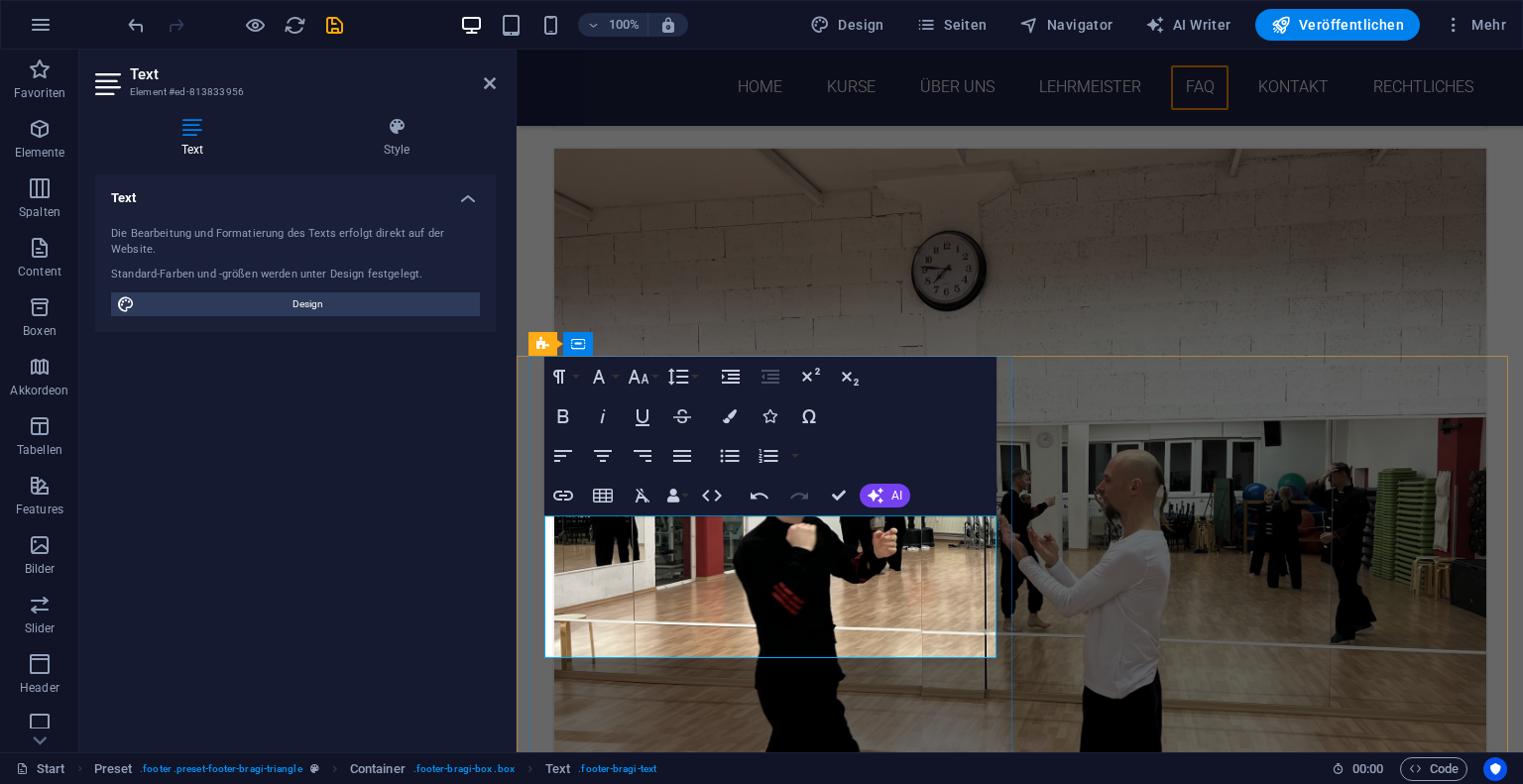 click on "AGB |  Datenschutz und Impressum" at bounding box center (790, 6128) 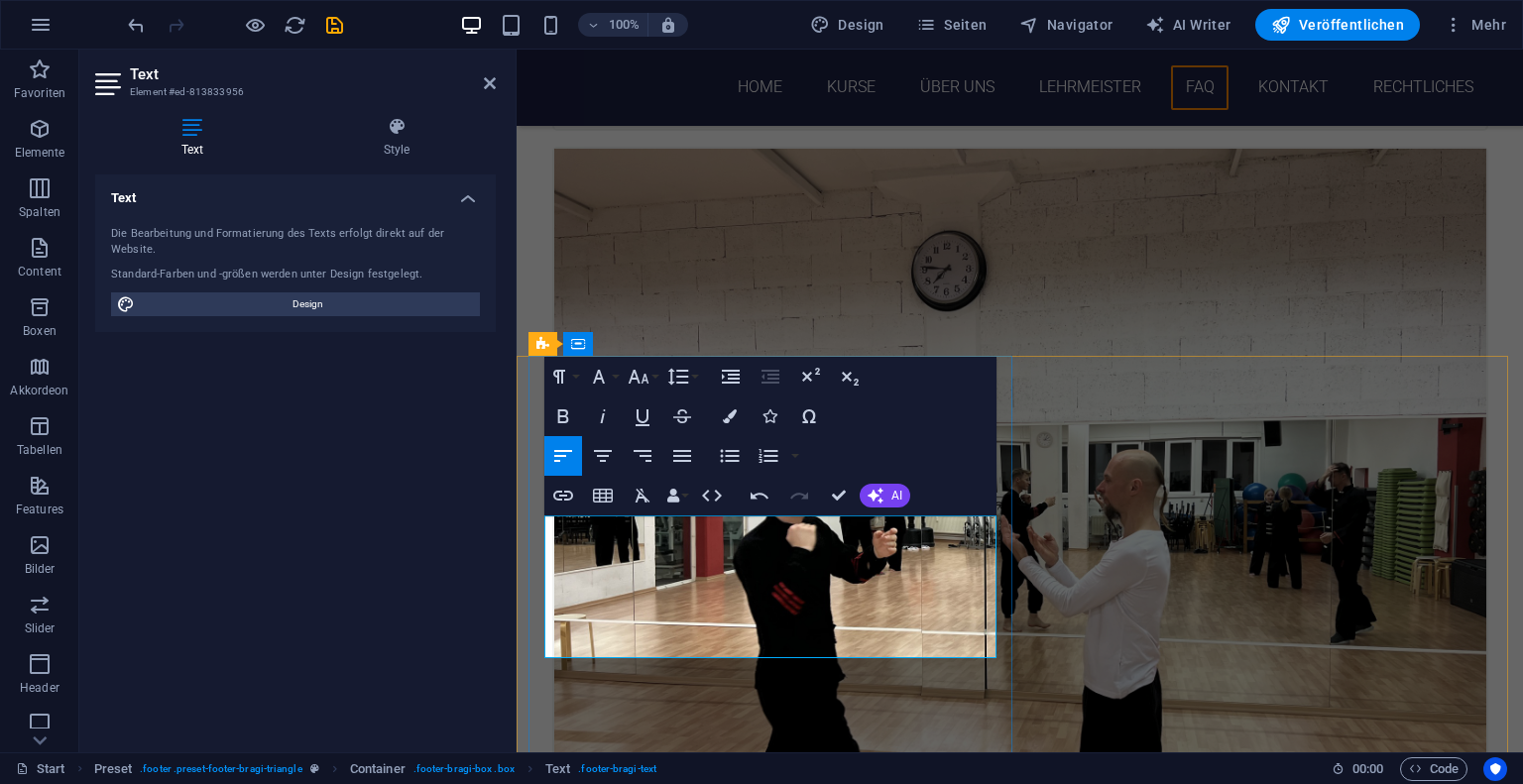 click on "AGB |  Datenschutz und Impressum" at bounding box center (790, 6128) 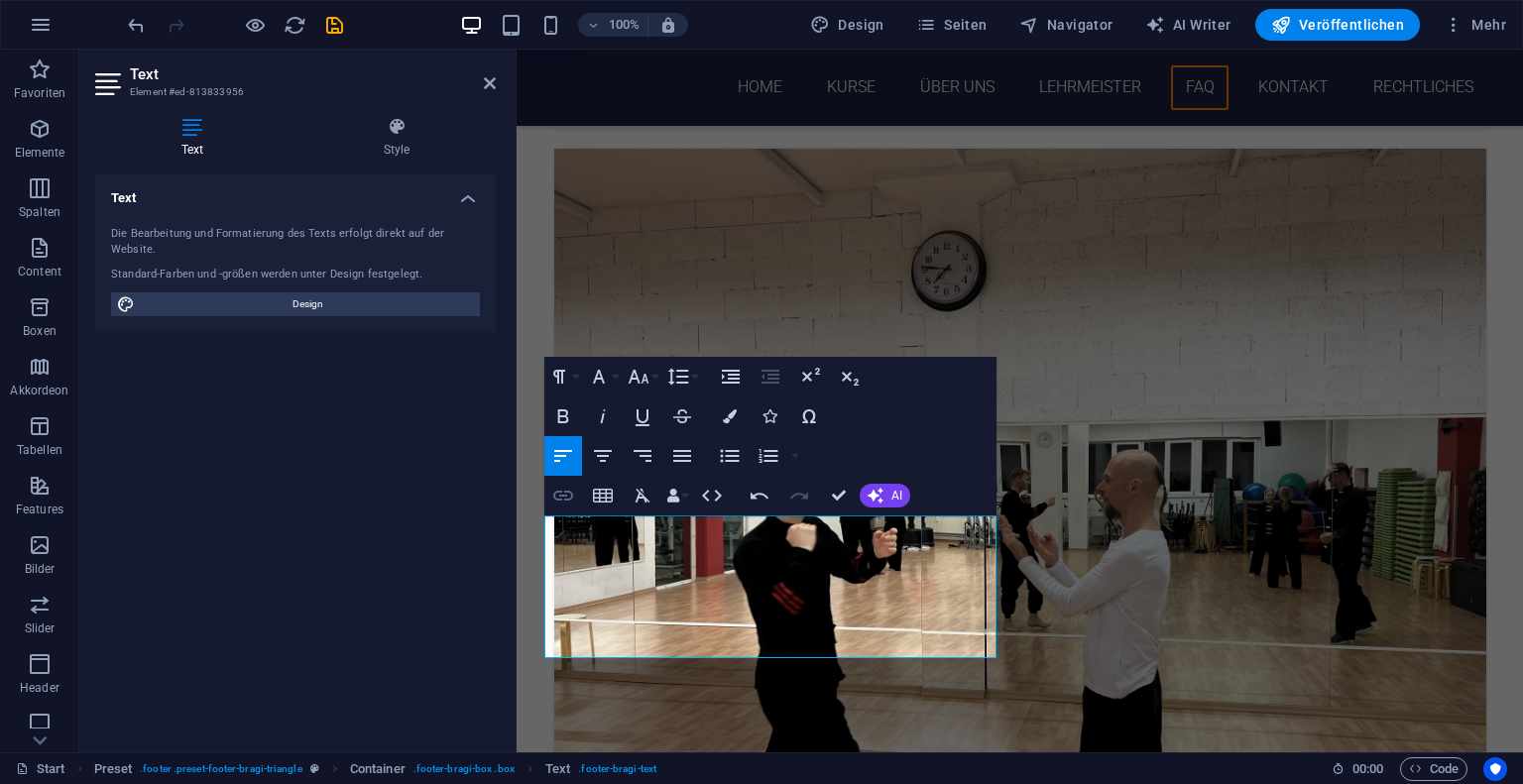 type on "AGB" 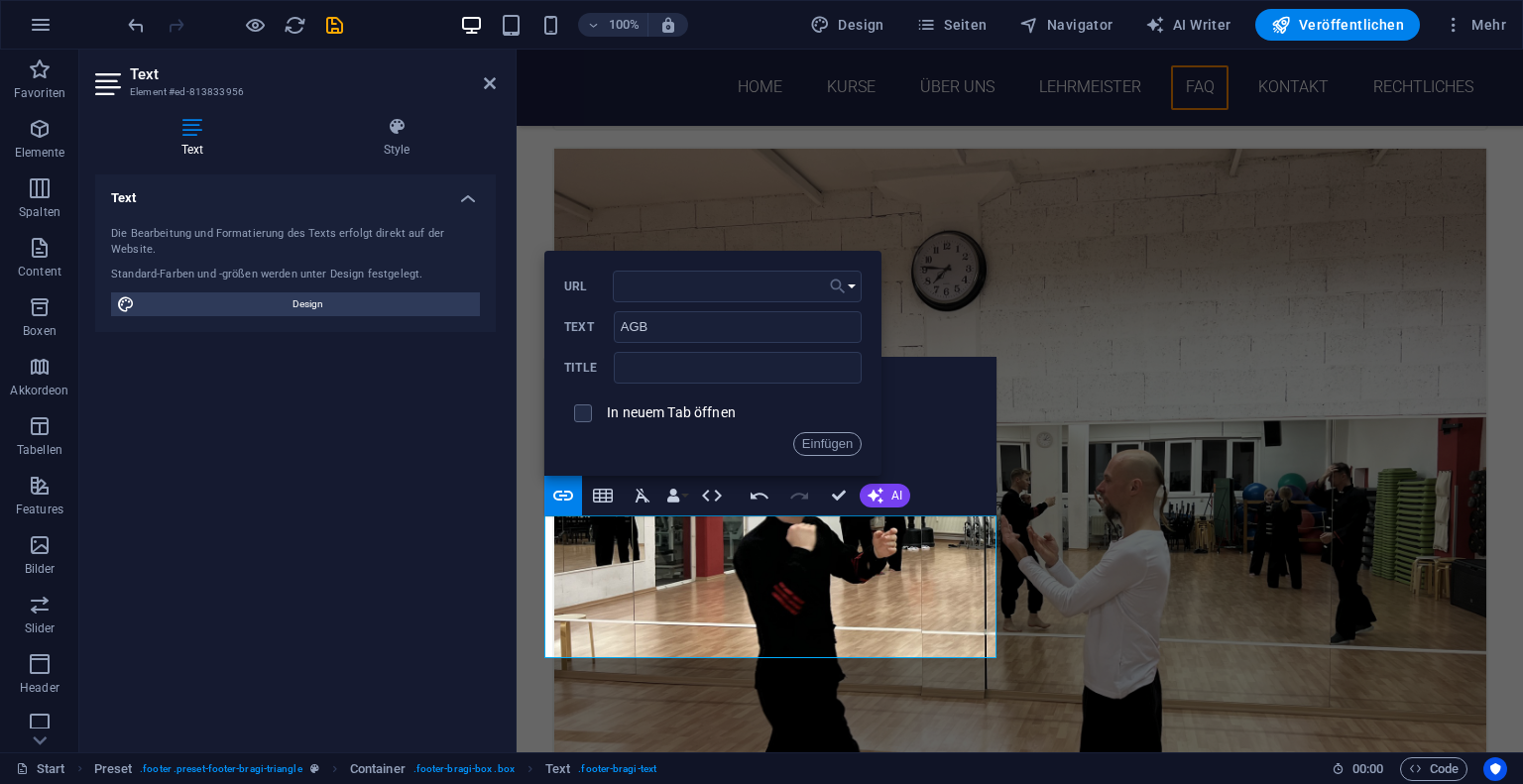click on "Einen Link auswählen" at bounding box center [843, 286] 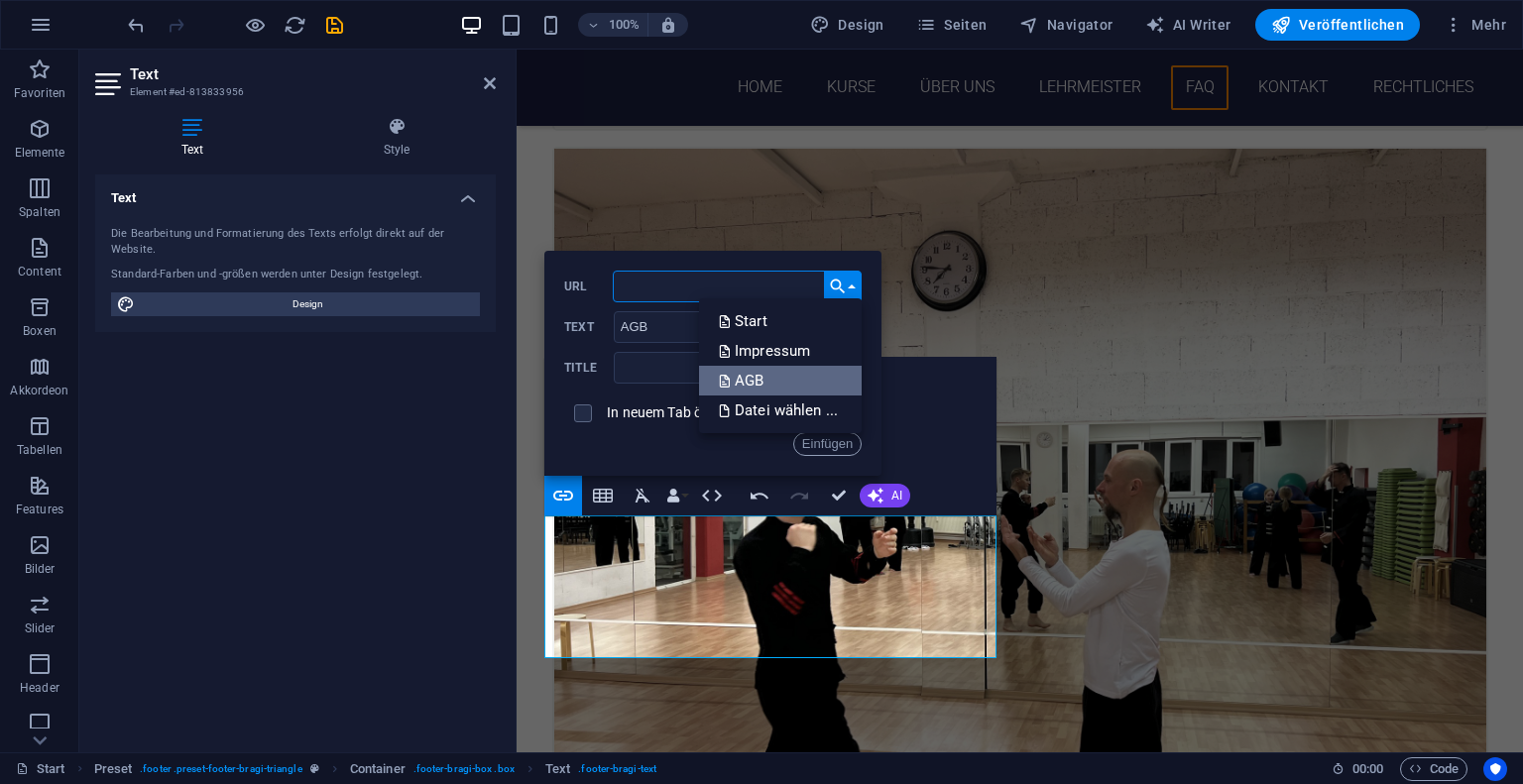 click on "AGB" at bounding box center [780, 381] 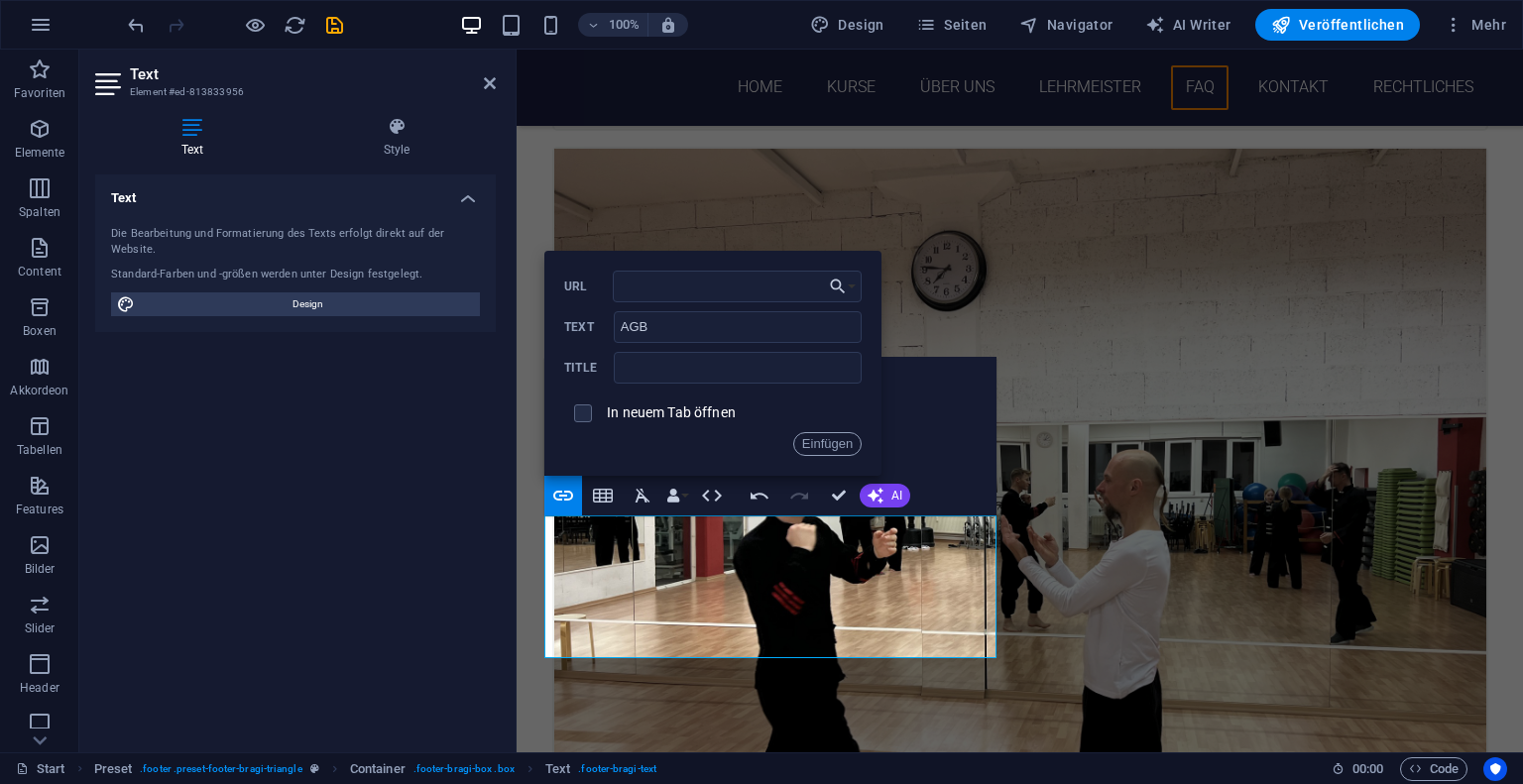 click on "In neuem Tab öffnen" at bounding box center [671, 412] 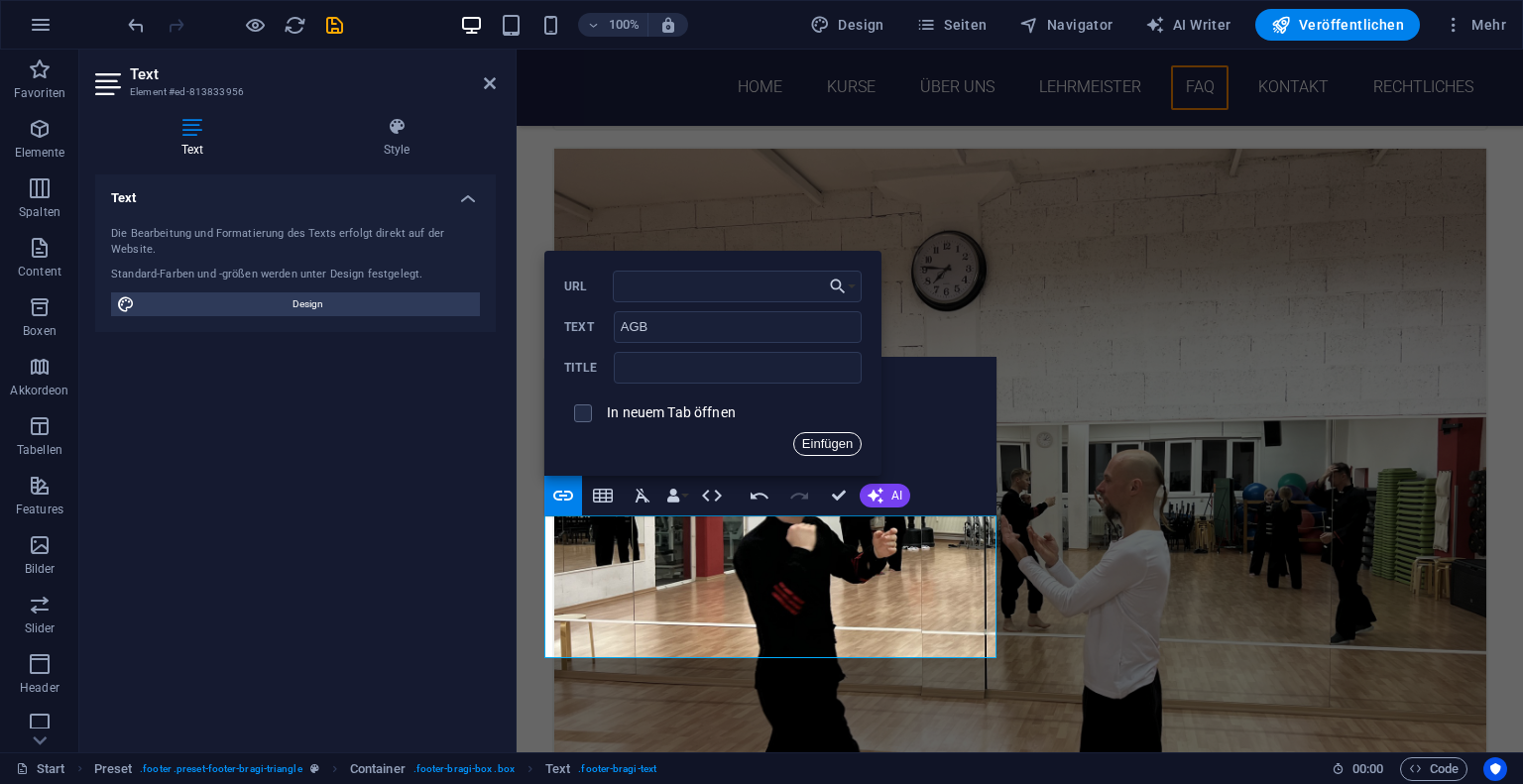 click on "Einfügen" at bounding box center (827, 444) 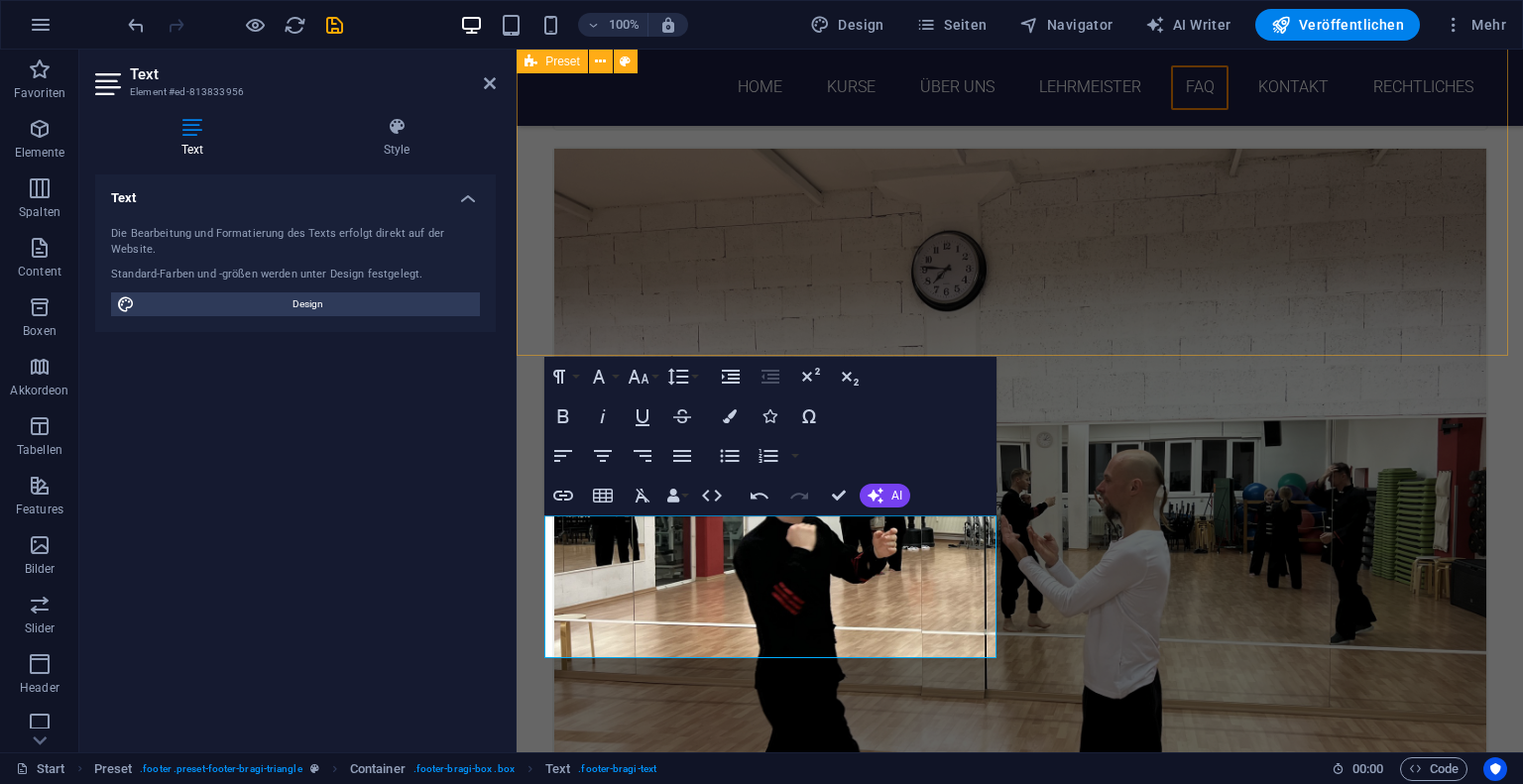 click on "FAQ Probetraining Jeder Interessierte hat die kostenfreie Möglichkeit bis zu einem Monat sich in der Schule auszuprobieren. Durch den Schulleiter erfolgt anschließend im Rahmen einer Zeremonie die Aufnahme als vollwertiges Mitglied der Schule. Der Schüler bekommt dabei seinen ersten eigenen Kampfanzug. Gebühren Kinder/ Jugendliche bis 14 Jahre  -  [PRICE] Euro Jugendliche bis 18 Jahre  -  [PRICE] Euro Ab dem 18. Lebensjahr  –  [PRICE] Euro Eliteschüler                     -  [PRICE] Euro" at bounding box center (1019, 5458) 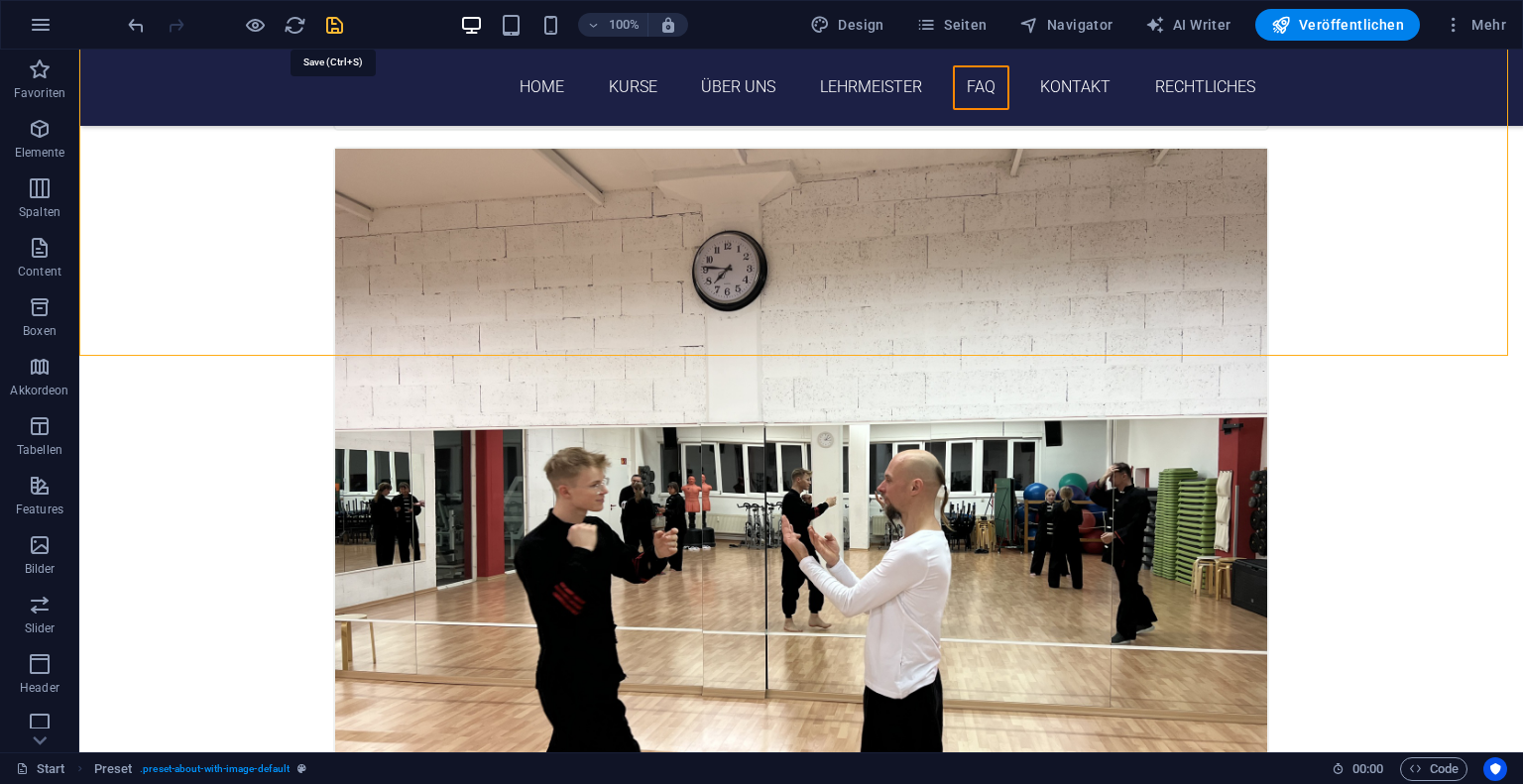 click at bounding box center (334, 25) 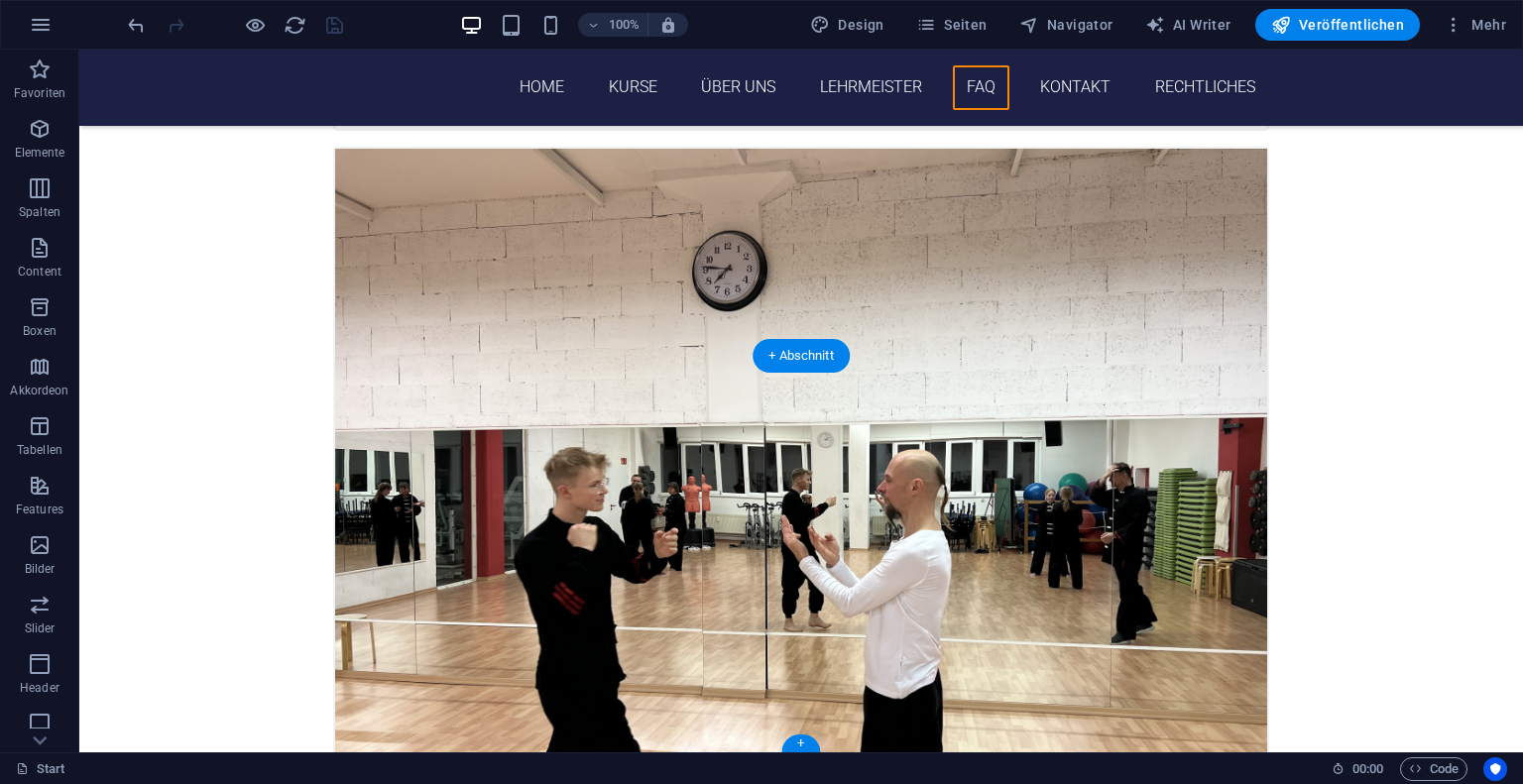 click at bounding box center [1162, -3206] 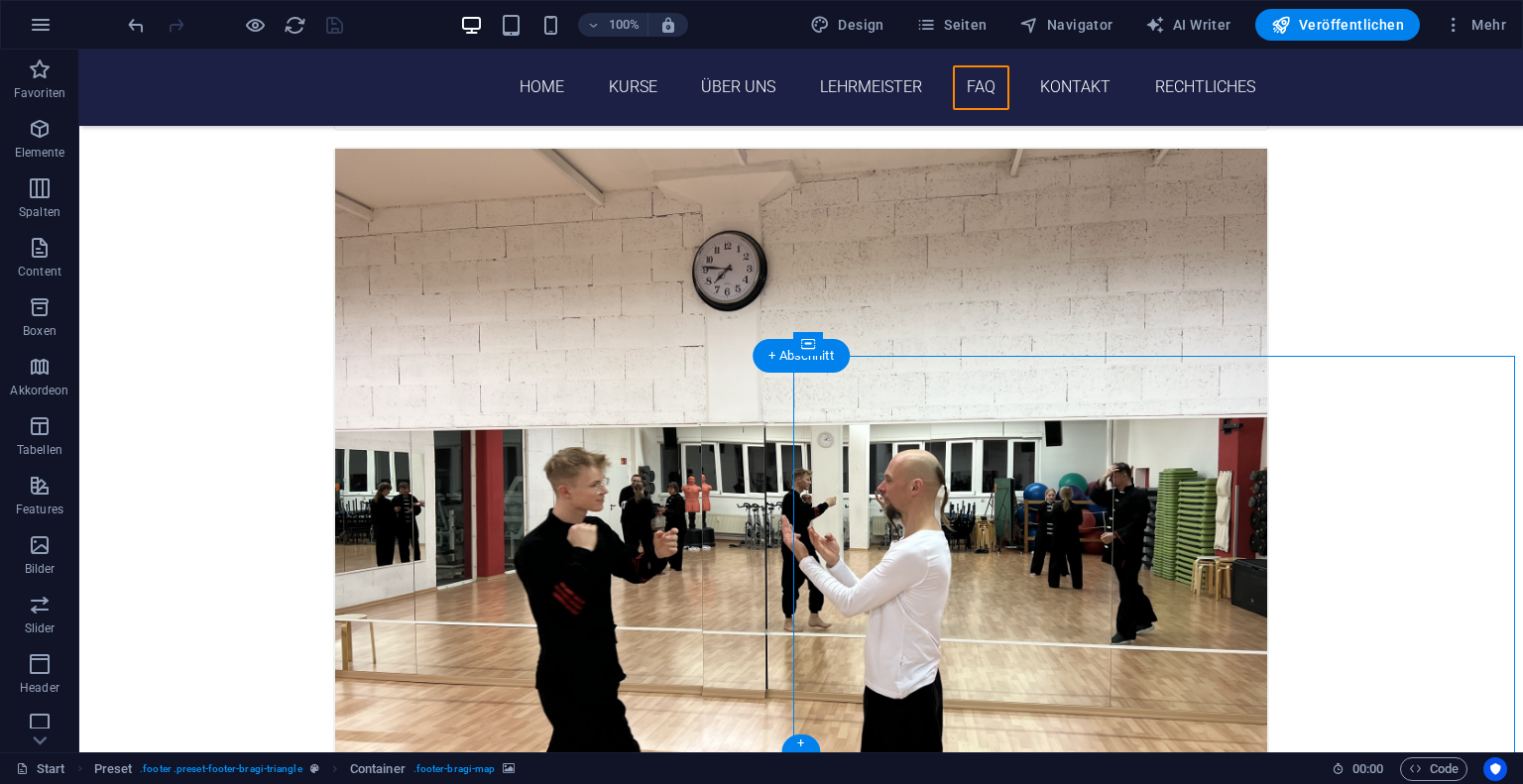click at bounding box center [1162, -3206] 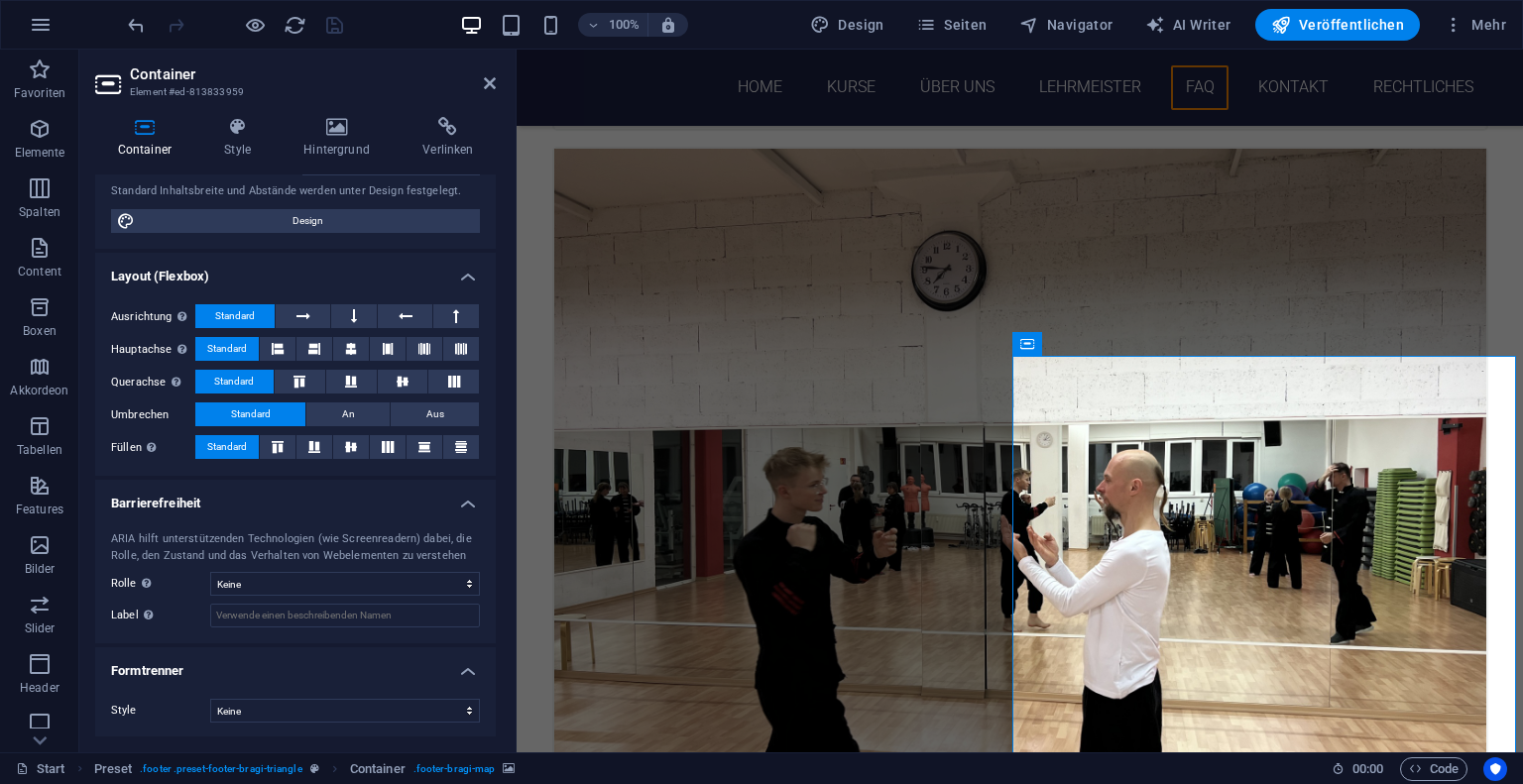 scroll, scrollTop: 0, scrollLeft: 0, axis: both 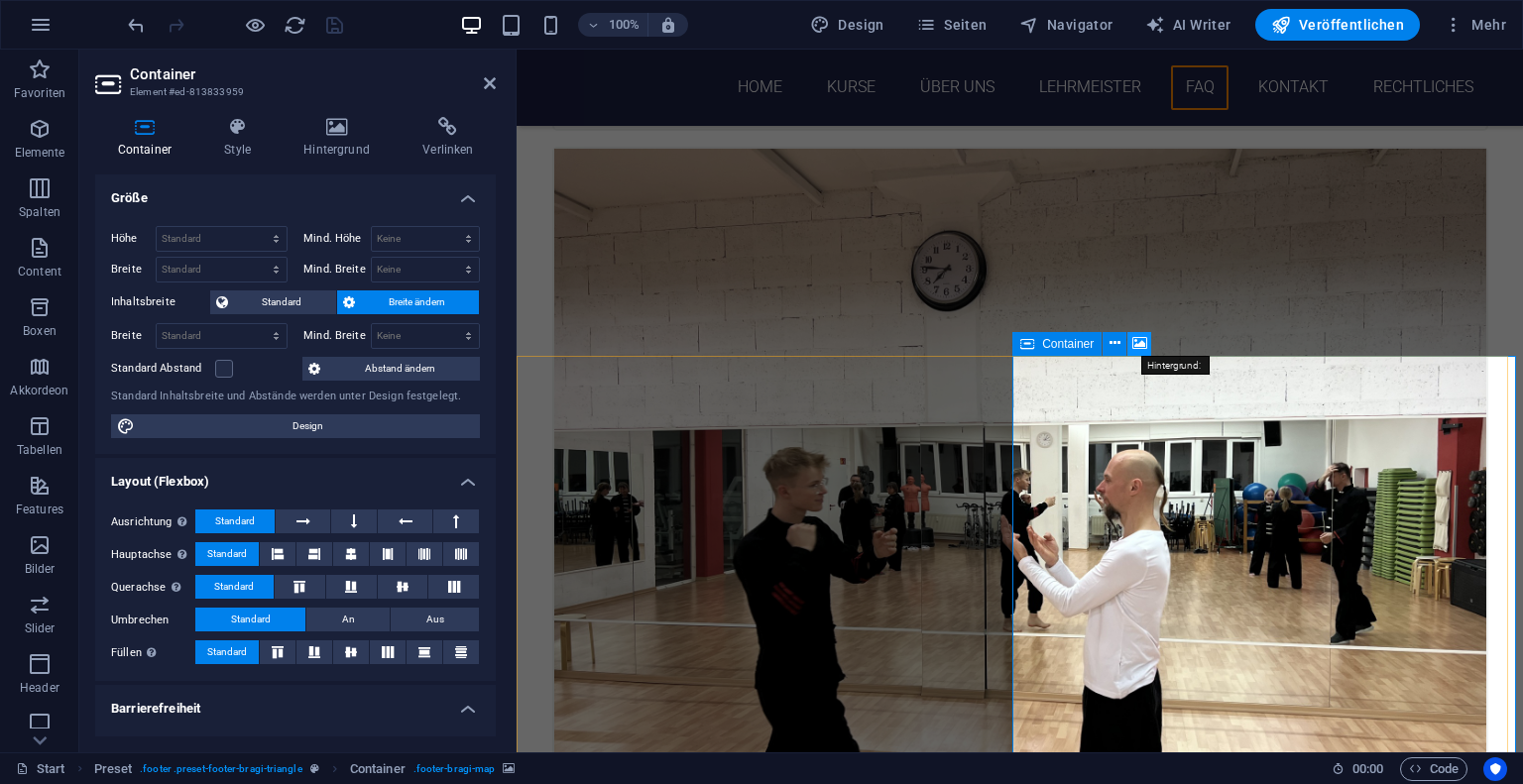click at bounding box center [1139, 343] 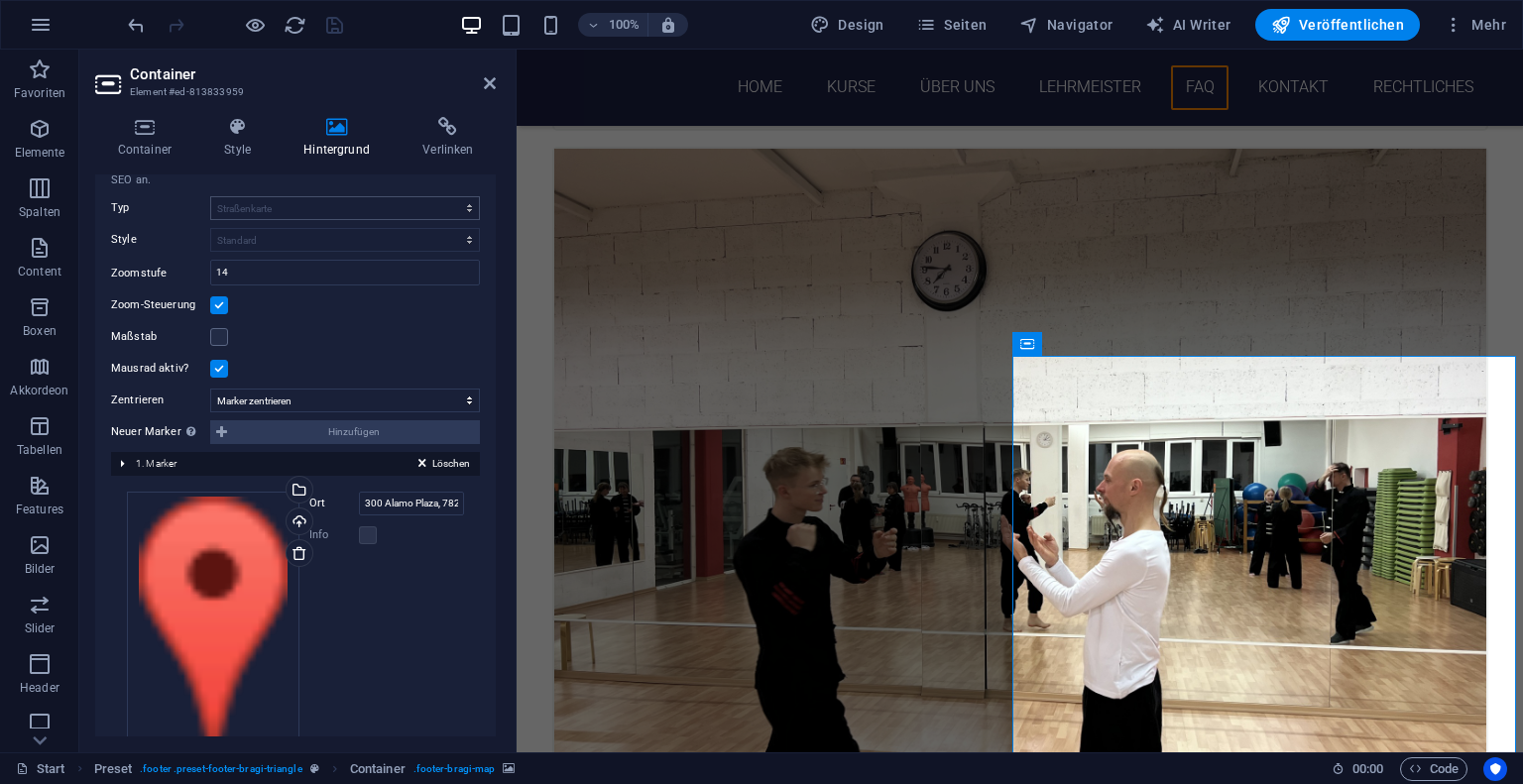 scroll, scrollTop: 280, scrollLeft: 0, axis: vertical 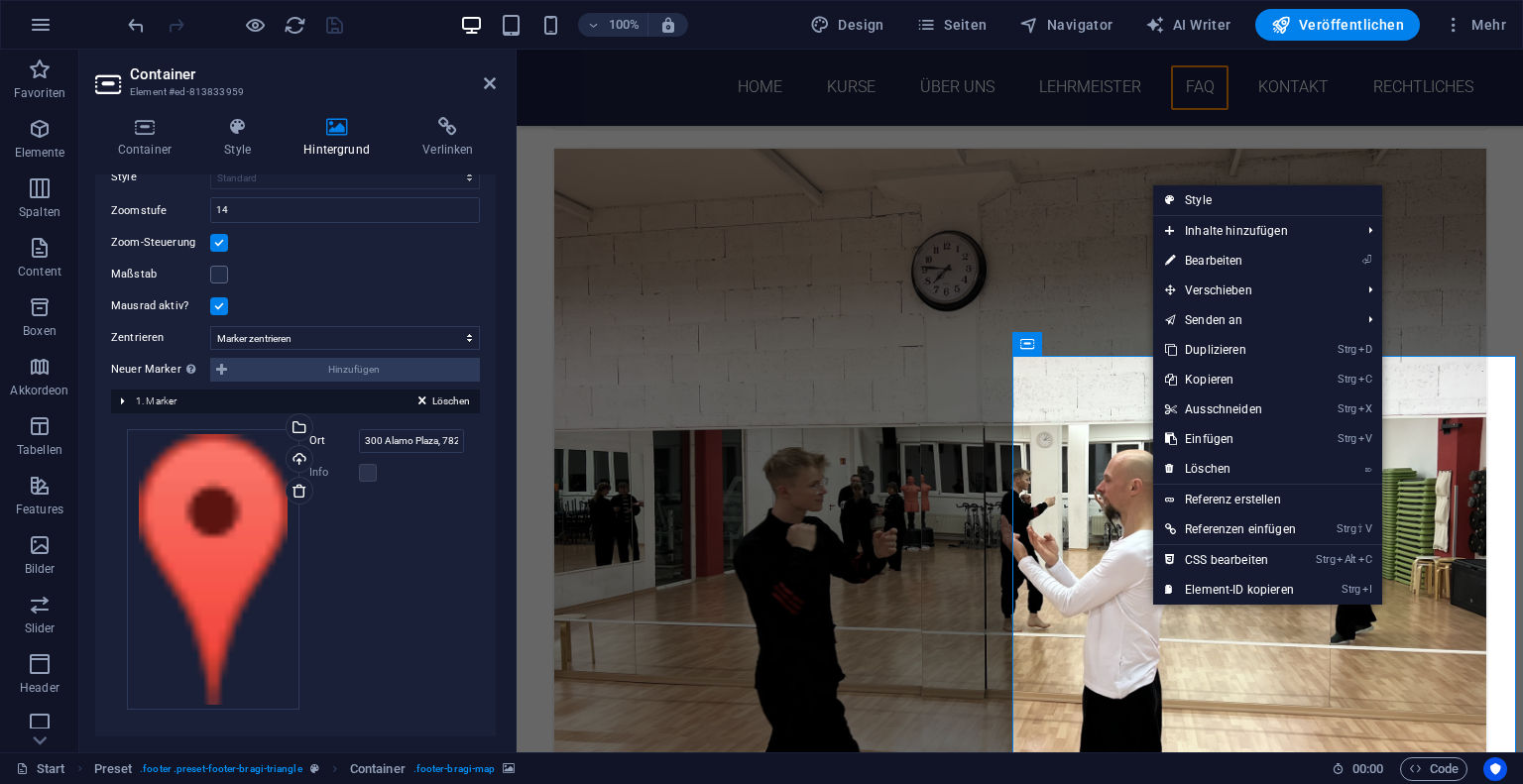 click at bounding box center (1272, -3206) 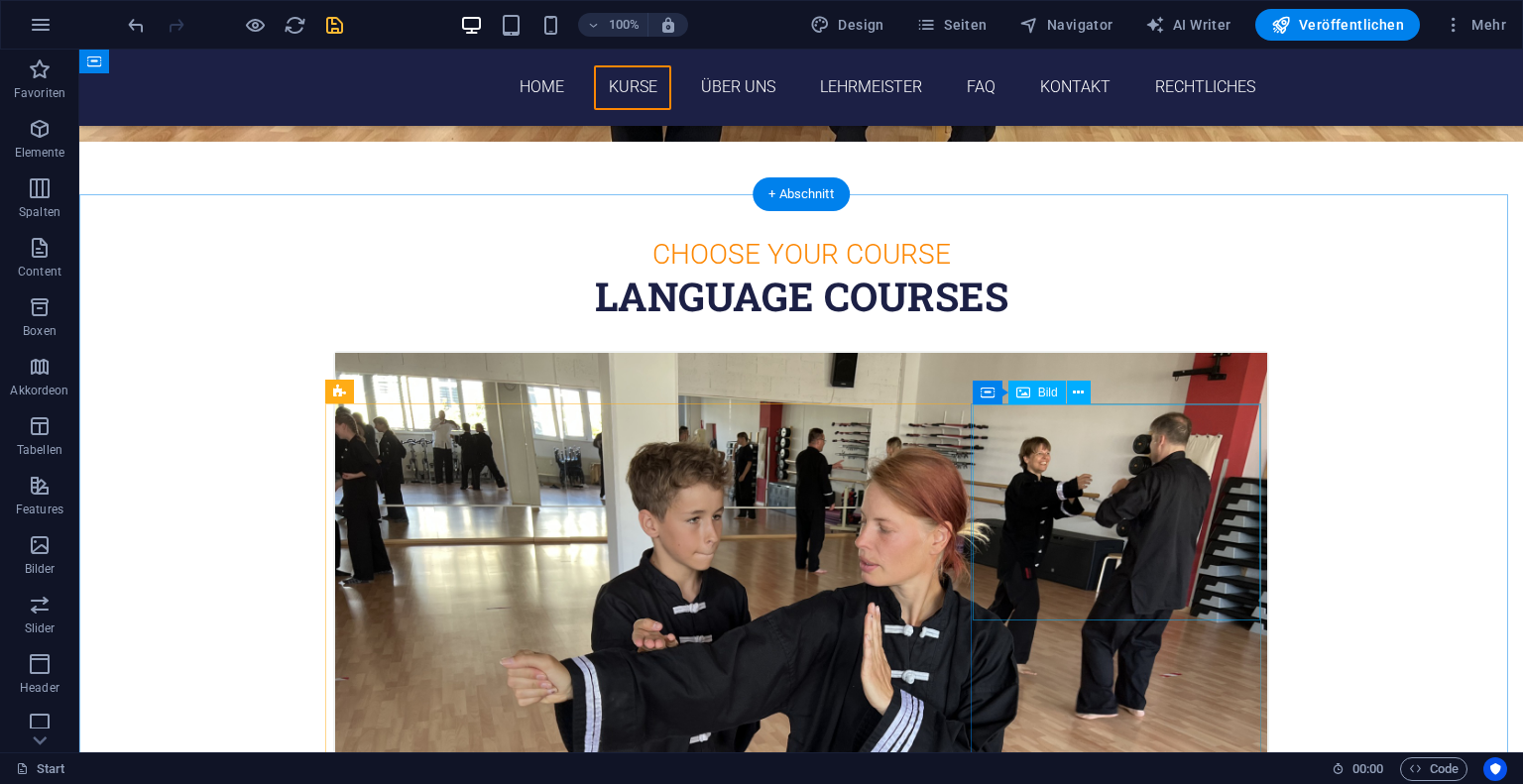 scroll, scrollTop: 551, scrollLeft: 0, axis: vertical 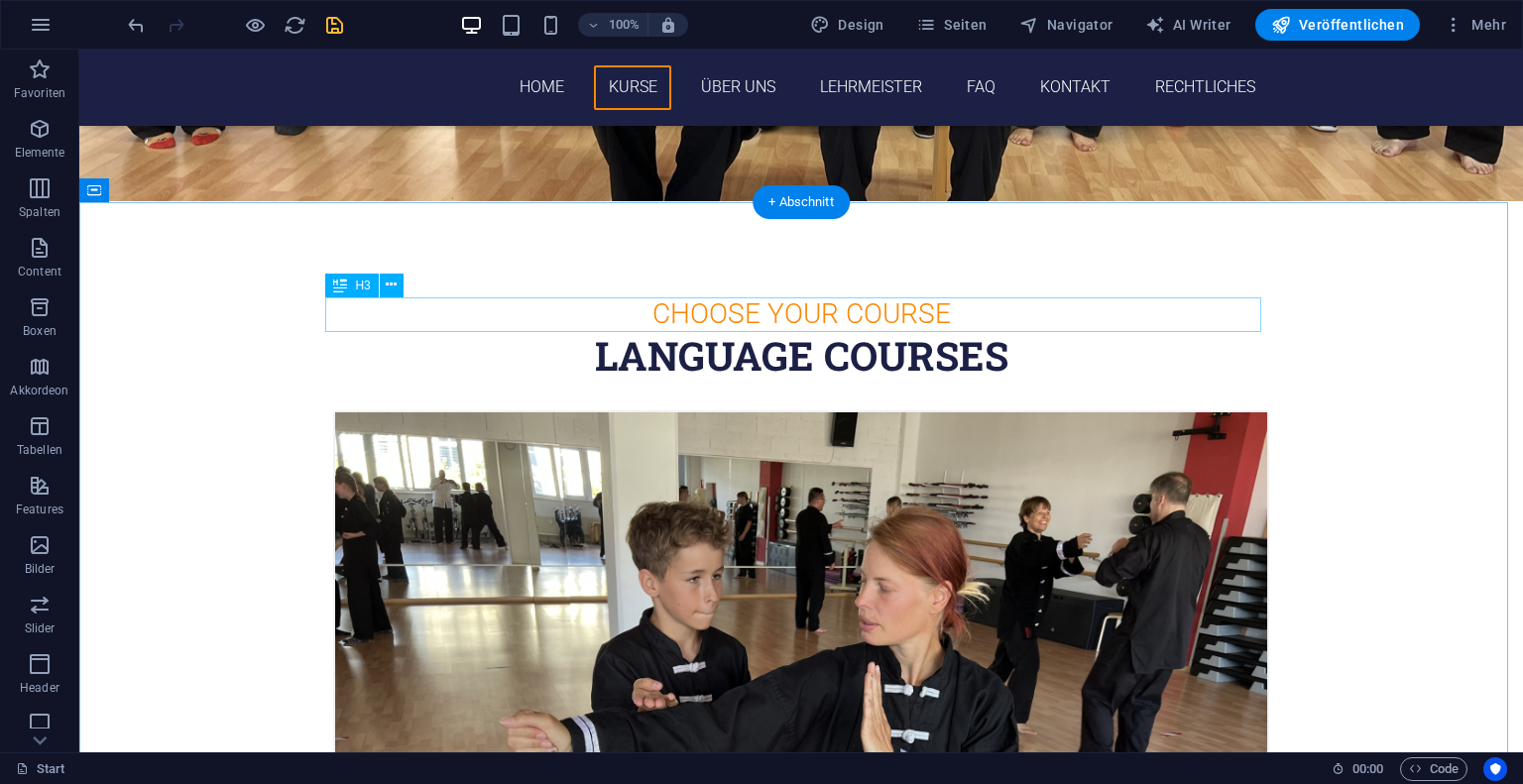 click on "Choose Your Course" at bounding box center [801, 313] 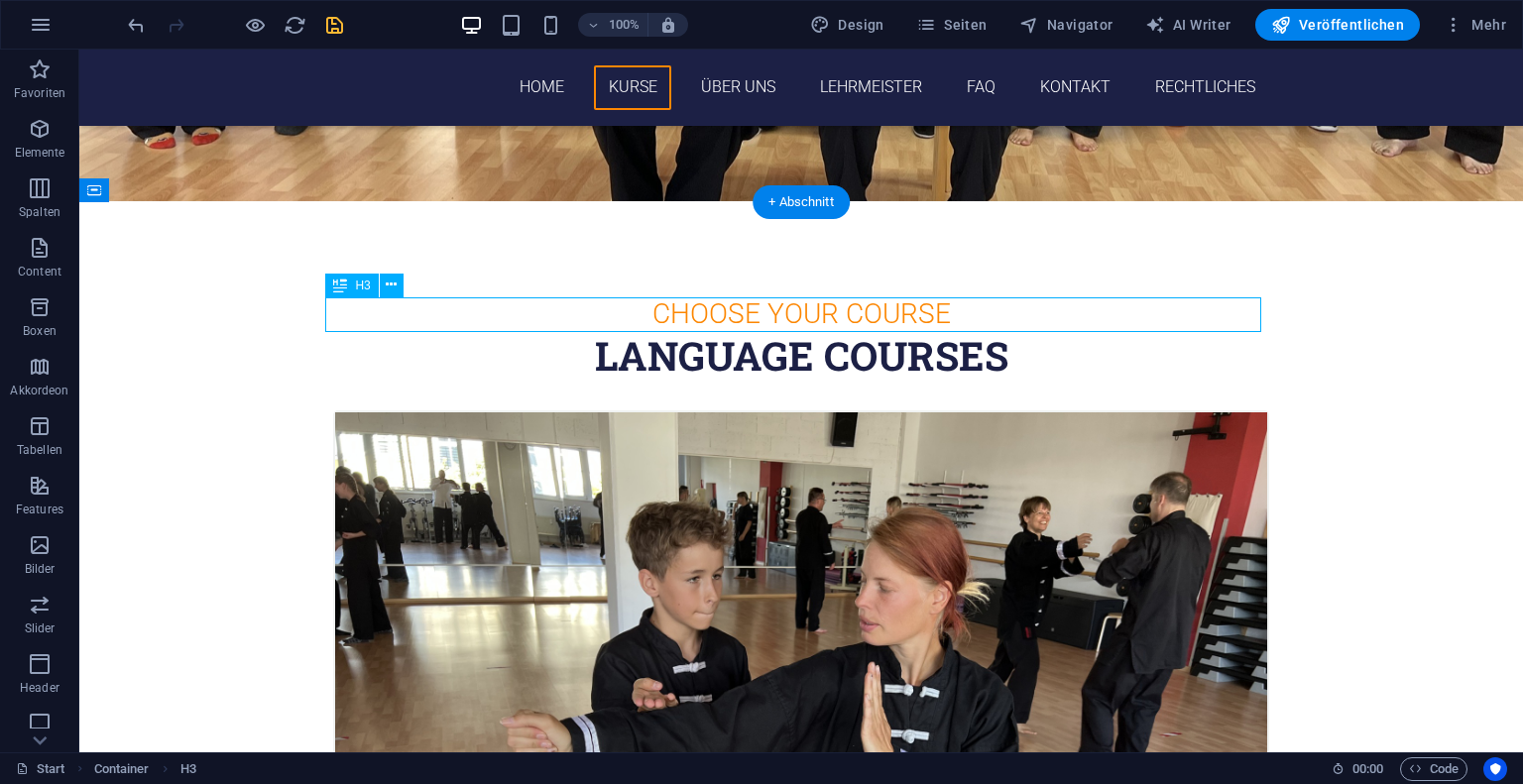 click on "Choose Your Course" at bounding box center (801, 313) 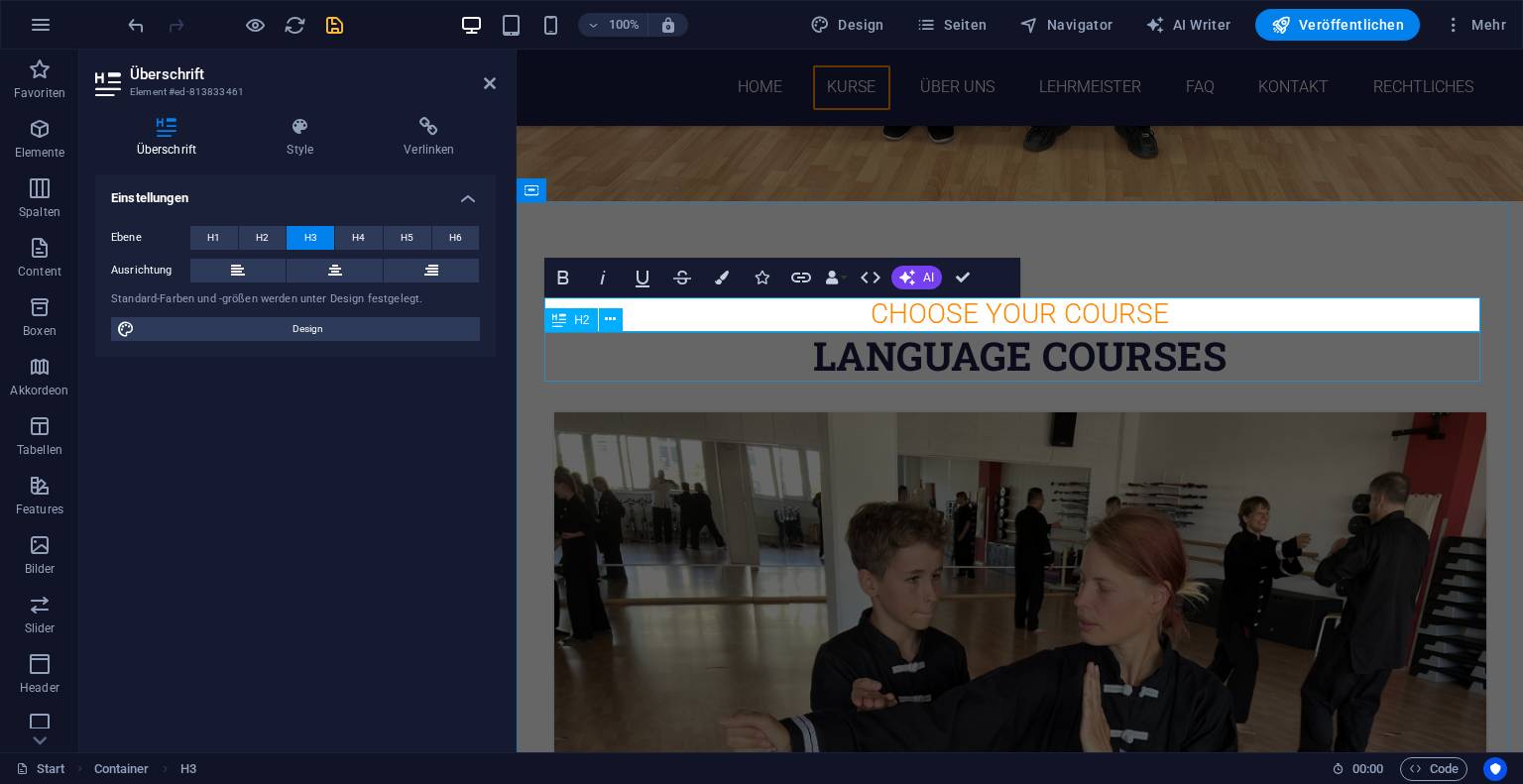 type 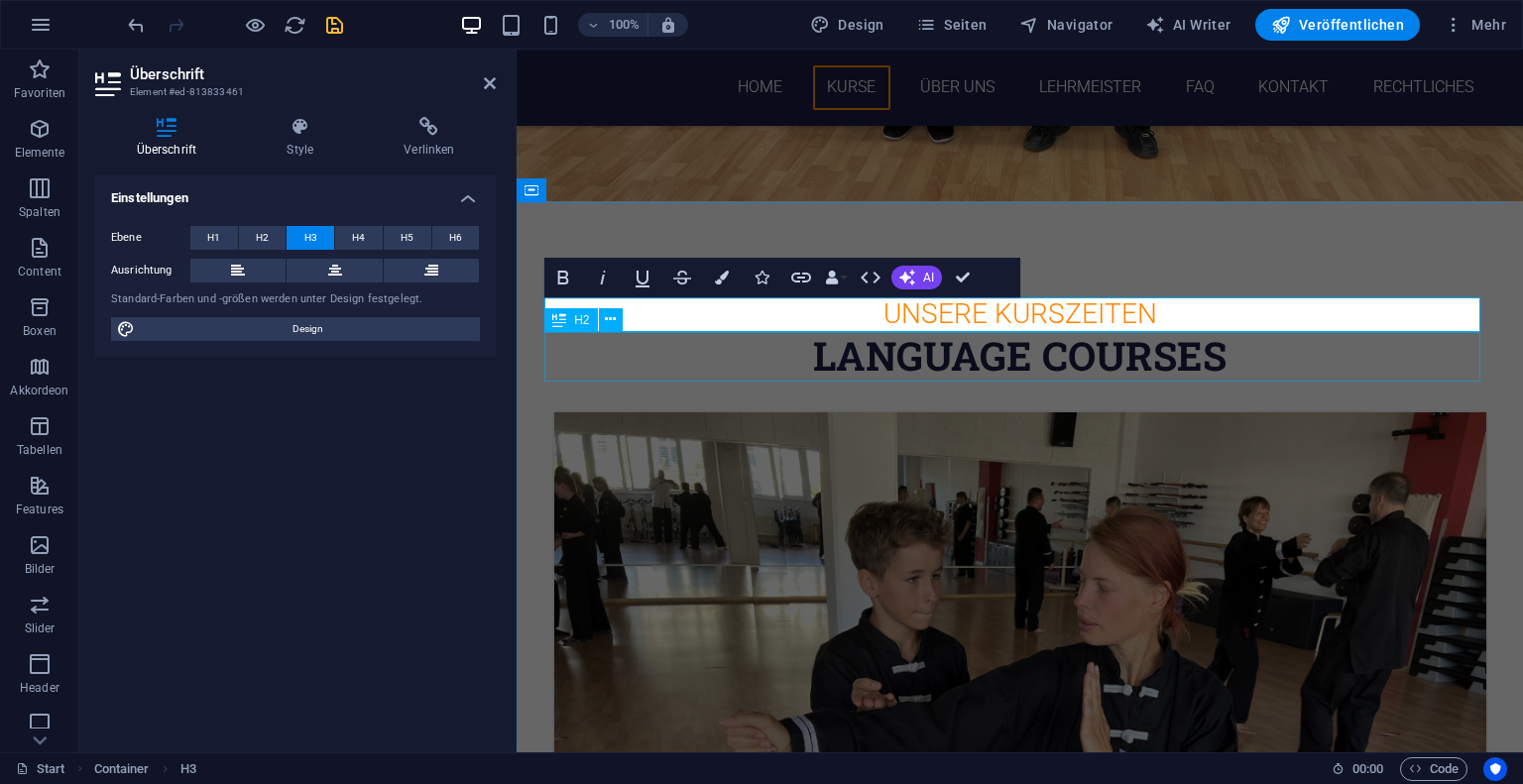 click on "Language Courses" at bounding box center [1020, 356] 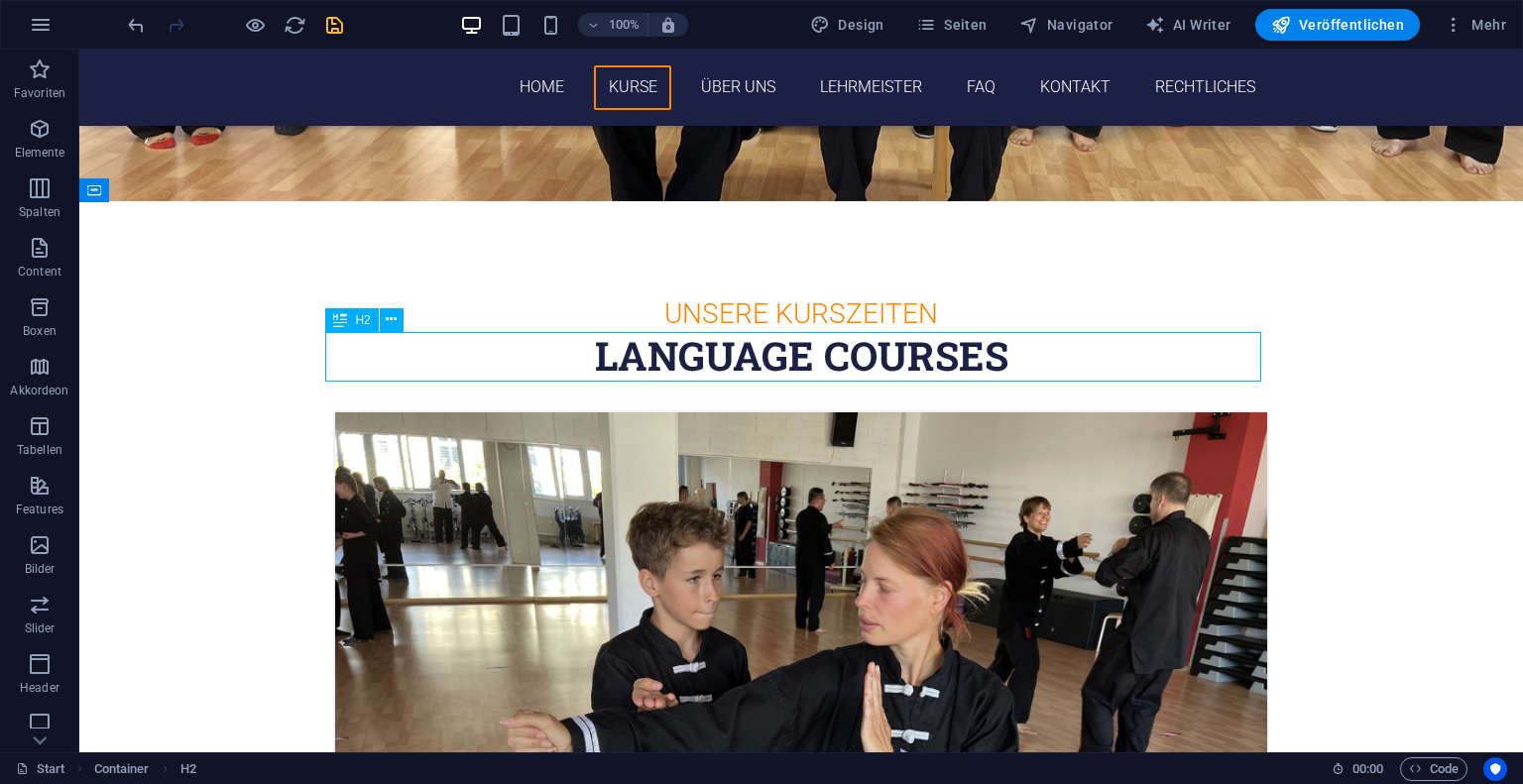 click on "Language Courses" at bounding box center (801, 356) 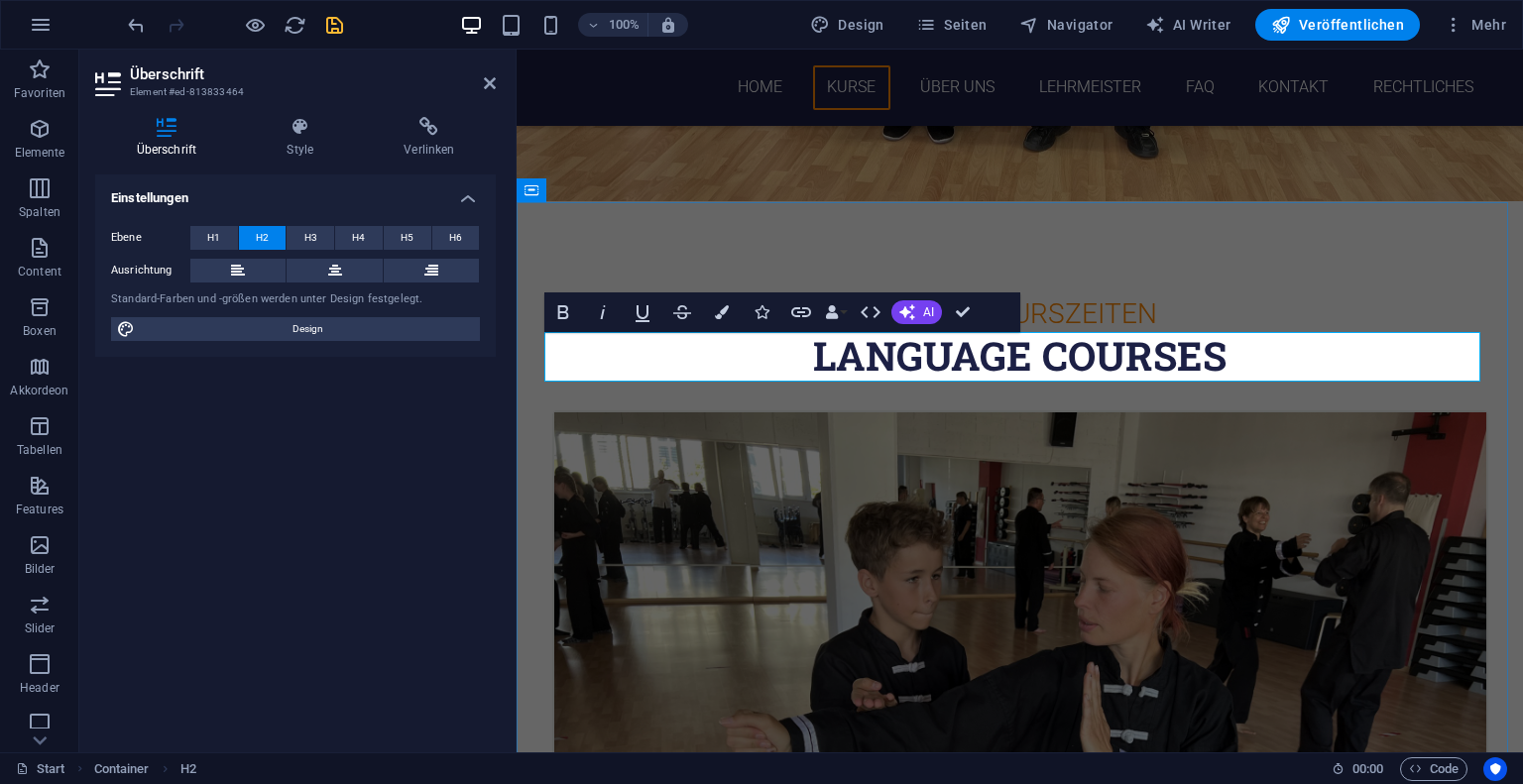 type 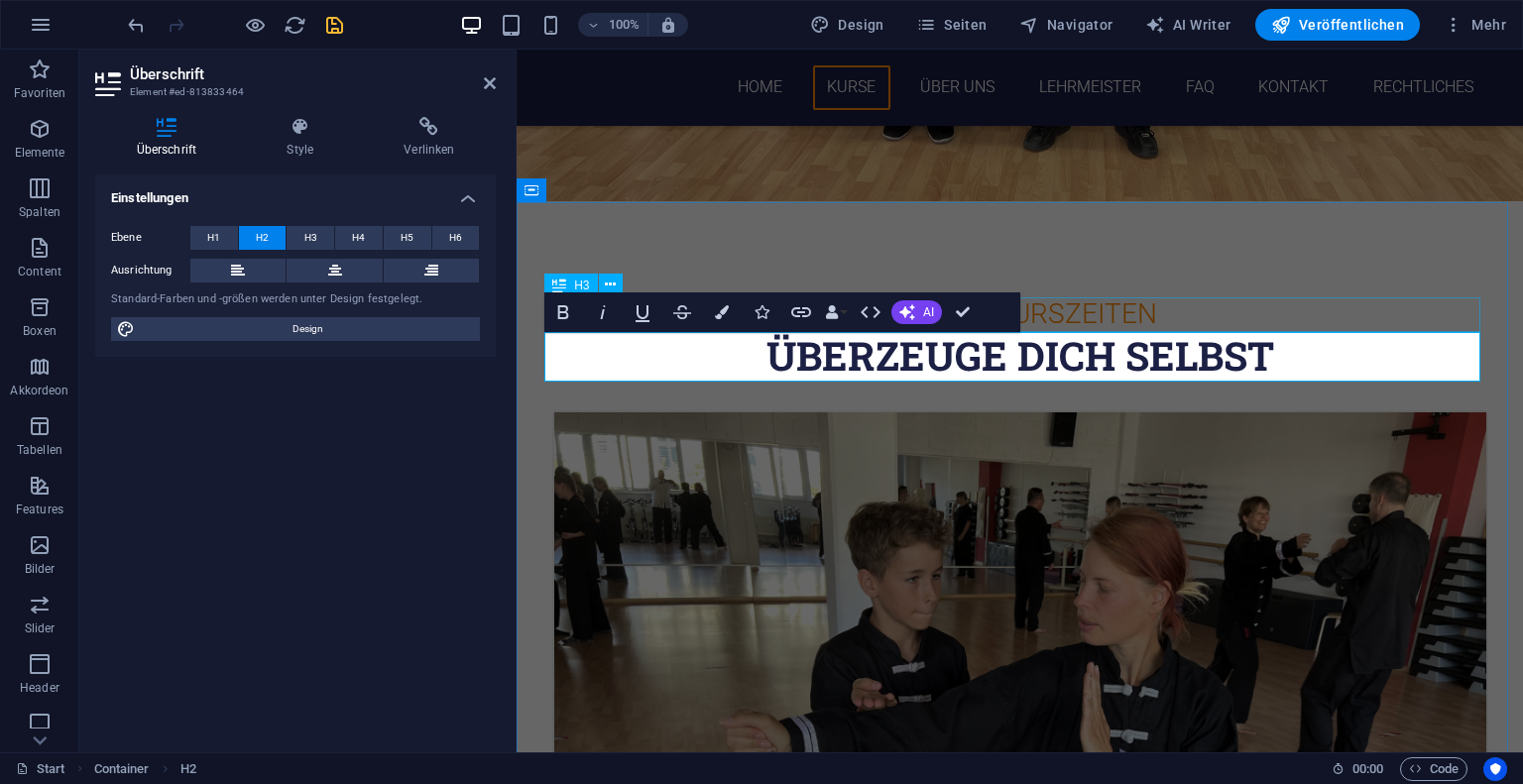click on "Unsere Kurszeiten" at bounding box center (1020, 313) 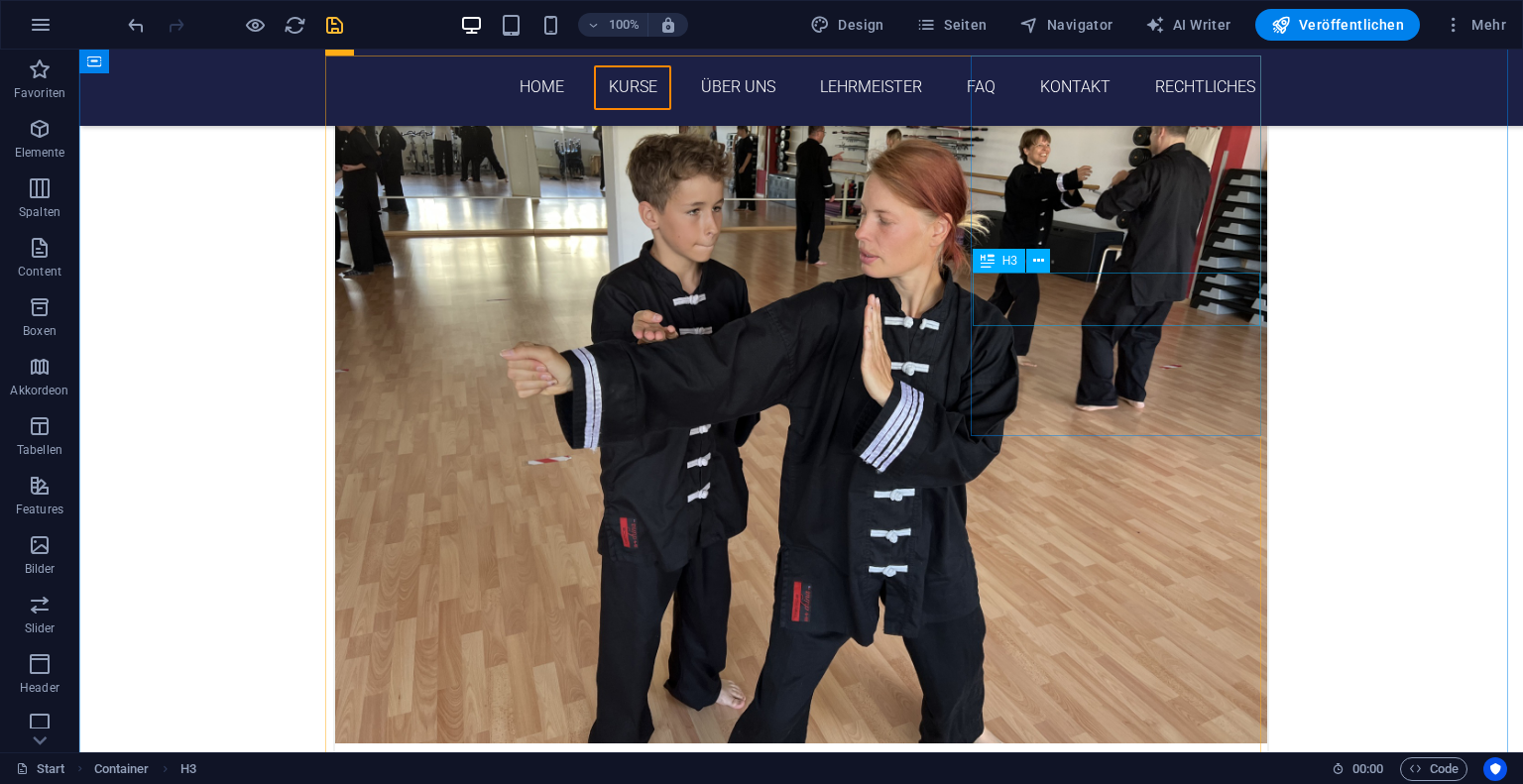 scroll, scrollTop: 922, scrollLeft: 0, axis: vertical 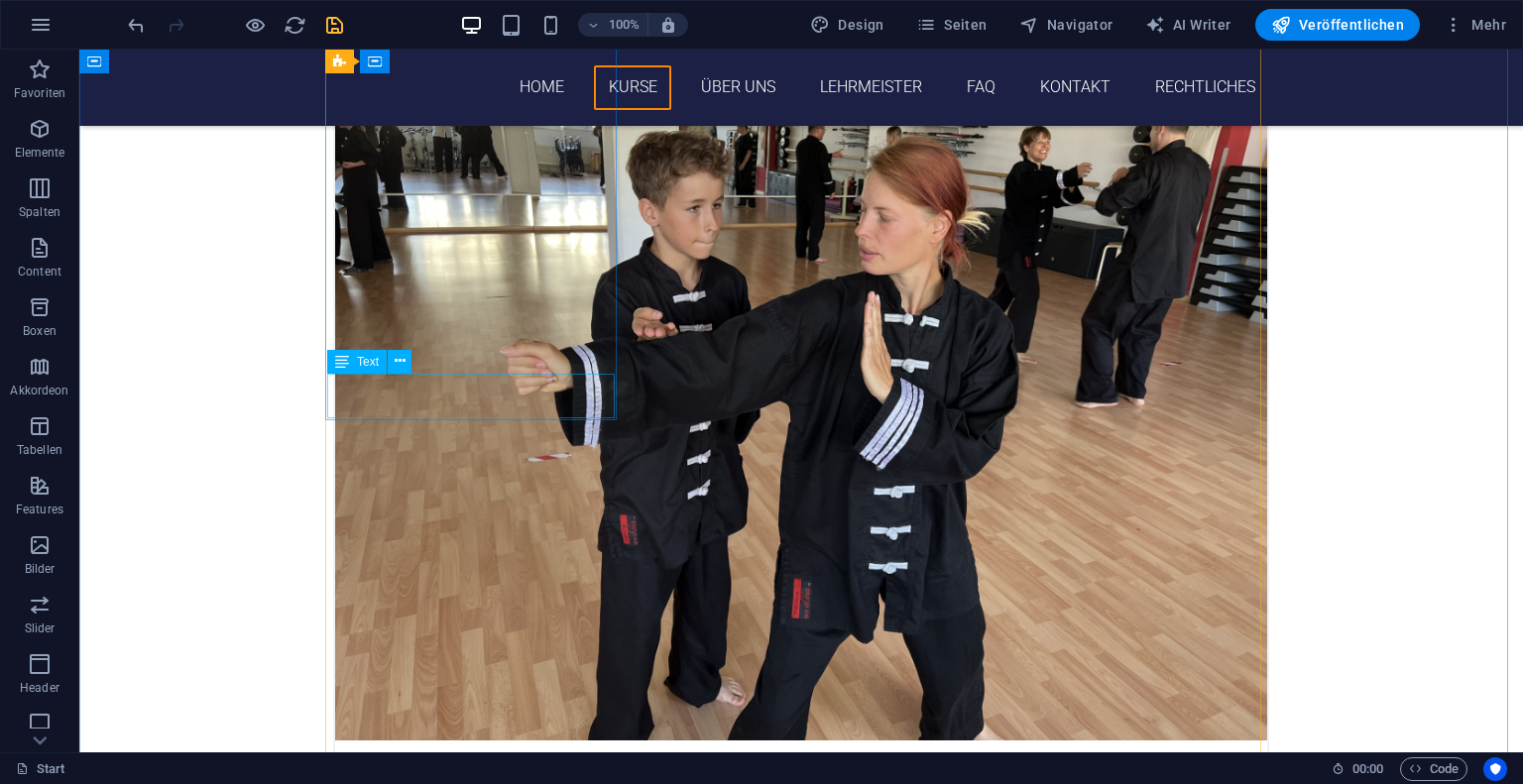 click on "text" at bounding box center (801, 879) 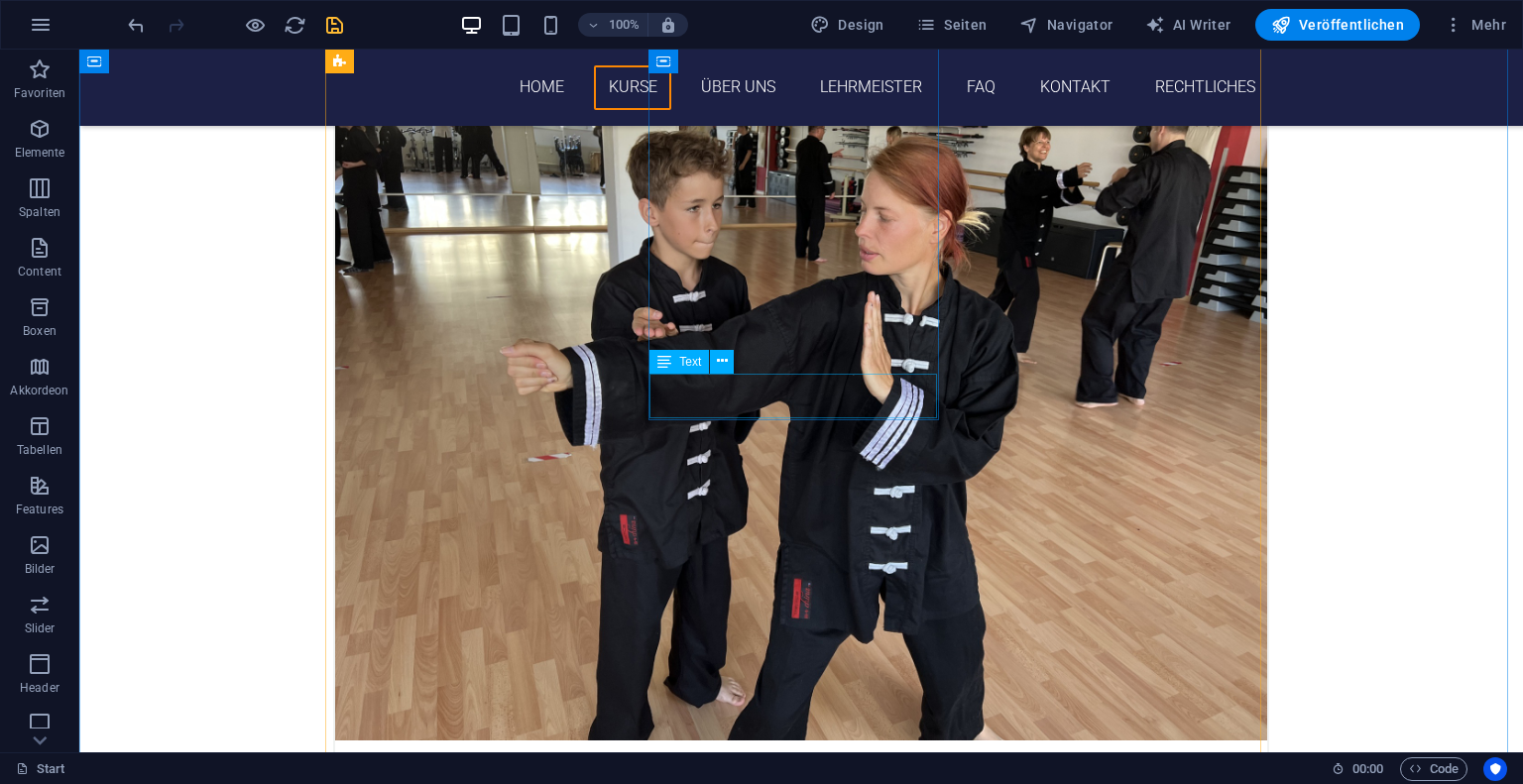 click on "text" at bounding box center (801, 1737) 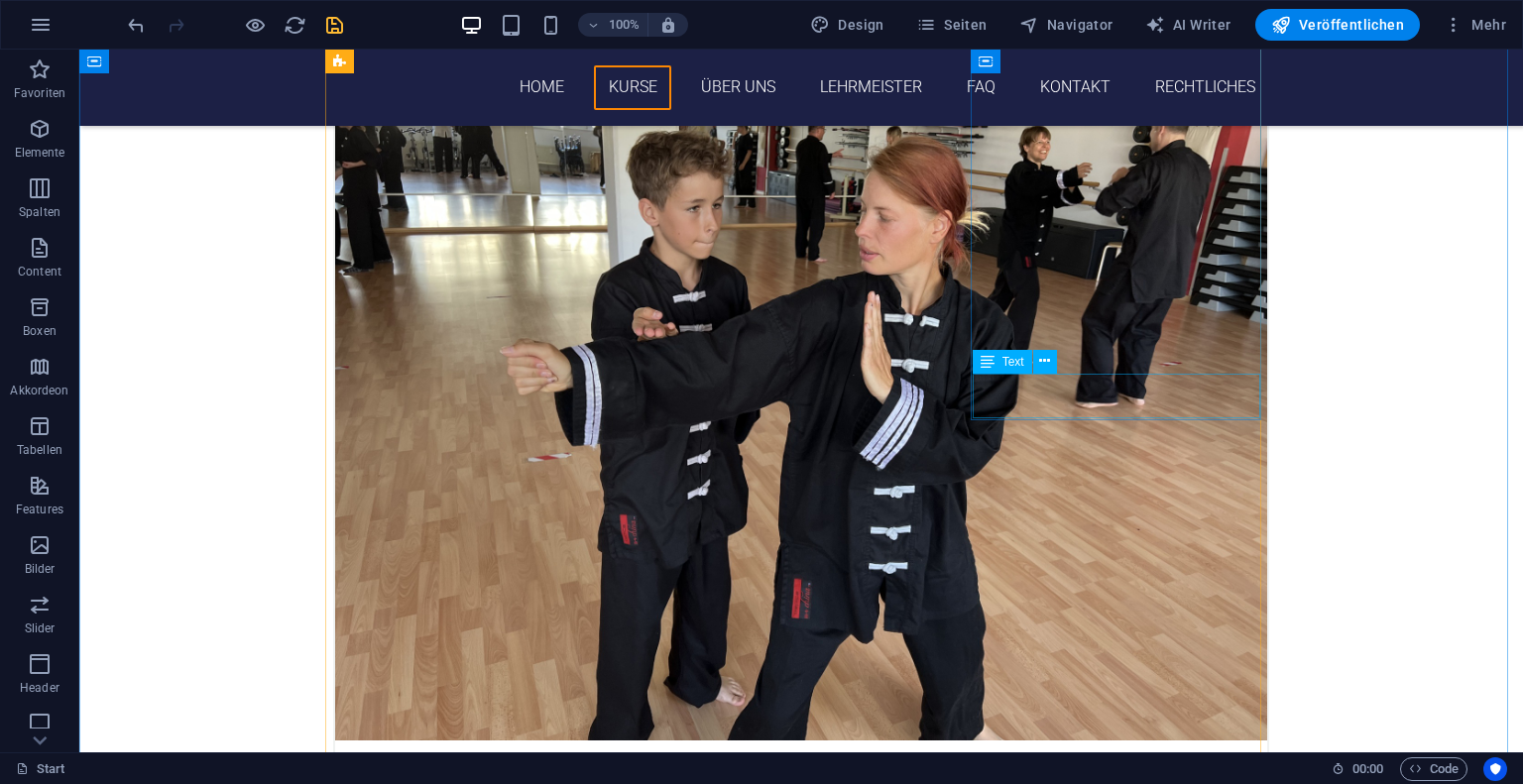 click on "text" at bounding box center [801, 2597] 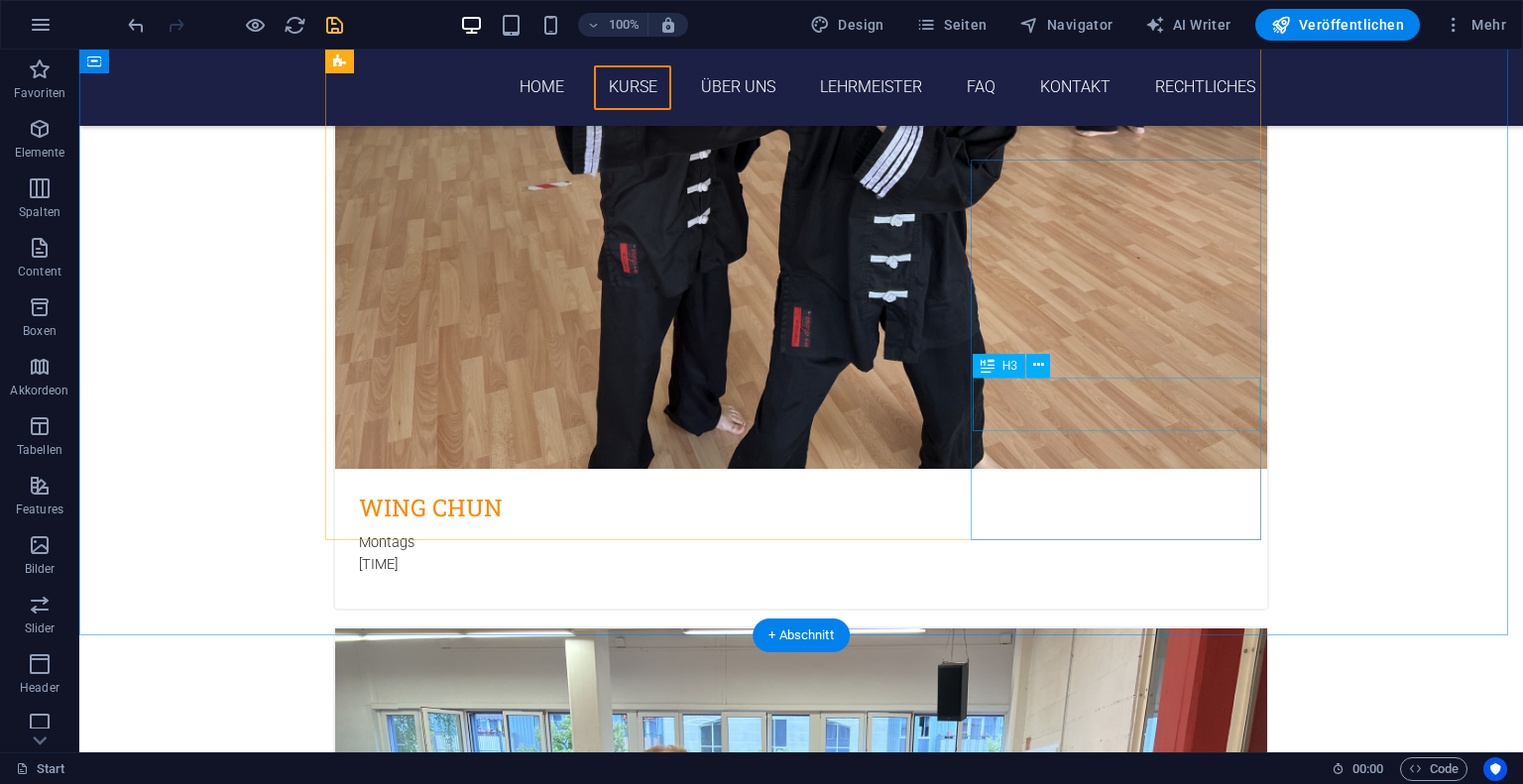 scroll, scrollTop: 1187, scrollLeft: 0, axis: vertical 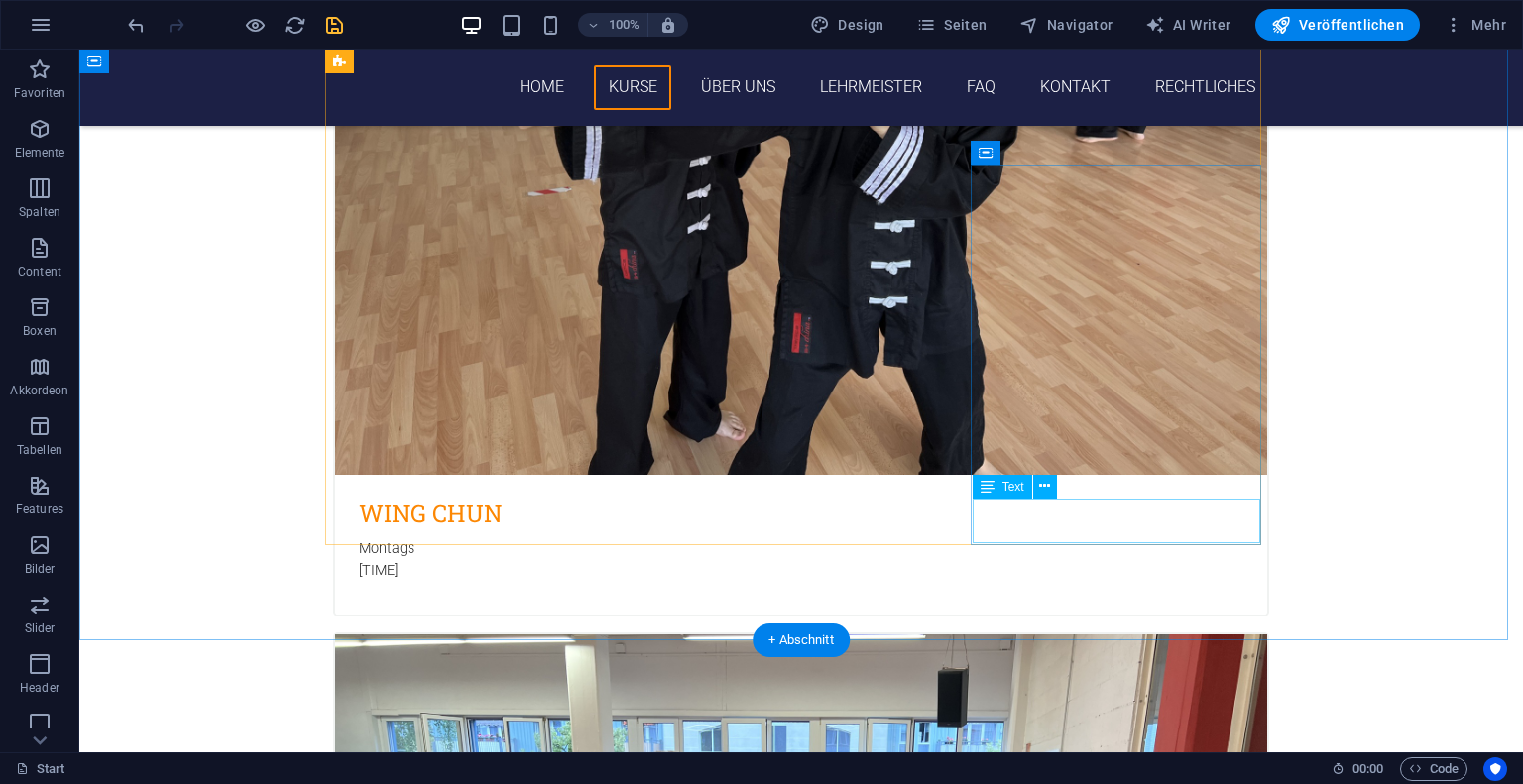 click on "text" at bounding box center [801, 5012] 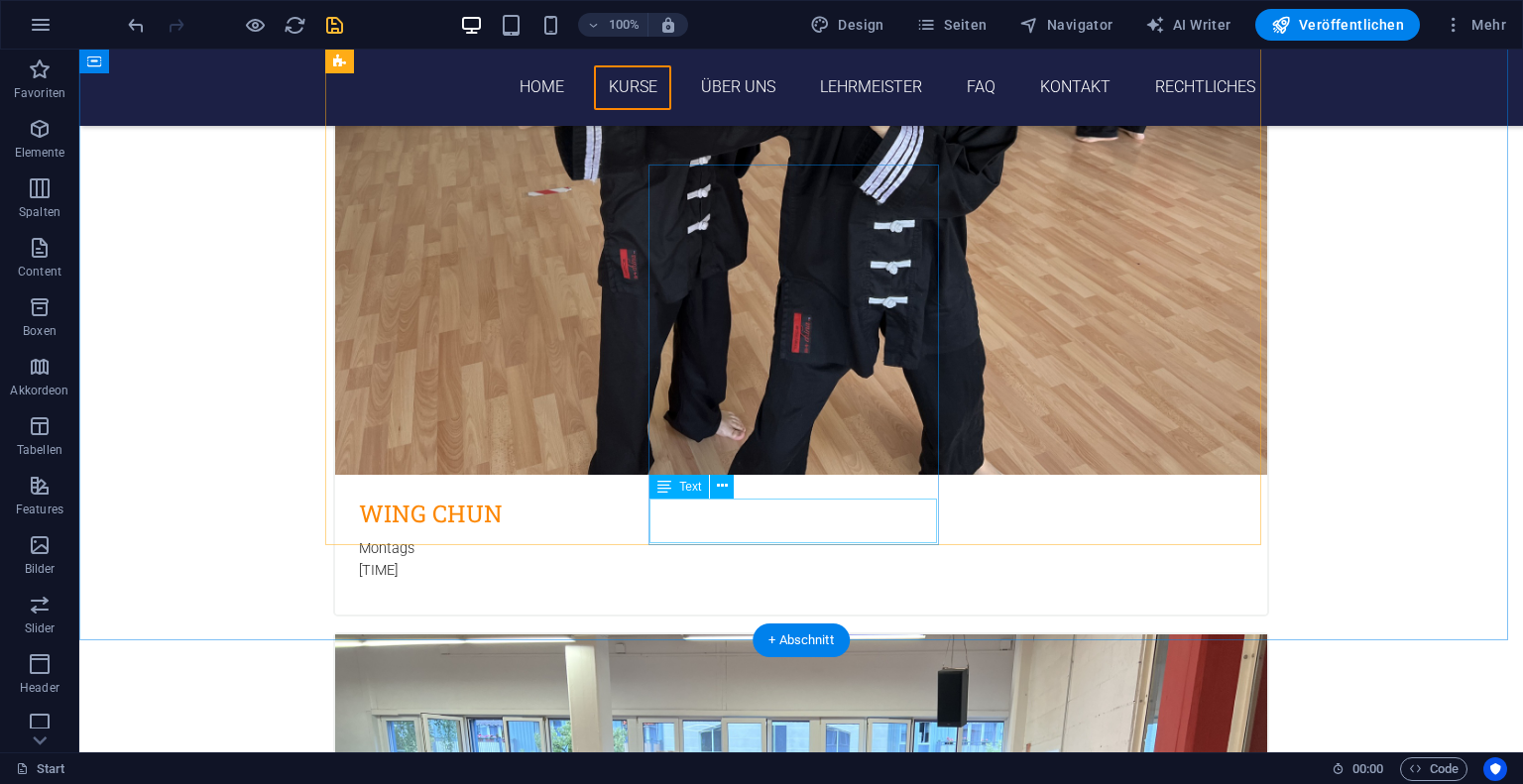 click on "text" at bounding box center (801, 4070) 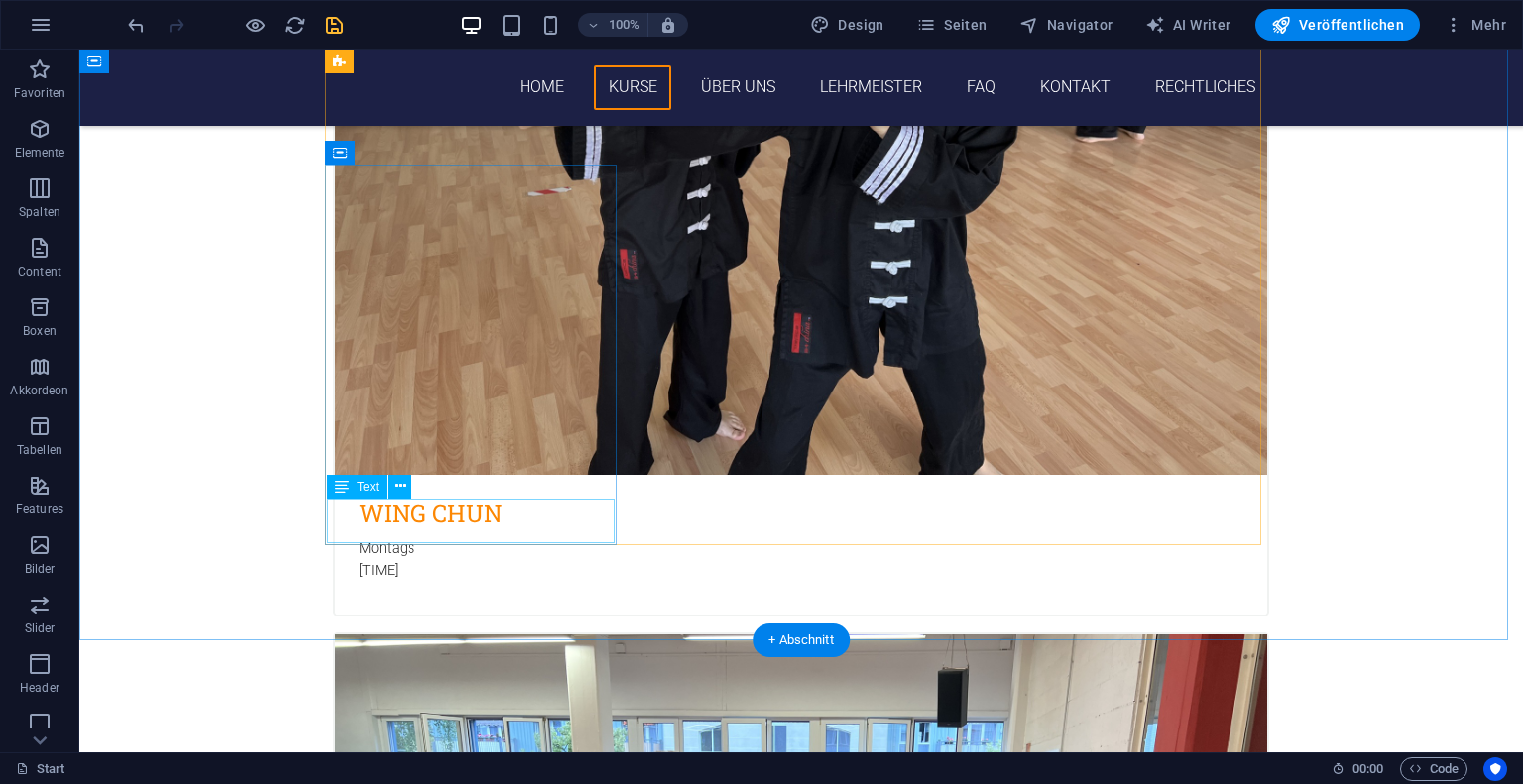 click on "text" at bounding box center (801, 3190) 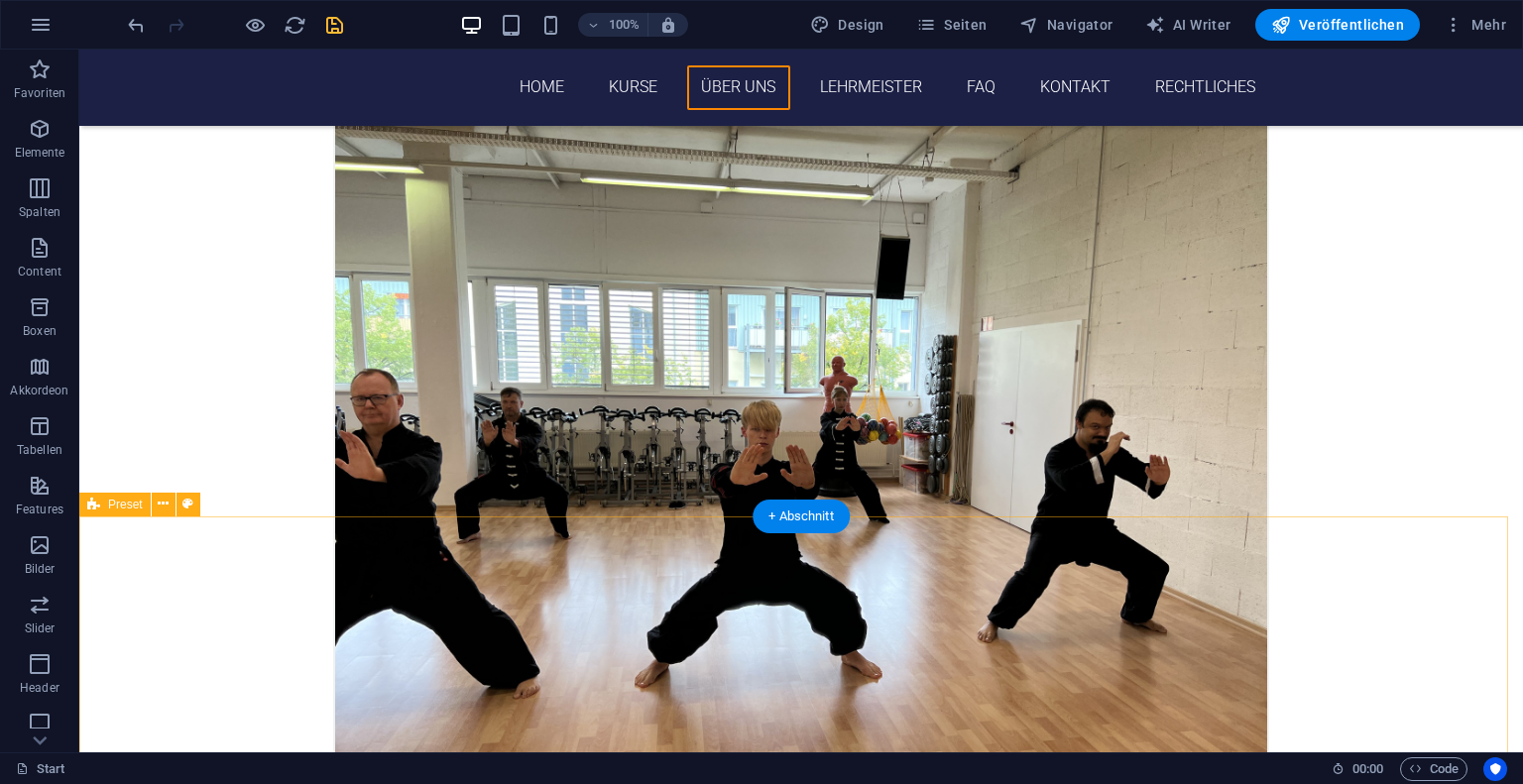 scroll, scrollTop: 2694, scrollLeft: 0, axis: vertical 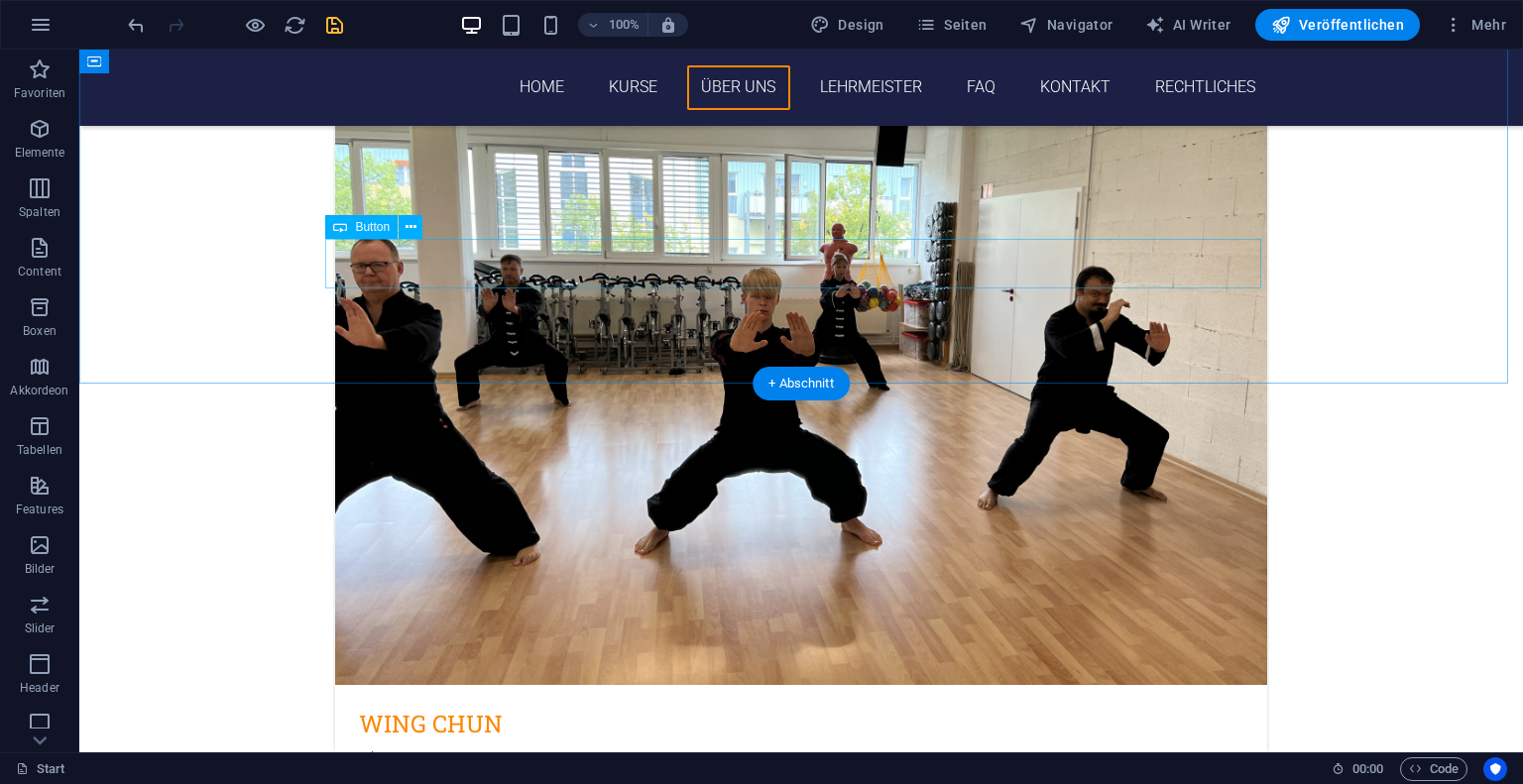 click on "???" at bounding box center [801, 5592] 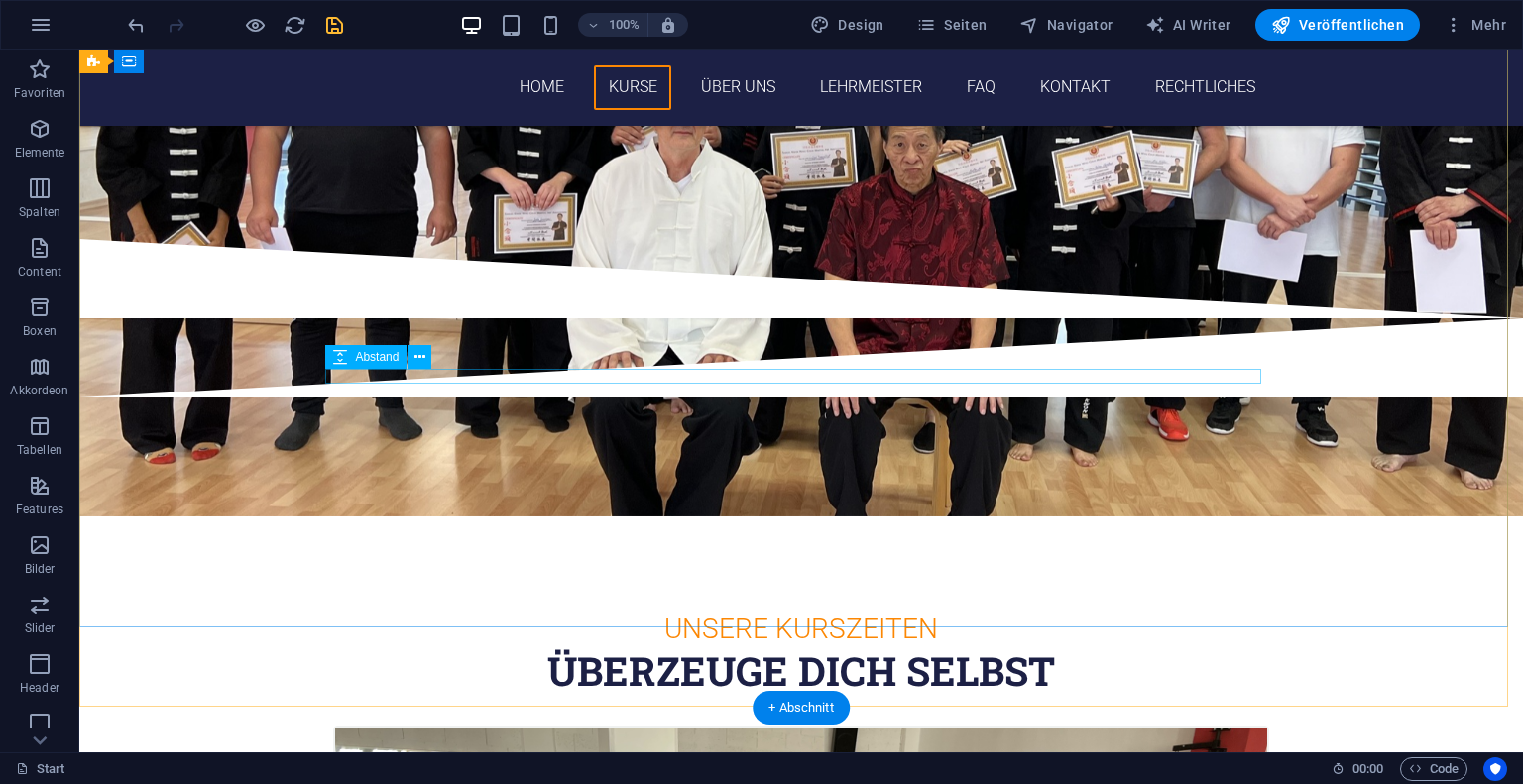 scroll, scrollTop: 0, scrollLeft: 0, axis: both 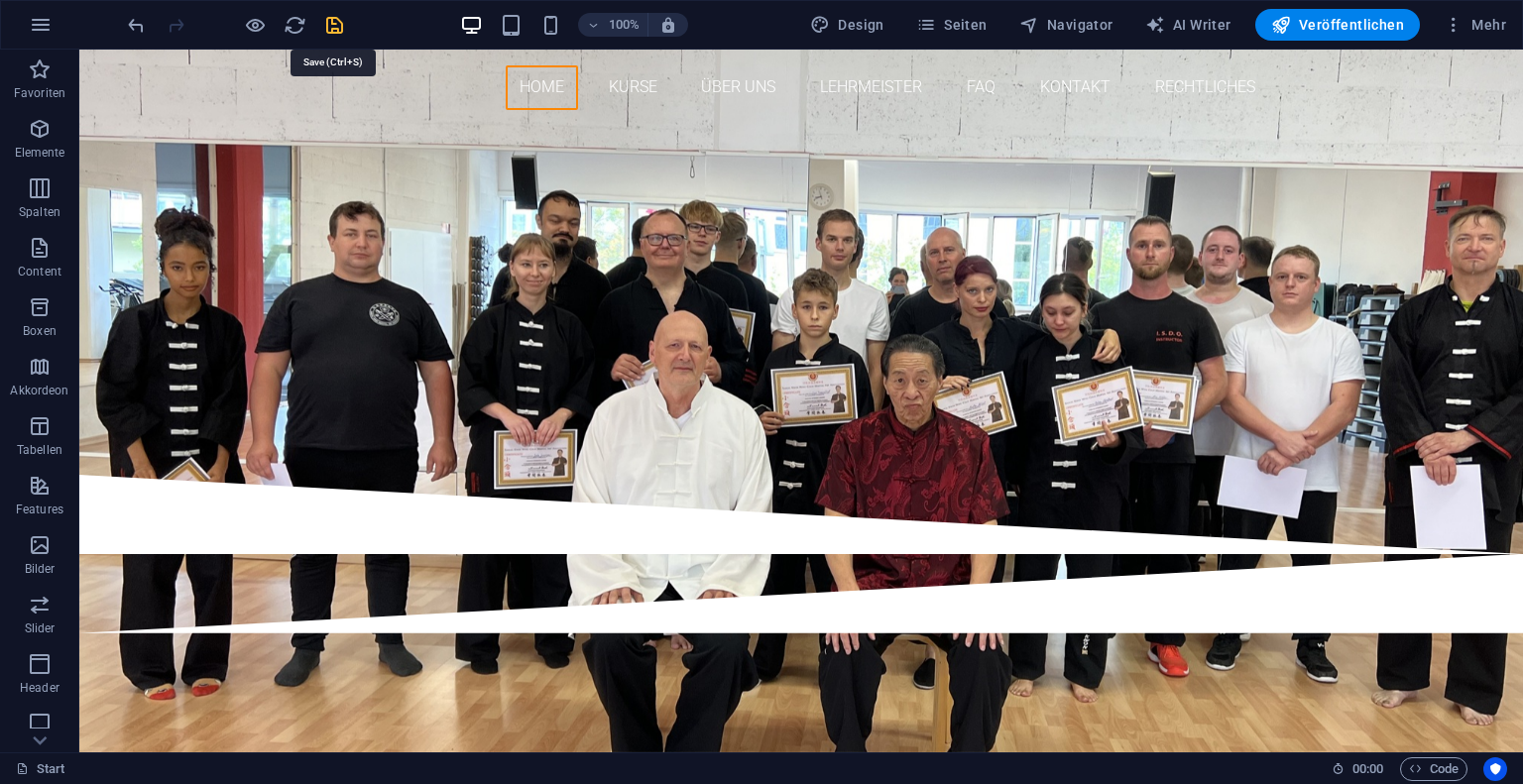 click at bounding box center [334, 25] 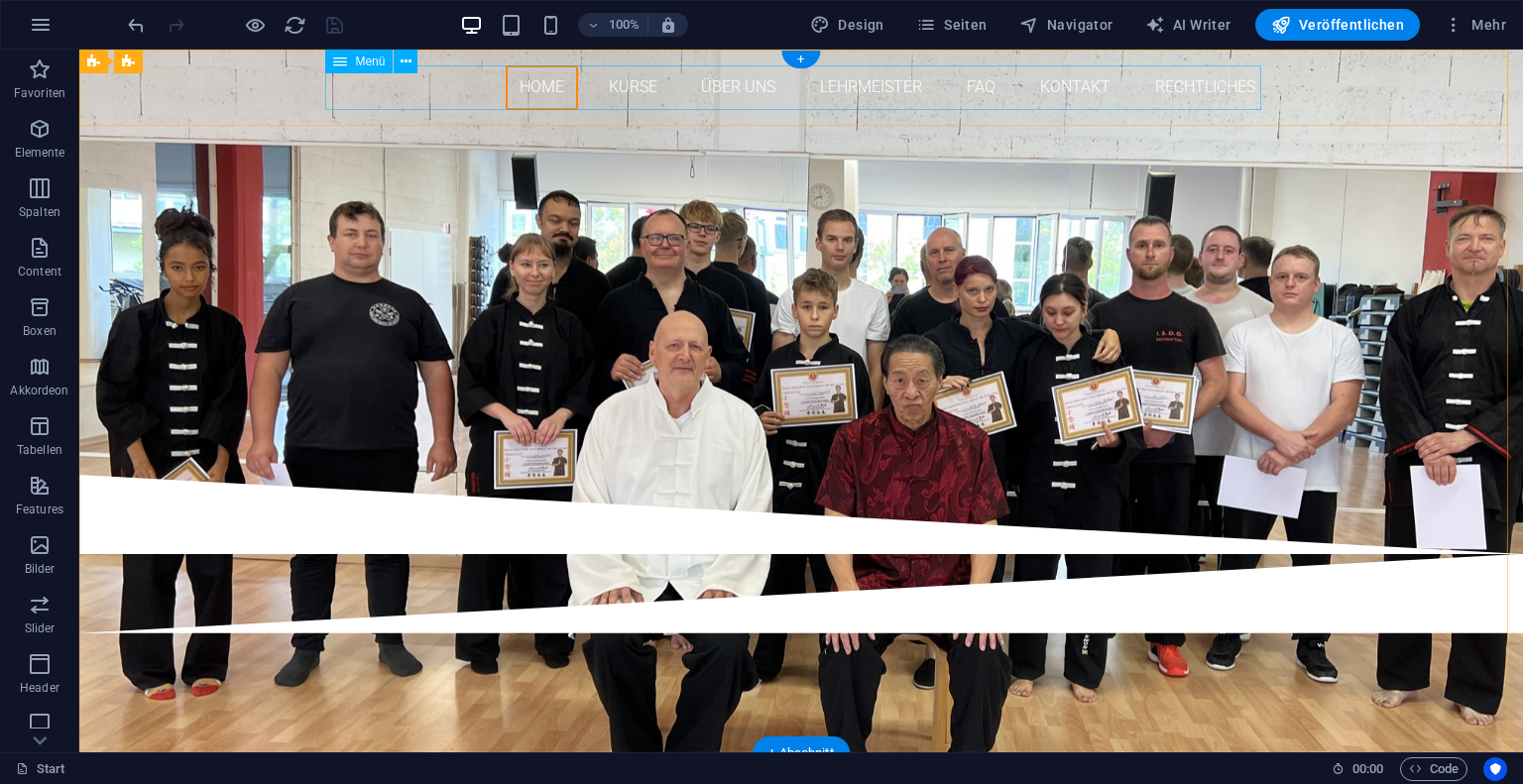click on "Home Kurse Über uns Lehrmeister FAQ Kontakt Rechtliches" at bounding box center (801, 87) 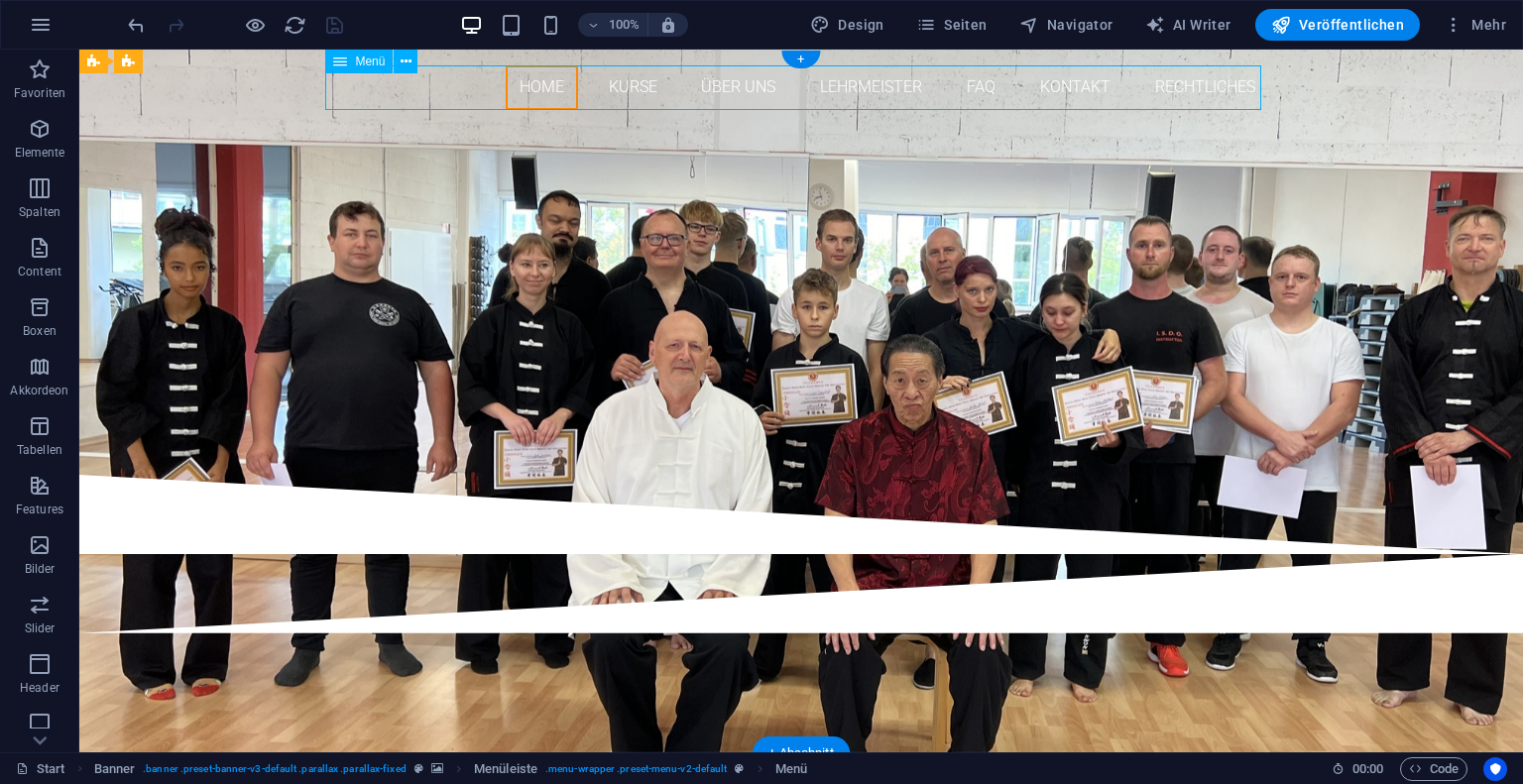 click on "Home Kurse Über uns Lehrmeister FAQ Kontakt Rechtliches" at bounding box center [801, 87] 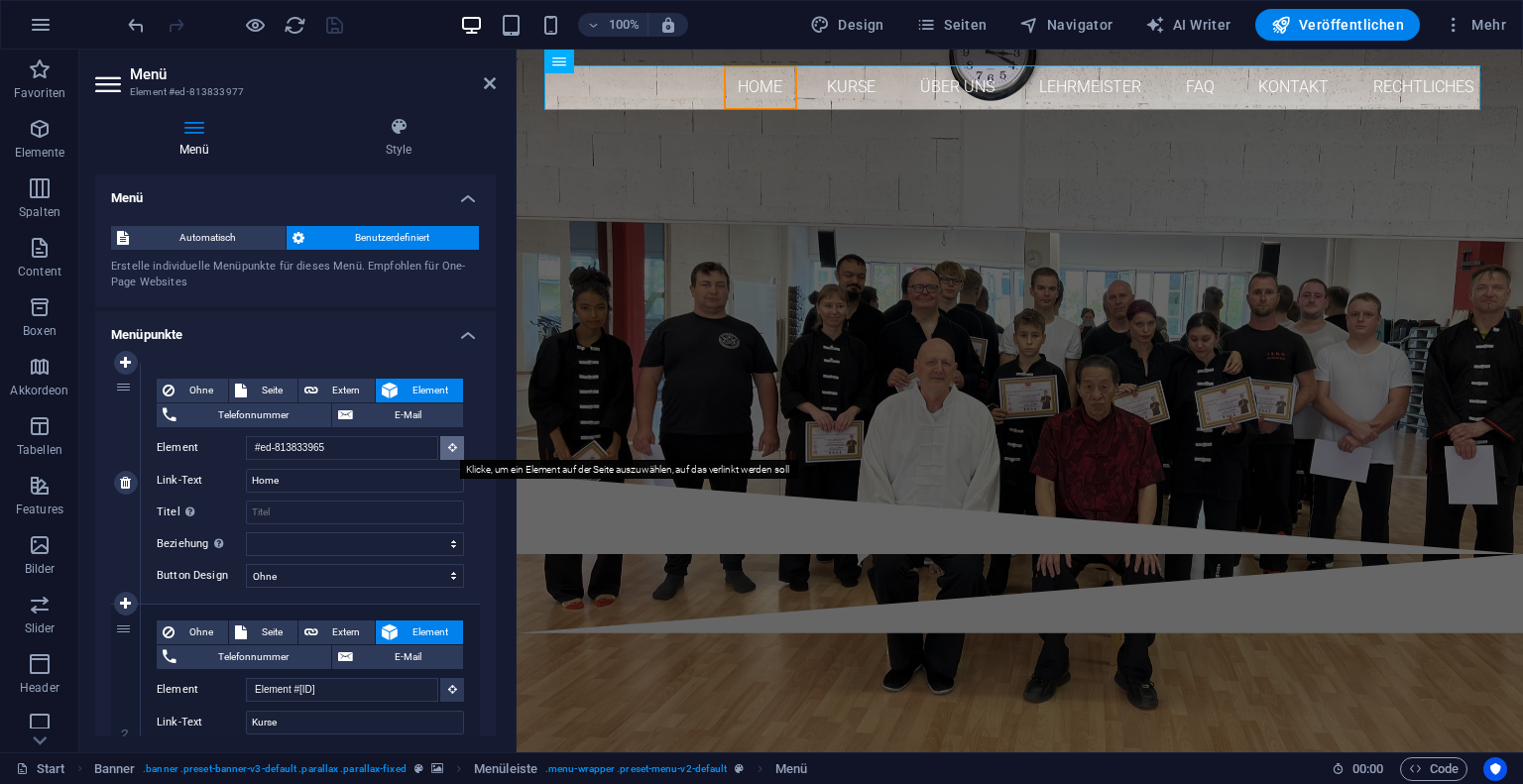 click at bounding box center [452, 448] 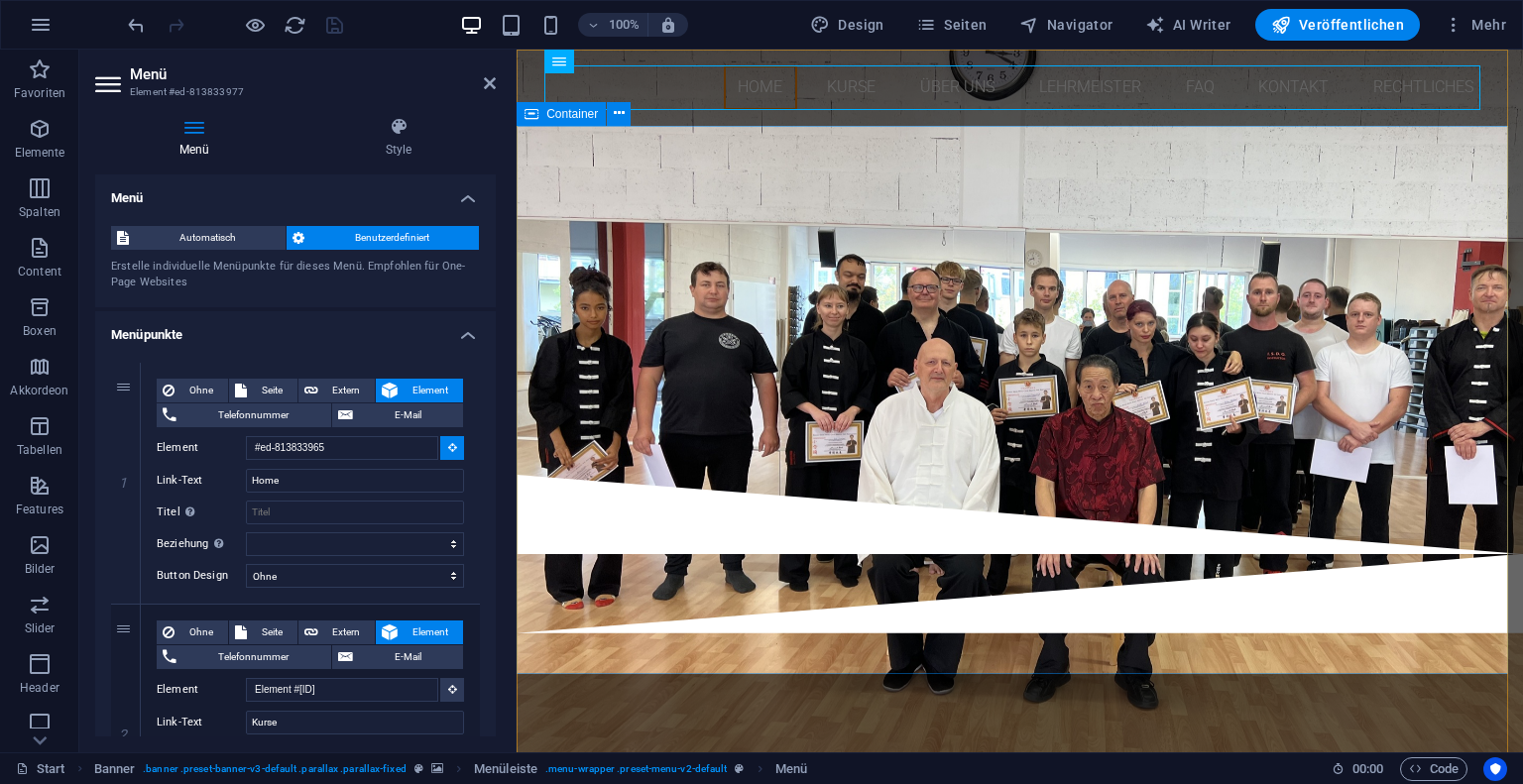 click on "Bist du bereit dafür? Shaolin Schule Dresden Unsere Termine" at bounding box center (1019, 300) 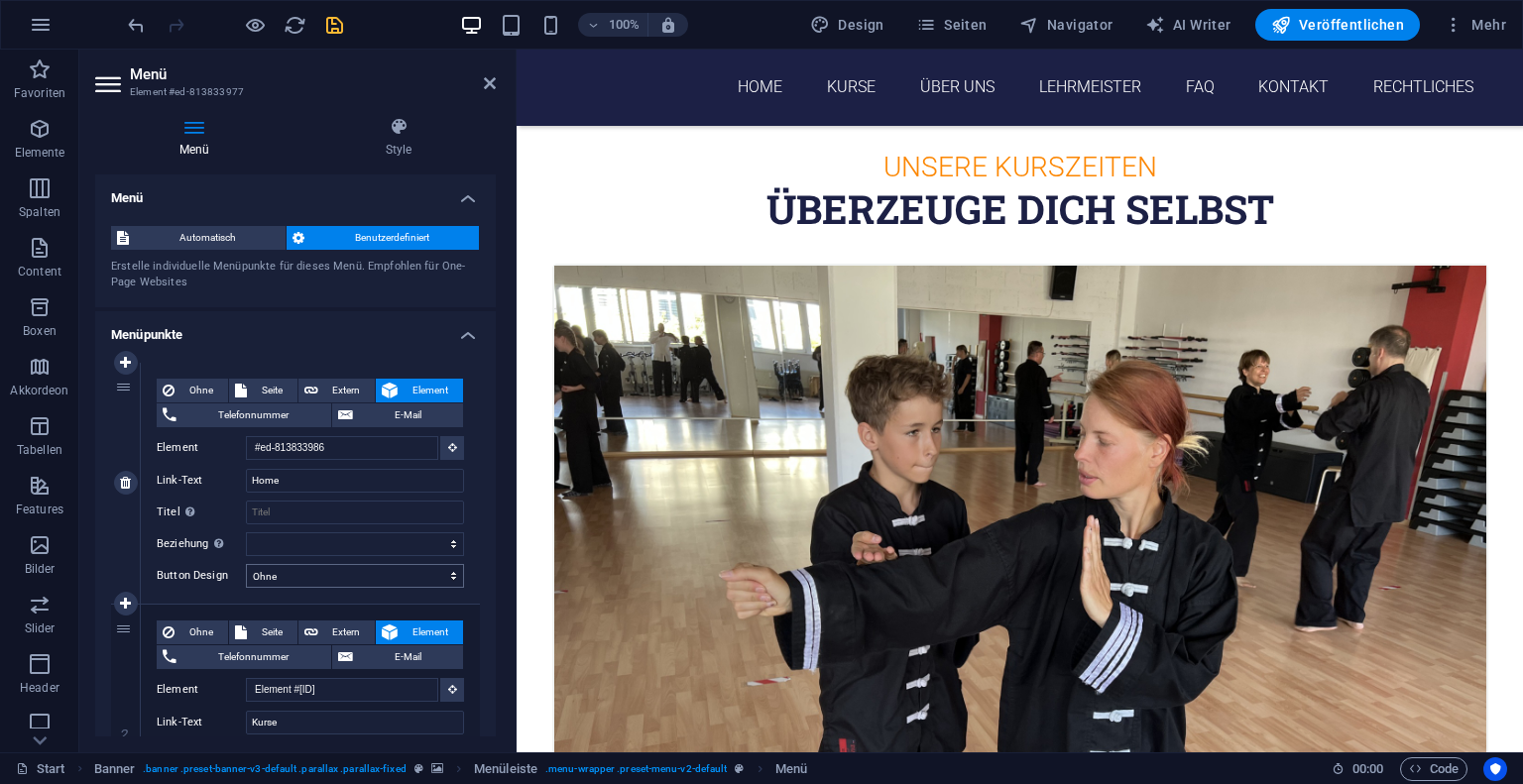 scroll, scrollTop: 630, scrollLeft: 0, axis: vertical 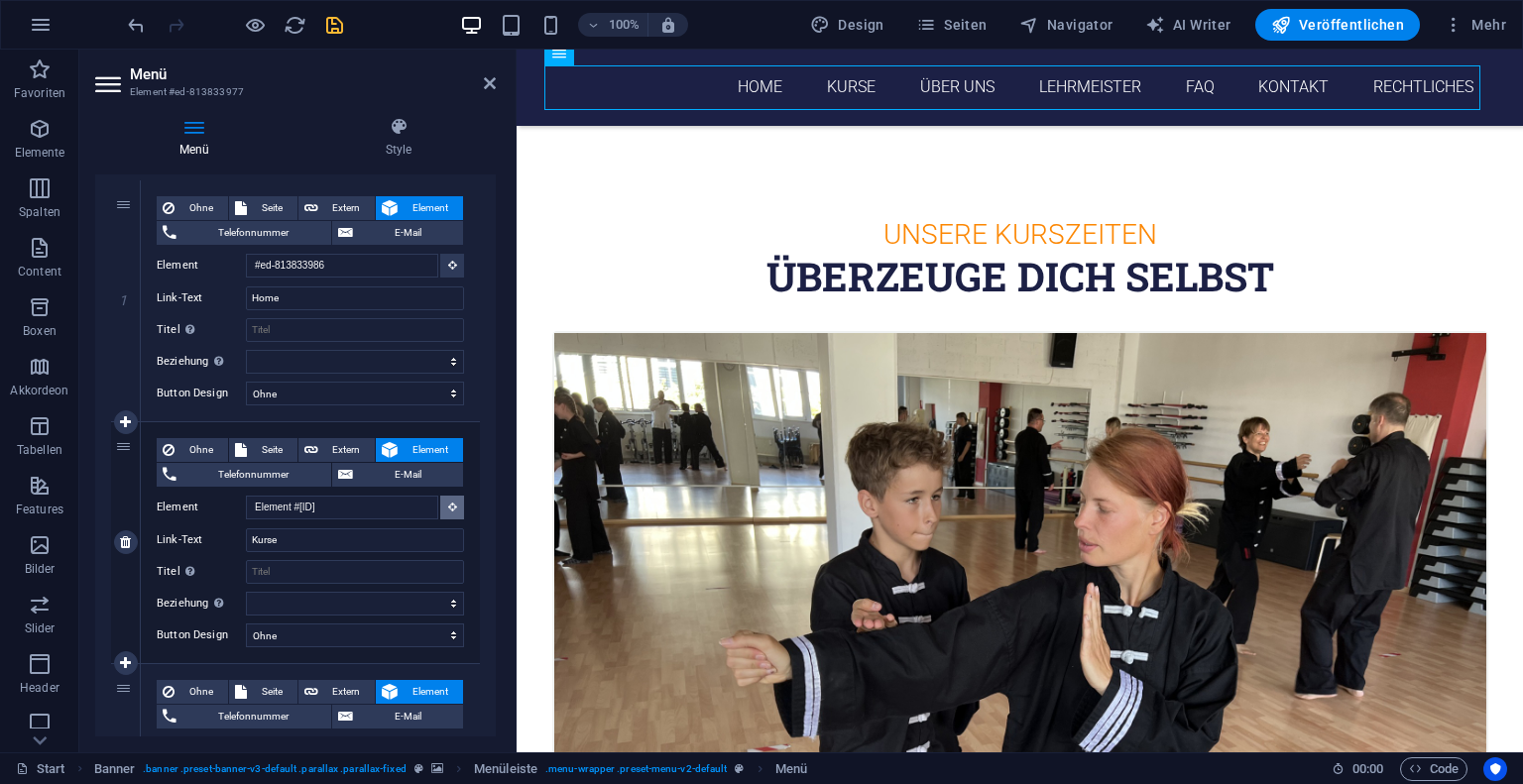 click at bounding box center [452, 506] 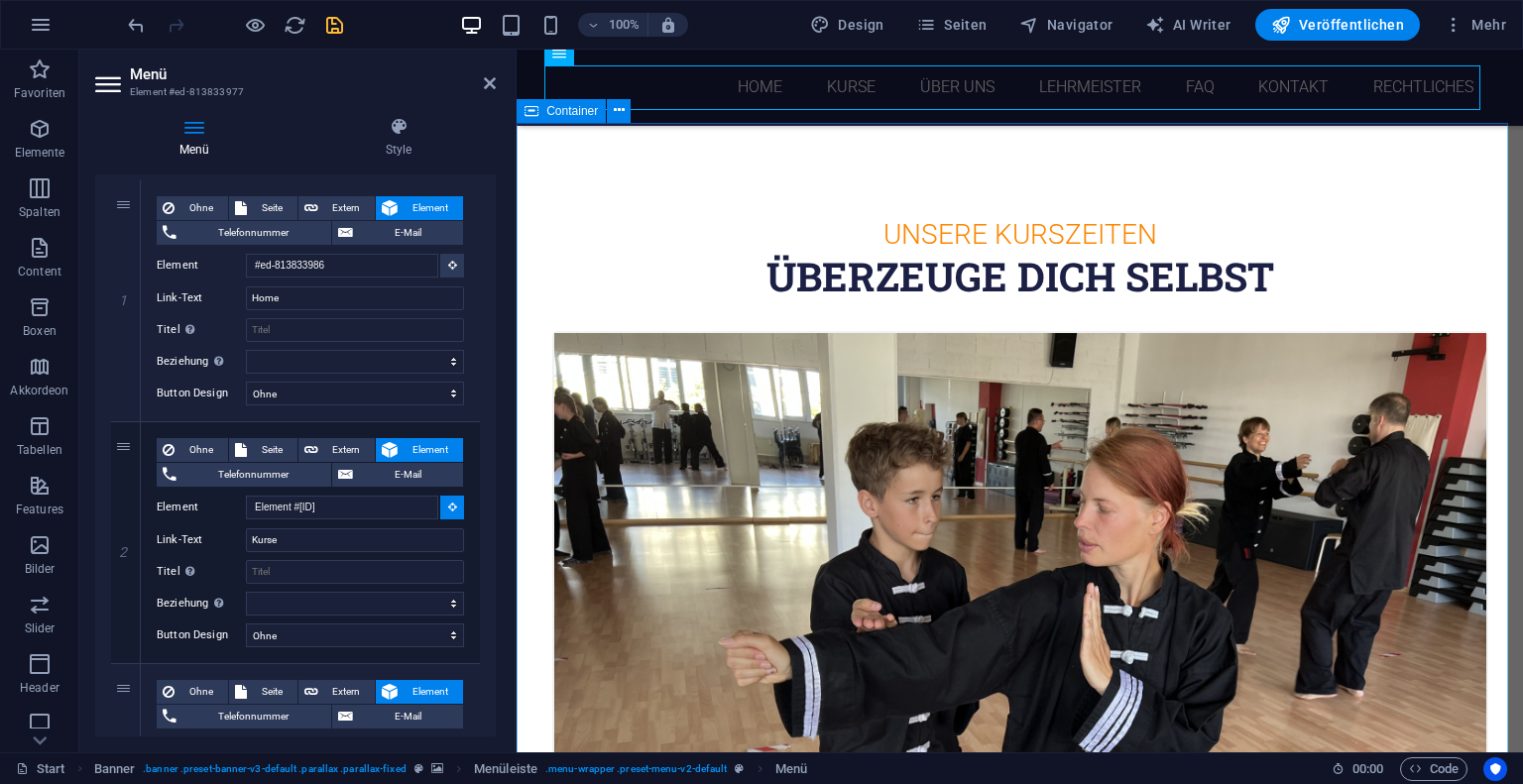 click on "Unsere Kurszeiten Überzeuge dich selbst Wing Chun  Montags  [TIME] Wing Chun  Dienstags  nach Vereinbarung Wing Chun  Mittwochs  [TIME] Wing Chun  Donnerstags (Elitetraining)    [TIME] Wing Chun  Freitags  nach Vereinbarung Wing Chun  Samstag/Sonntag  nach Vereinbarung" at bounding box center (1019, 2872) 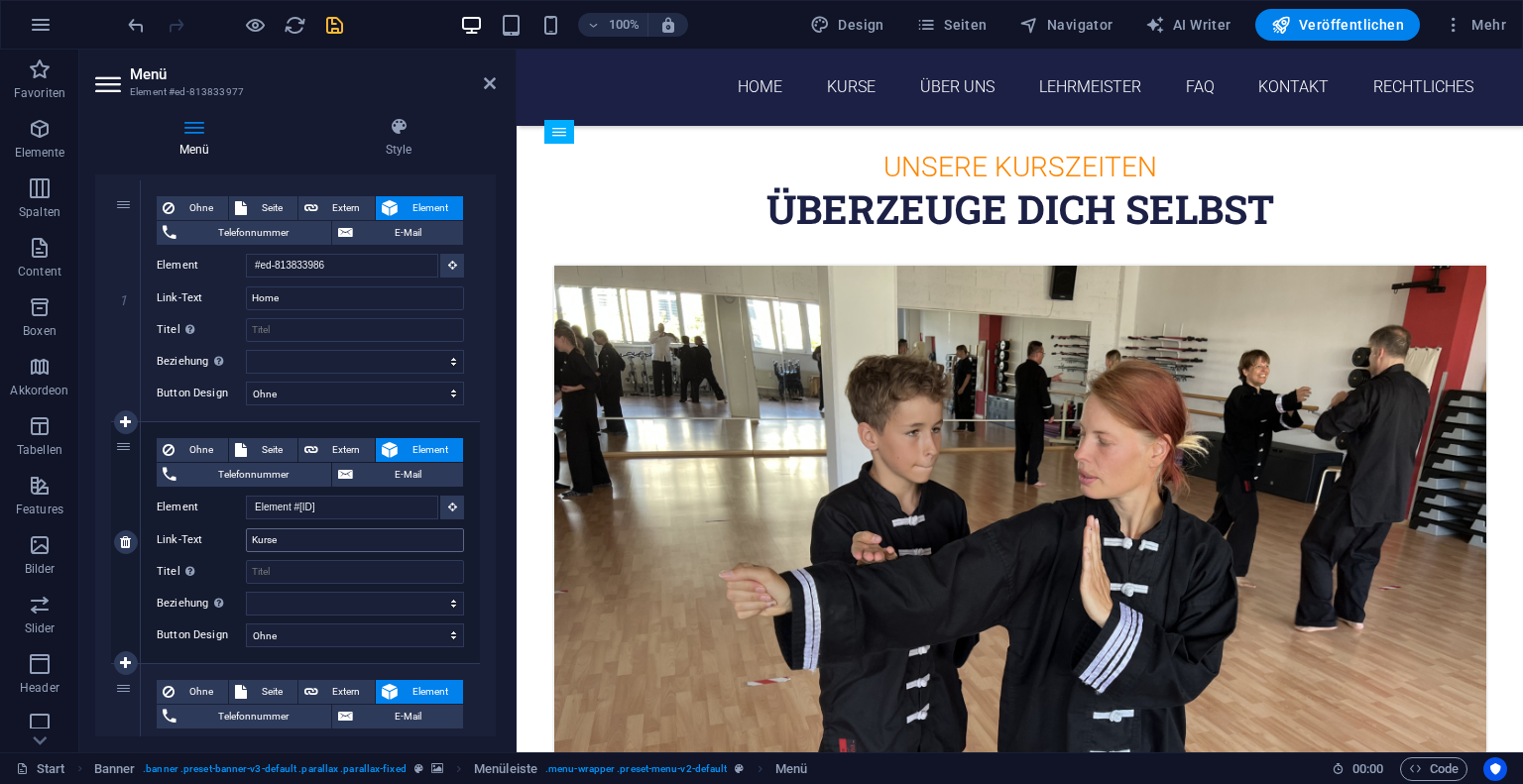 scroll, scrollTop: 554, scrollLeft: 0, axis: vertical 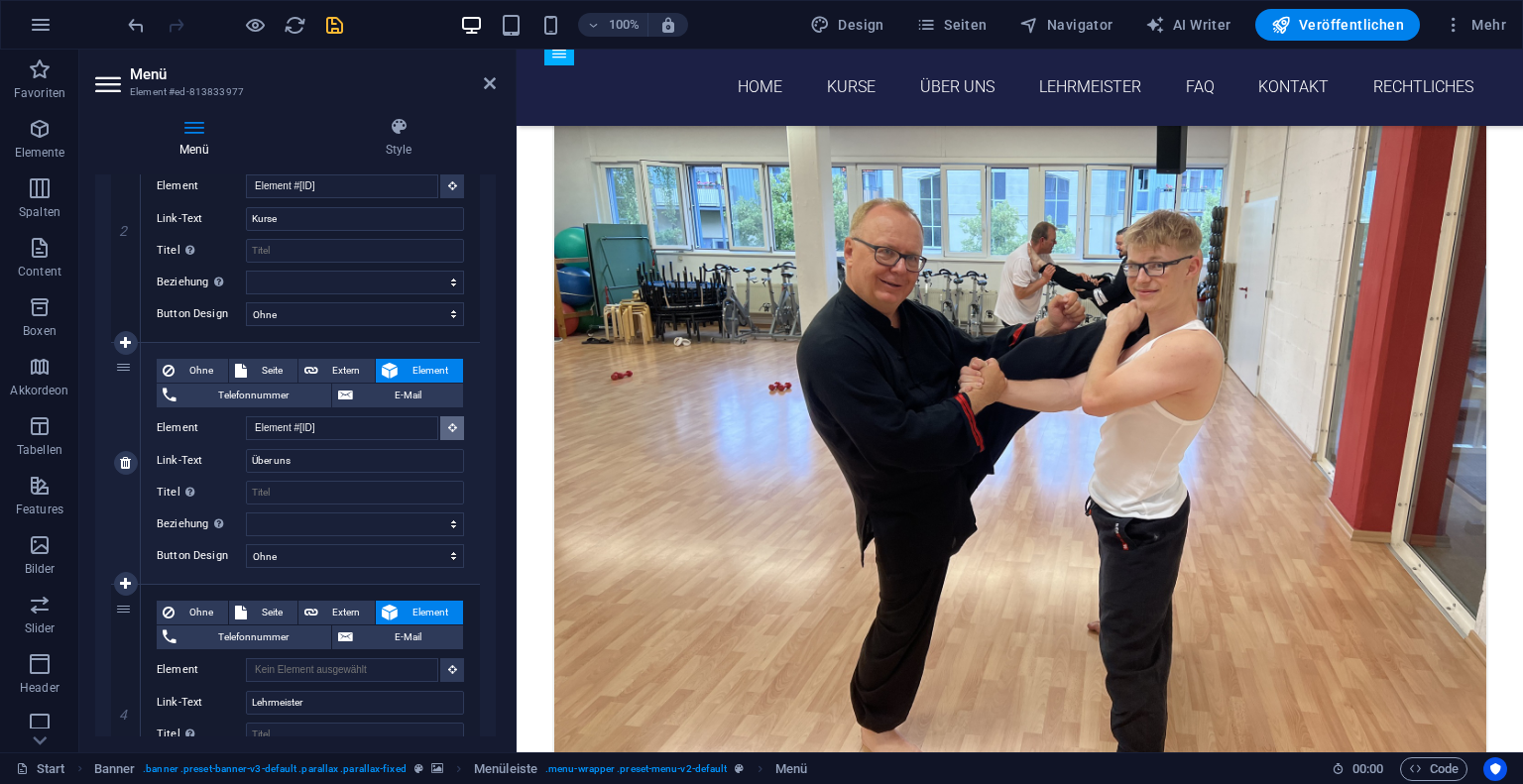 click at bounding box center (452, 428) 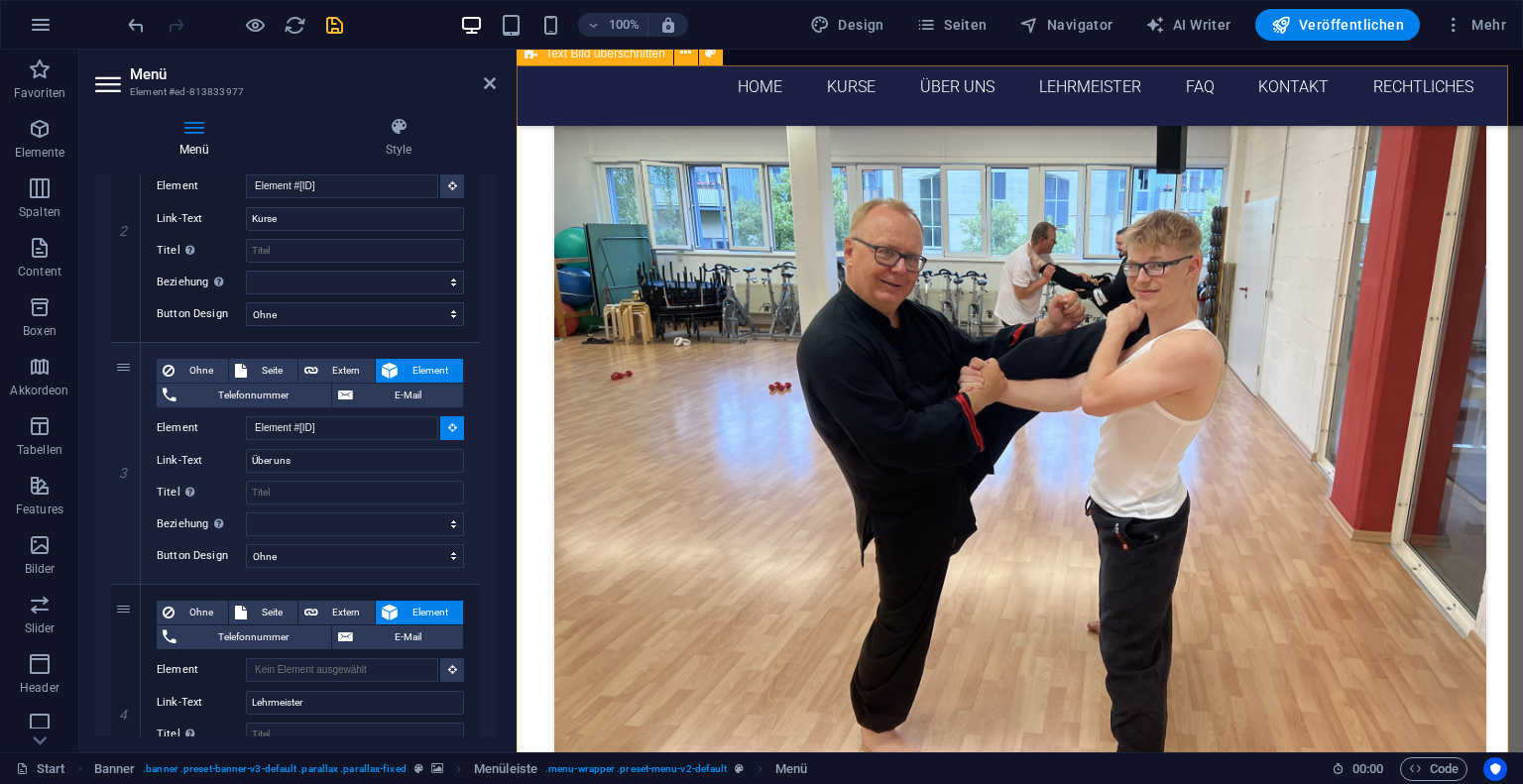 click on "Die Dresdner Shaolin Schule existiert seit dem 12. April 2015. Seit dieser Zeit nahmen über 700 Menschen das Angebot der Schule in Anspruch. Für jeden Menschen, der sich für diese Schule interessiert, gibt es Wege sich wiederzufinden Es besteht die Möglichkeit einzelne Kurse zu besuchen, mit allen Schülern gemeinsam zu trainieren, oder Einzelunterricht zu bekommen. Es gibt reines Kindertraining ab 6  bis 11 Jahre und ab 12 gehen sie mit in das Training der Erwachsenen." at bounding box center [1019, 5360] 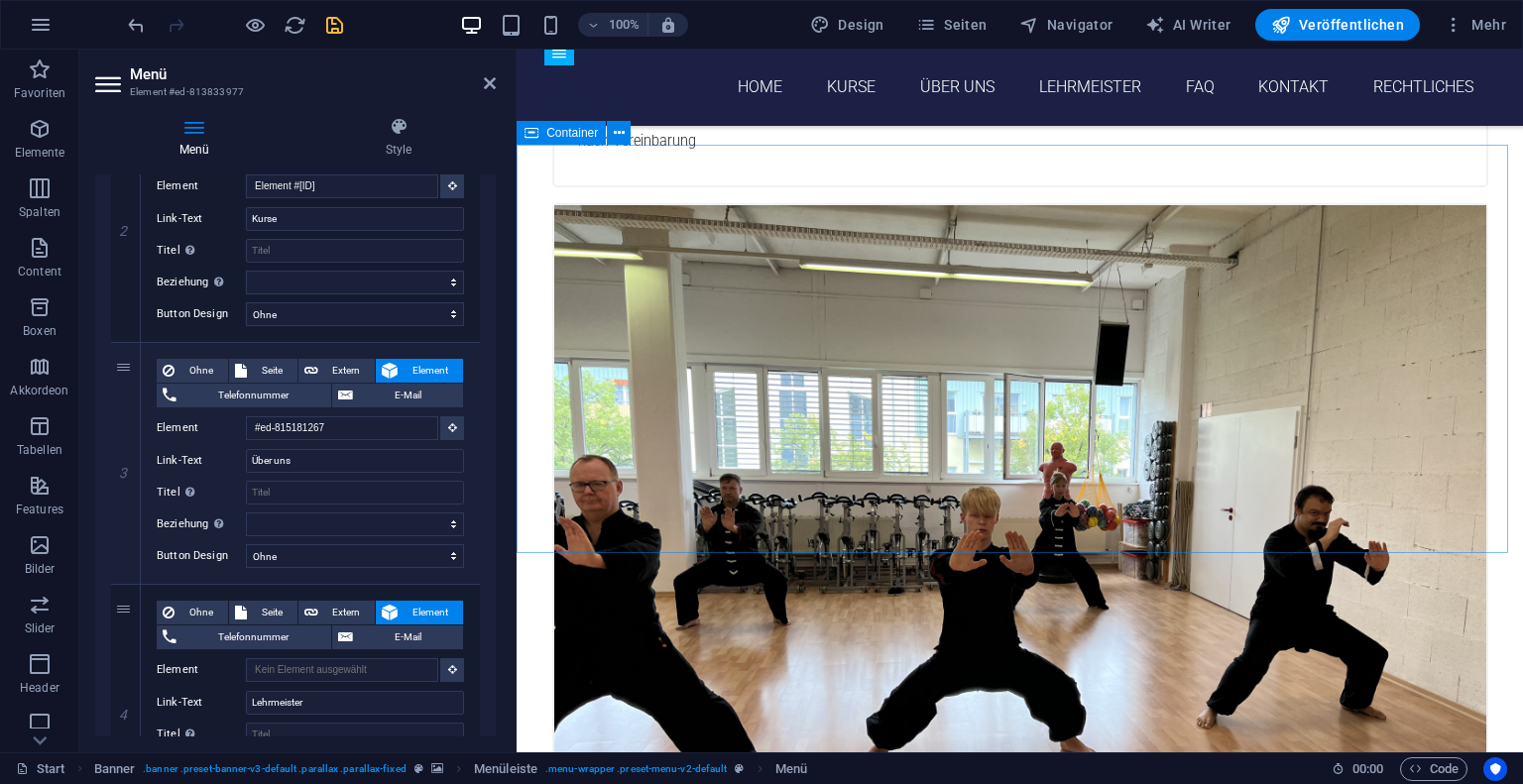 scroll, scrollTop: 2476, scrollLeft: 0, axis: vertical 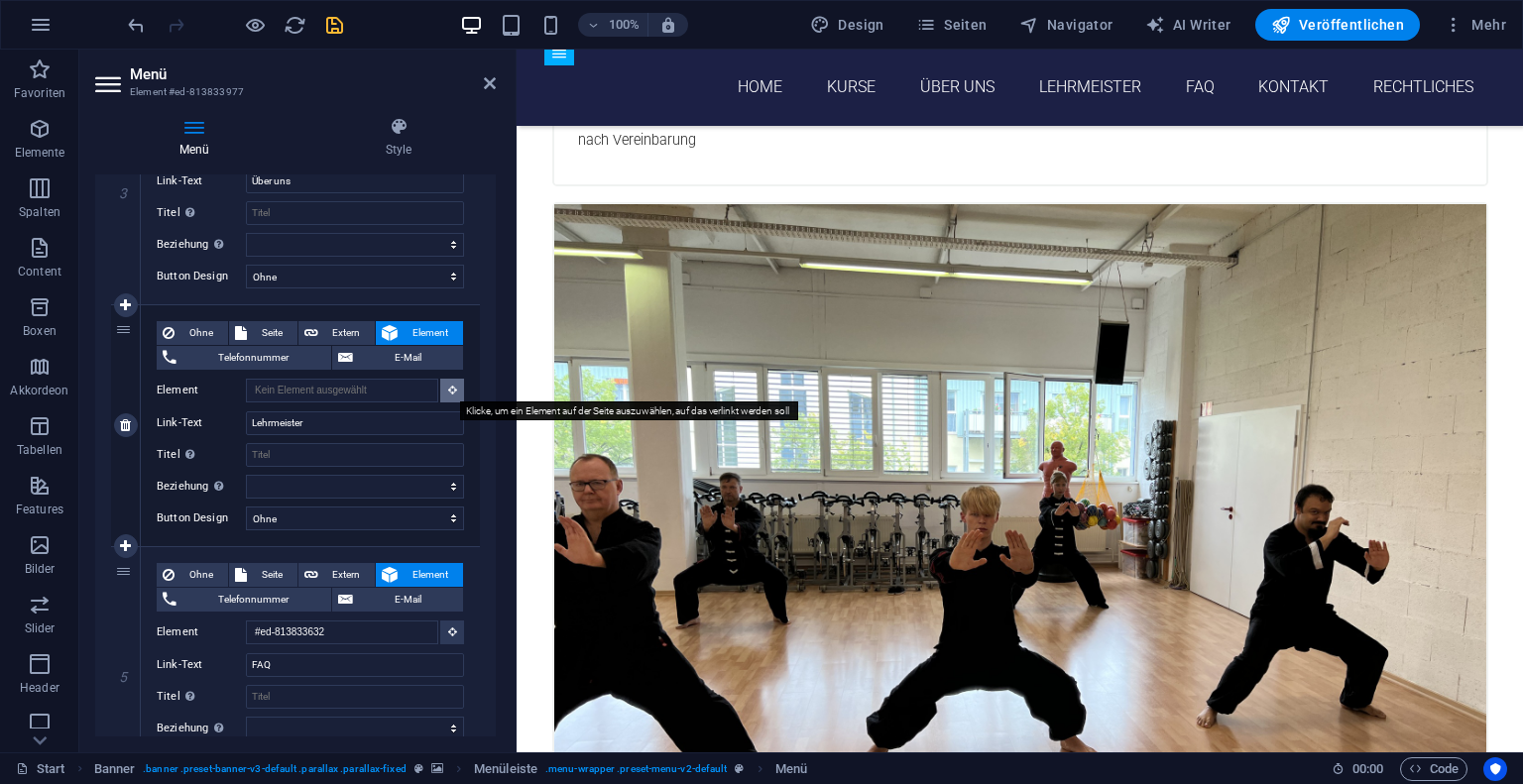 click at bounding box center (452, 390) 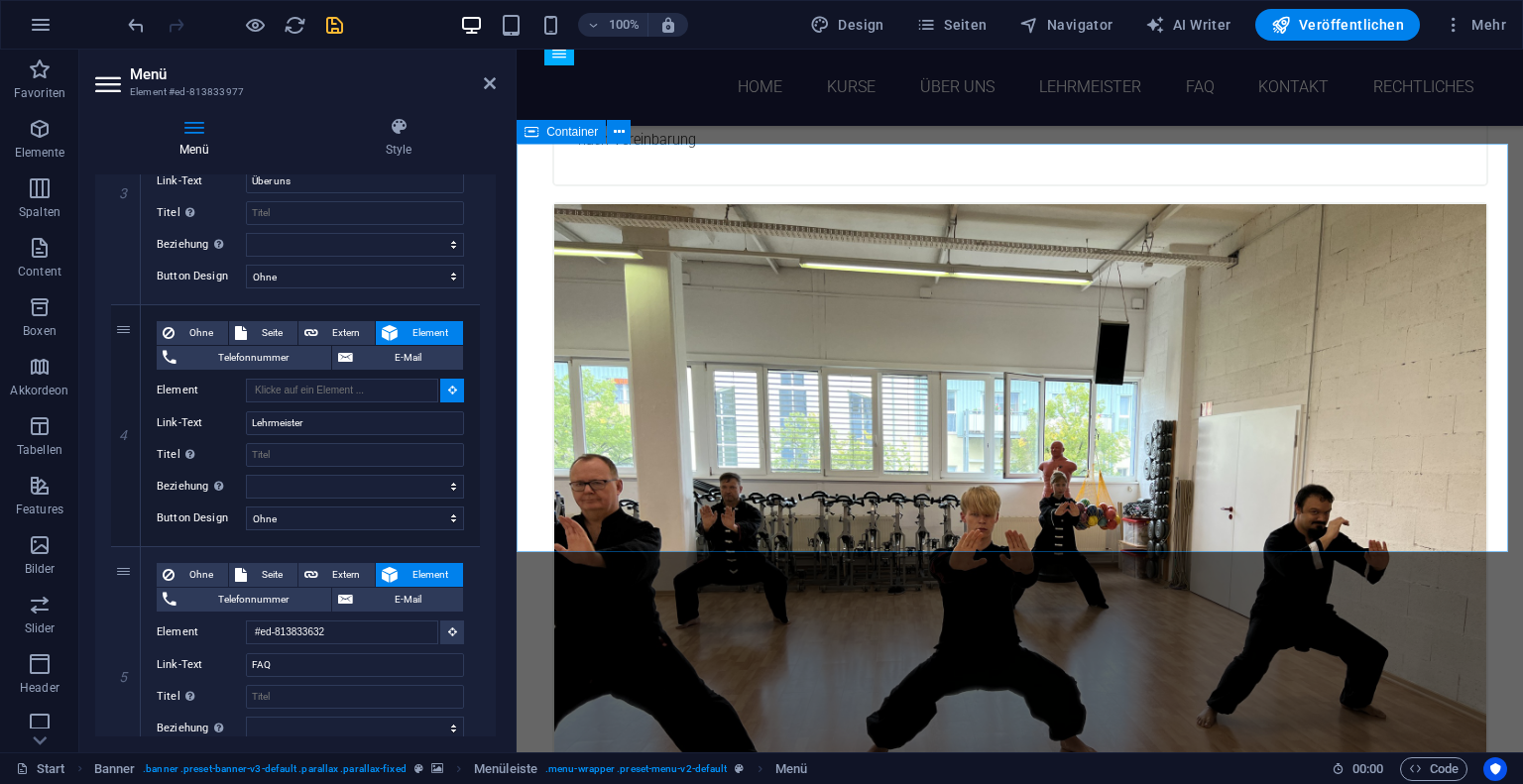 click on "Lehrmeister Als Leiter dieser Schule und direkter Schüler des legendären Großmeisters Samuel Kwok verantworte ich den Unterricht im traditionellem Wing Chun Kung Fu – IP Man Stil. Neben der eigentlichen Kampfkunst beinhaltet die Lehre, im Stil der alten Meister, des Weiteren Qi Gong, offene Seminare zu Grundlagen der traditionellen chinesischen Medizin (TCM), Selbstverteidigungskurse für Kinder ab 5 Jahre, berufsspezifische Selbstverteidigung sowie Selbstverteidigung für Senioren" at bounding box center (1019, 5676) 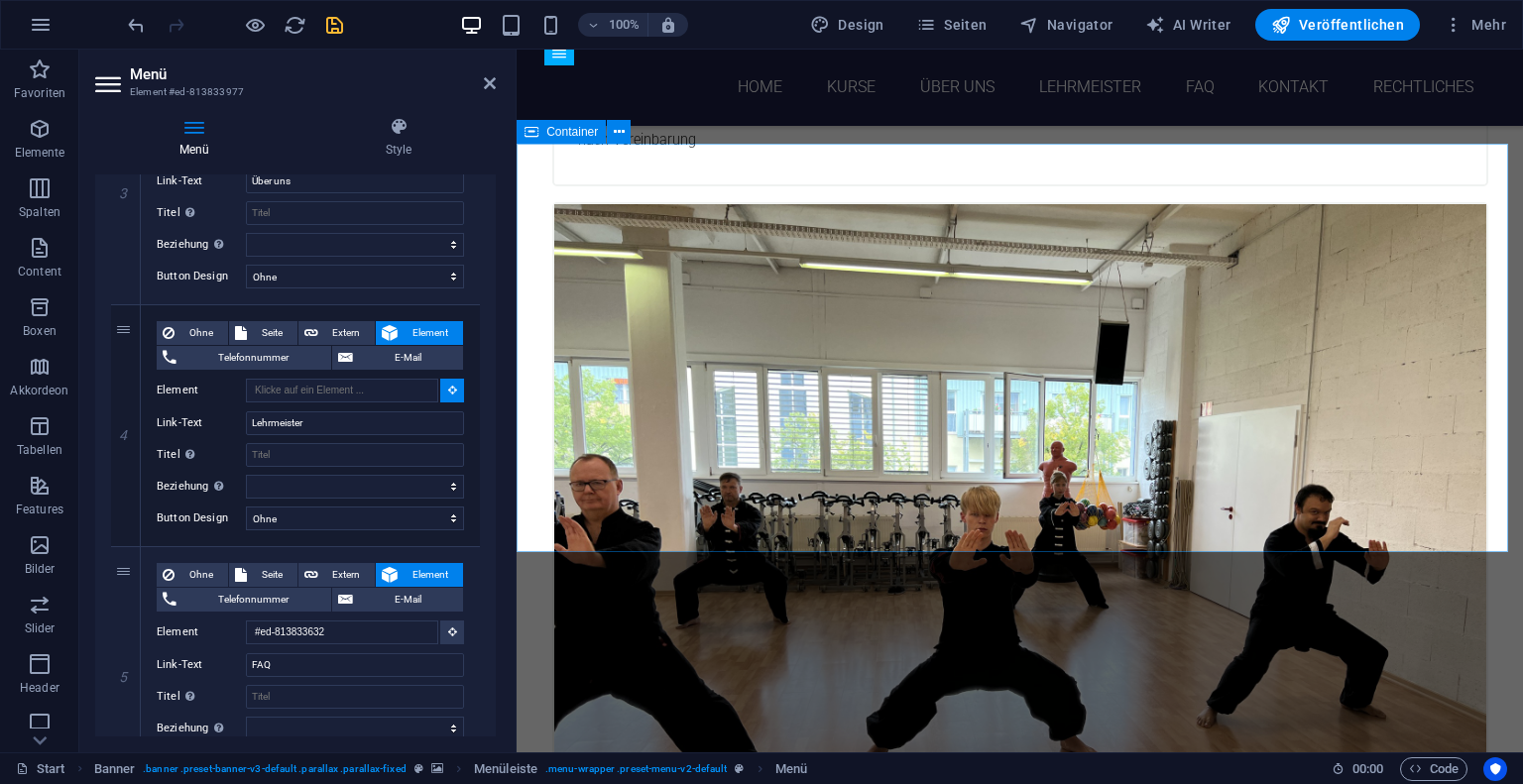 select 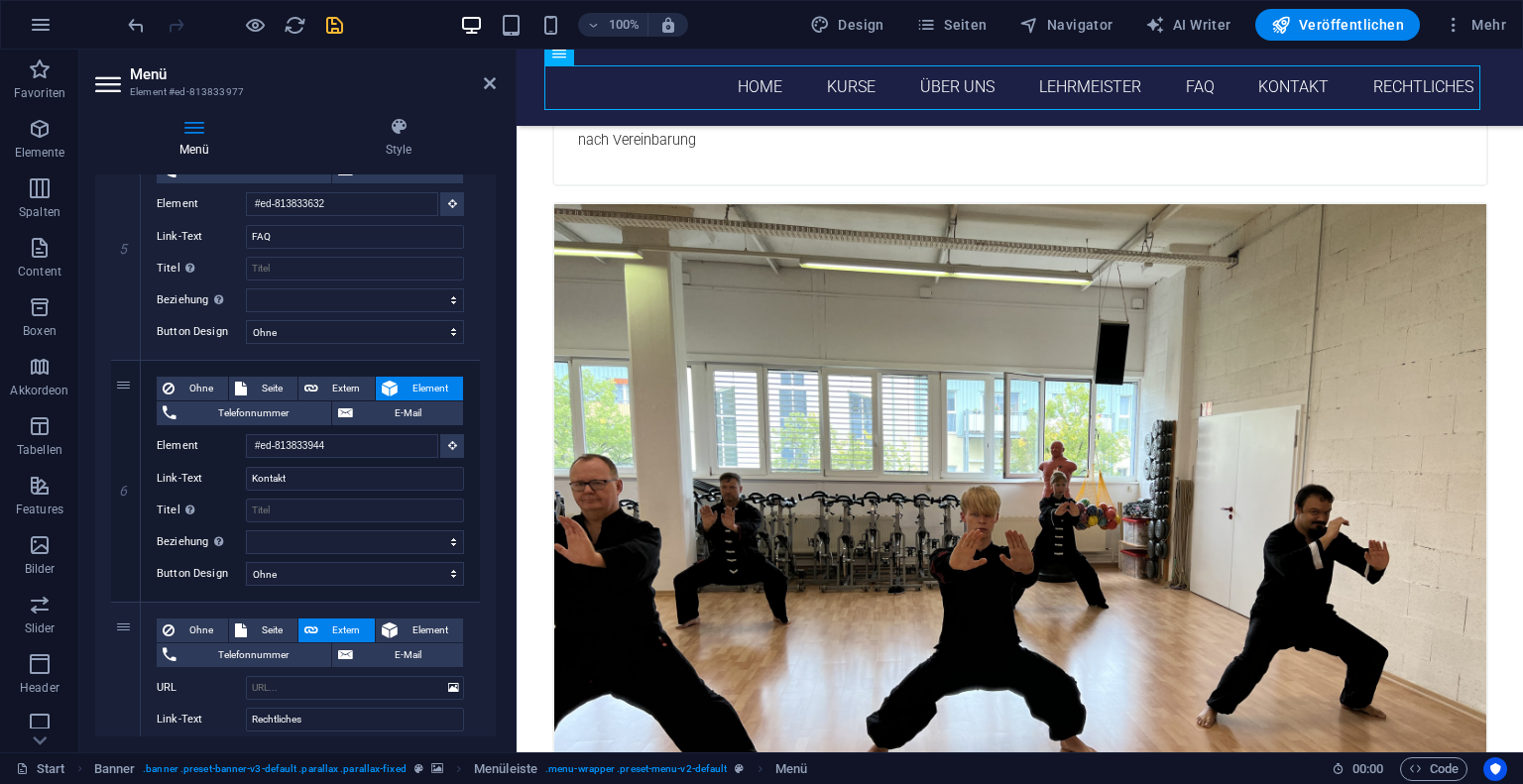 scroll, scrollTop: 1215, scrollLeft: 0, axis: vertical 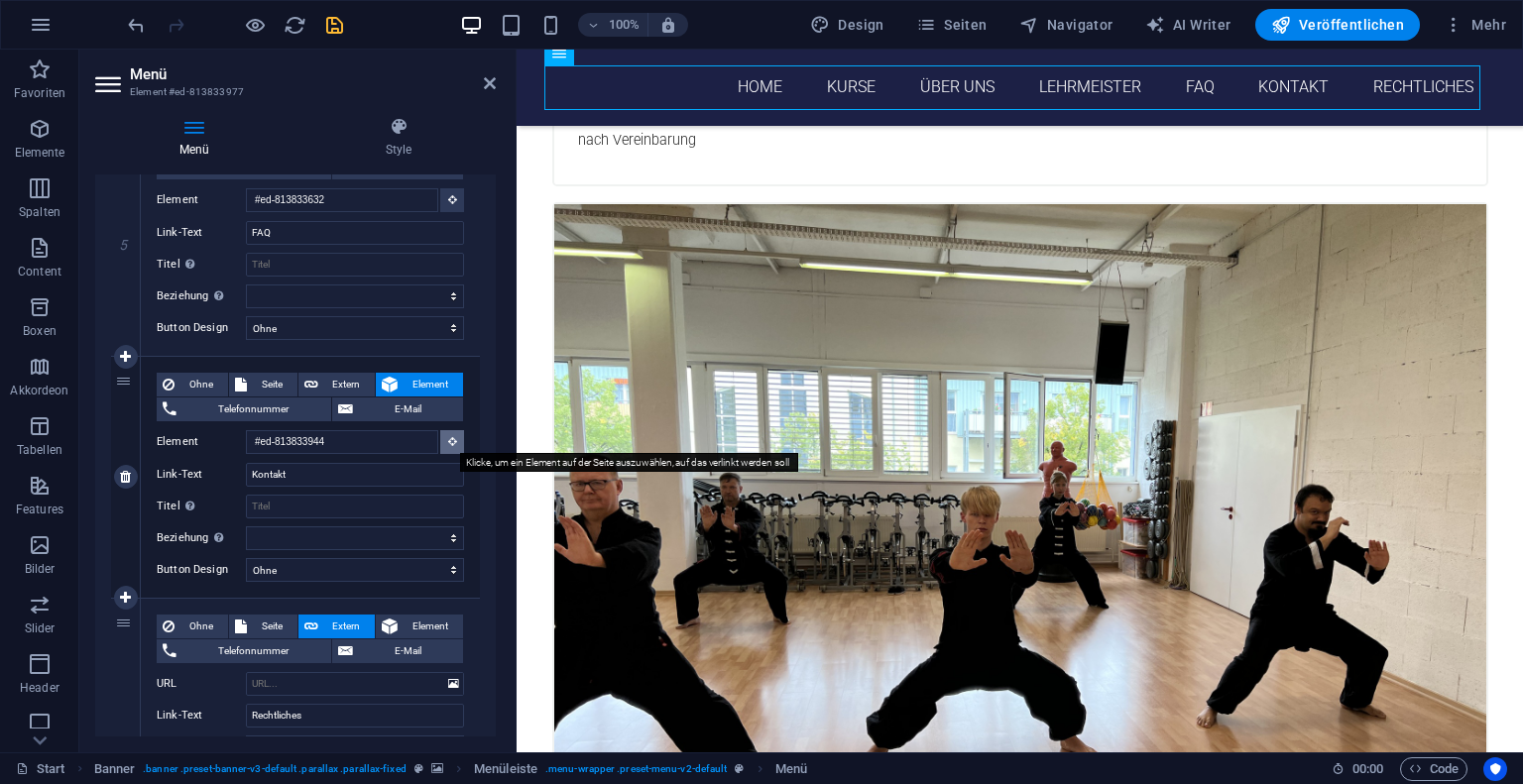 click at bounding box center (452, 441) 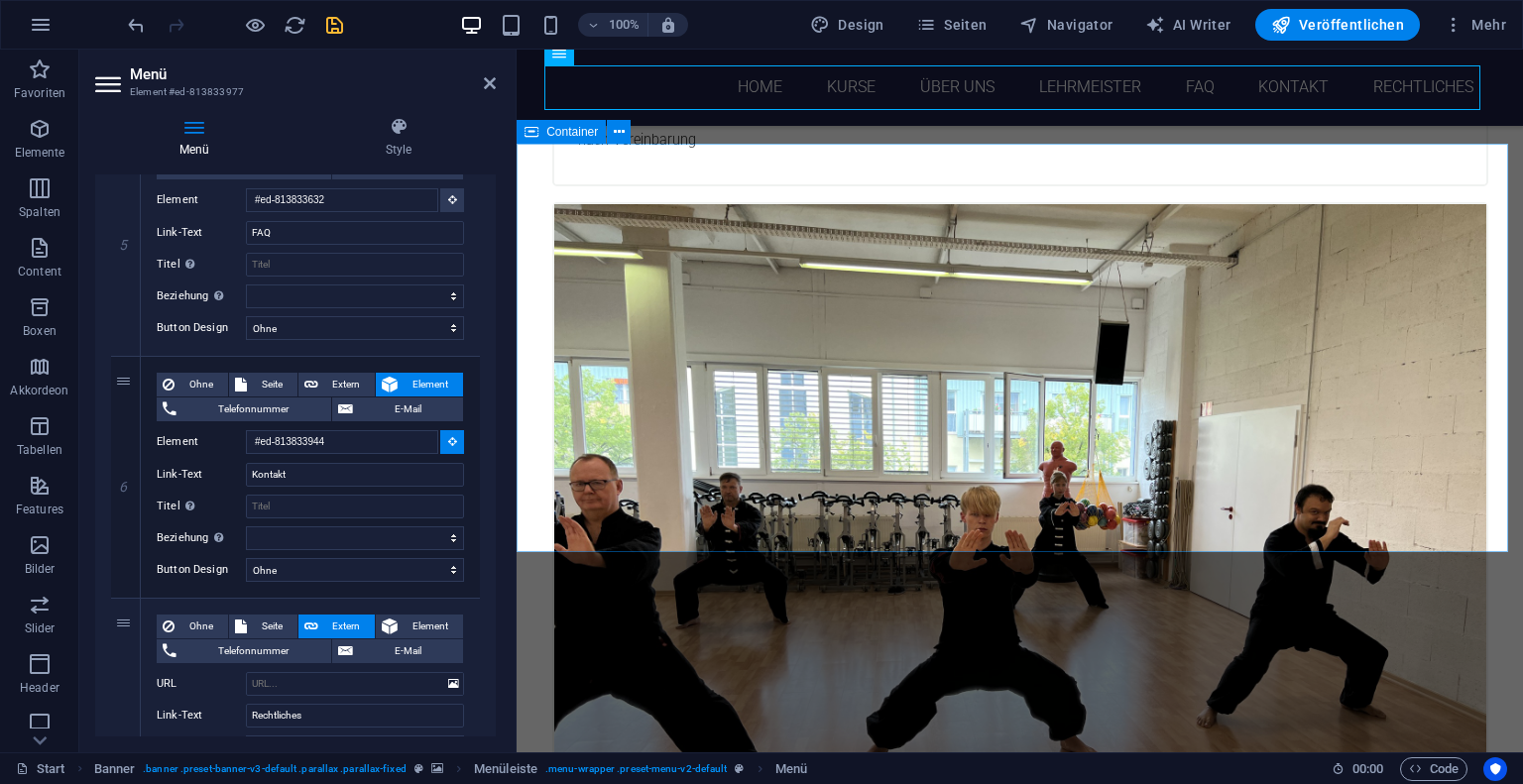 scroll, scrollTop: 3362, scrollLeft: 0, axis: vertical 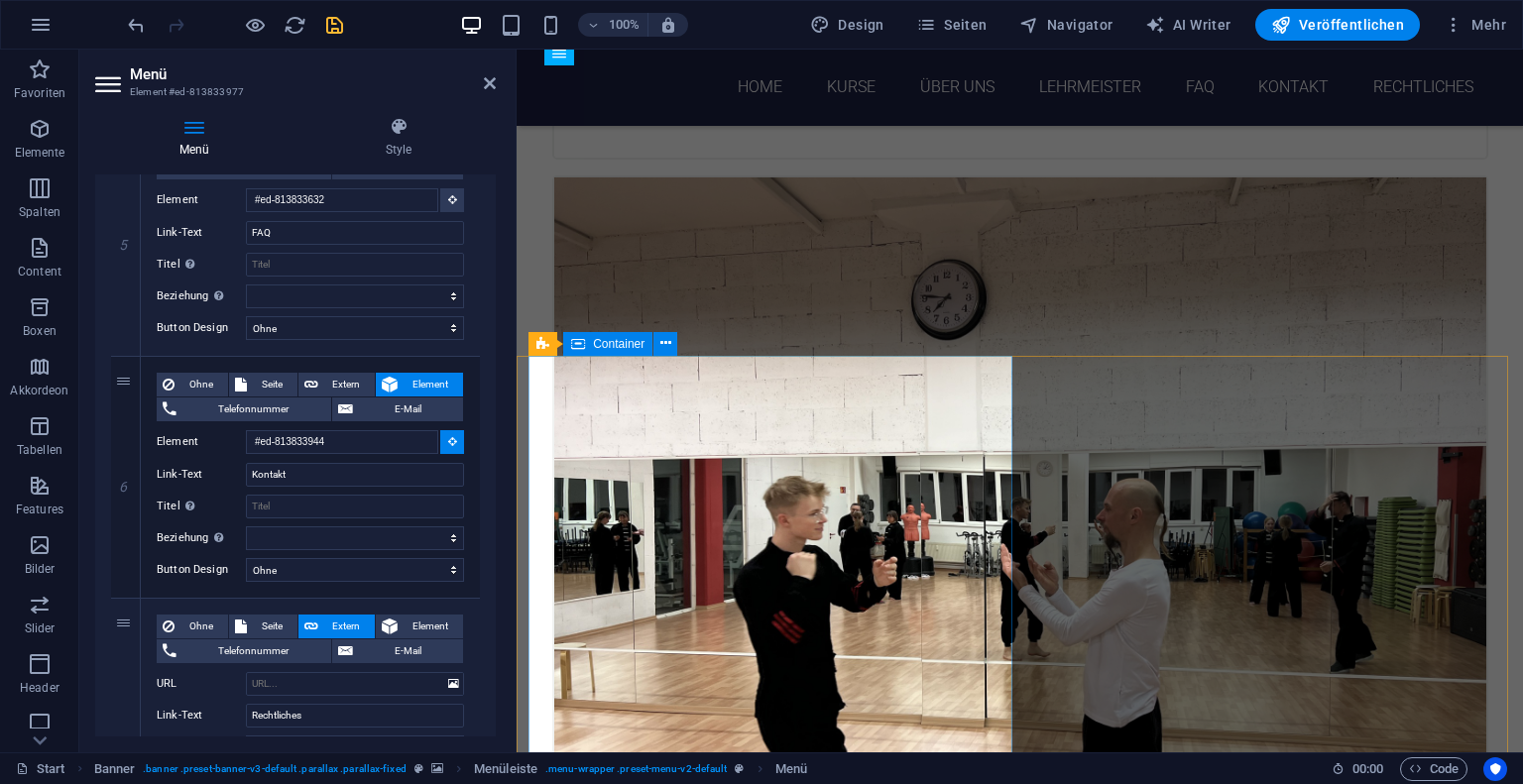 click on "Kontakt [DOMAIN] [STREET] [NUMBER],[POSTAL_CODE] [CITY] [PHONE] [EMAIL] AGB  |  Datenschutz und Impressum" at bounding box center [778, 5951] 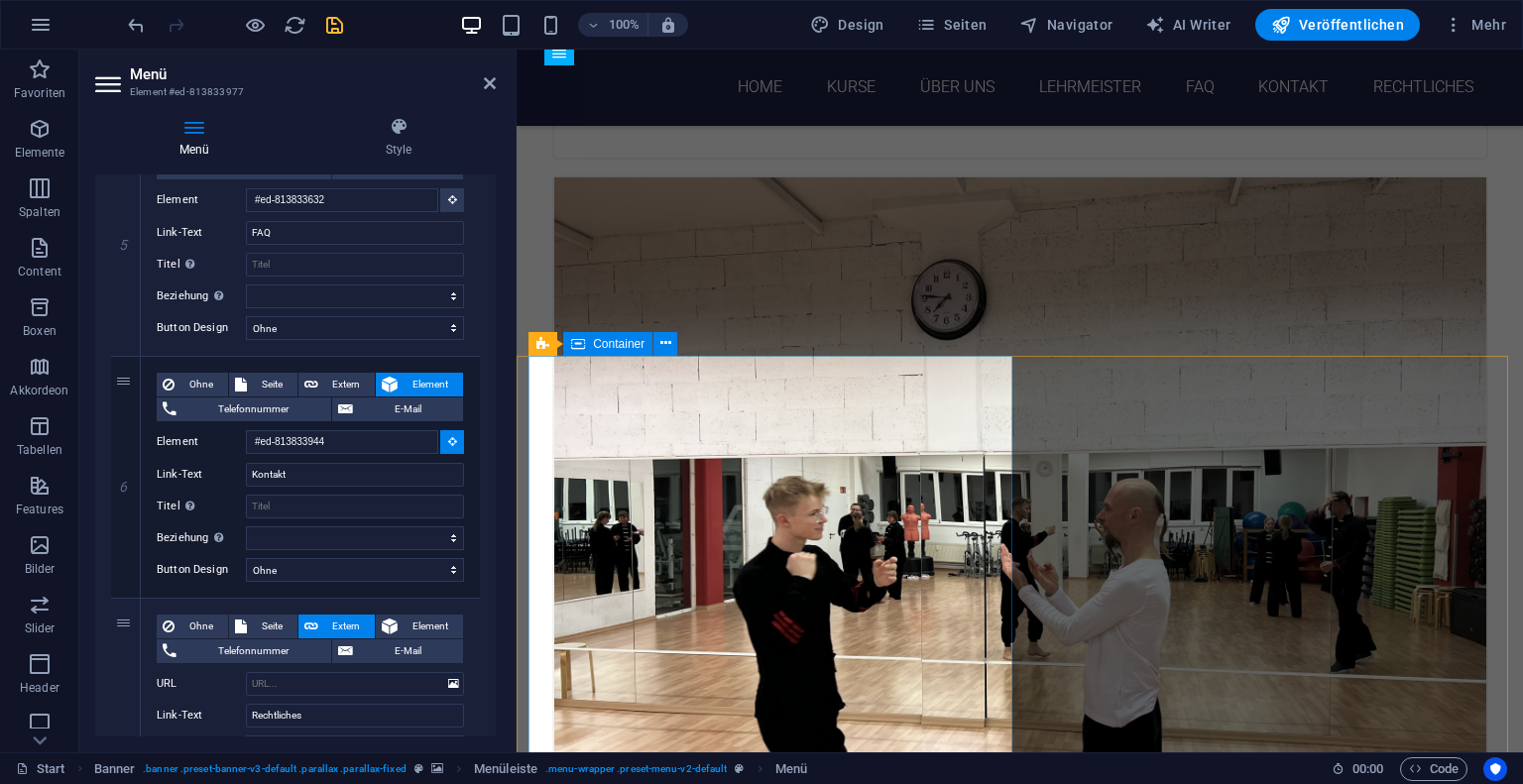 select 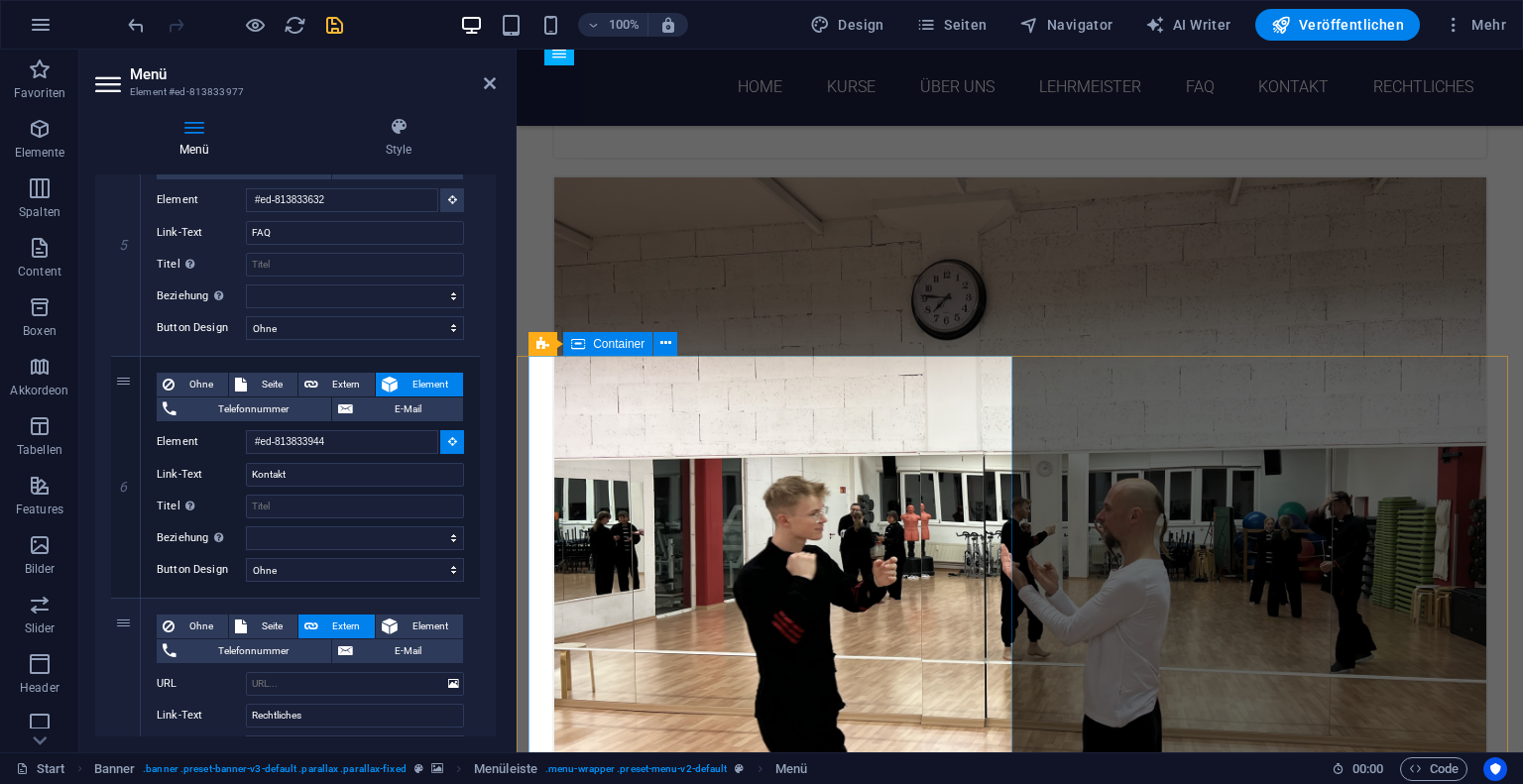 type on "#ed-813833947" 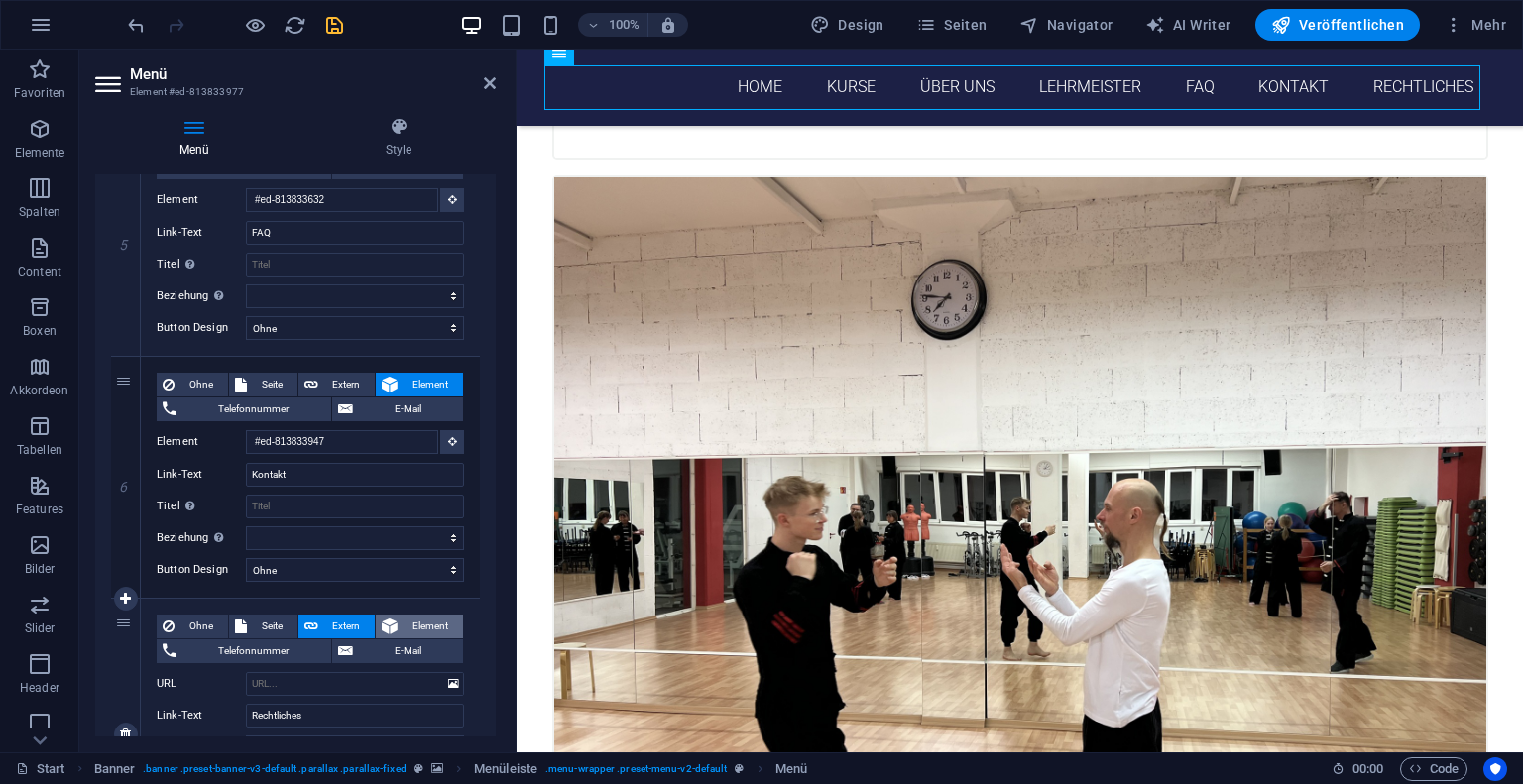 scroll, scrollTop: 1432, scrollLeft: 0, axis: vertical 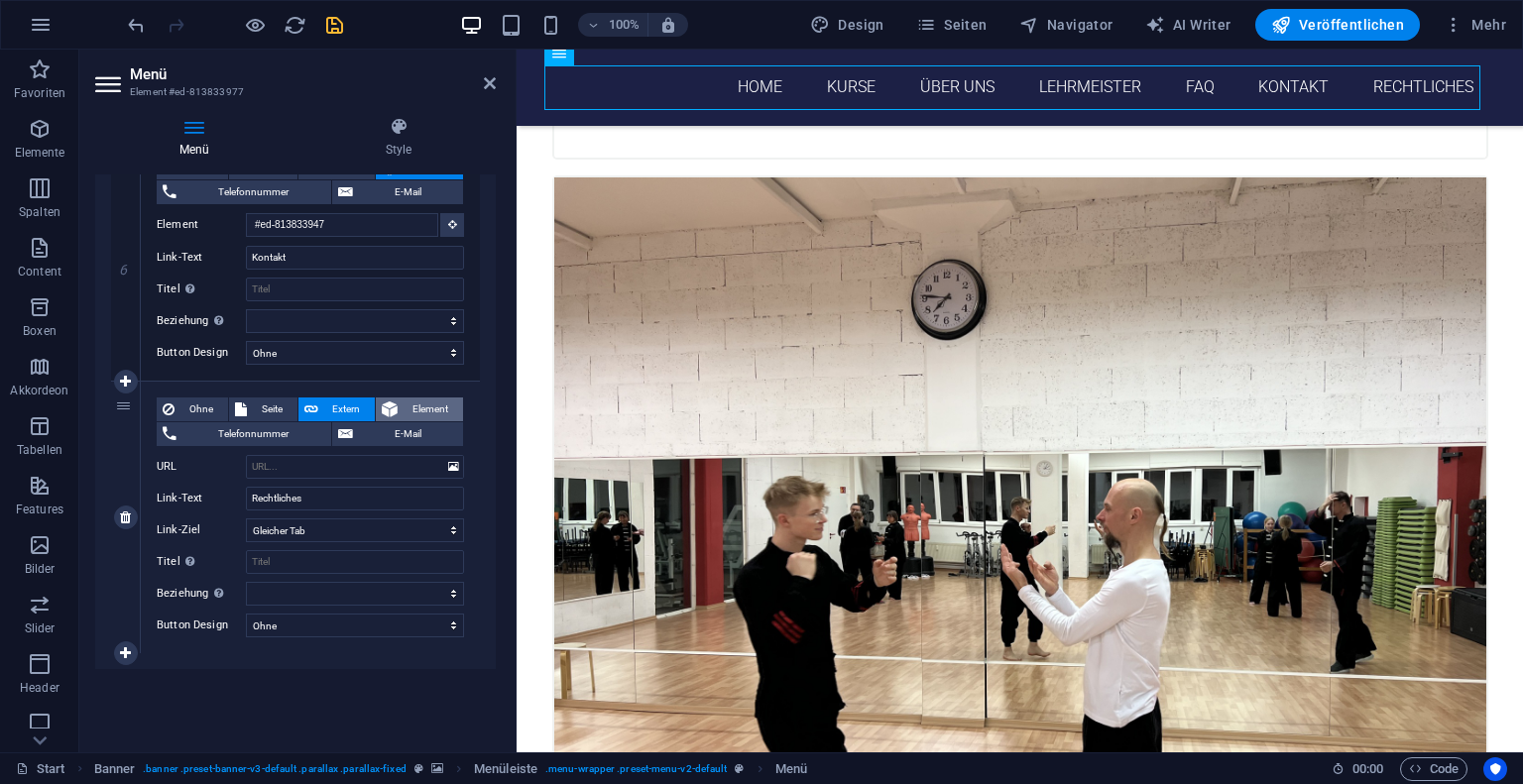 click on "Element" at bounding box center [430, 409] 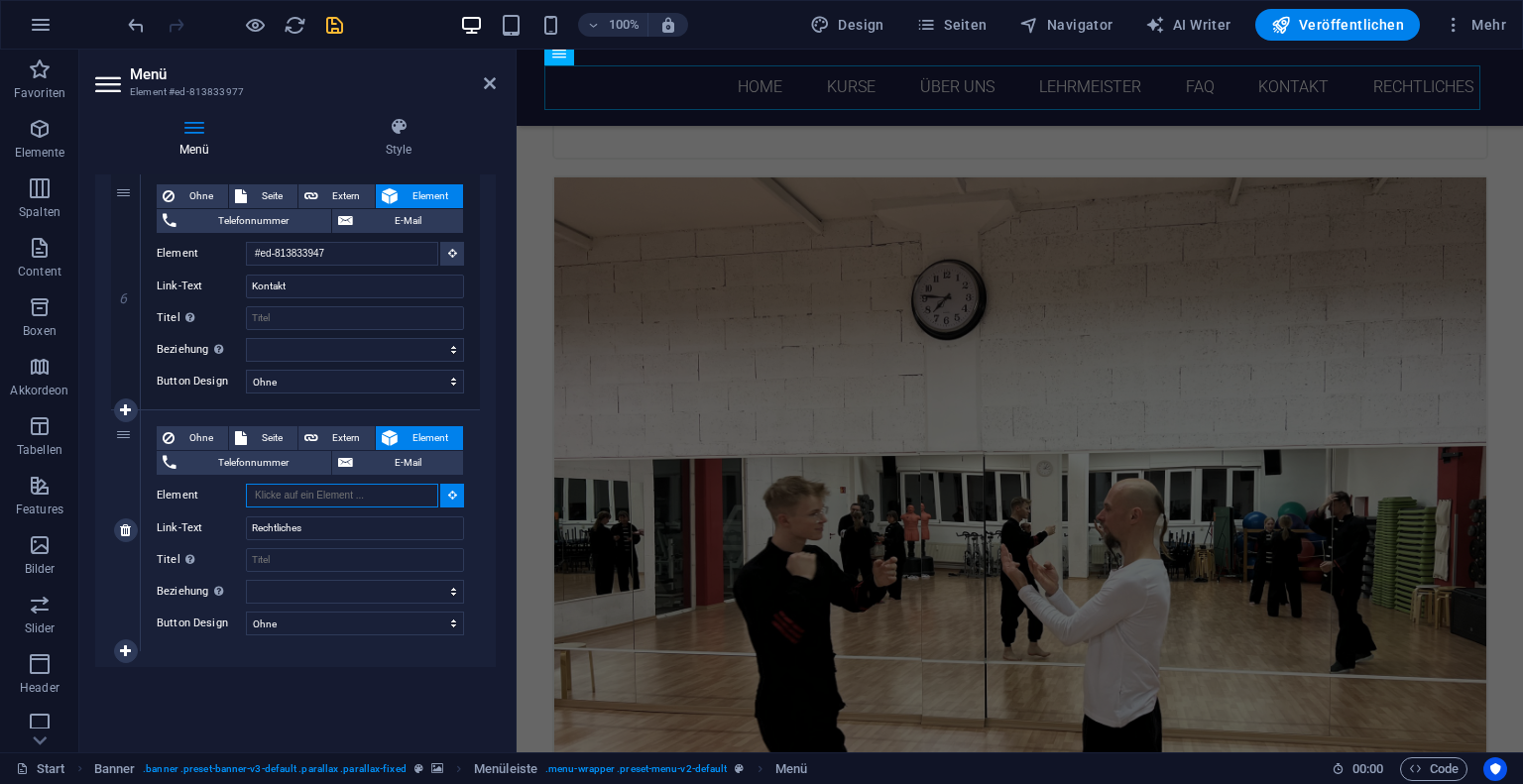scroll, scrollTop: 1401, scrollLeft: 0, axis: vertical 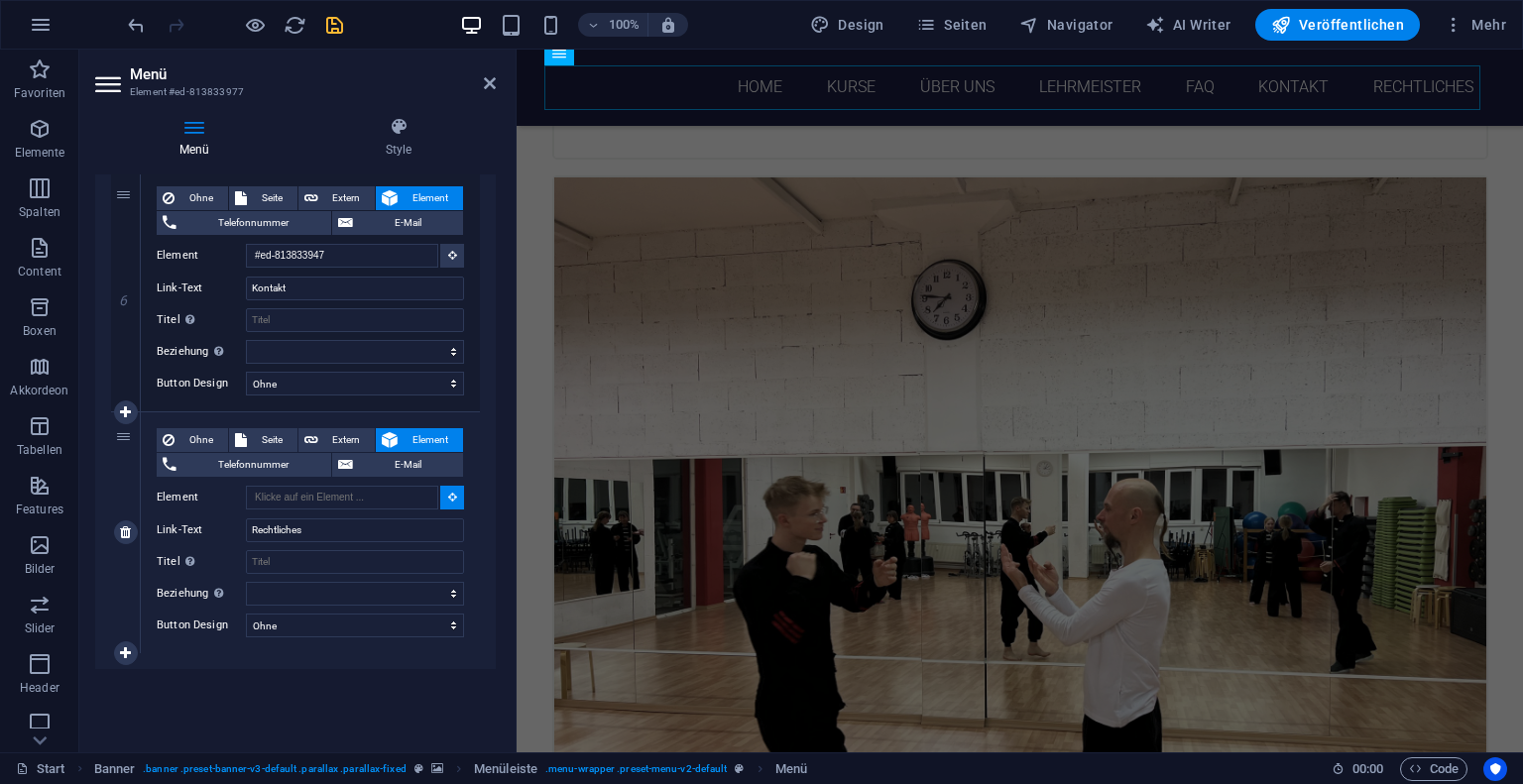 click at bounding box center [452, 497] 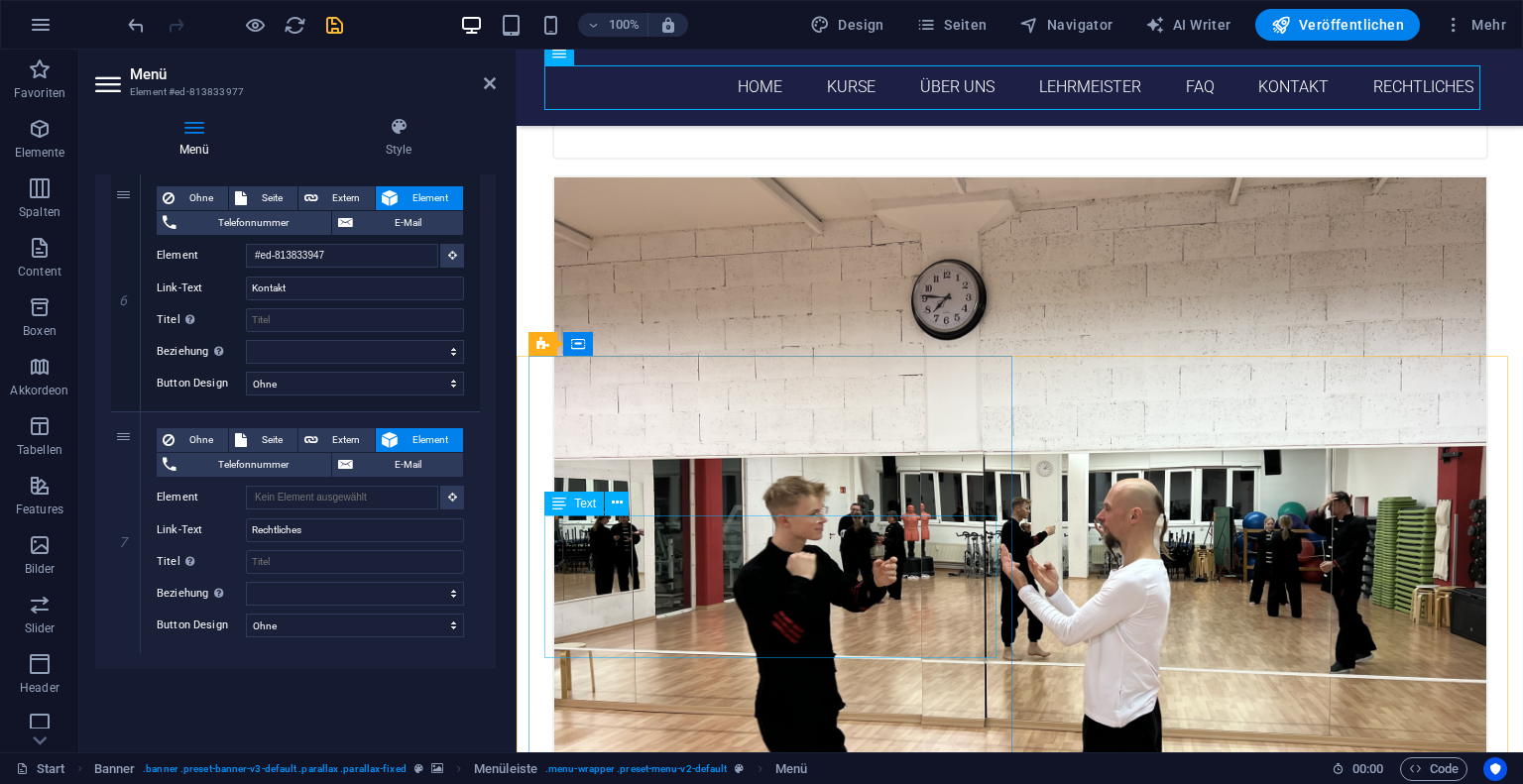 click on "[DOMAIN] [STREET] [NUMBER],[POSTAL_CODE] [CITY] [PHONE] [EMAIL] AGB  |  Datenschutz und Impressum" at bounding box center (778, 5984) 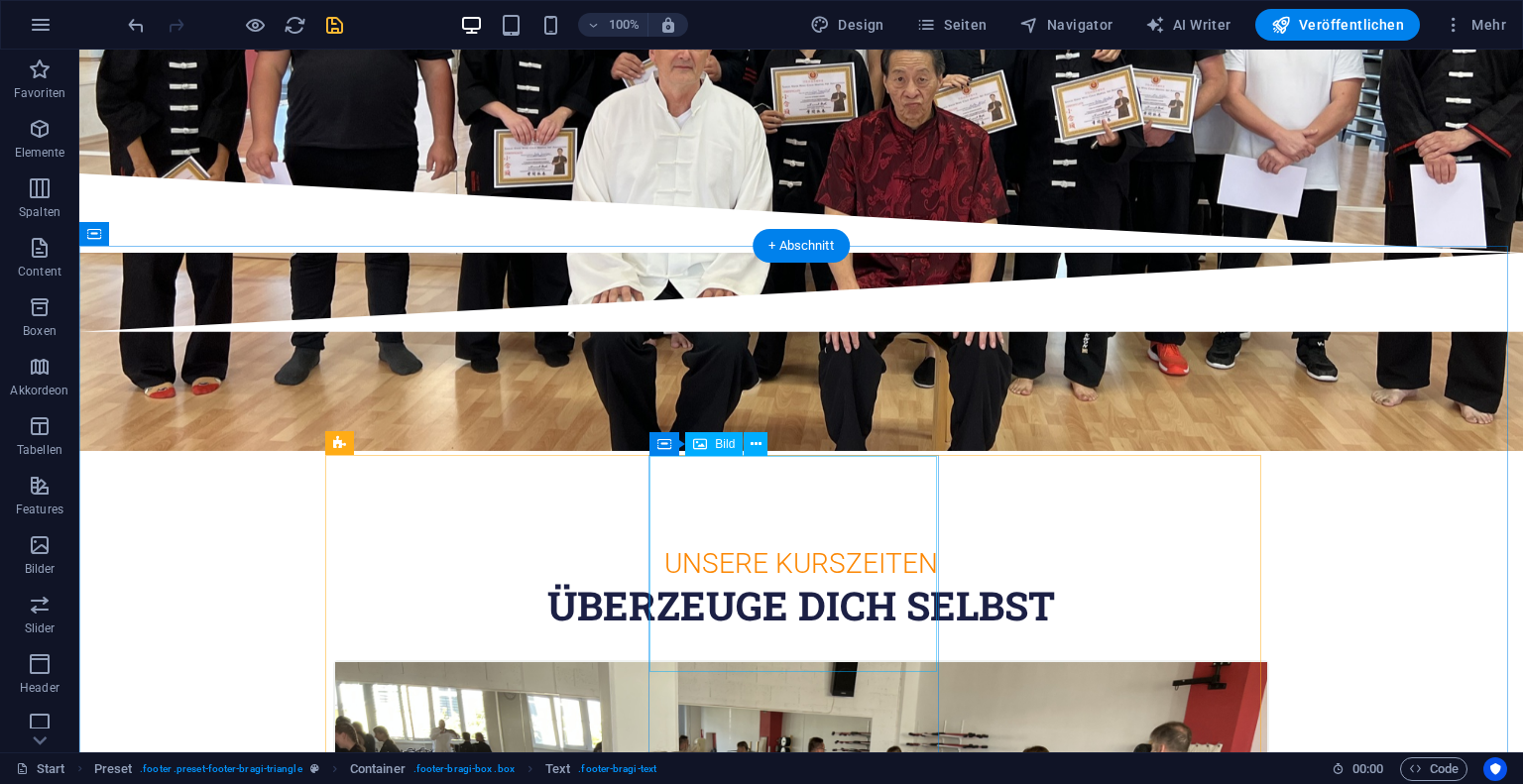 scroll, scrollTop: 0, scrollLeft: 0, axis: both 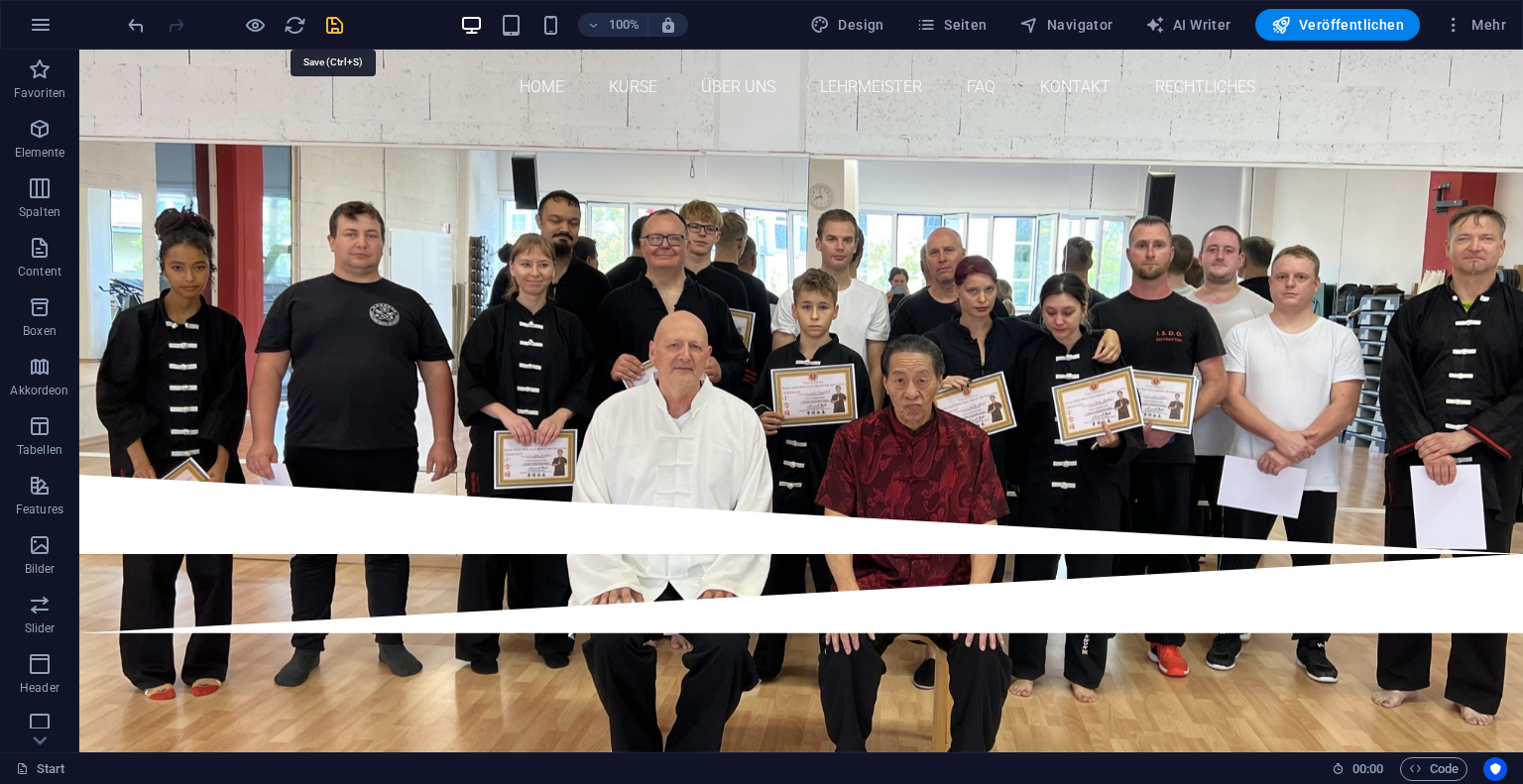 click at bounding box center (334, 25) 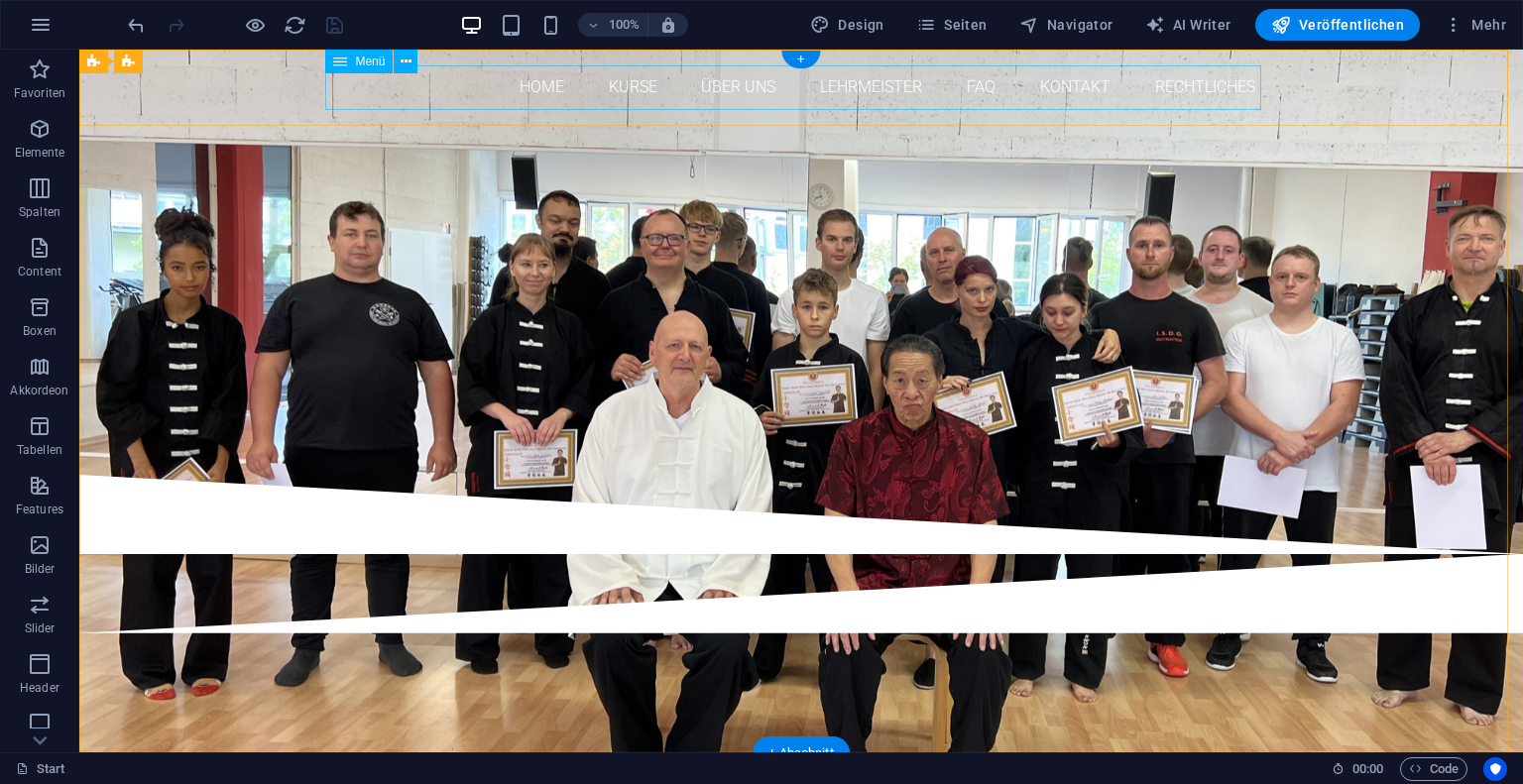 click on "Home Kurse Über uns Lehrmeister FAQ Kontakt Rechtliches" at bounding box center (801, 87) 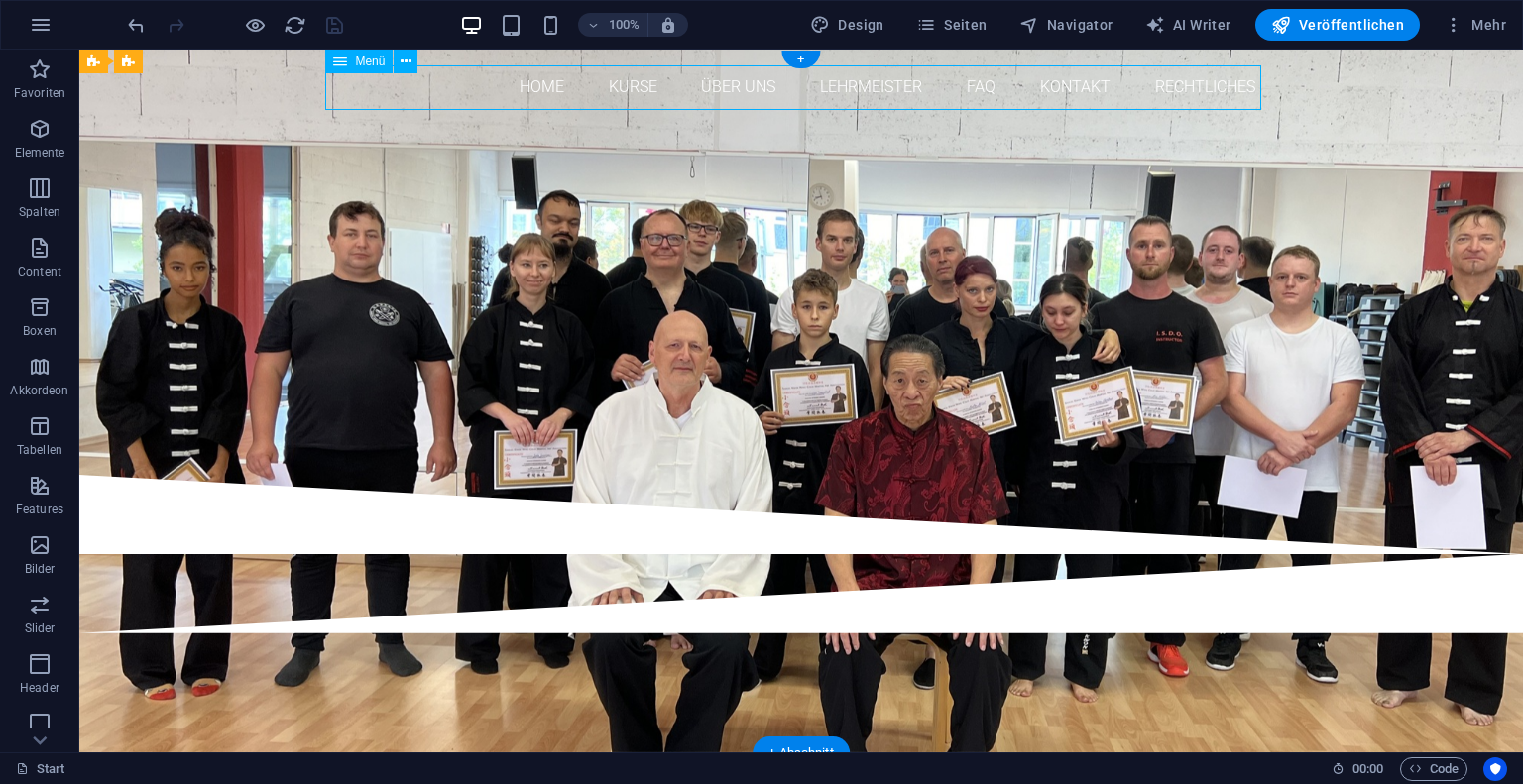 click on "Home Kurse Über uns Lehrmeister FAQ Kontakt Rechtliches" at bounding box center (801, 87) 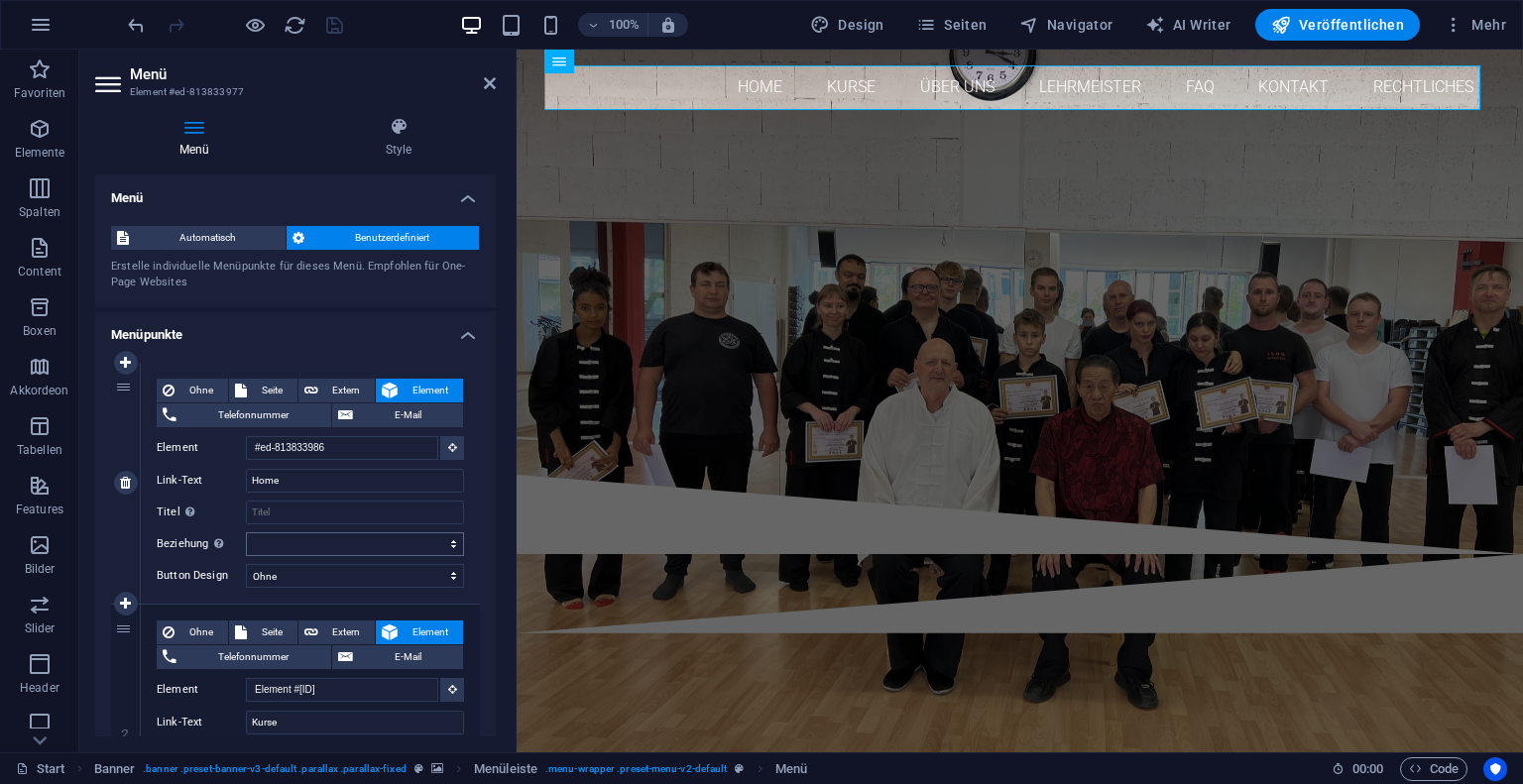 scroll, scrollTop: 1401, scrollLeft: 0, axis: vertical 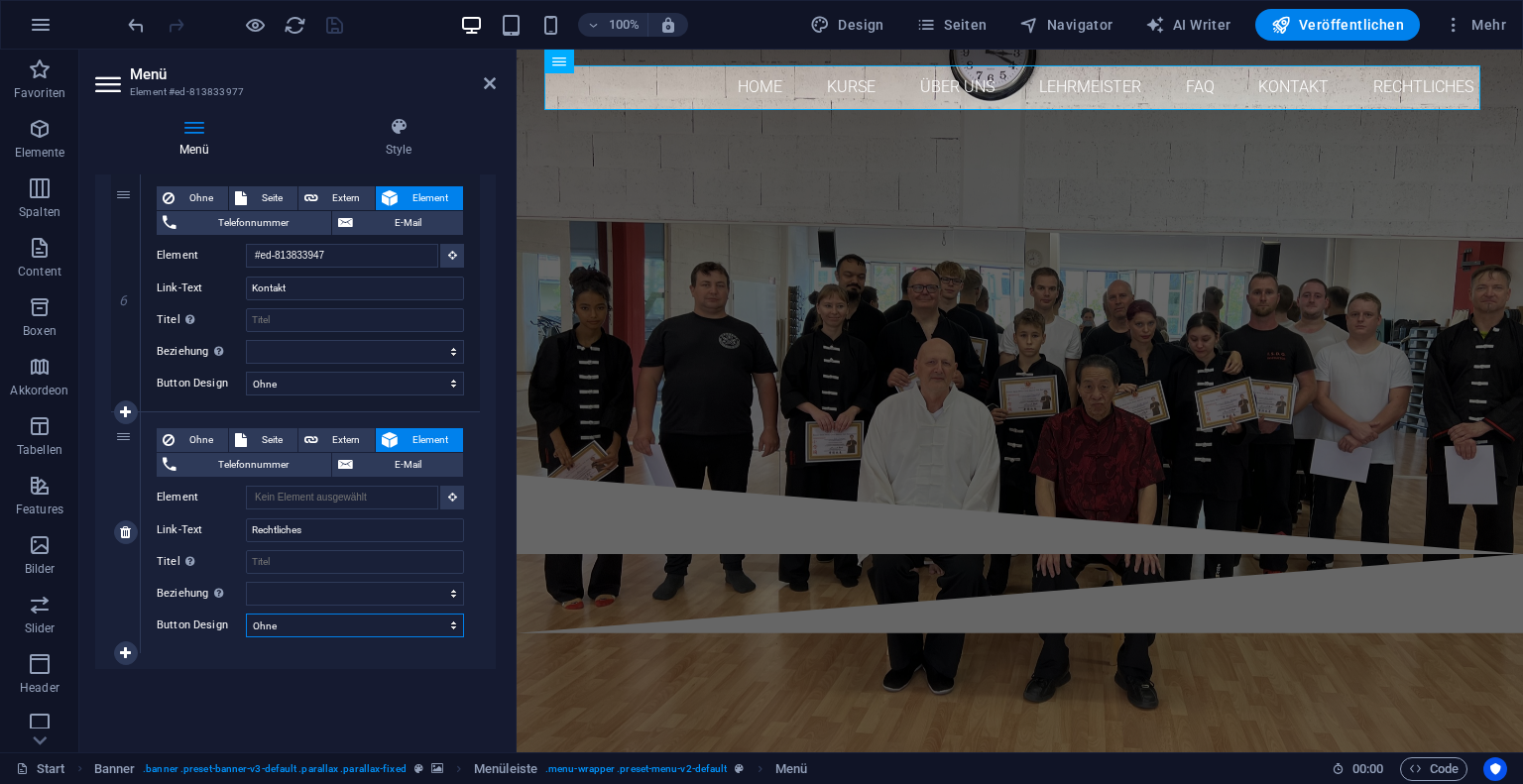 click on "Ohne Standard Primär Sekundär" at bounding box center (355, 625) 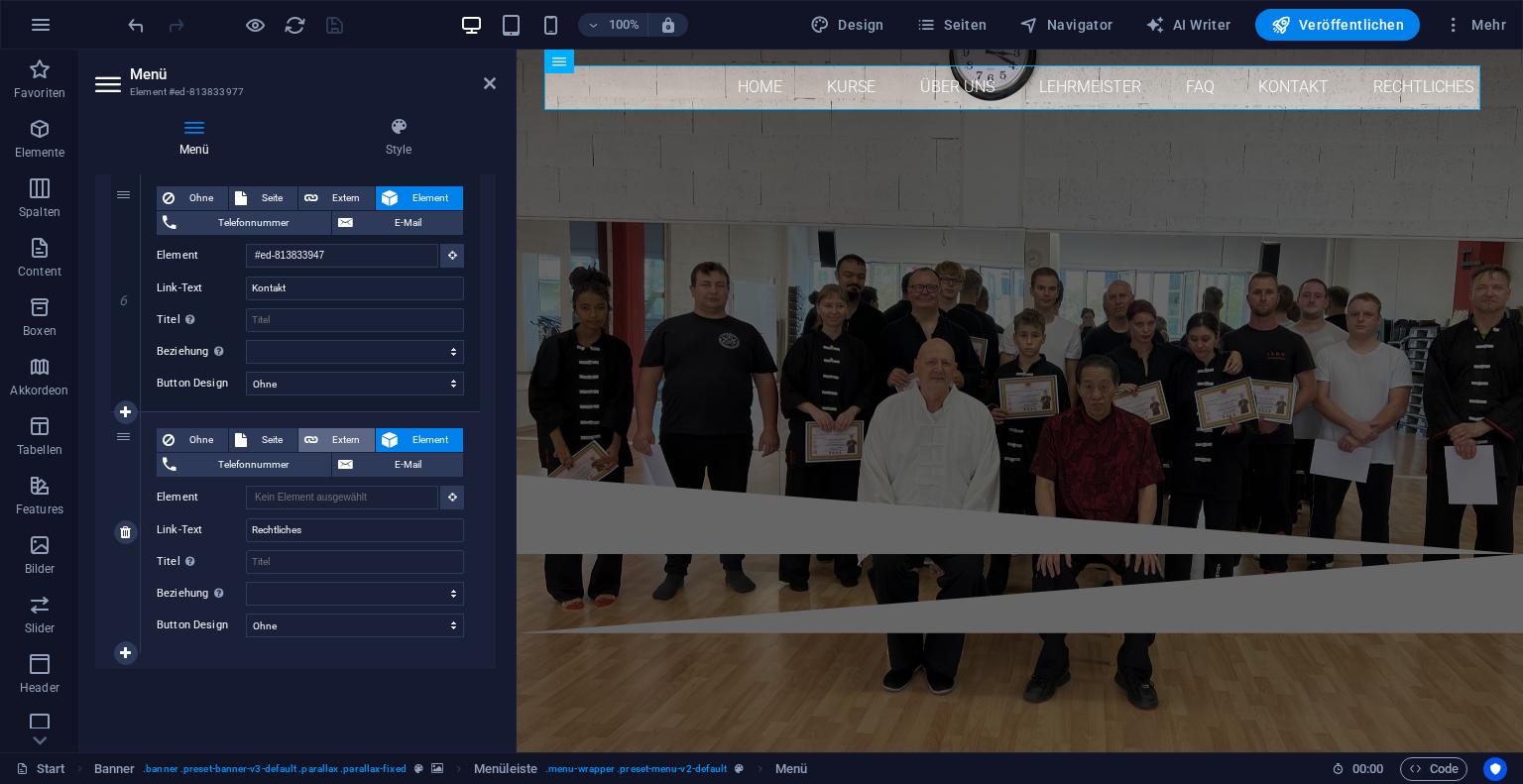 click on "Extern" at bounding box center [347, 440] 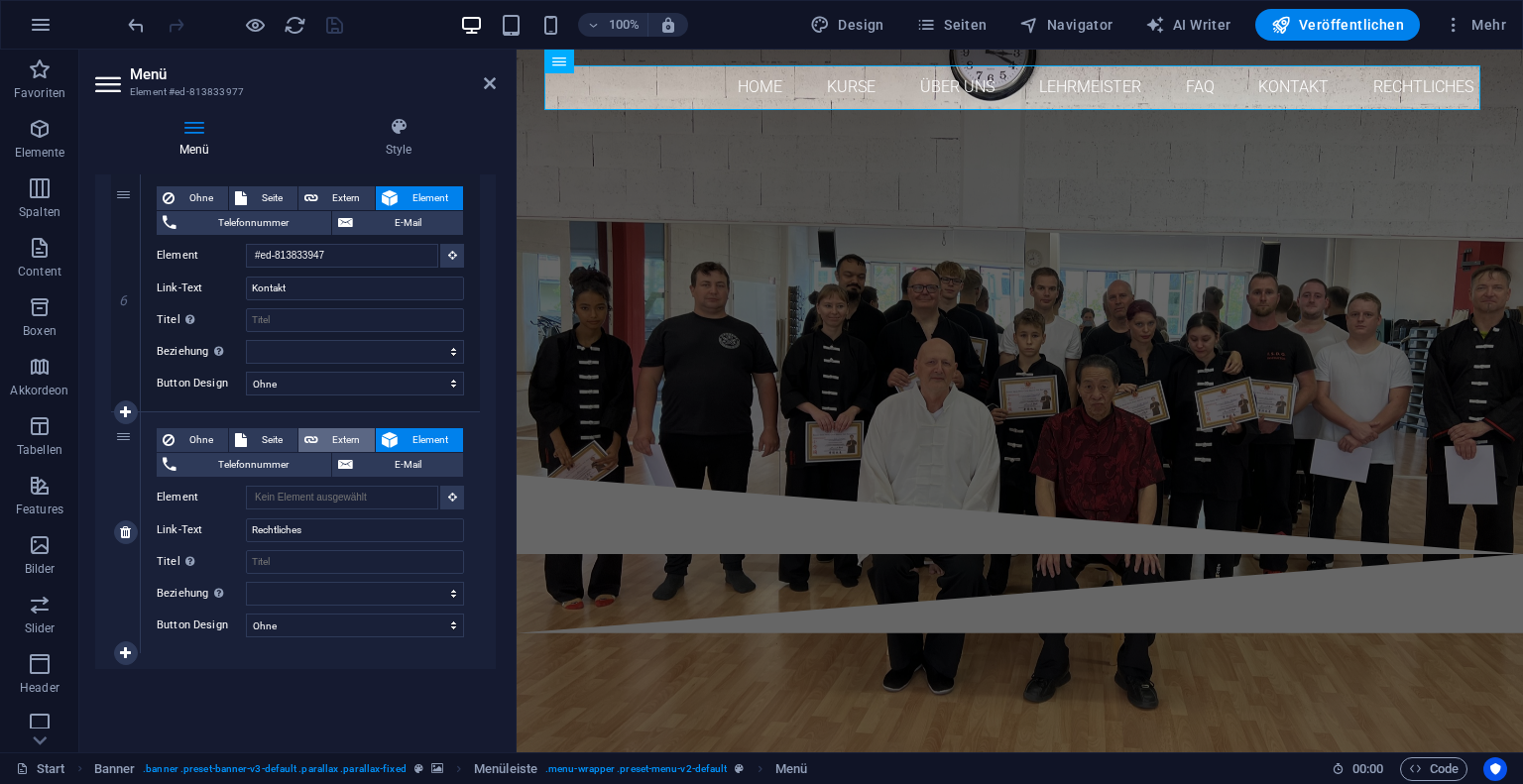 select on "blank" 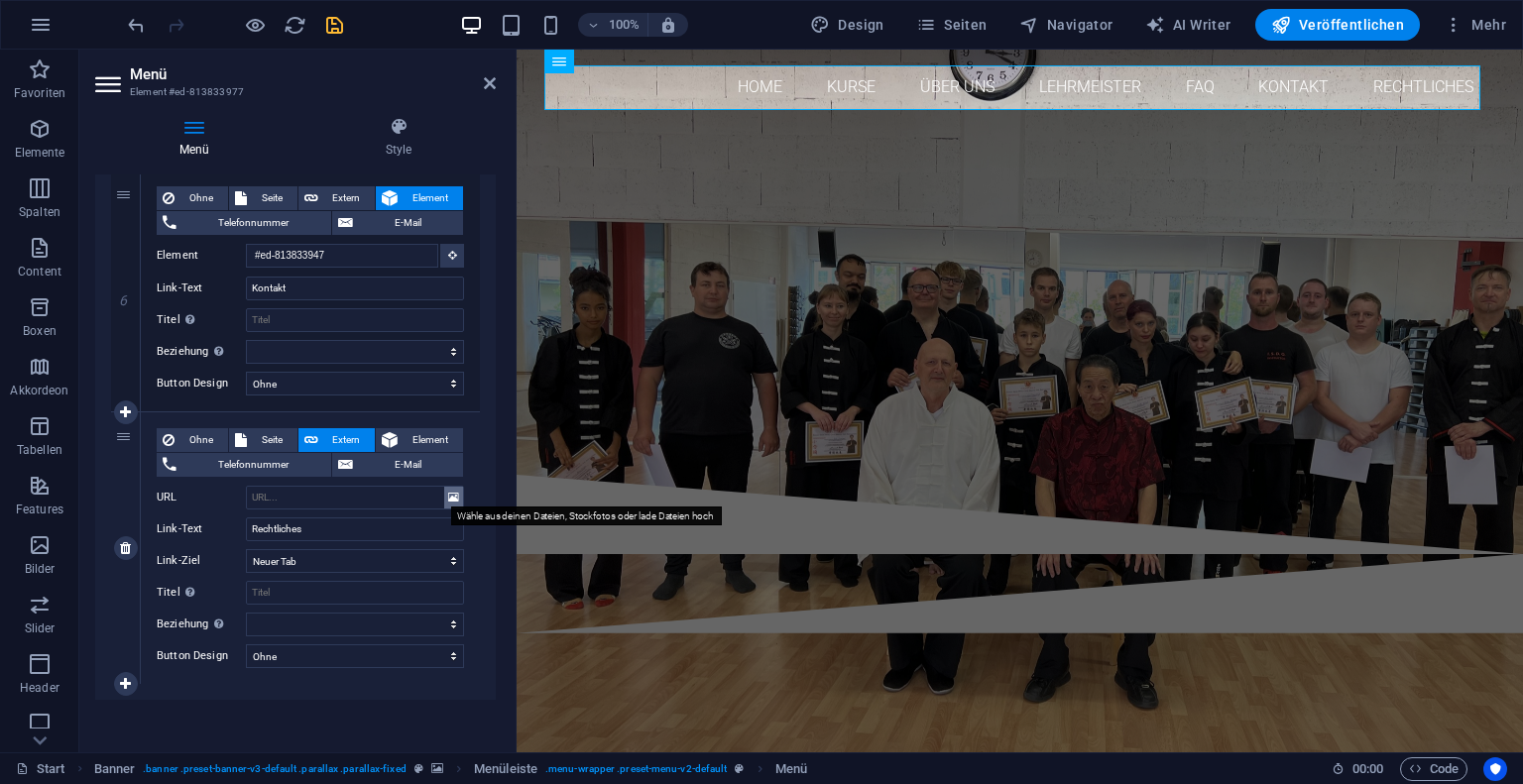 click at bounding box center (453, 498) 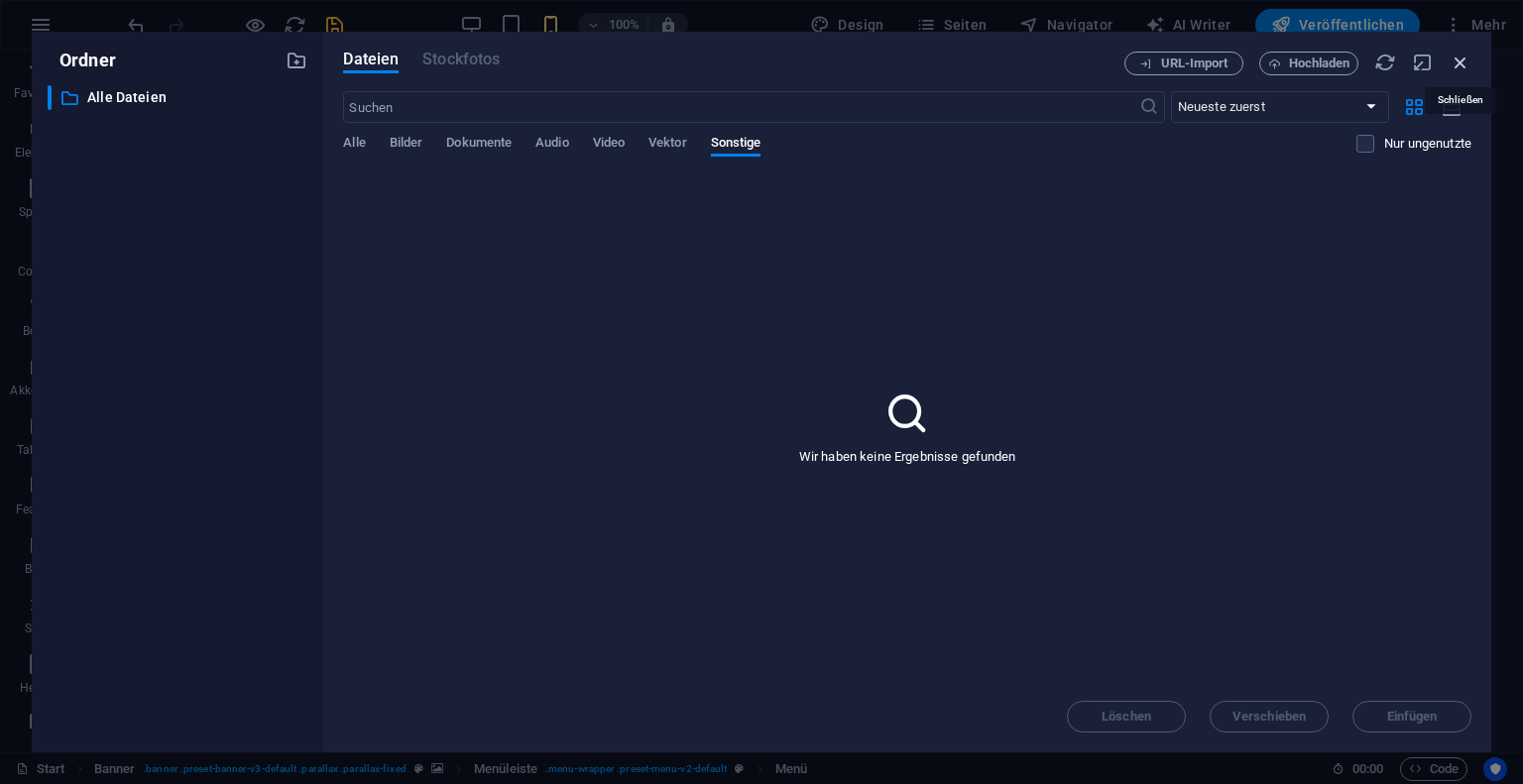 click at bounding box center (1461, 62) 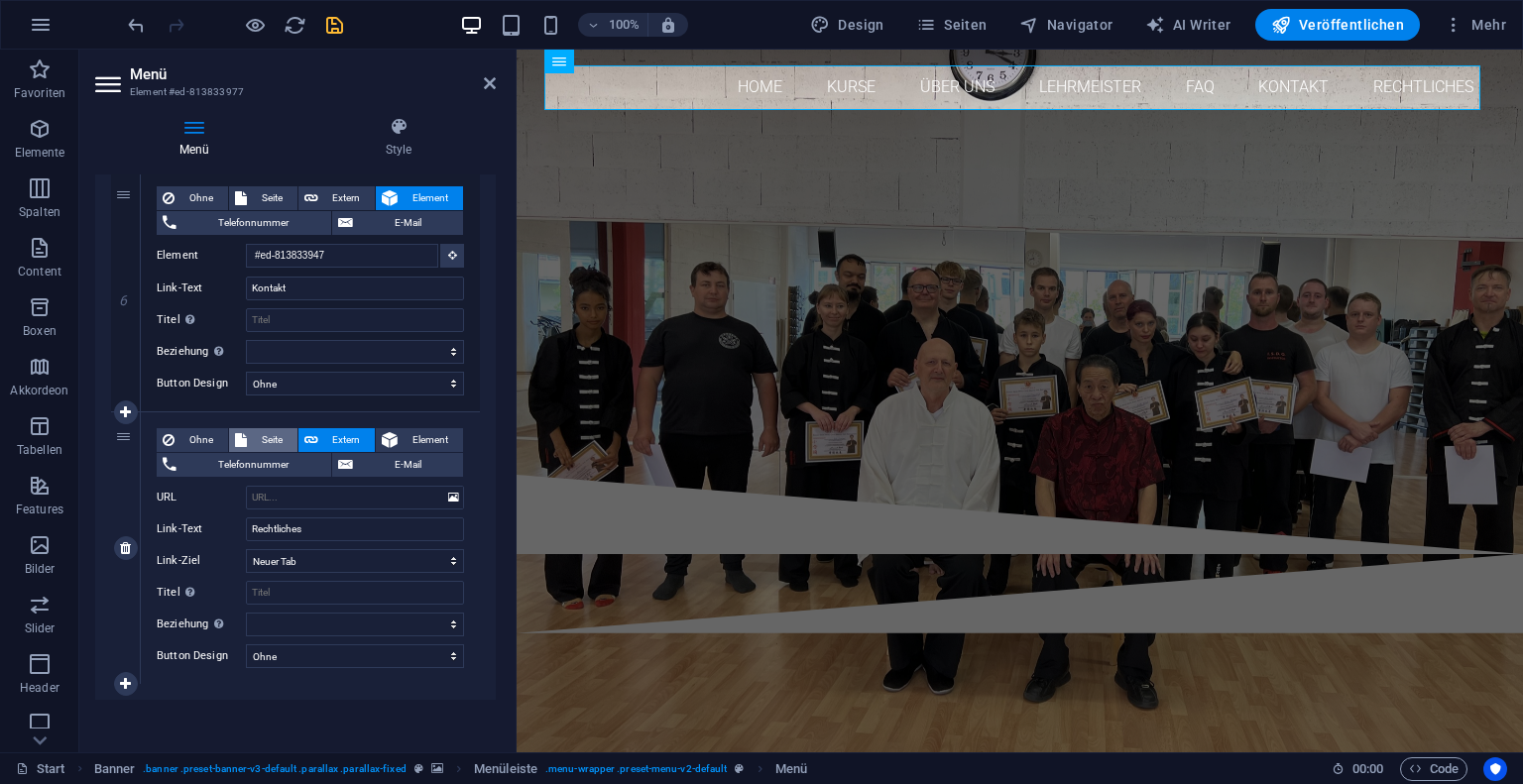 click at bounding box center (241, 440) 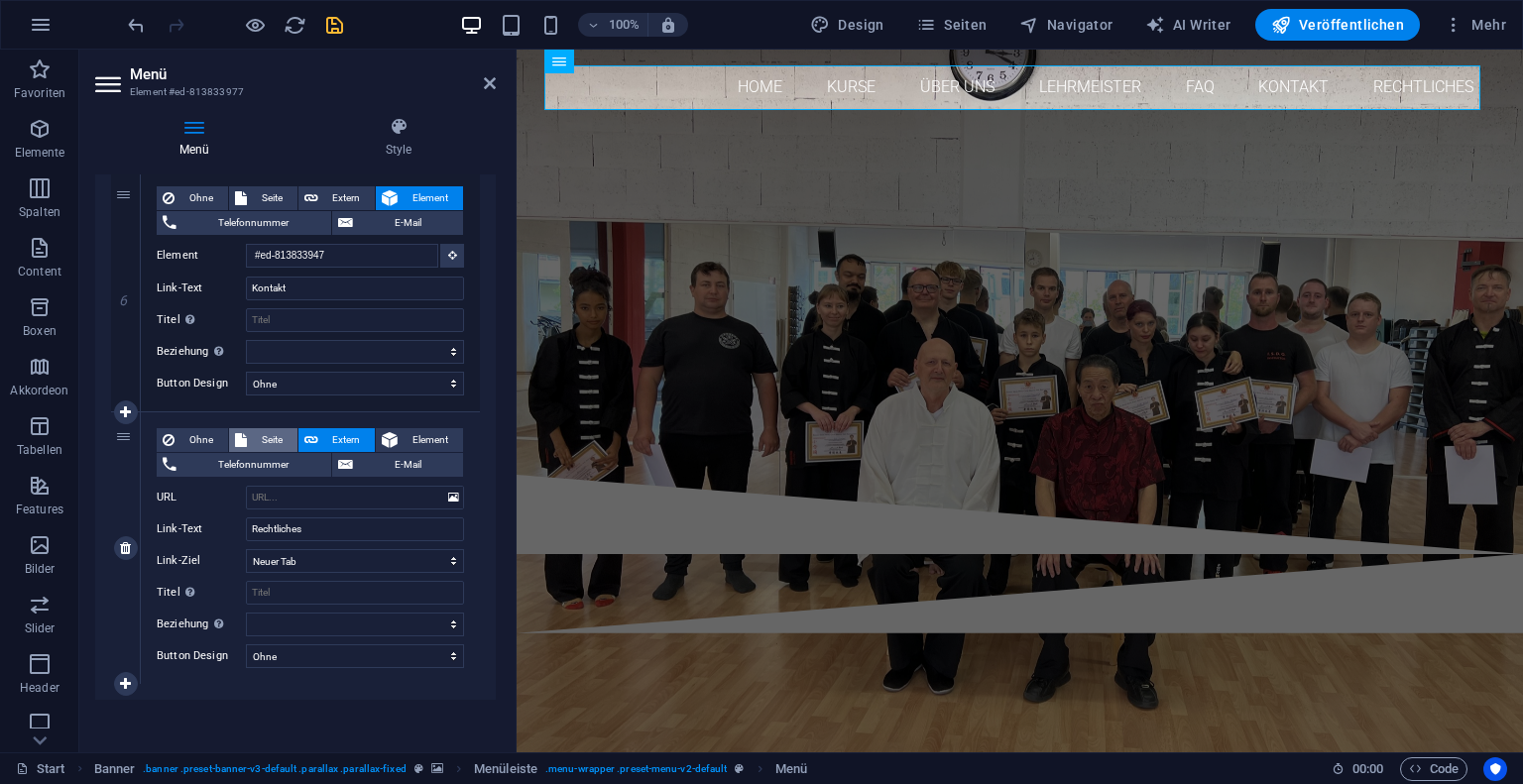 select 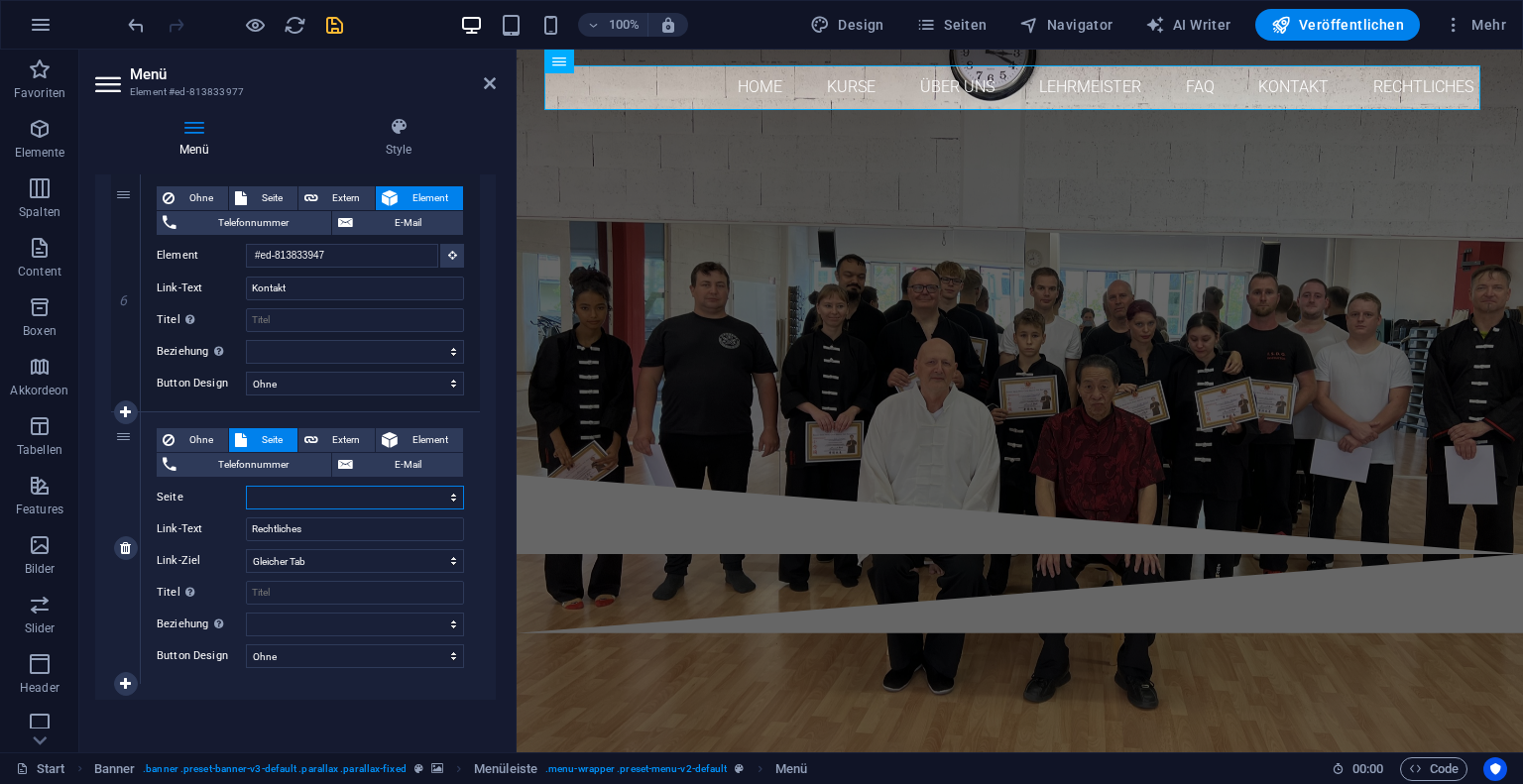 click on "Start Impressum AGB" at bounding box center (355, 498) 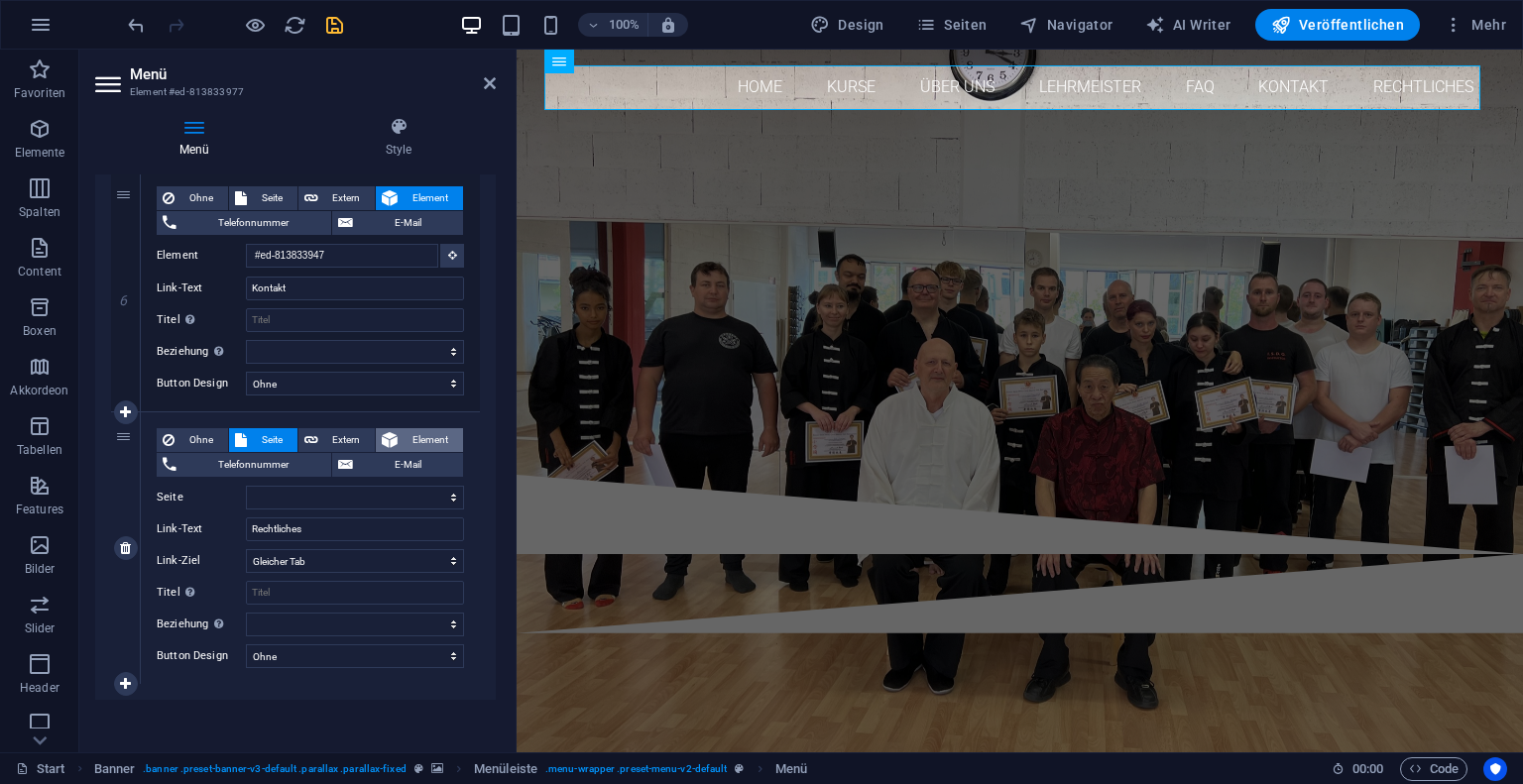 click on "Element" at bounding box center [430, 440] 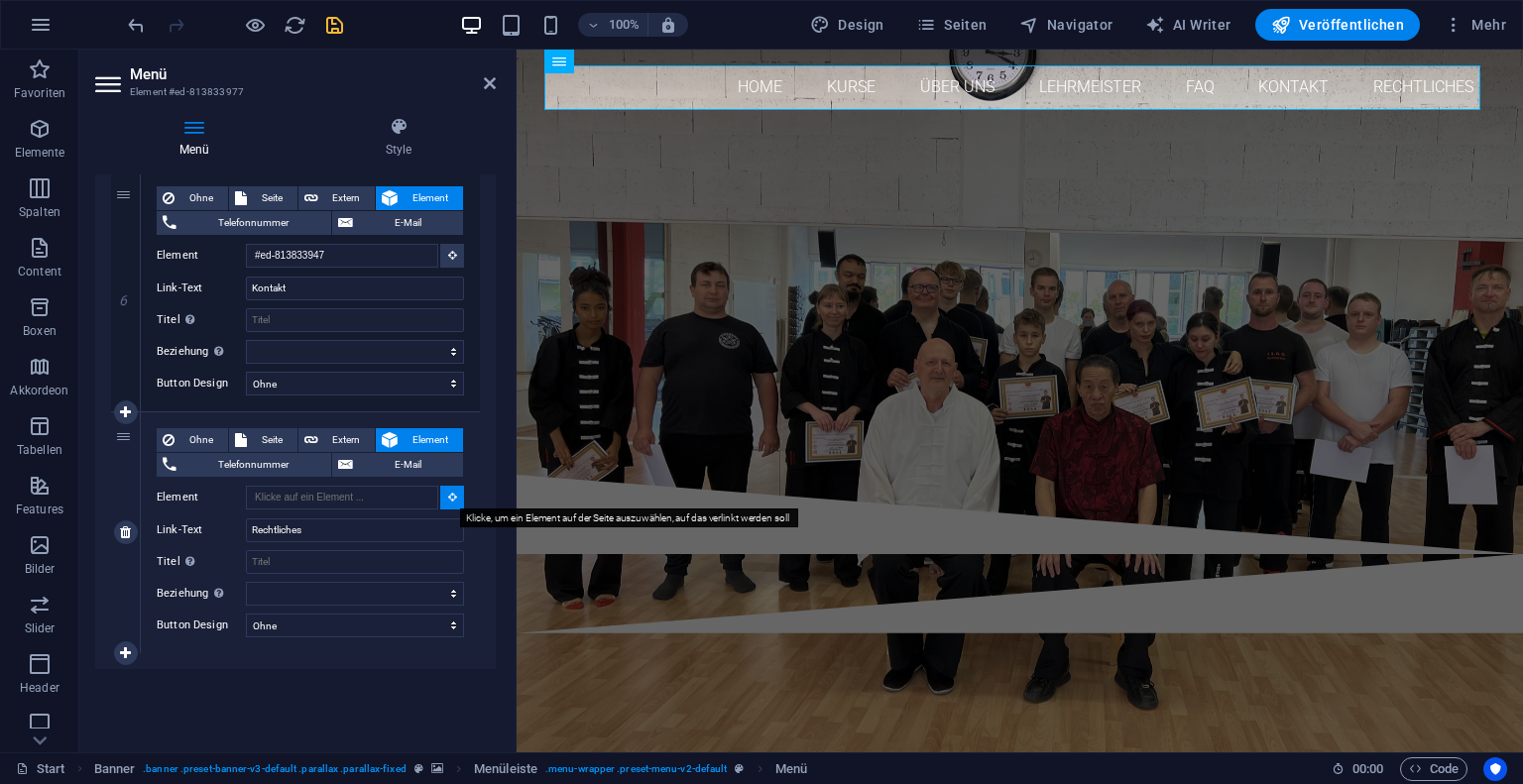 click at bounding box center (452, 497) 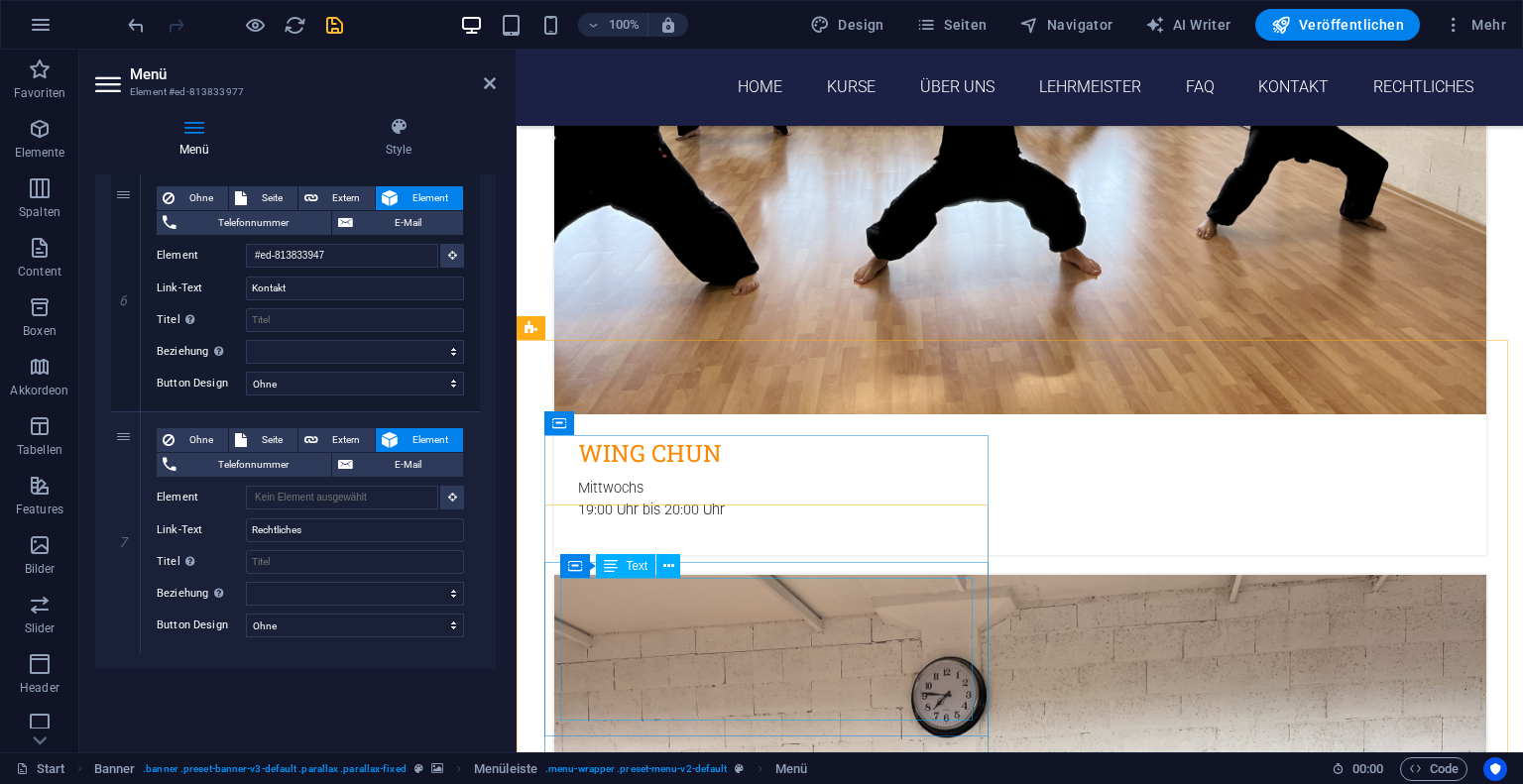 scroll, scrollTop: 3362, scrollLeft: 0, axis: vertical 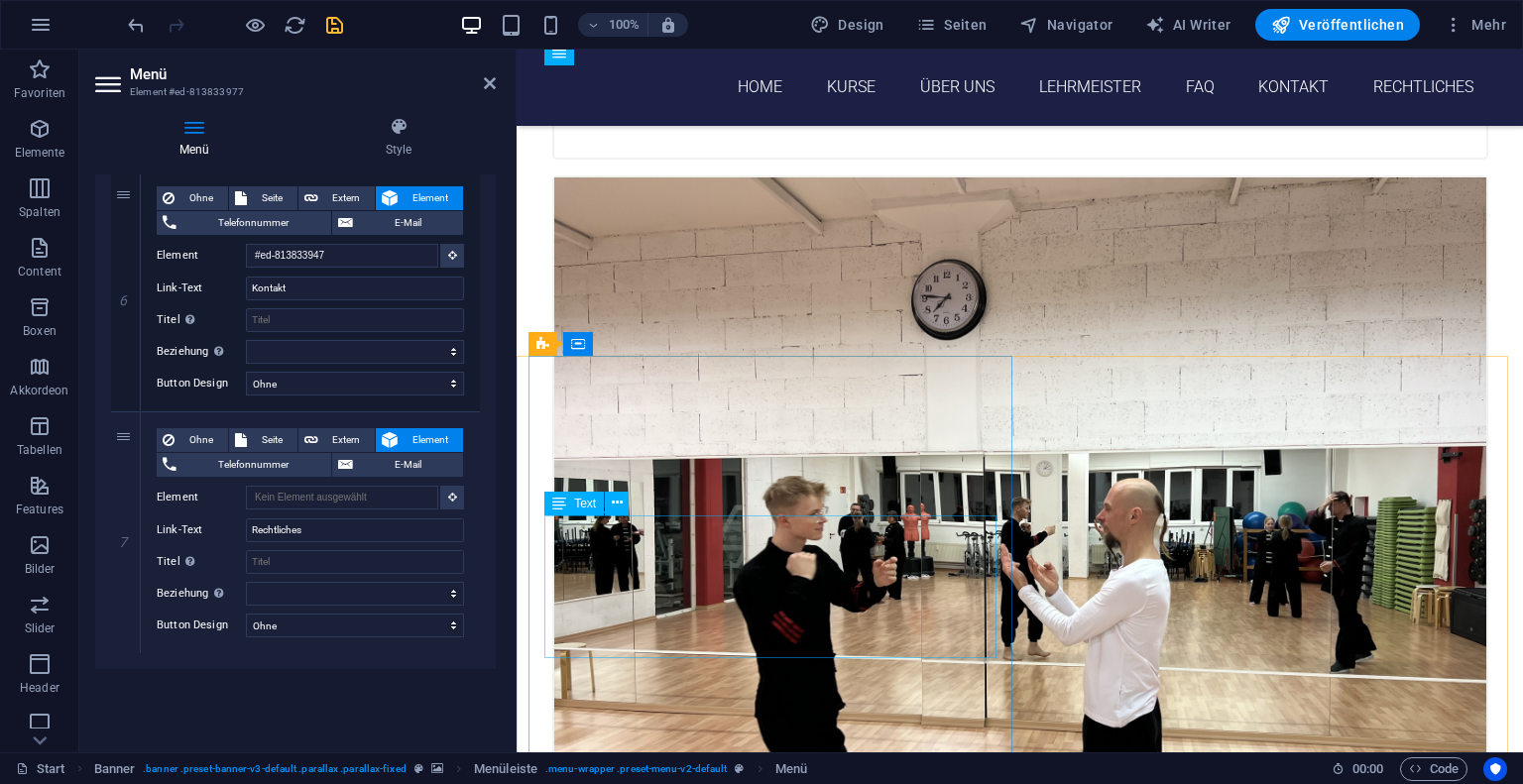 click on "[DOMAIN] [STREET] [NUMBER],[POSTAL_CODE] [CITY] [PHONE] [EMAIL] AGB  |  Datenschutz und Impressum" at bounding box center (778, 5984) 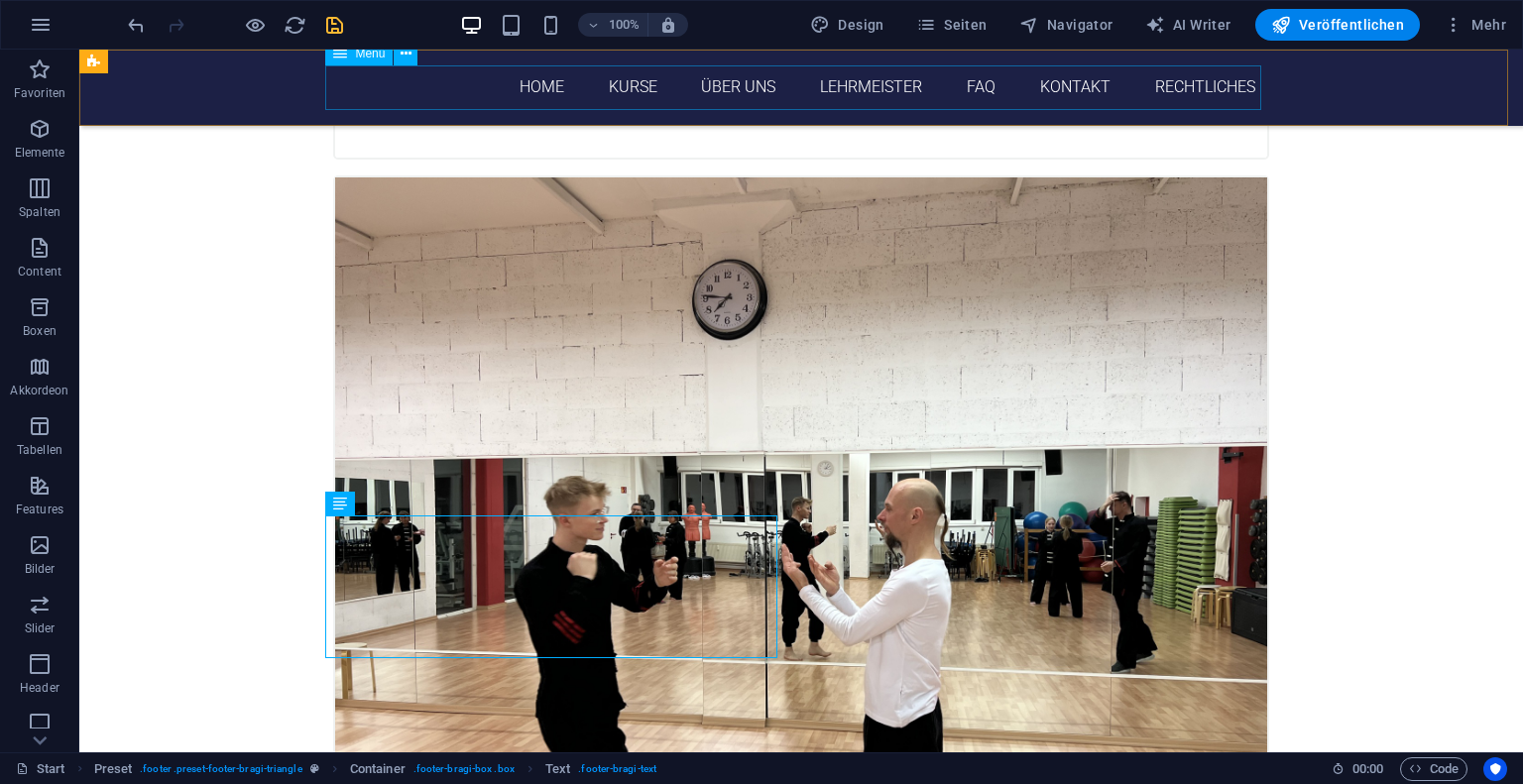 click on "Home Kurse Über uns Lehrmeister FAQ Kontakt Rechtliches" at bounding box center (801, 87) 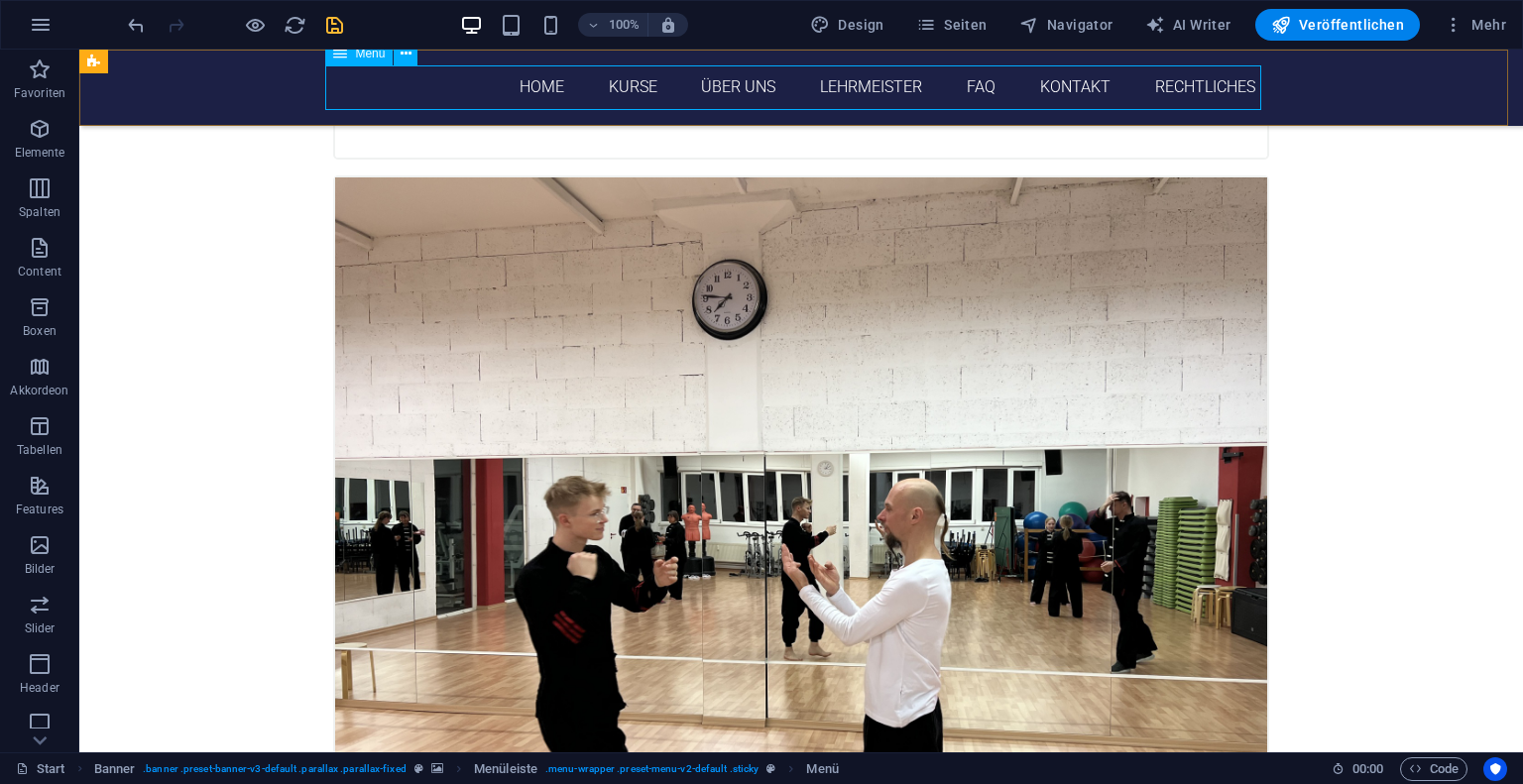 click on "Home Kurse Über uns Lehrmeister FAQ Kontakt Rechtliches" at bounding box center (801, 87) 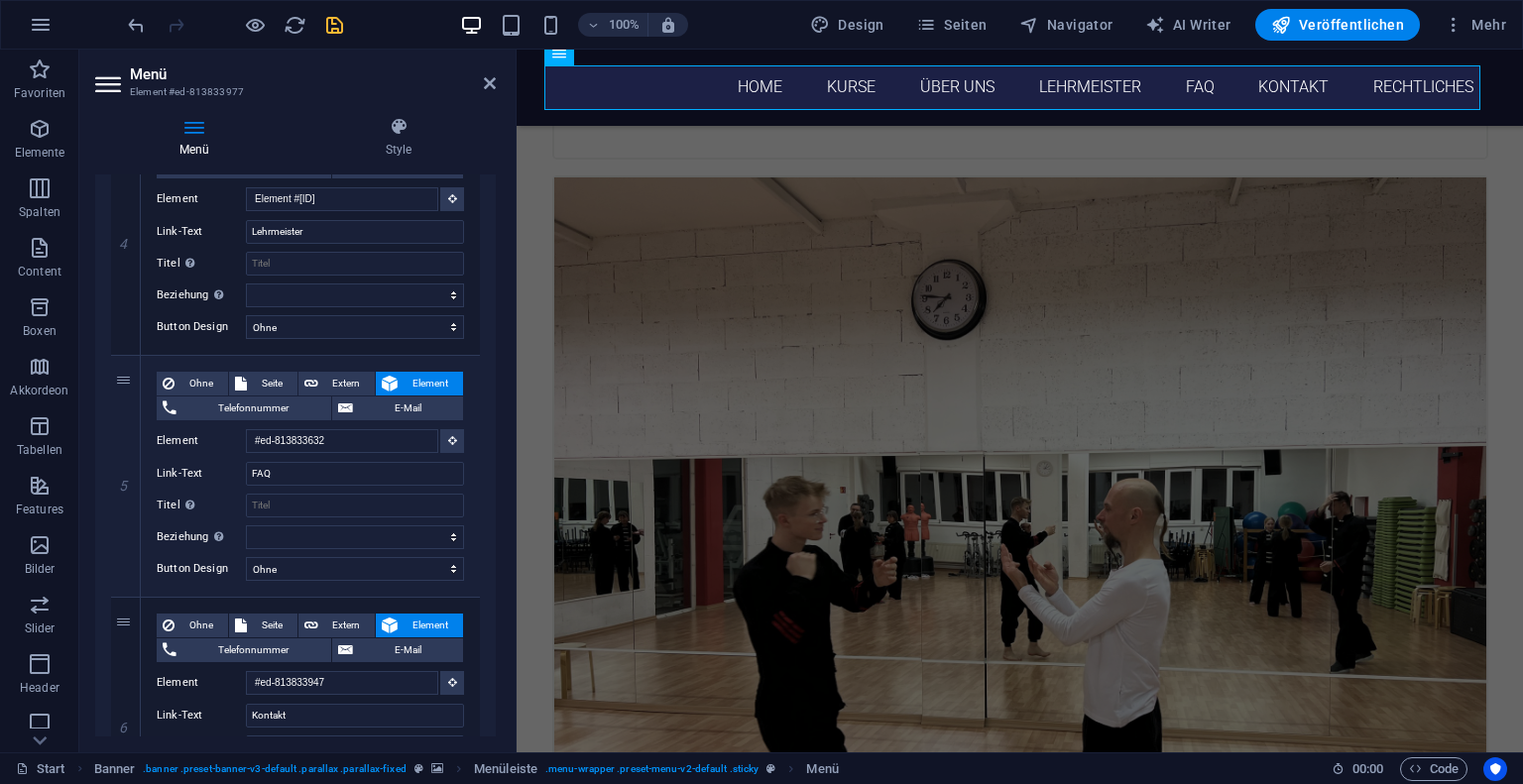 scroll, scrollTop: 1401, scrollLeft: 0, axis: vertical 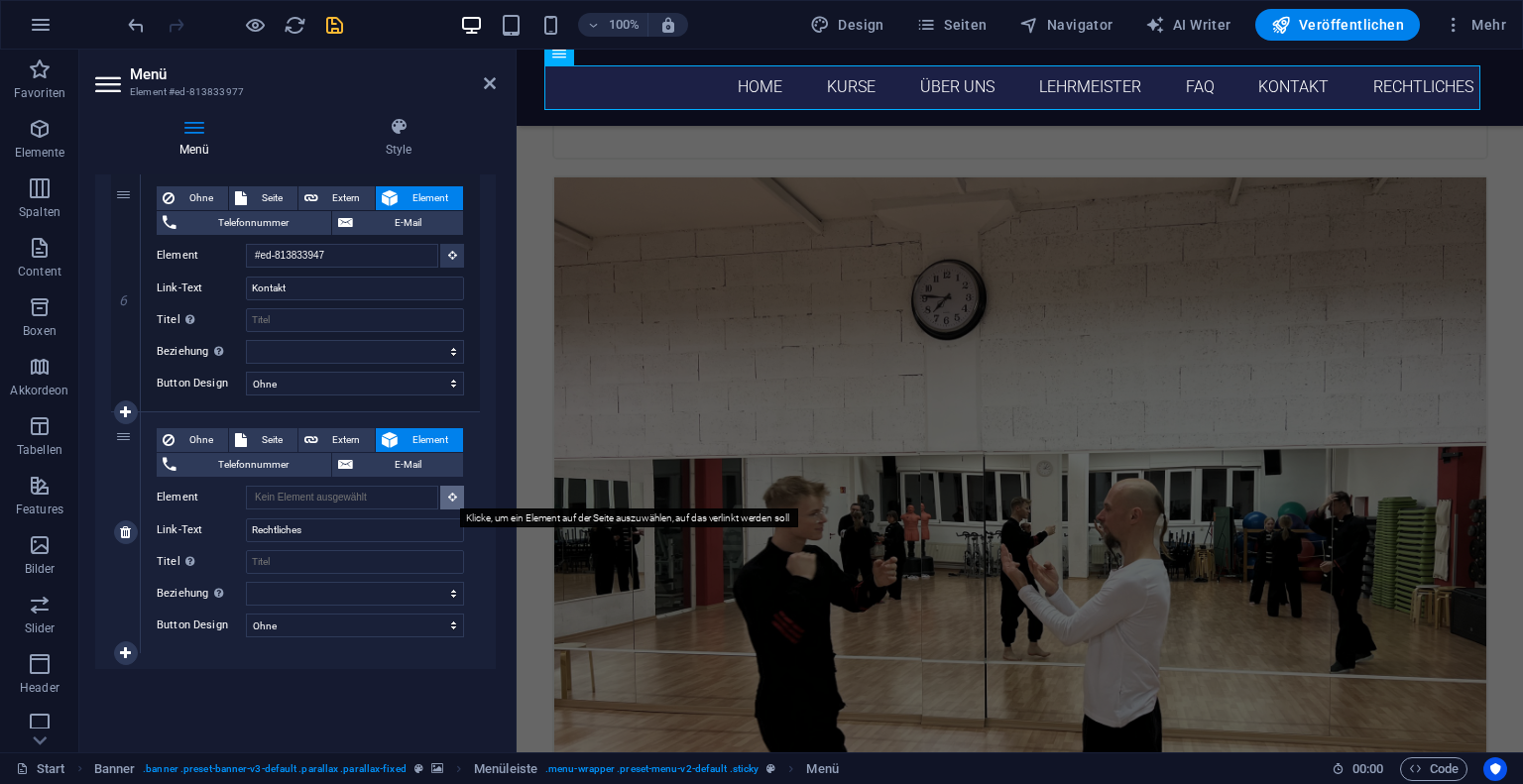 click at bounding box center [452, 497] 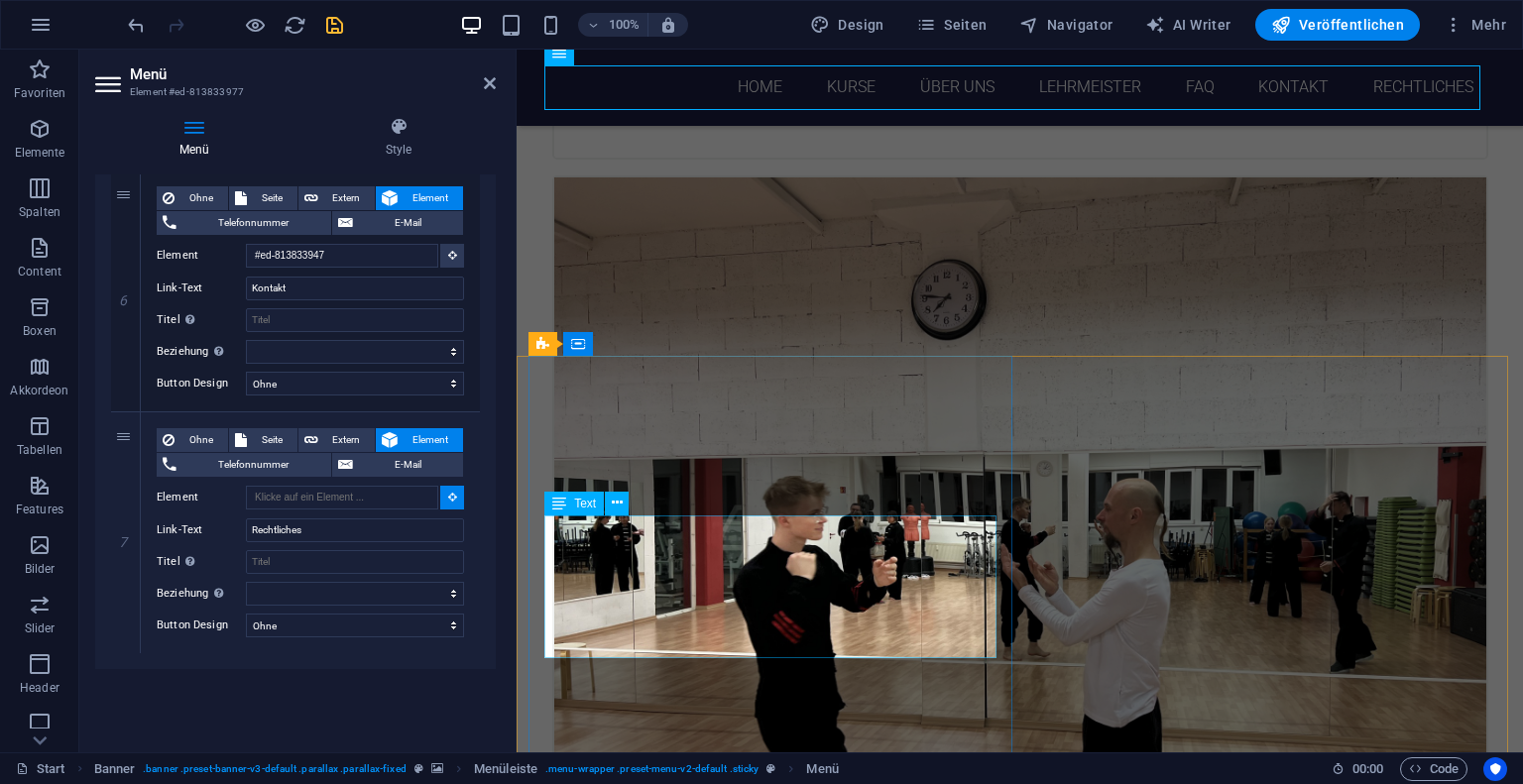 click on "[DOMAIN] [STREET] [NUMBER],[POSTAL_CODE] [CITY] [PHONE] [EMAIL] AGB  |  Datenschutz und Impressum" at bounding box center (778, 5984) 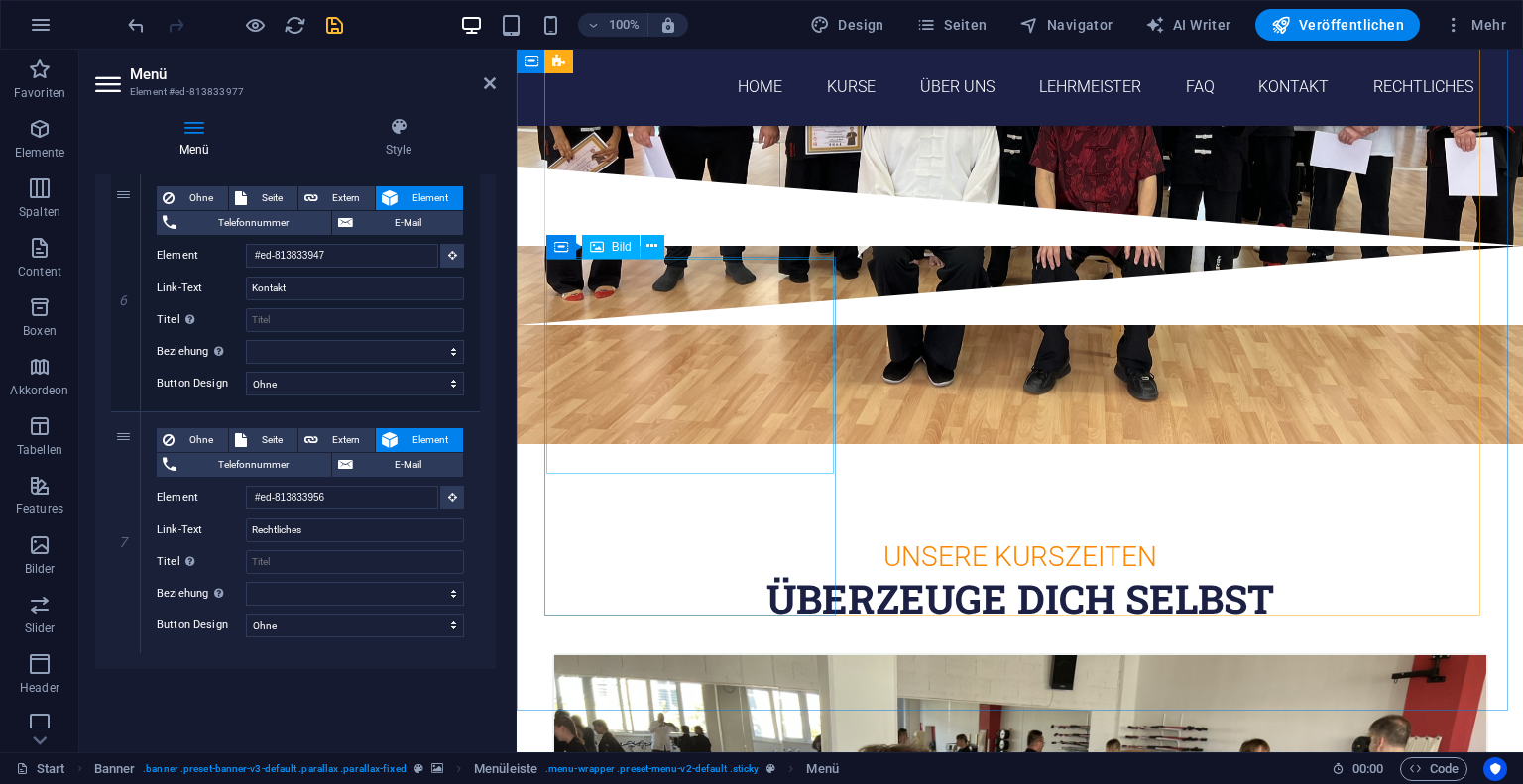 scroll, scrollTop: 0, scrollLeft: 0, axis: both 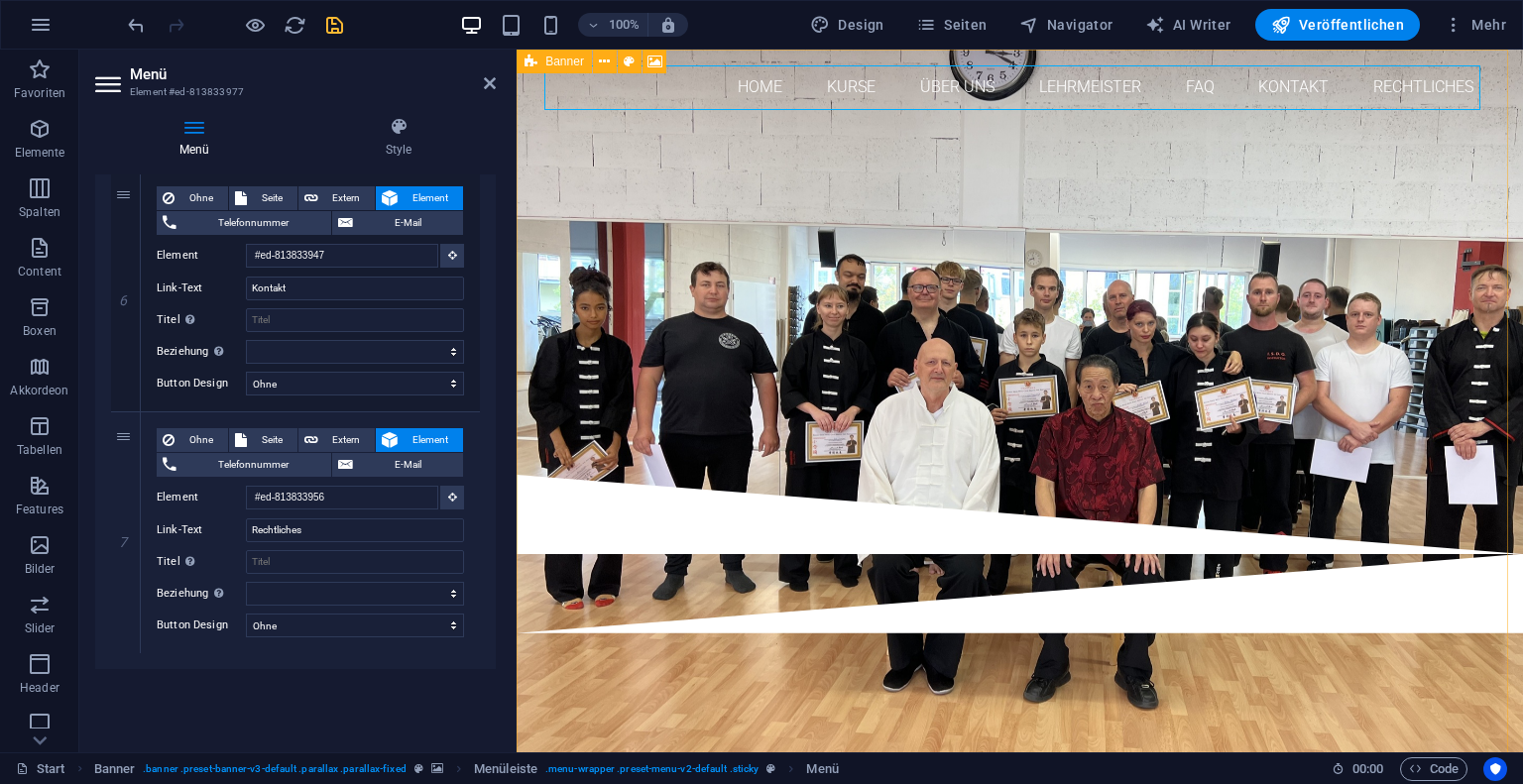 click at bounding box center [490, 83] 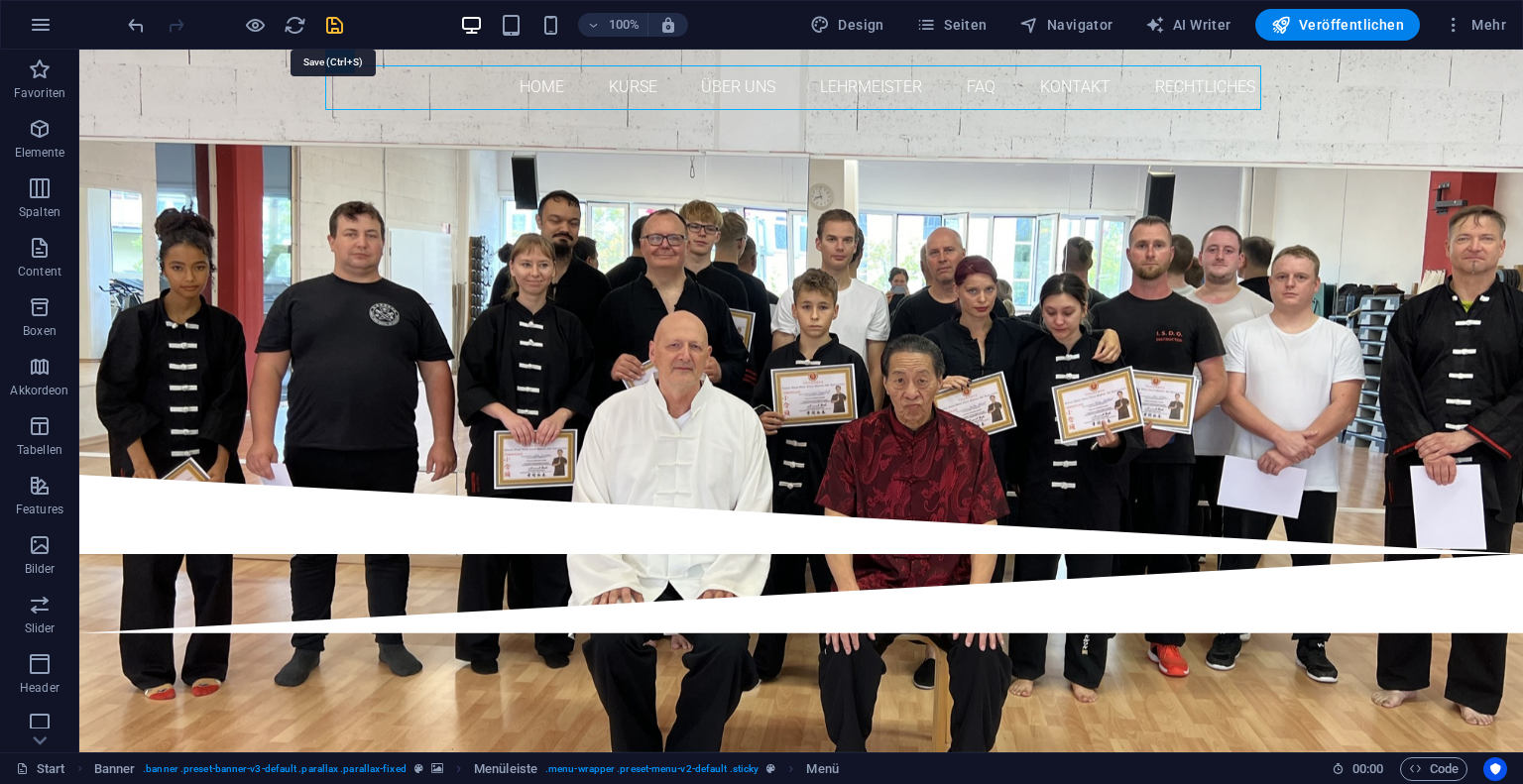 click at bounding box center (334, 25) 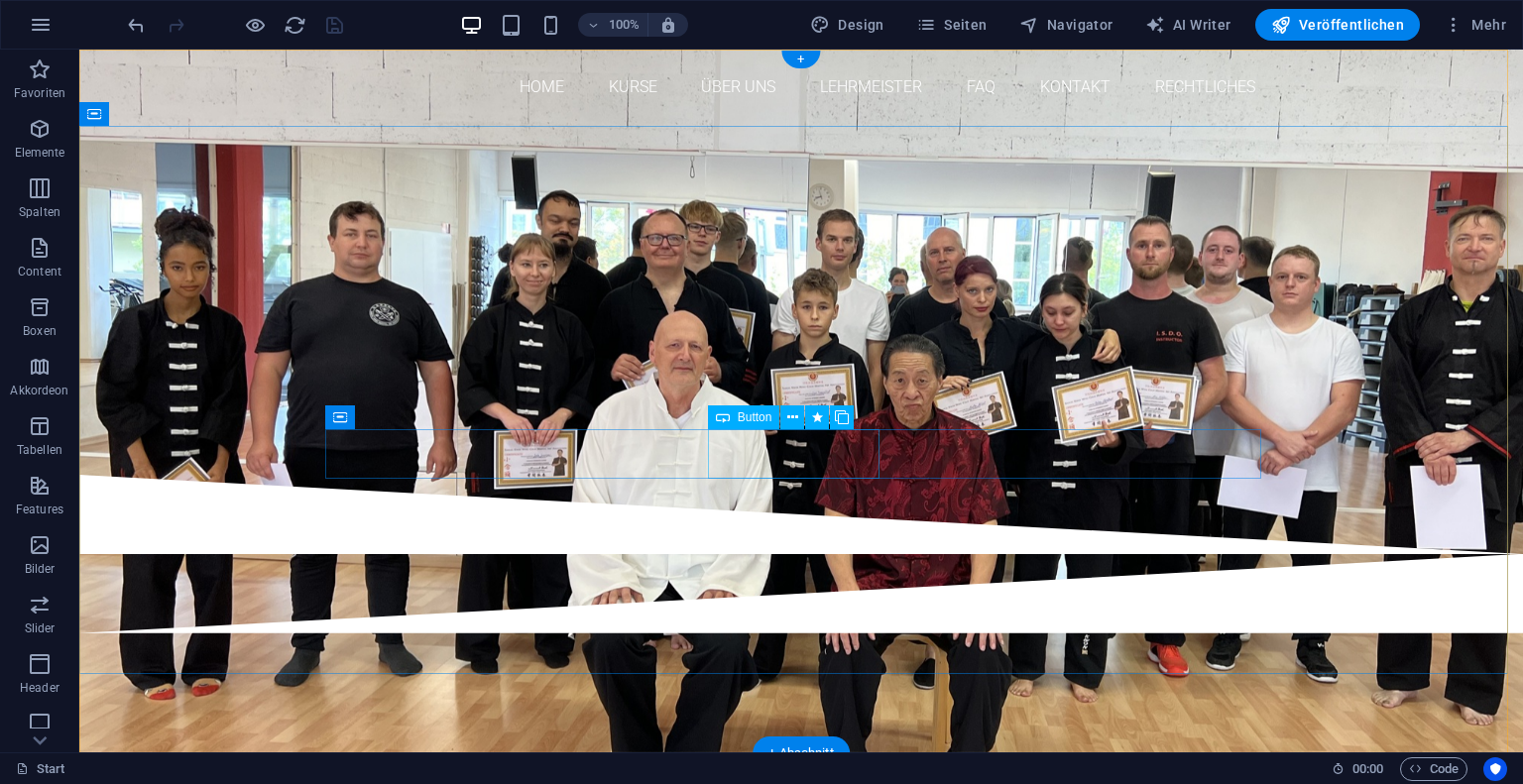 click on "Unsere Termine" at bounding box center (801, 355) 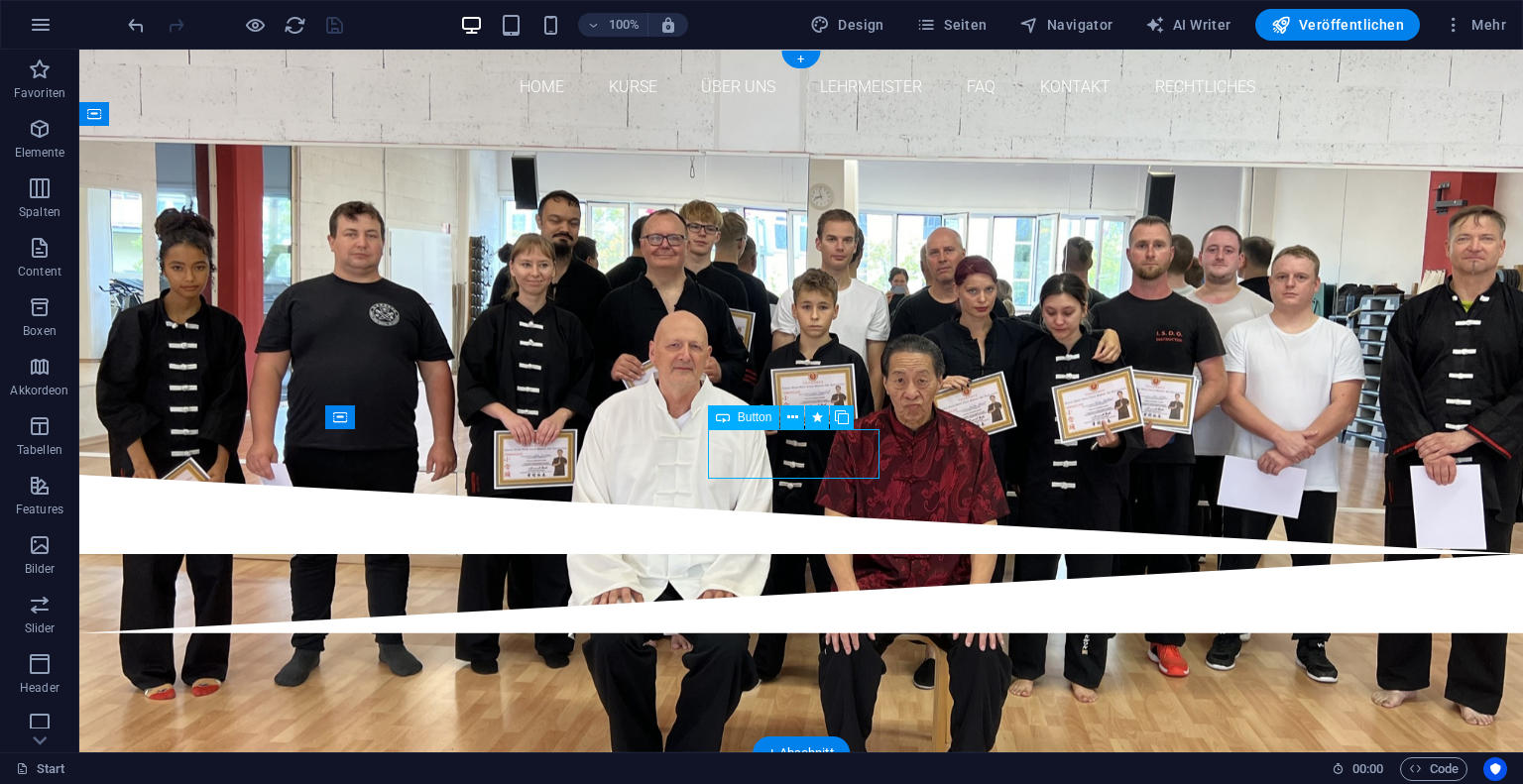 click on "Unsere Termine" at bounding box center [801, 355] 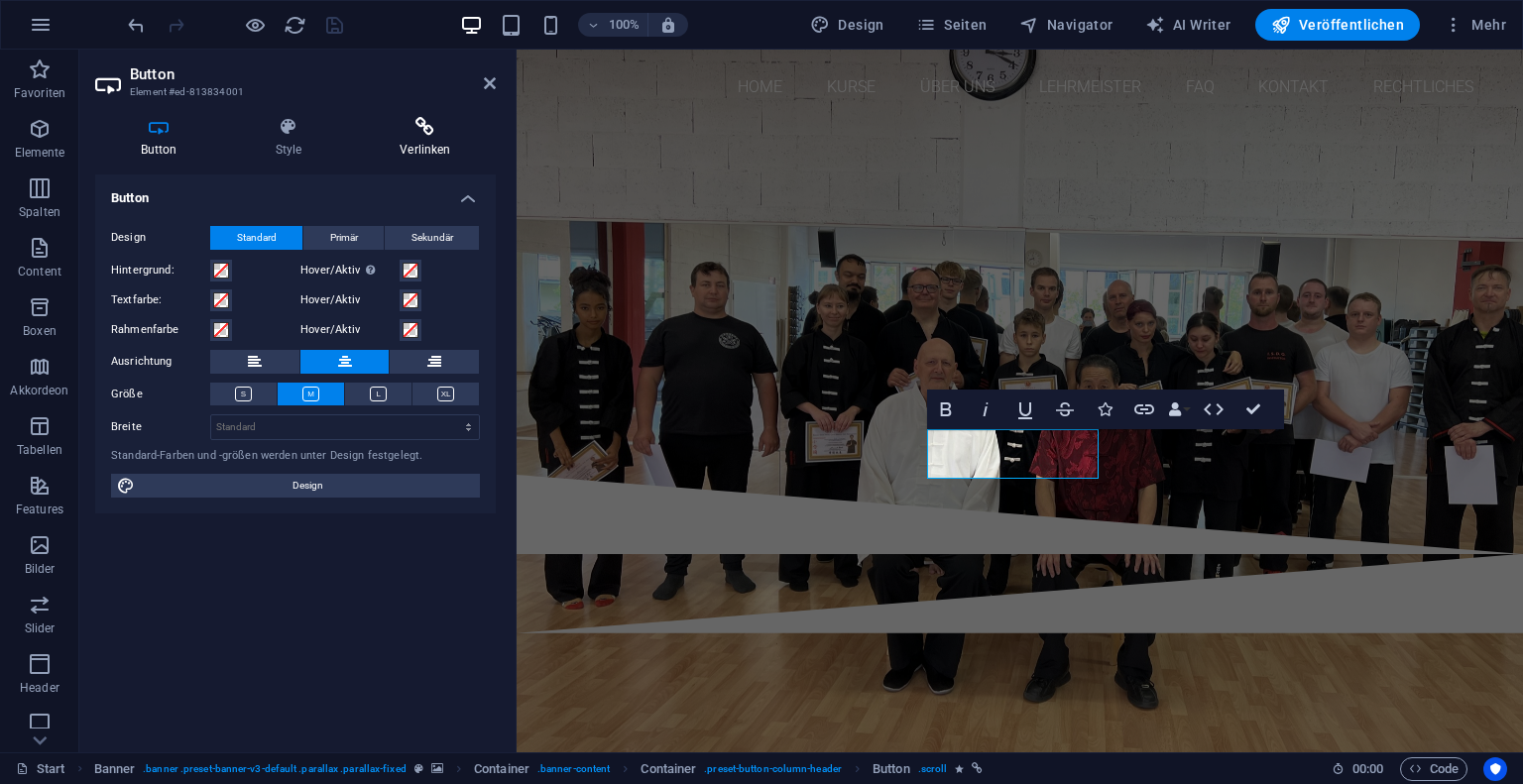 click on "Verlinken" at bounding box center (425, 138) 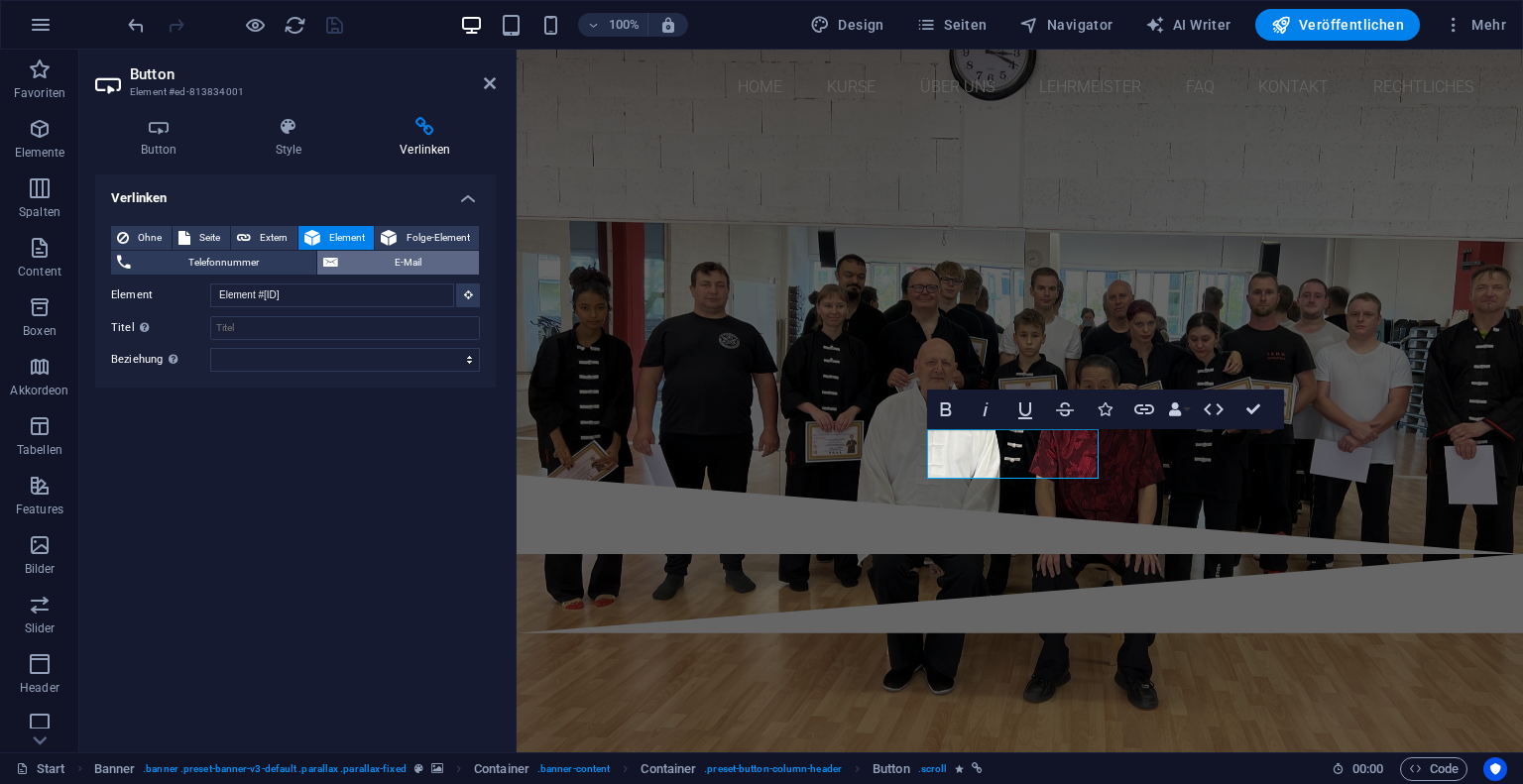 click on "E-Mail" at bounding box center (409, 263) 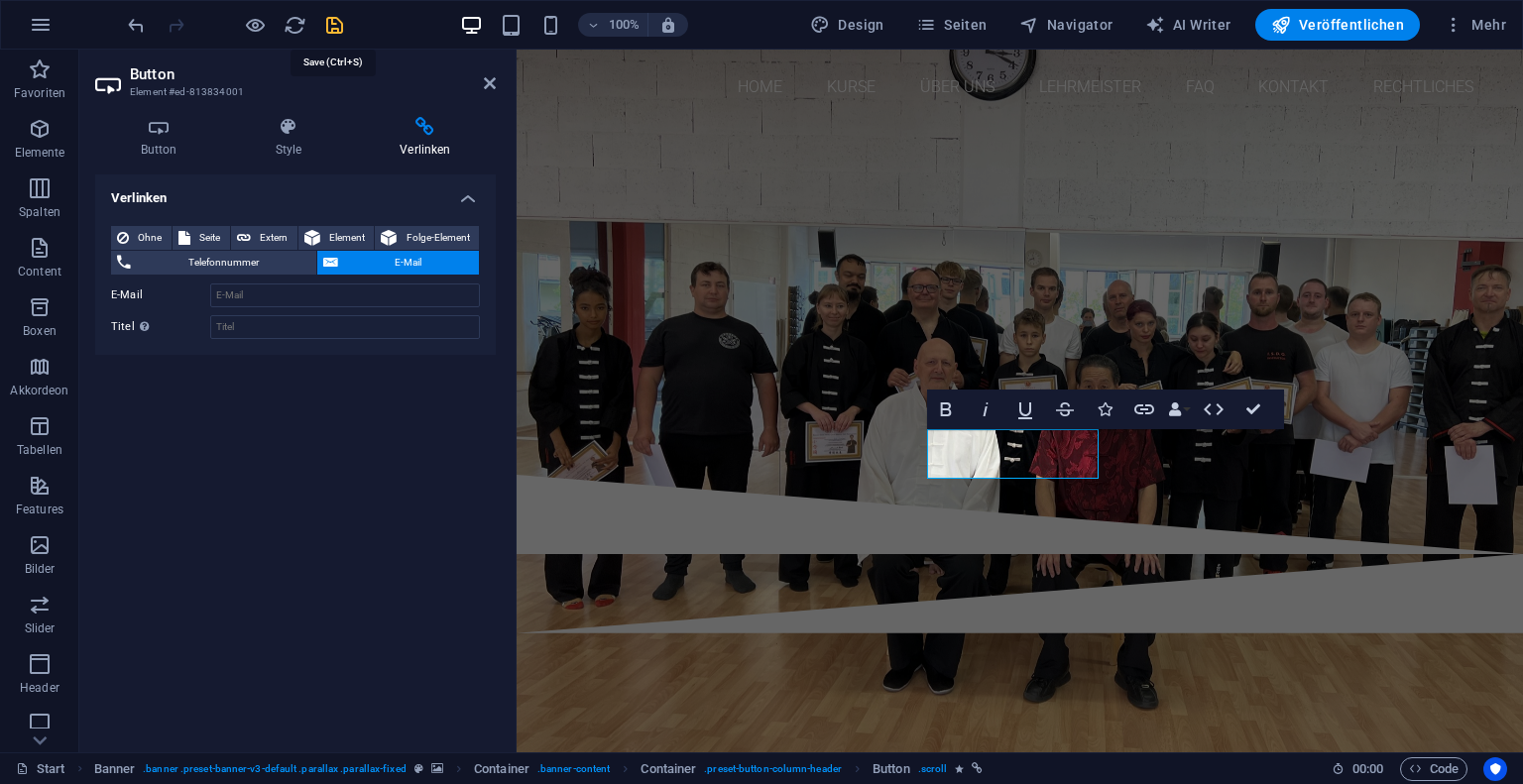 click at bounding box center [334, 25] 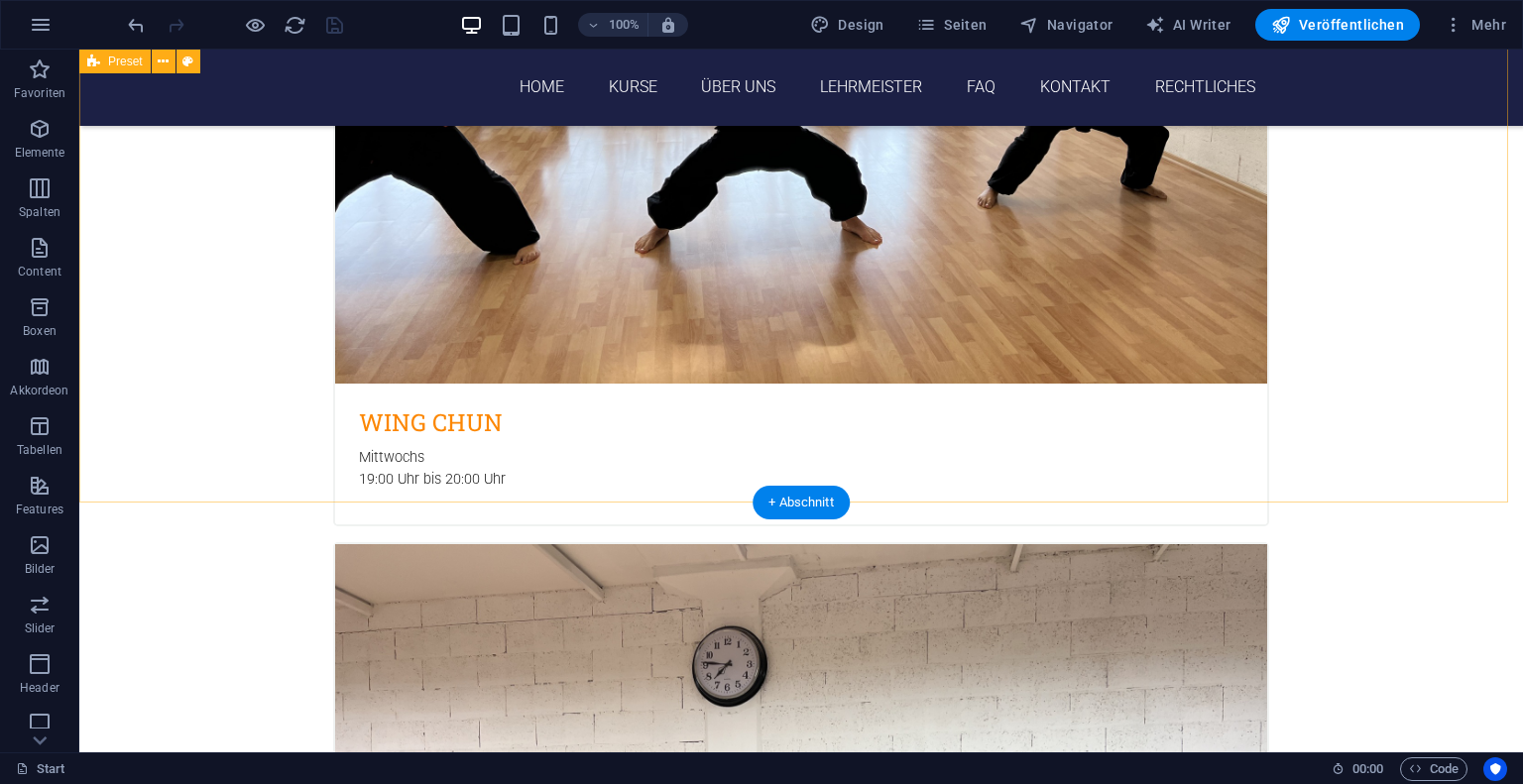 scroll, scrollTop: 3362, scrollLeft: 0, axis: vertical 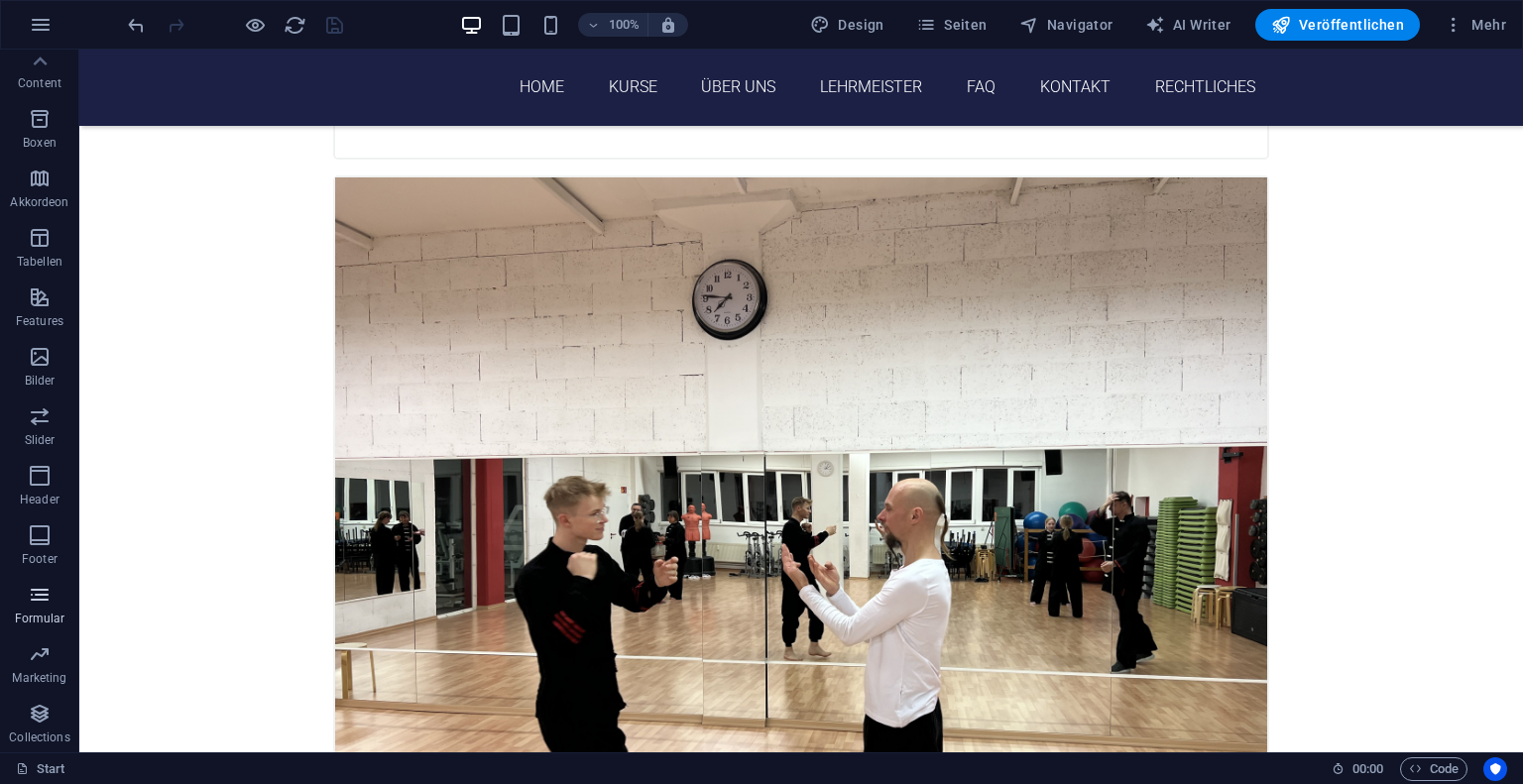 click at bounding box center (40, 595) 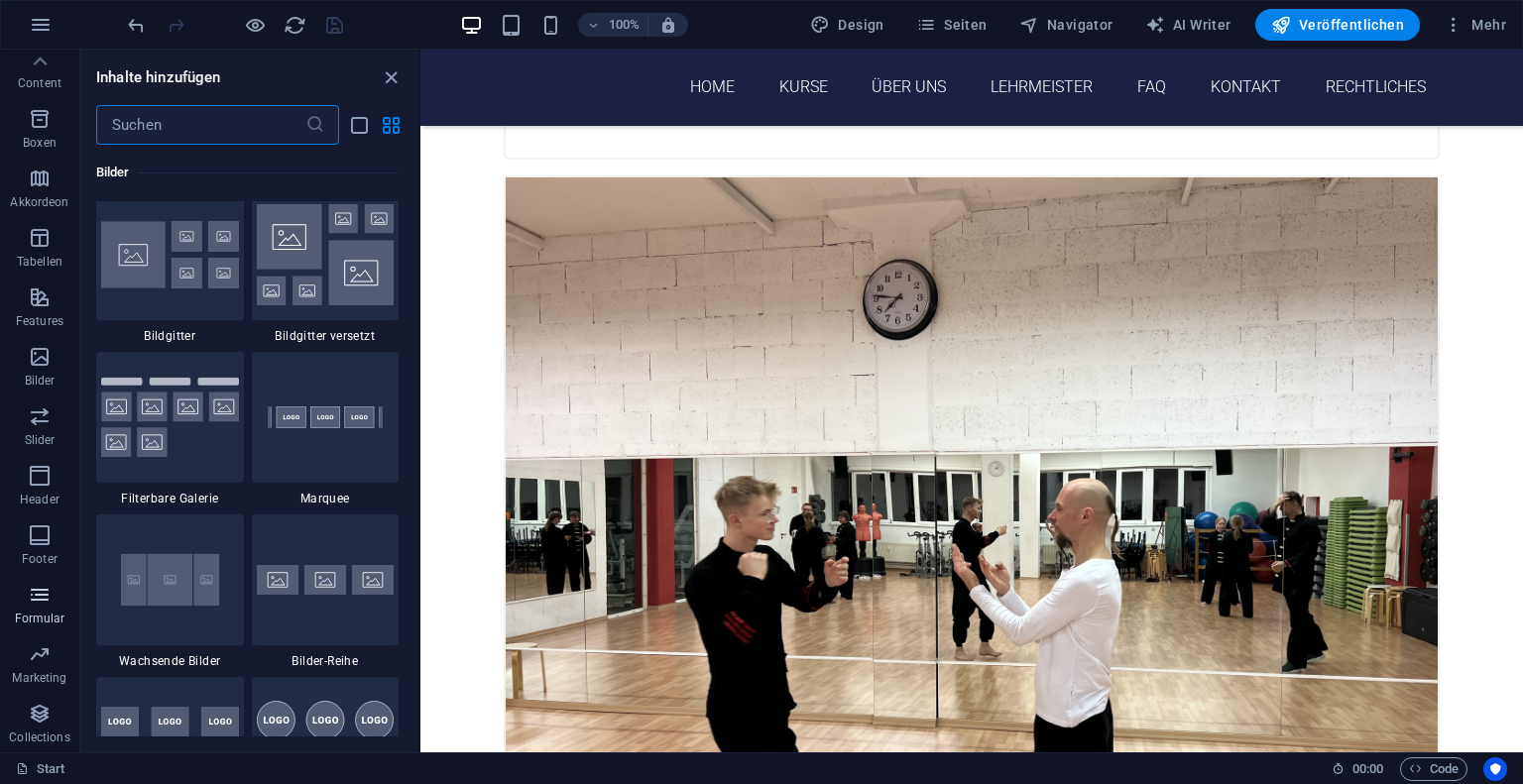 scroll, scrollTop: 14471, scrollLeft: 0, axis: vertical 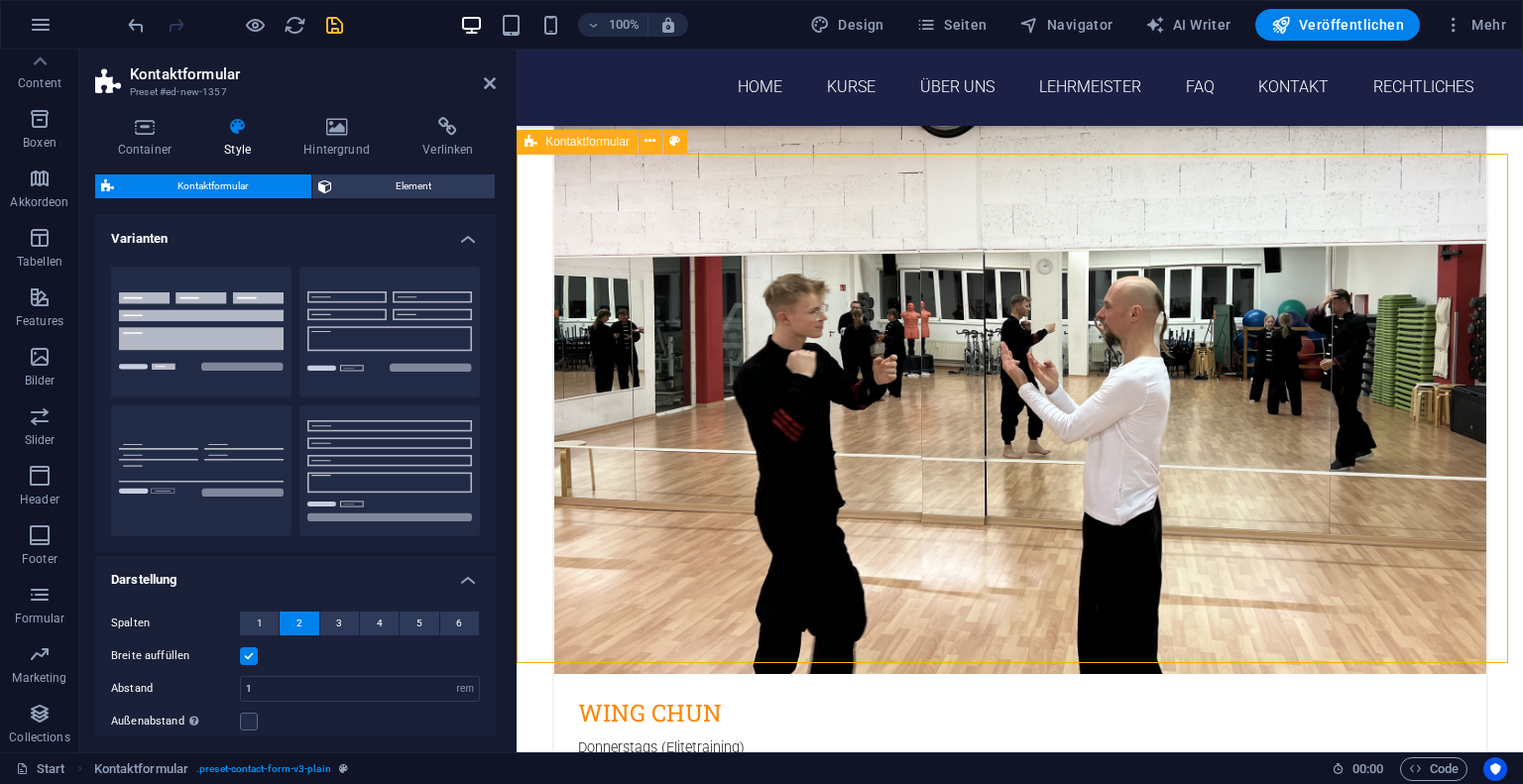 click on "{{ 'content.forms.privacy'|trans }} Nicht lesbar? Neu generieren Absenden" at bounding box center [1019, 5810] 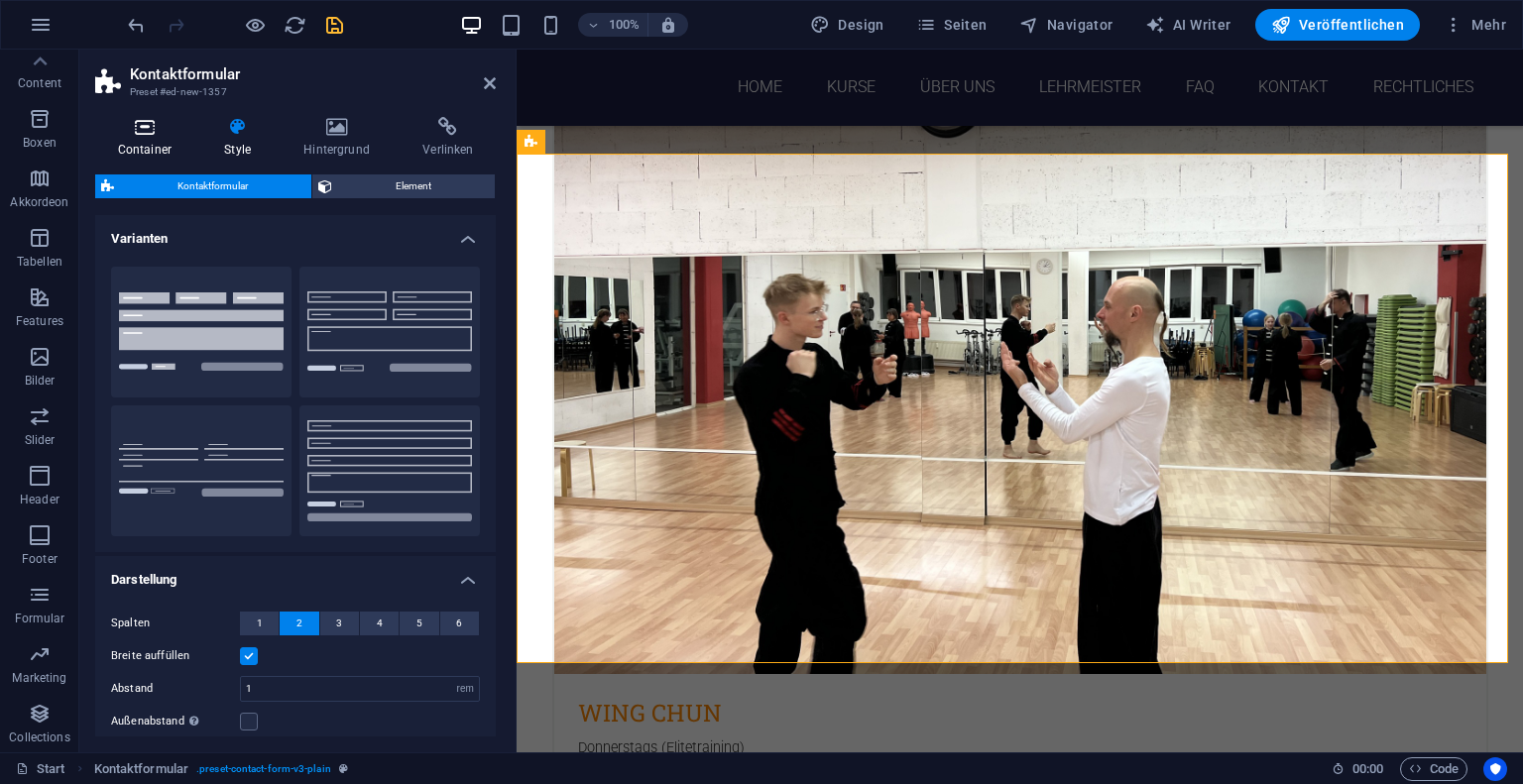 click at bounding box center [145, 127] 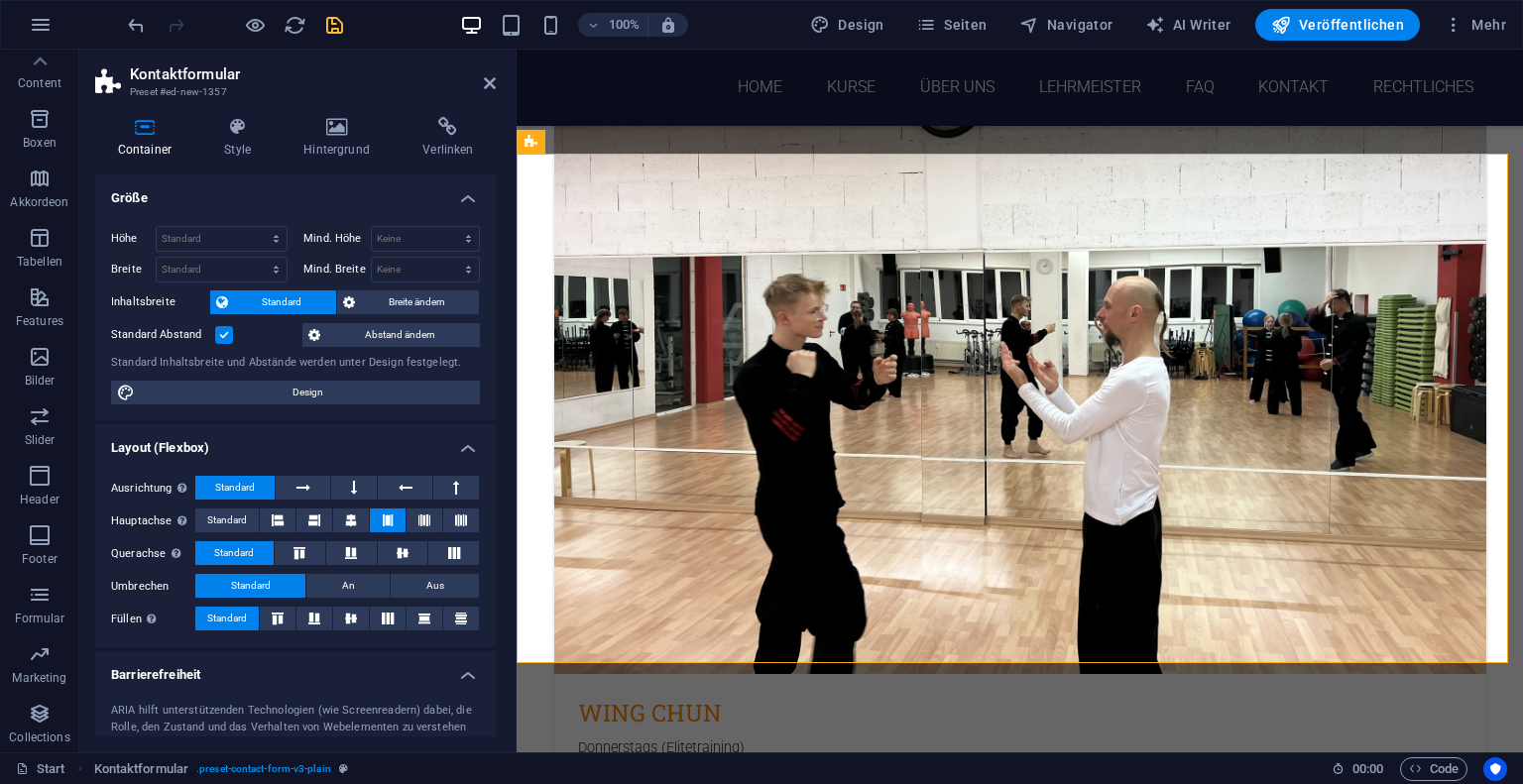 scroll, scrollTop: 171, scrollLeft: 0, axis: vertical 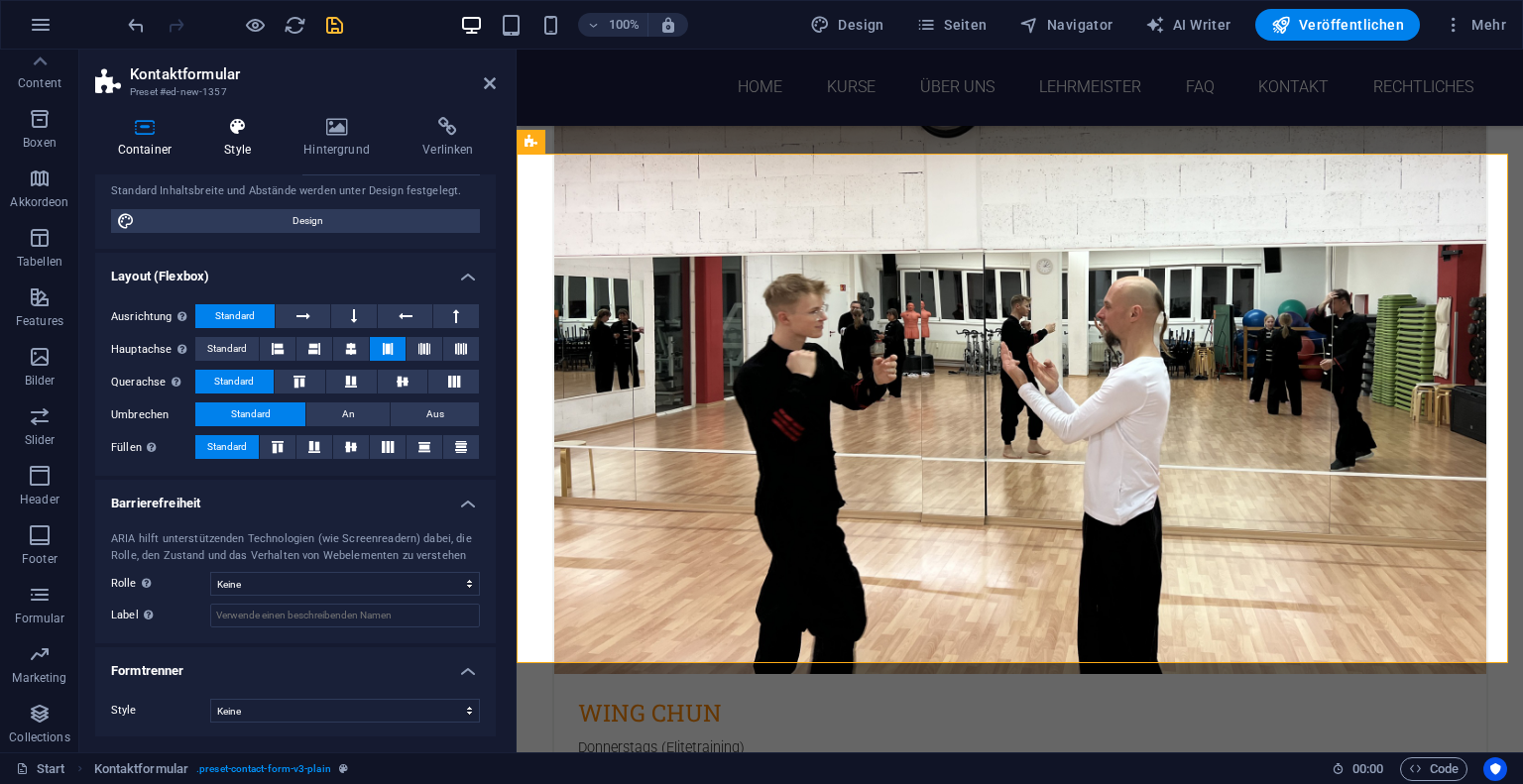 click at bounding box center (238, 127) 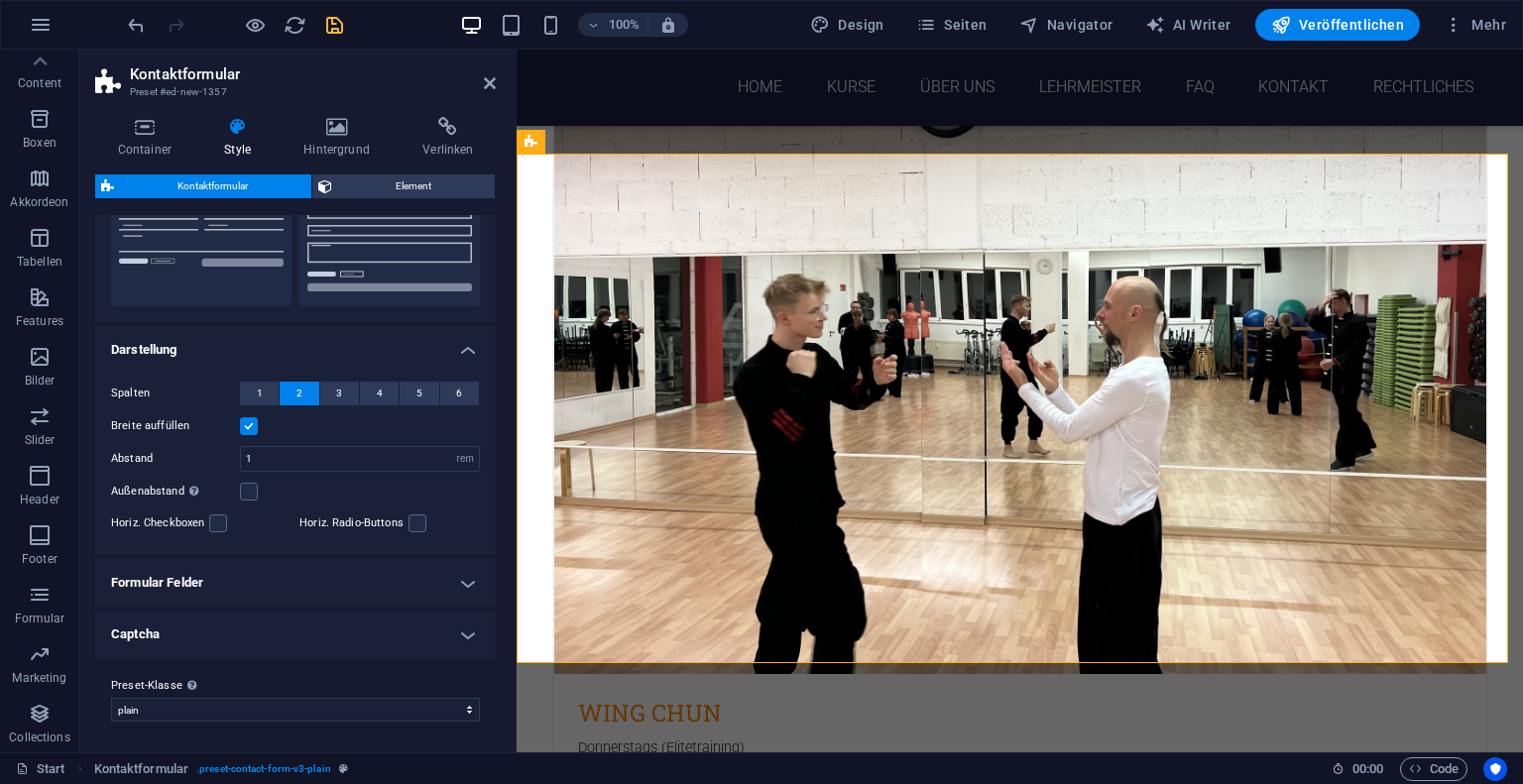 scroll, scrollTop: 229, scrollLeft: 0, axis: vertical 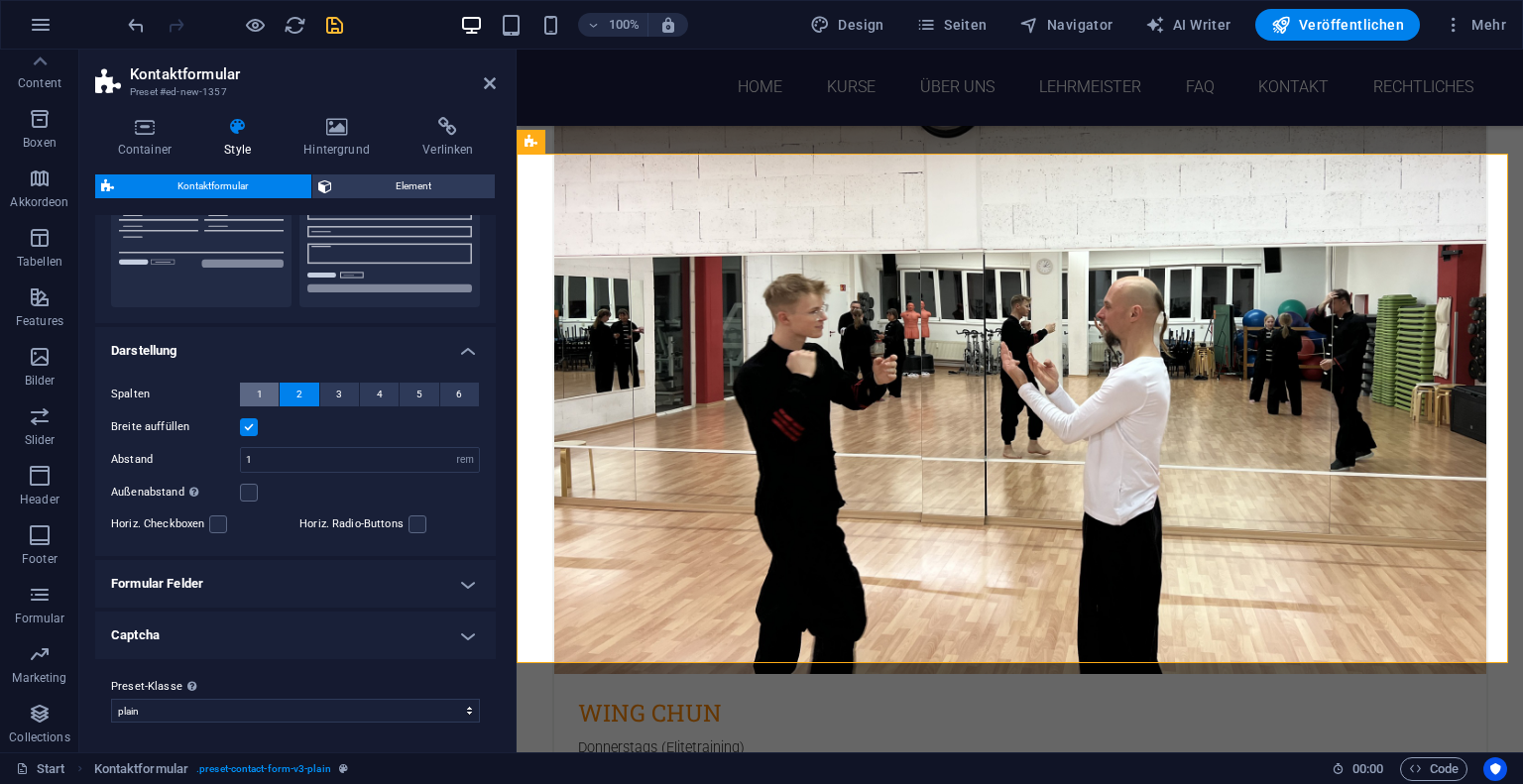 click on "1" at bounding box center [259, 394] 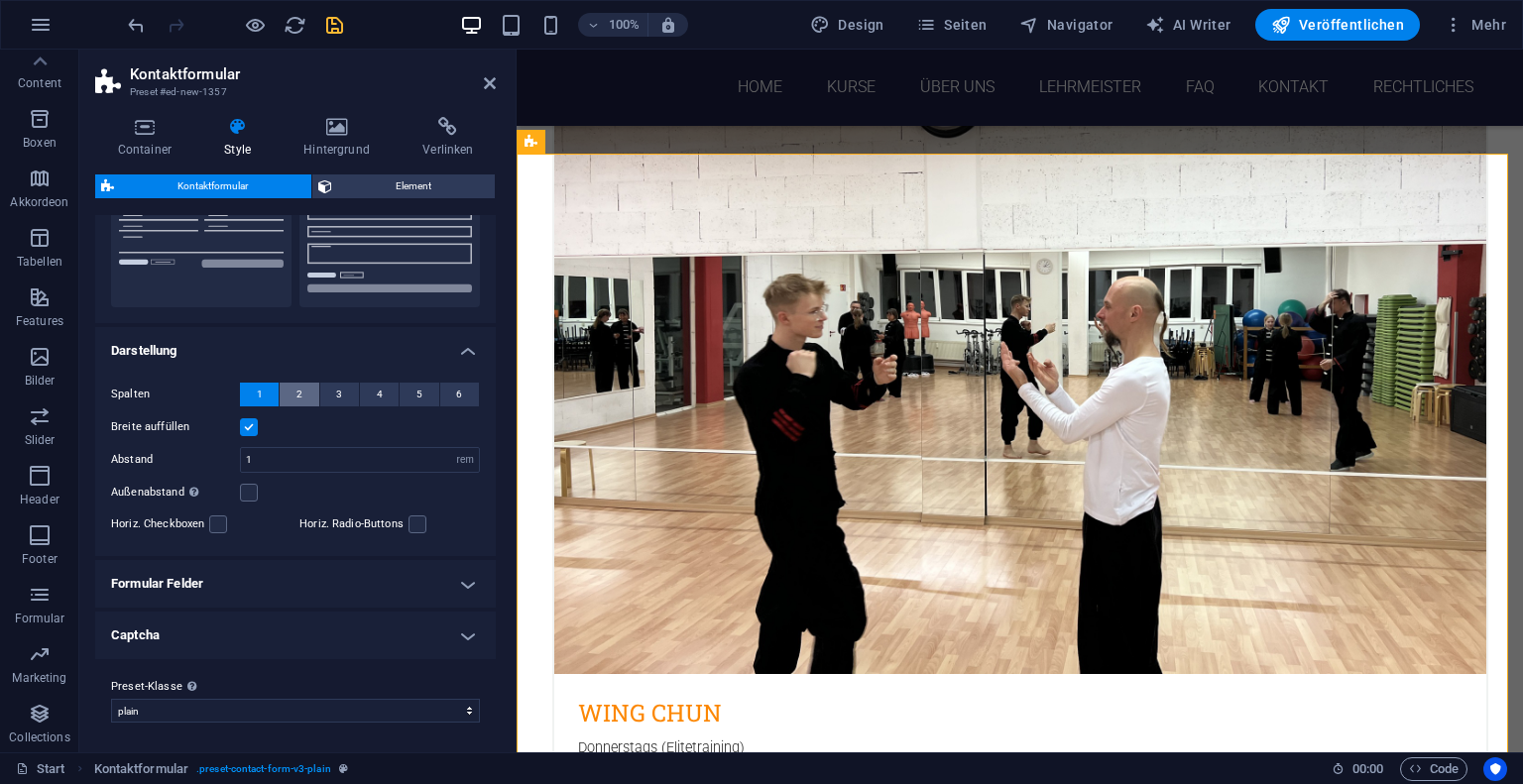click on "2" at bounding box center [299, 394] 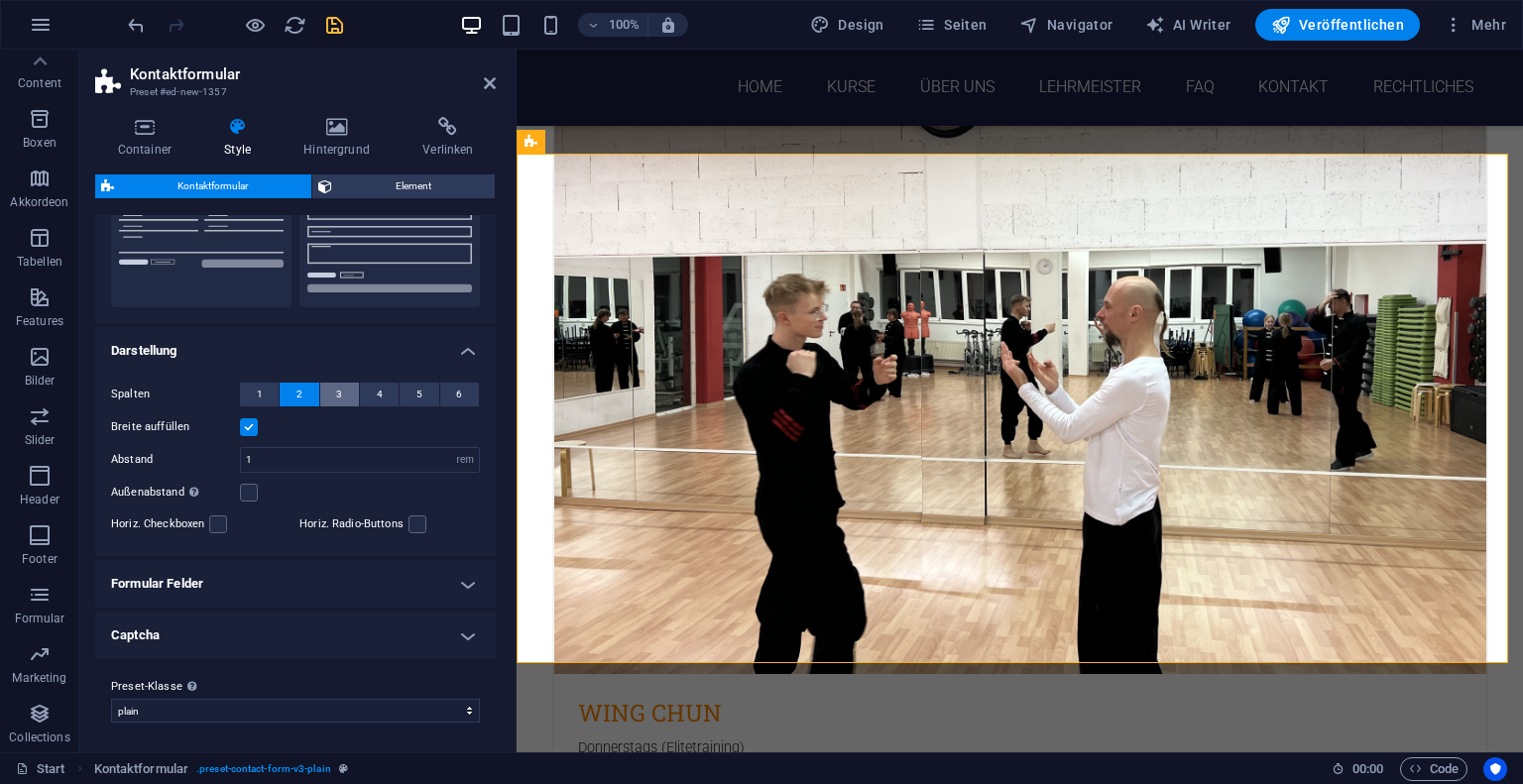 click on "3" at bounding box center (339, 394) 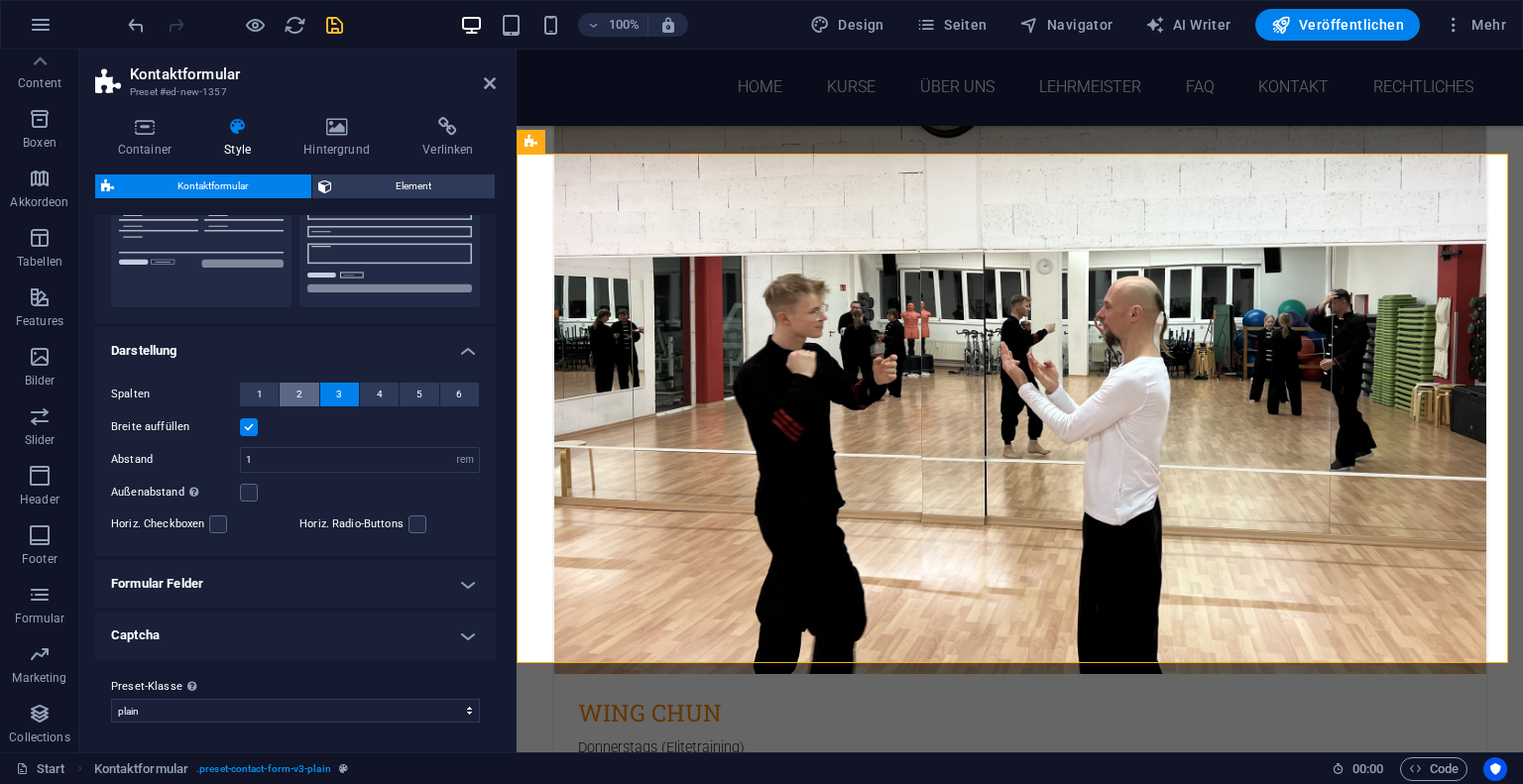 click on "2" at bounding box center [299, 394] 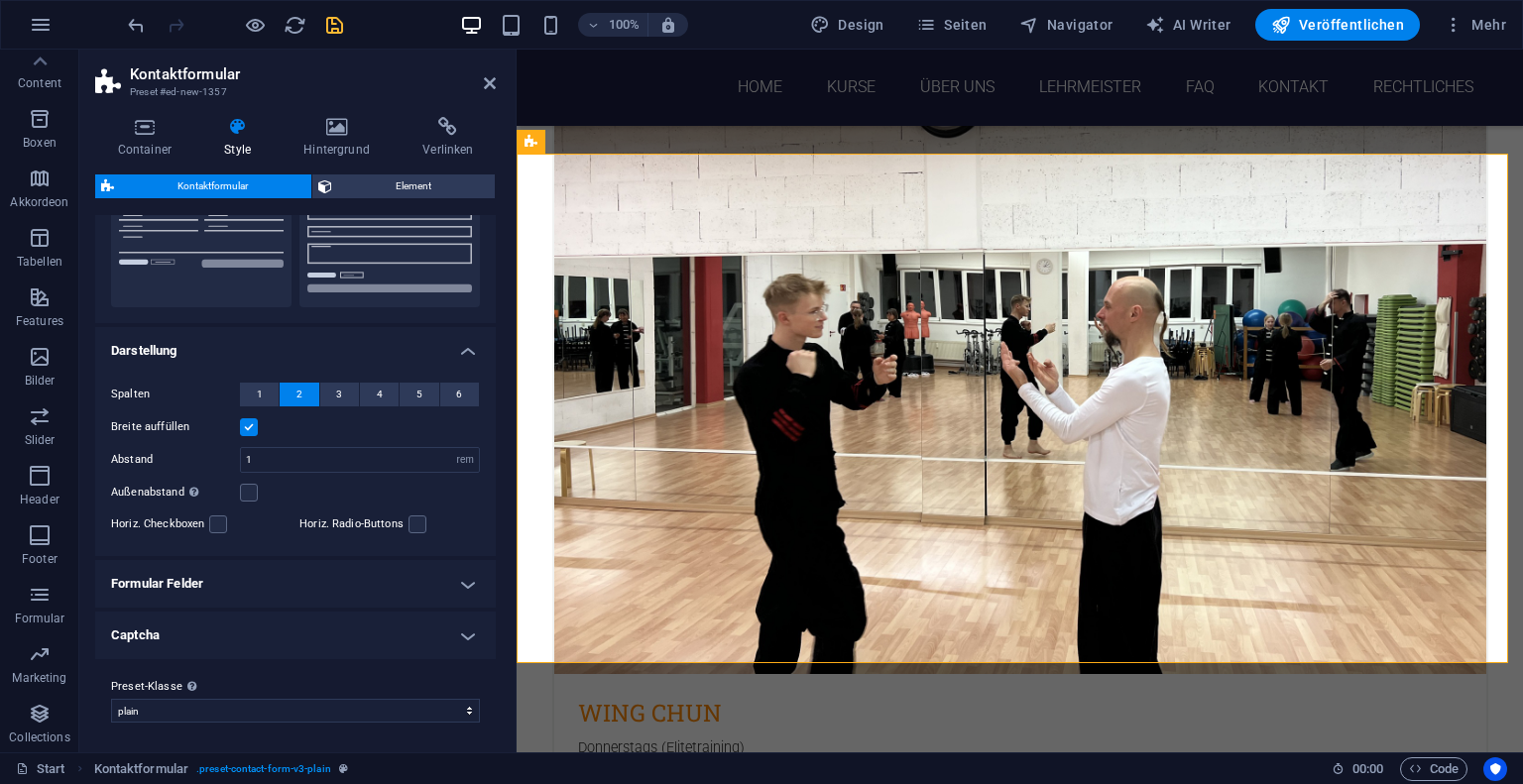 scroll, scrollTop: 230, scrollLeft: 0, axis: vertical 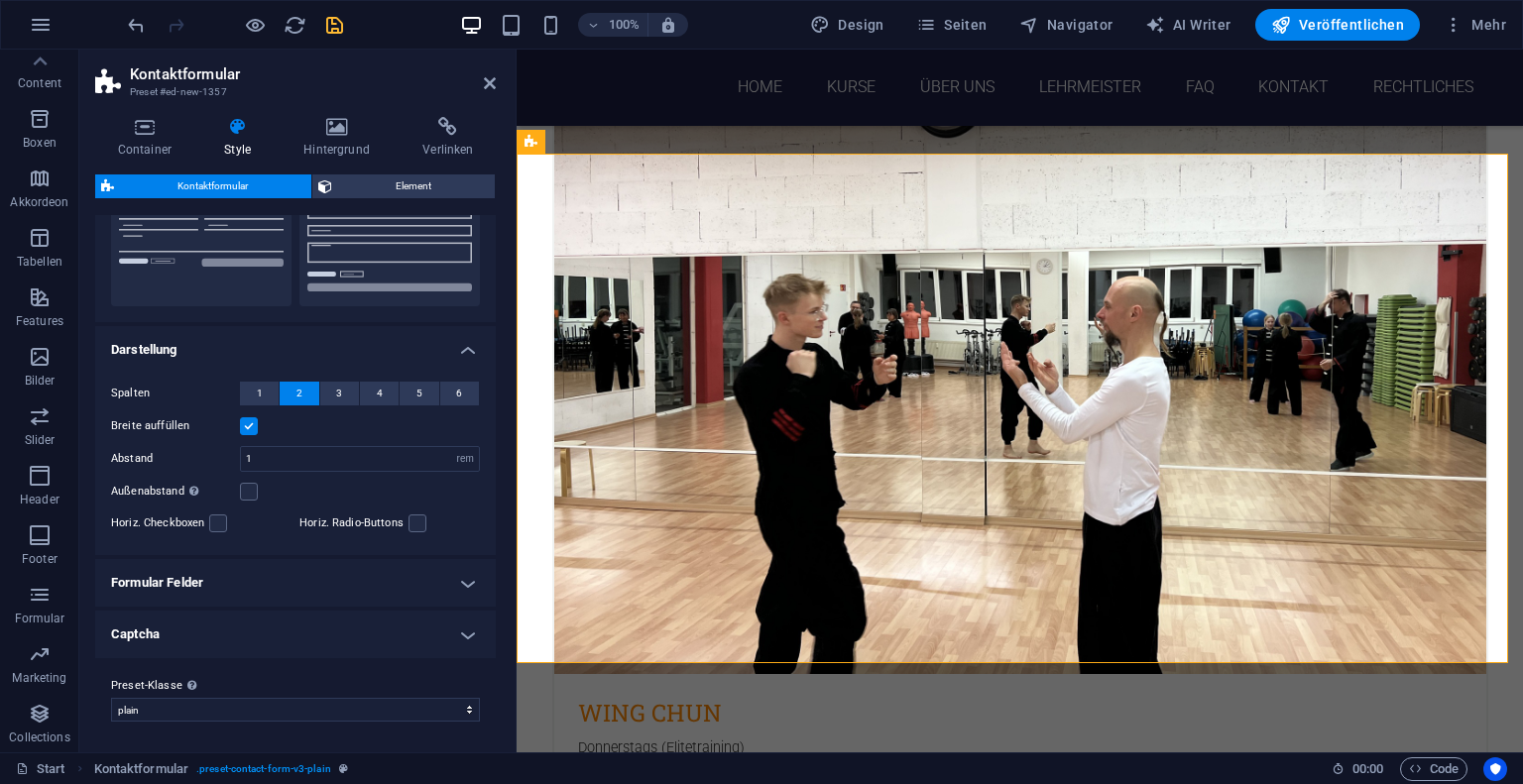 click on "Formular Felder" at bounding box center (295, 583) 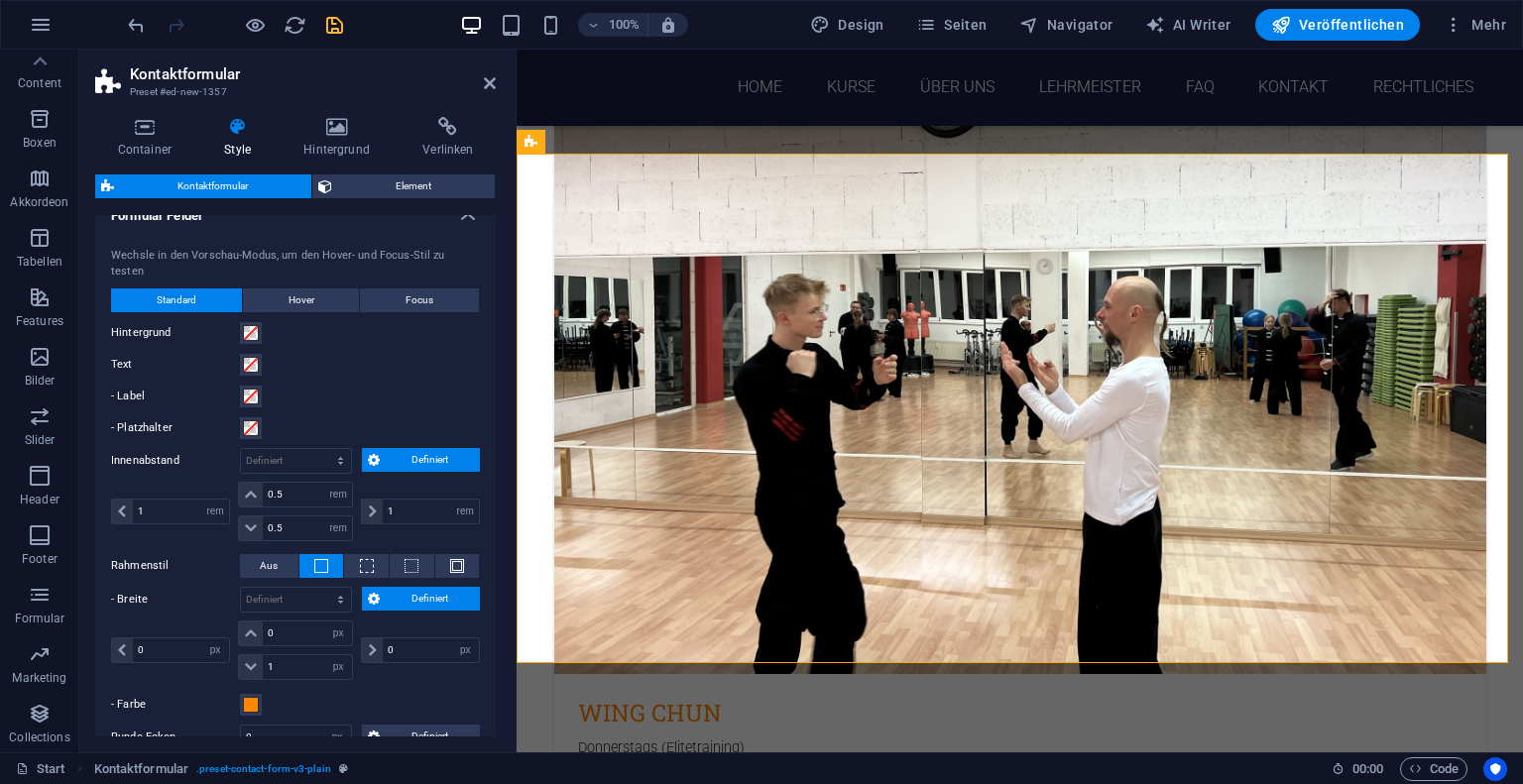 scroll, scrollTop: 603, scrollLeft: 0, axis: vertical 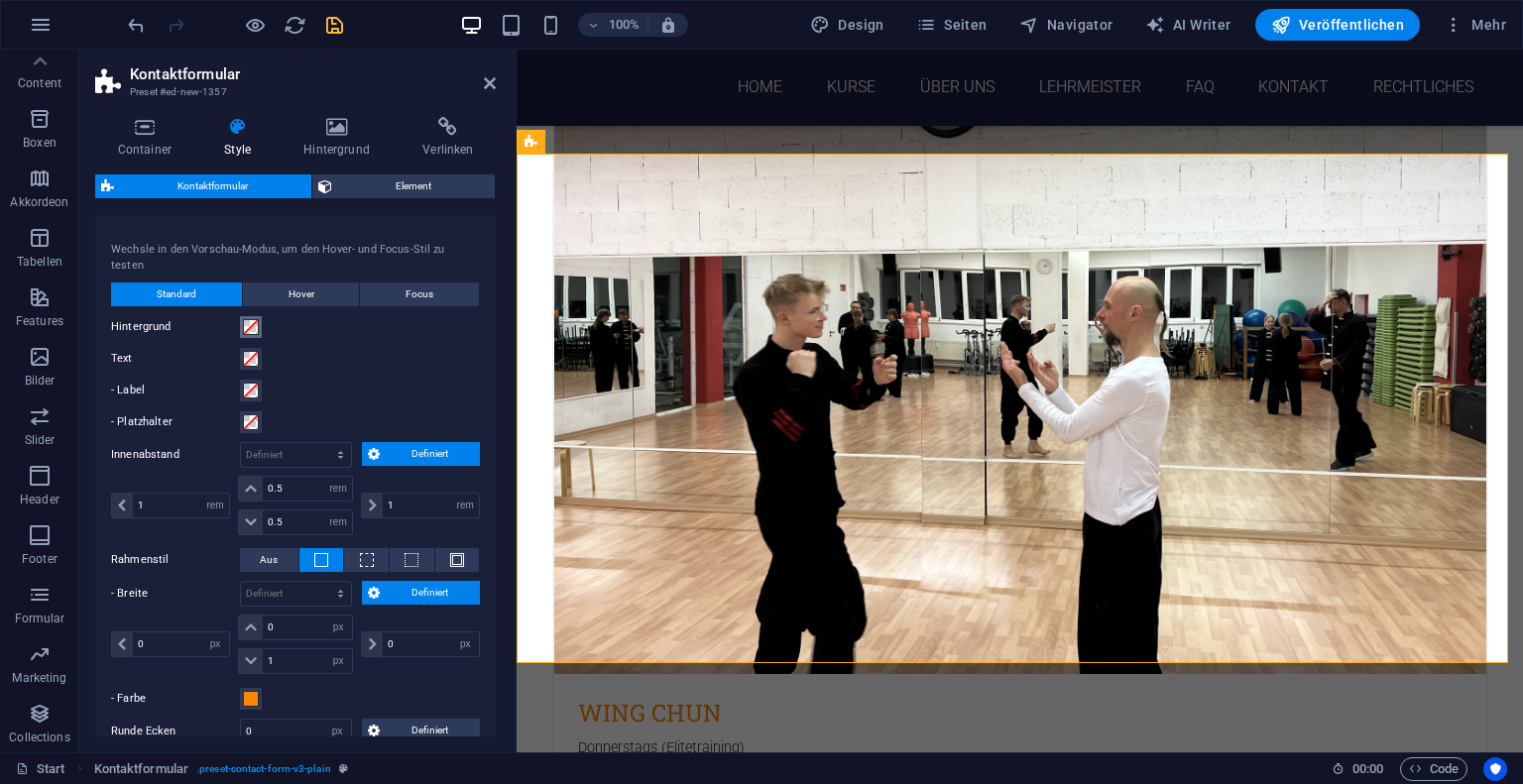 click at bounding box center [251, 327] 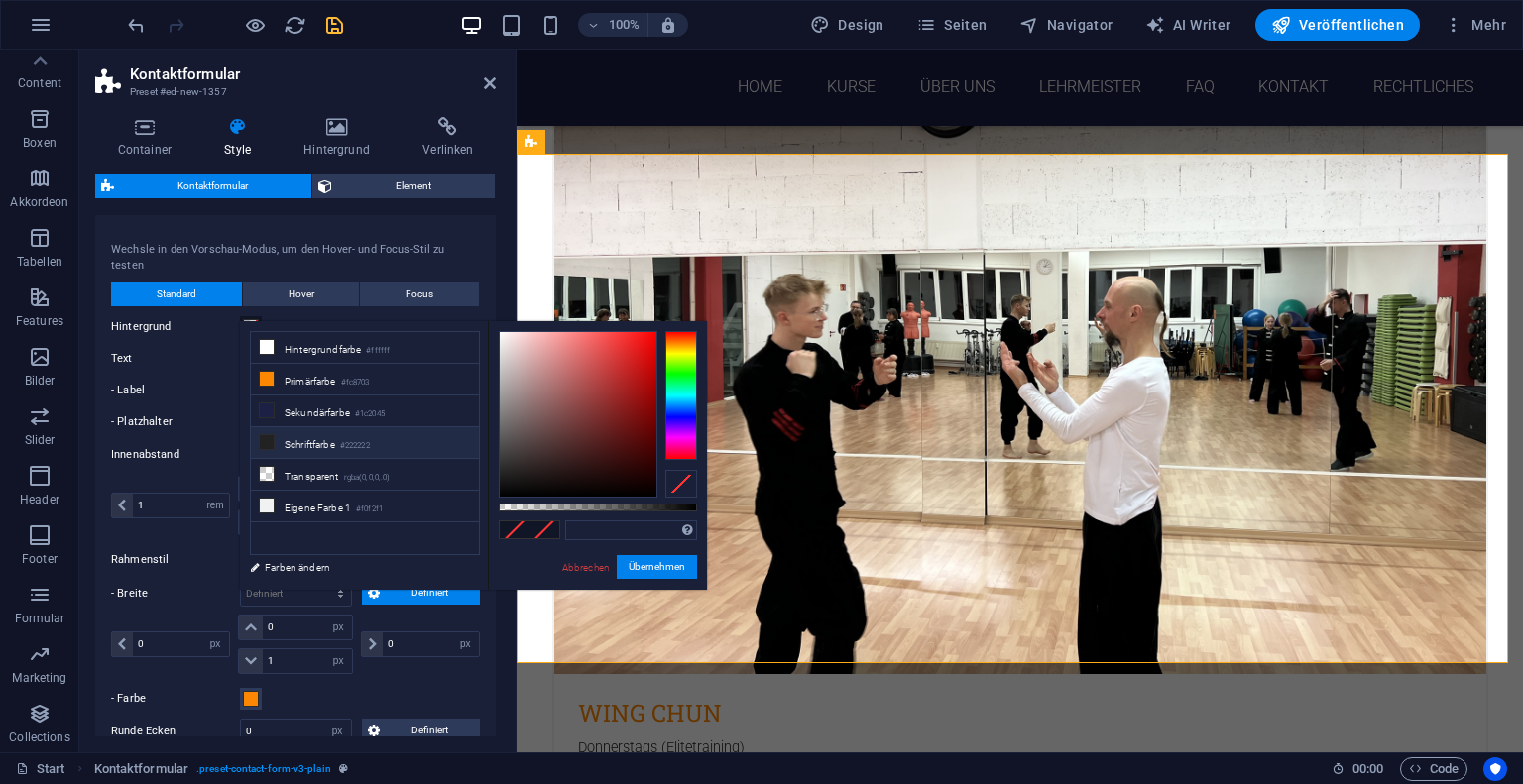 click on "Schriftfarbe
#222222" at bounding box center [365, 443] 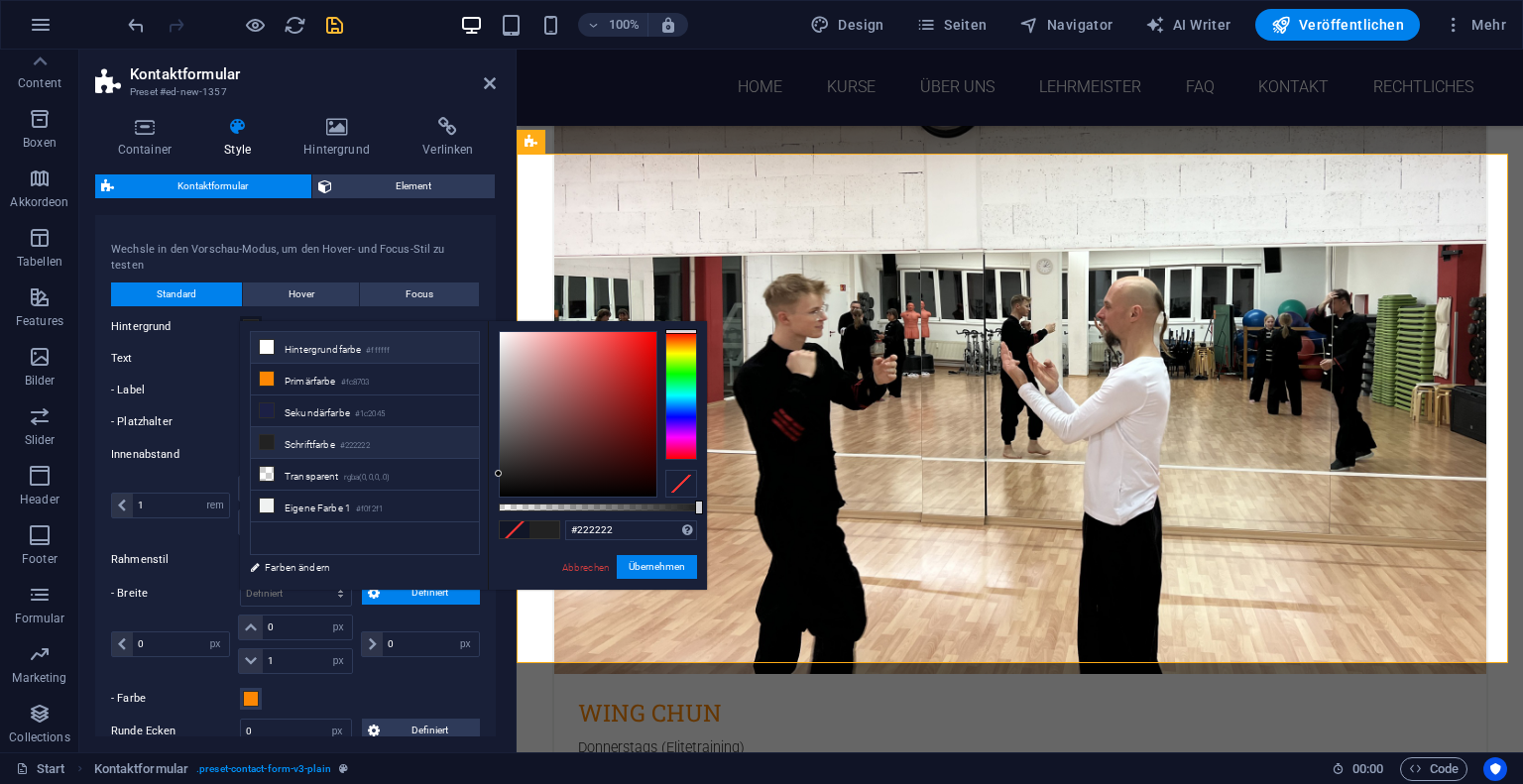 click on "Hintergrundfarbe
#ffffff" at bounding box center (365, 348) 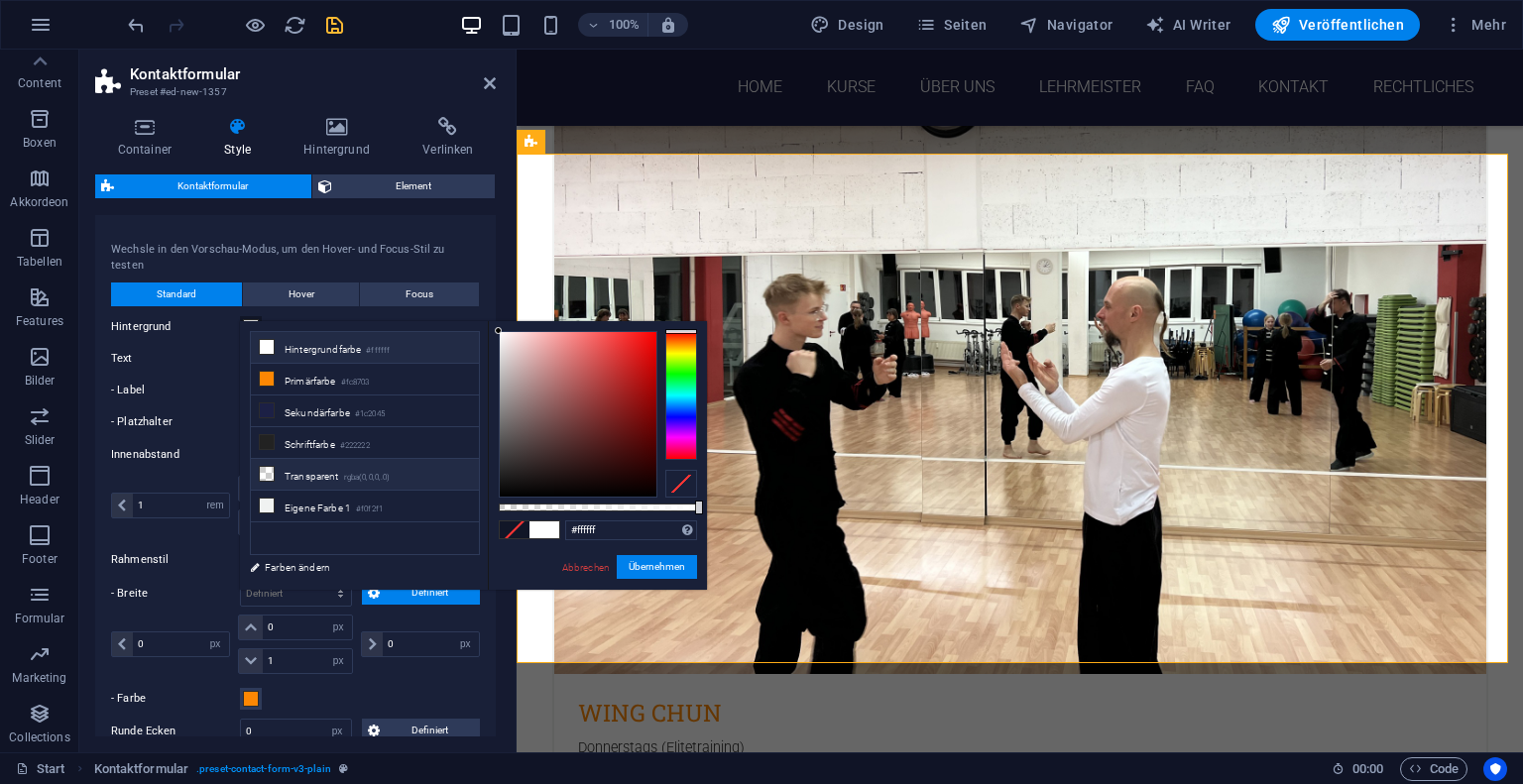 click on "Transparent
rgba(0,0,0,.0)" at bounding box center [365, 475] 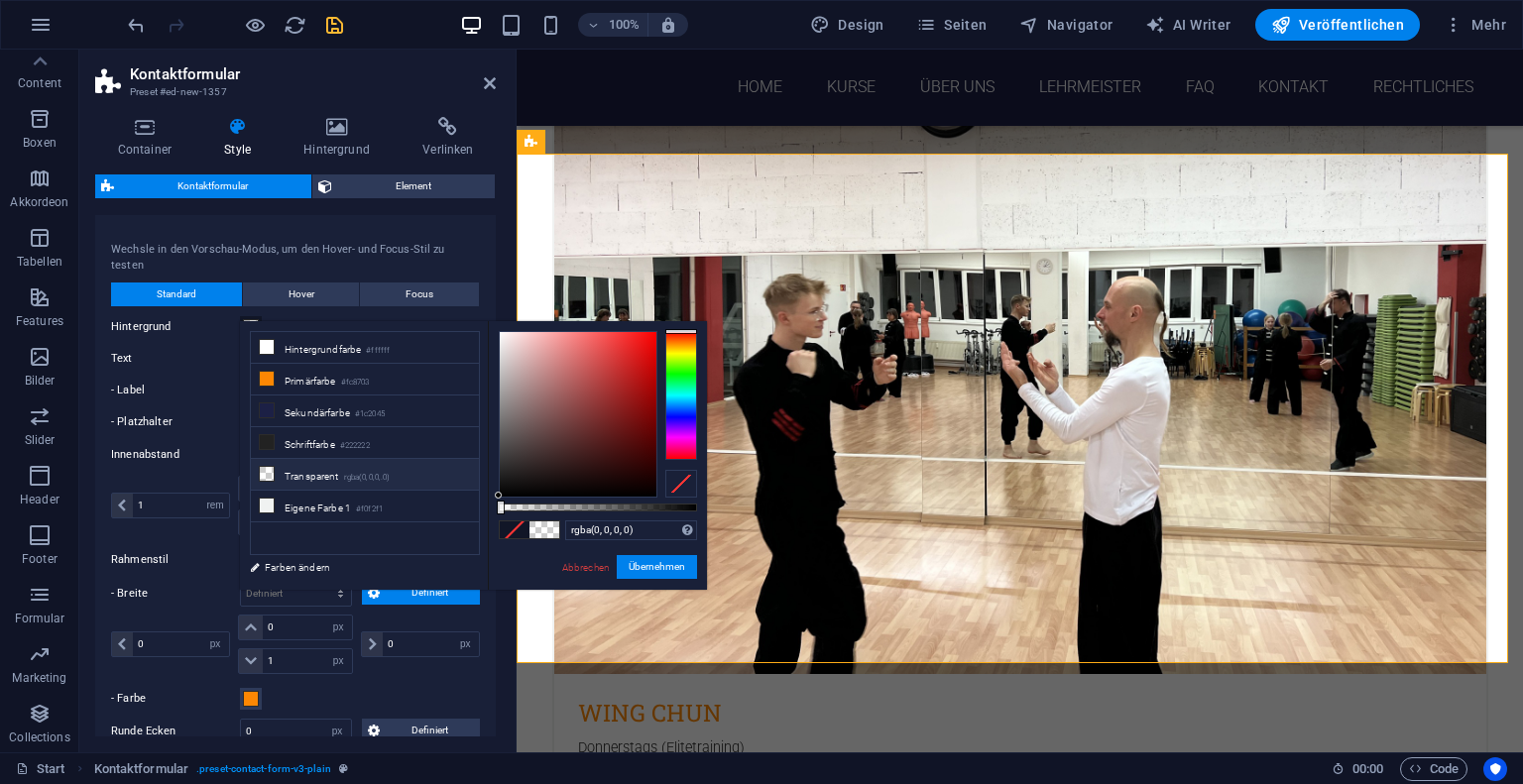 click on "Hintergrund" at bounding box center (295, 327) 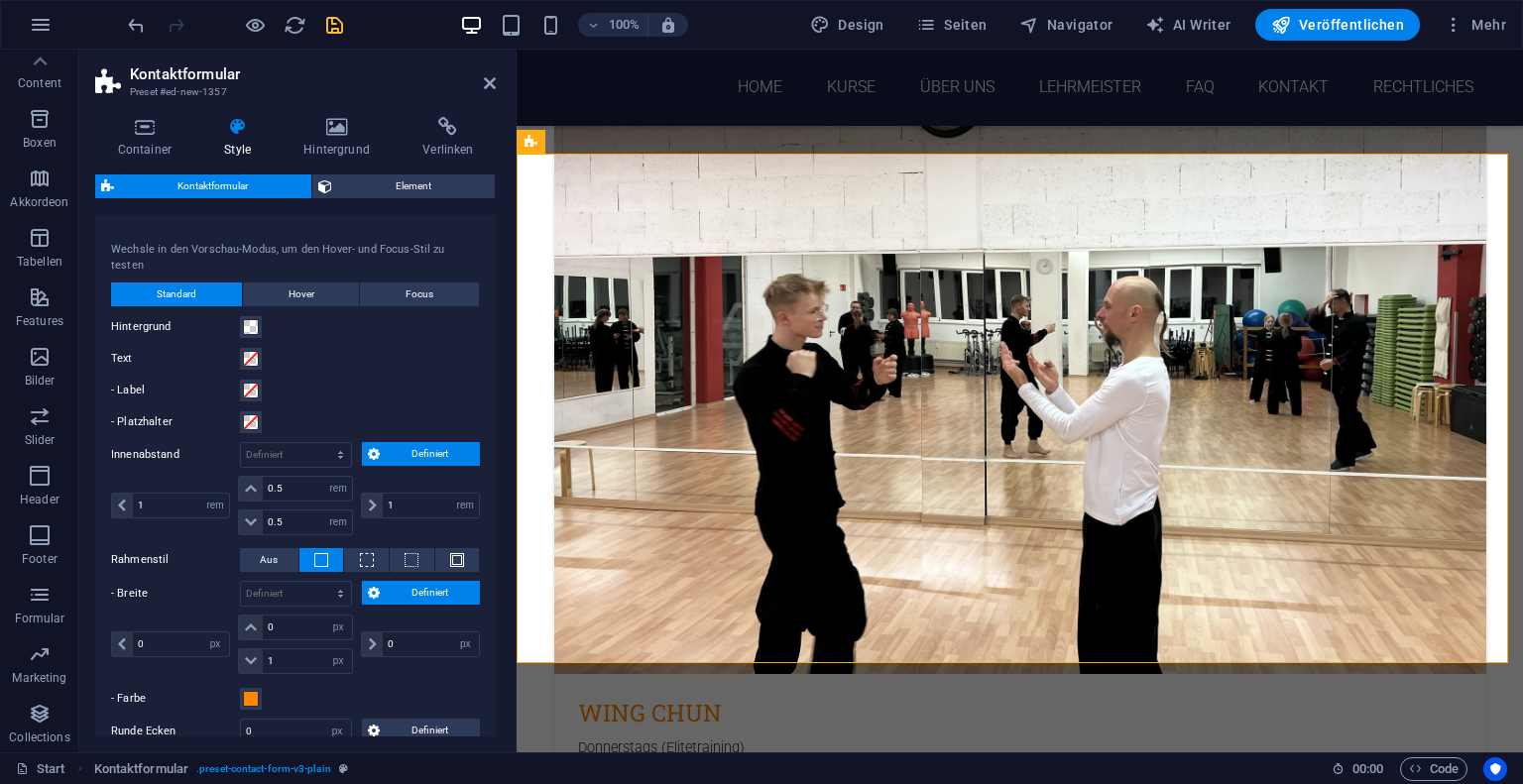 scroll, scrollTop: 773, scrollLeft: 0, axis: vertical 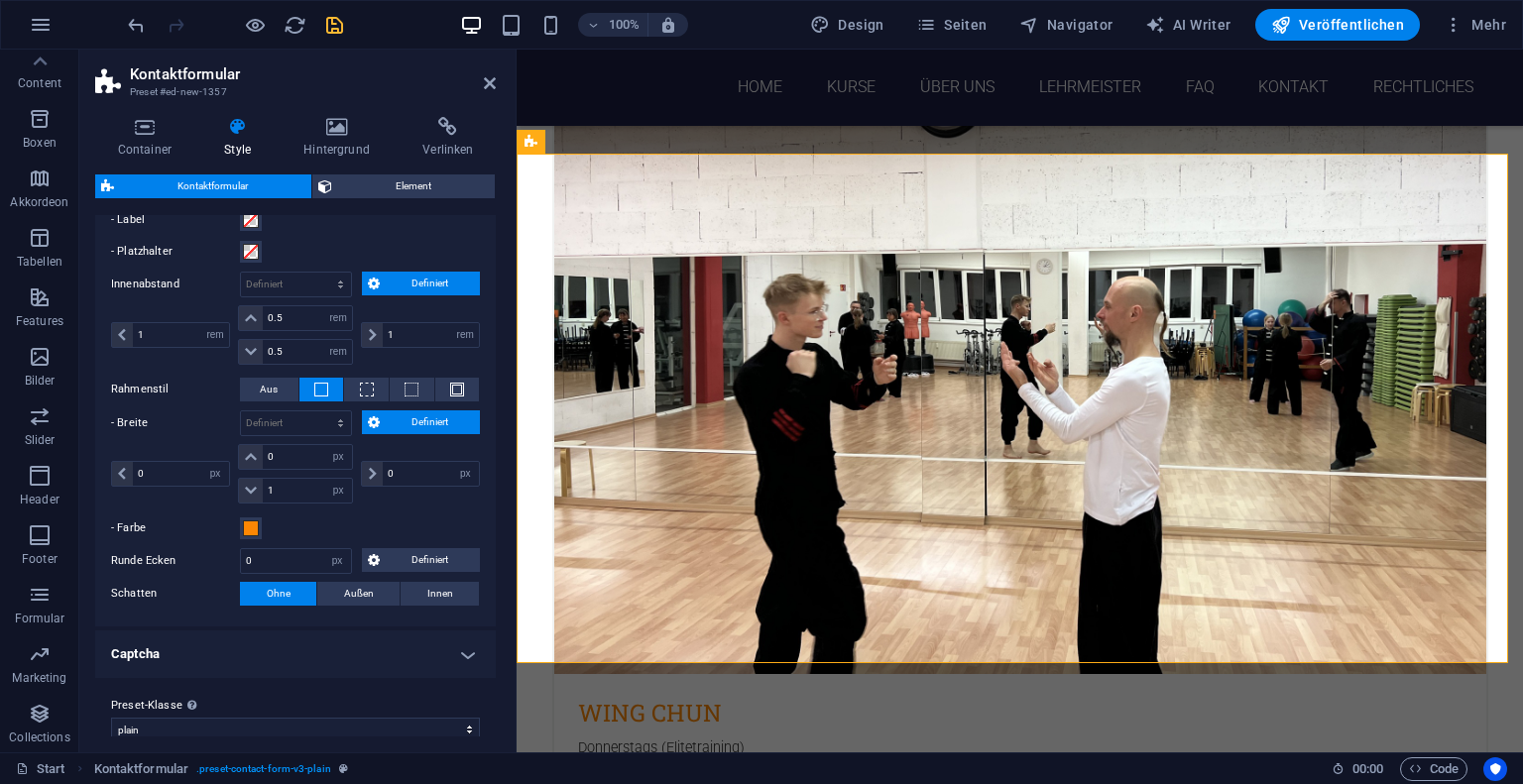 click on "Captcha" at bounding box center (295, 654) 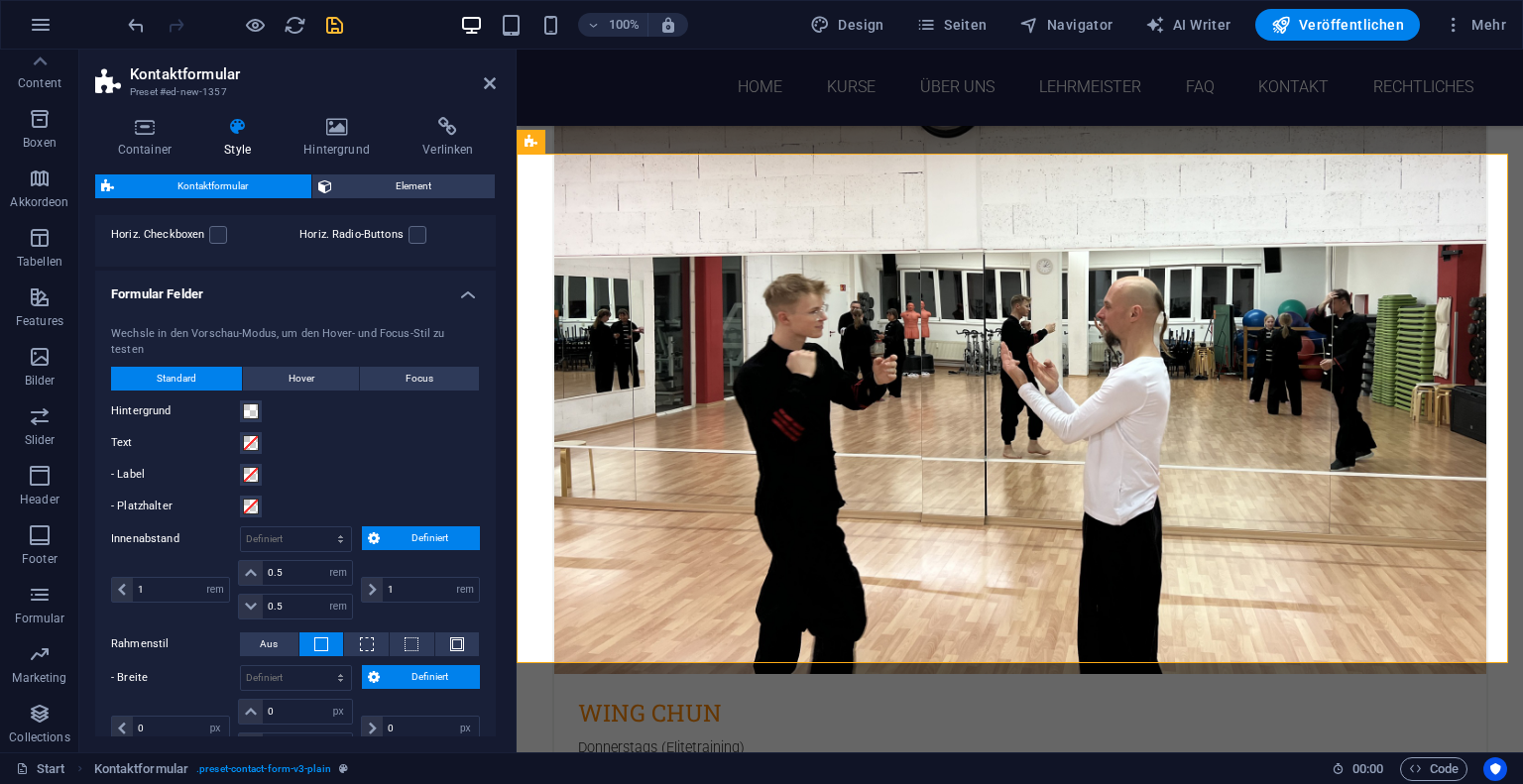 scroll, scrollTop: 414, scrollLeft: 0, axis: vertical 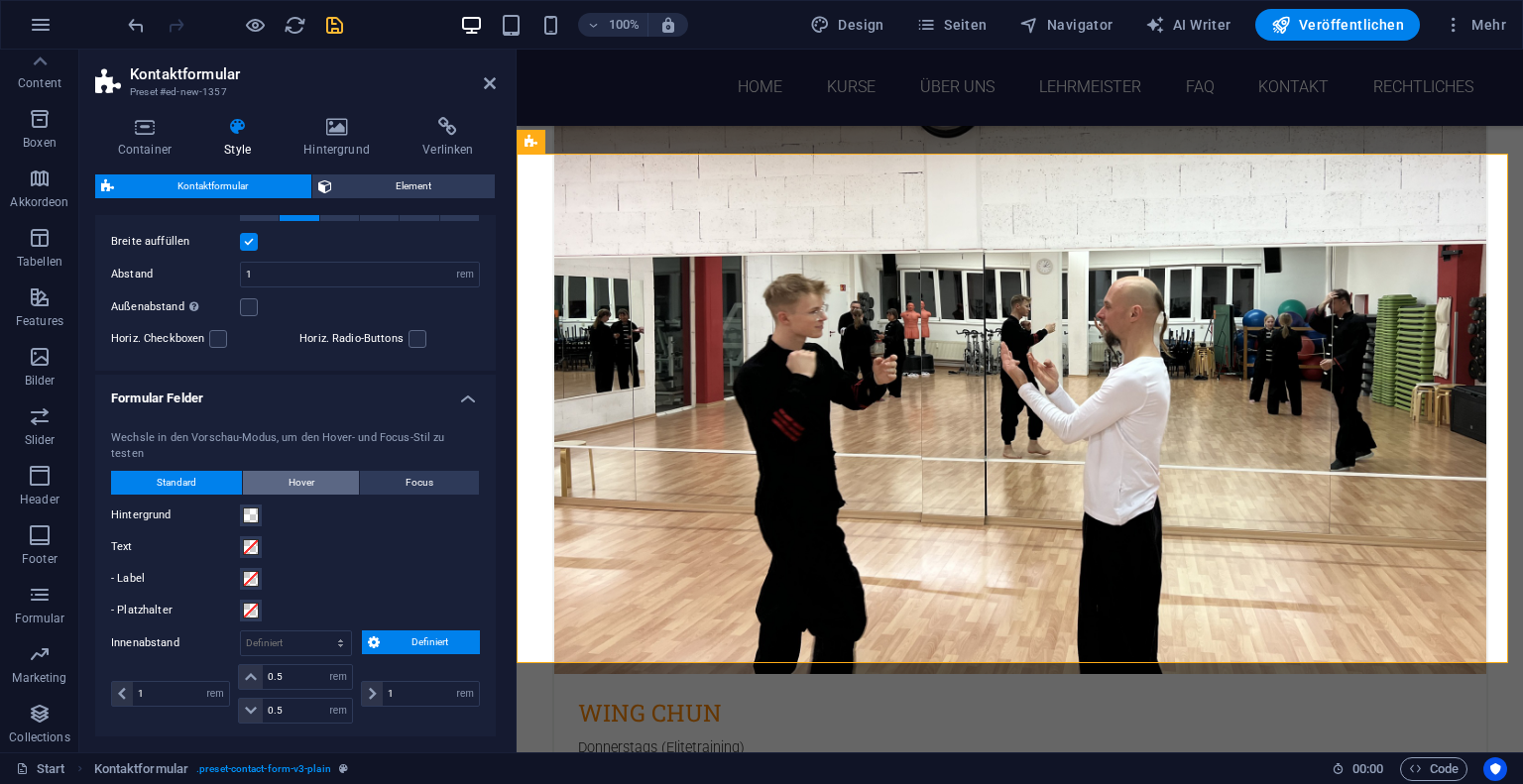 click on "Hover" at bounding box center (301, 483) 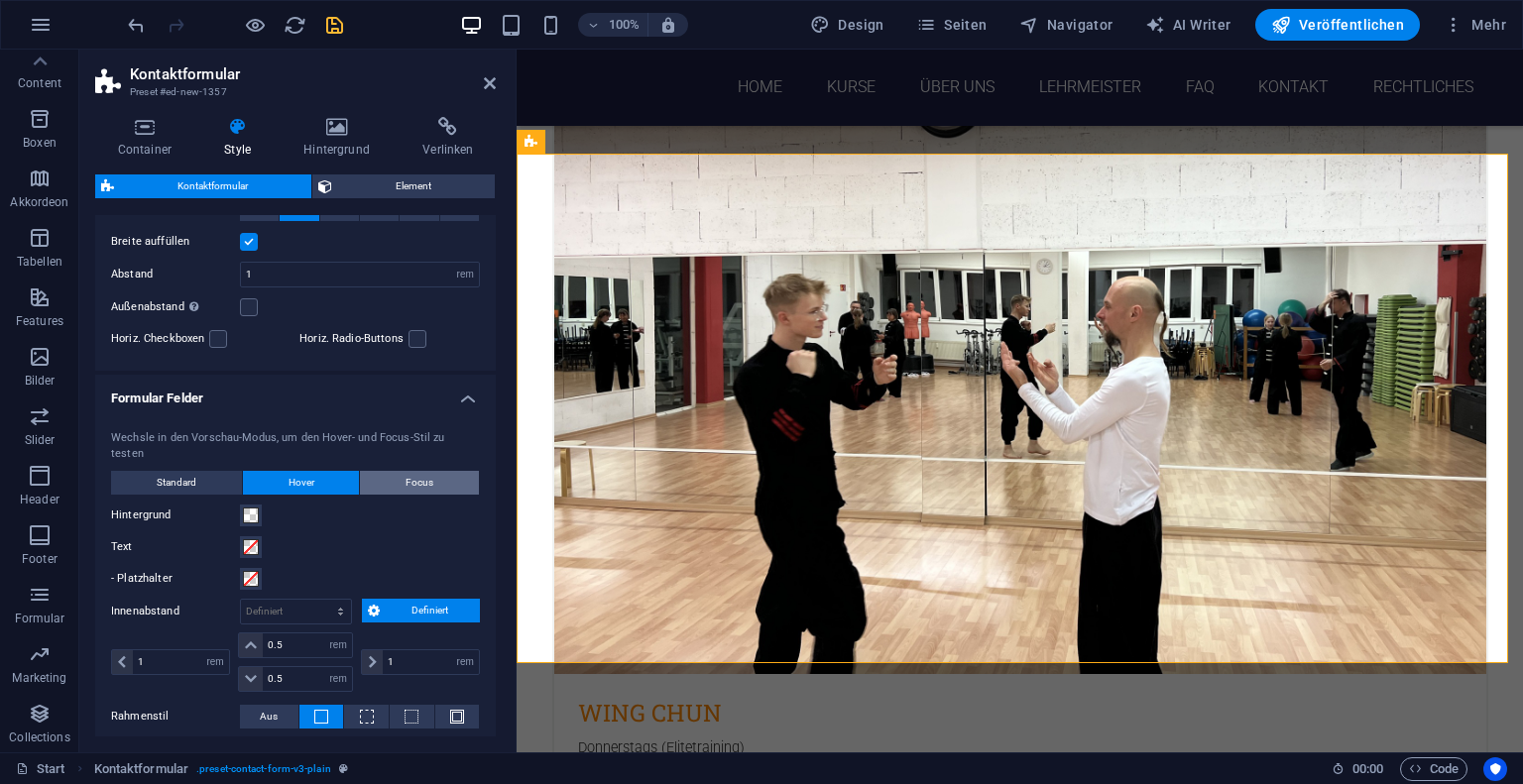 click on "Focus" at bounding box center (419, 483) 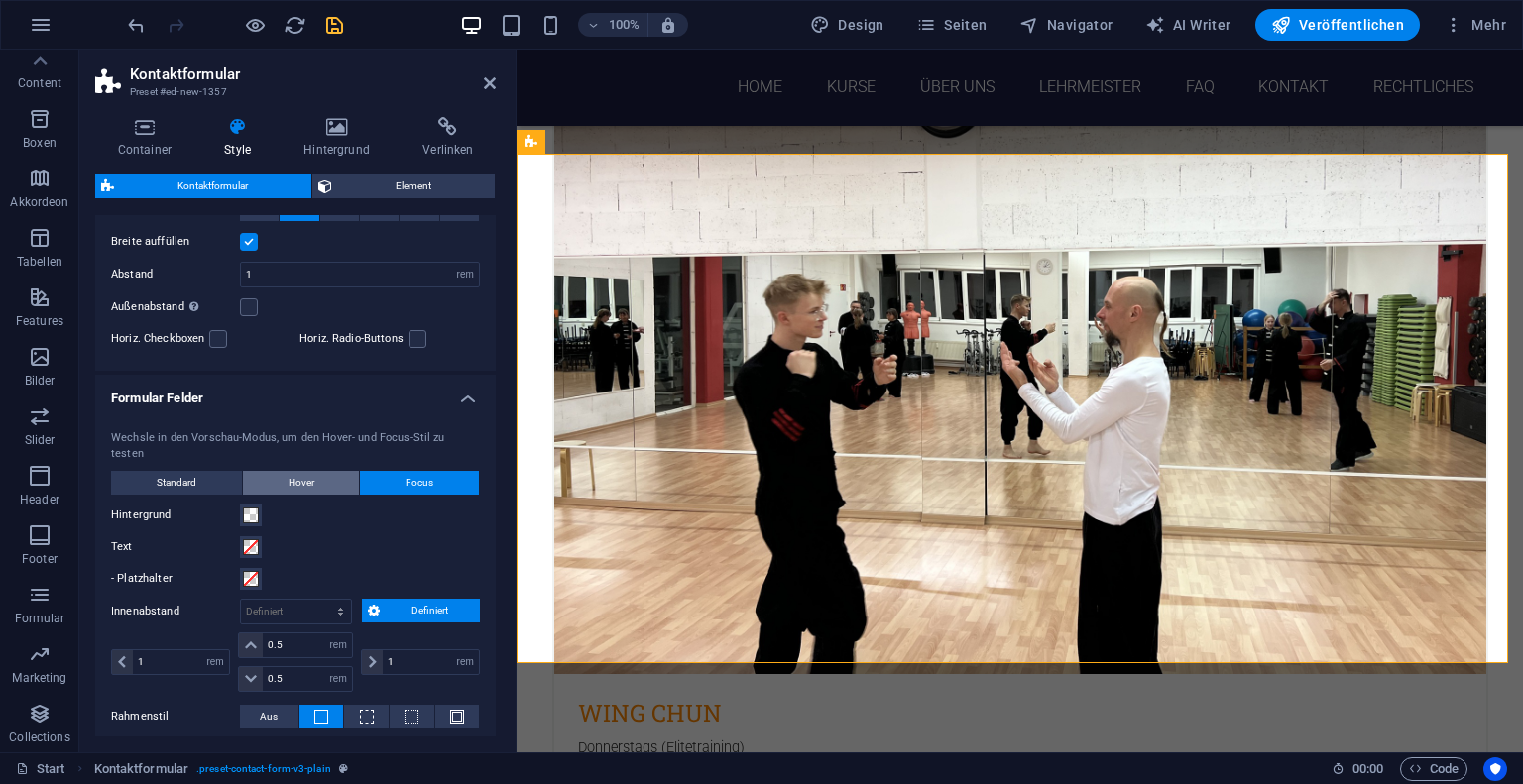click on "Hover" at bounding box center [301, 483] 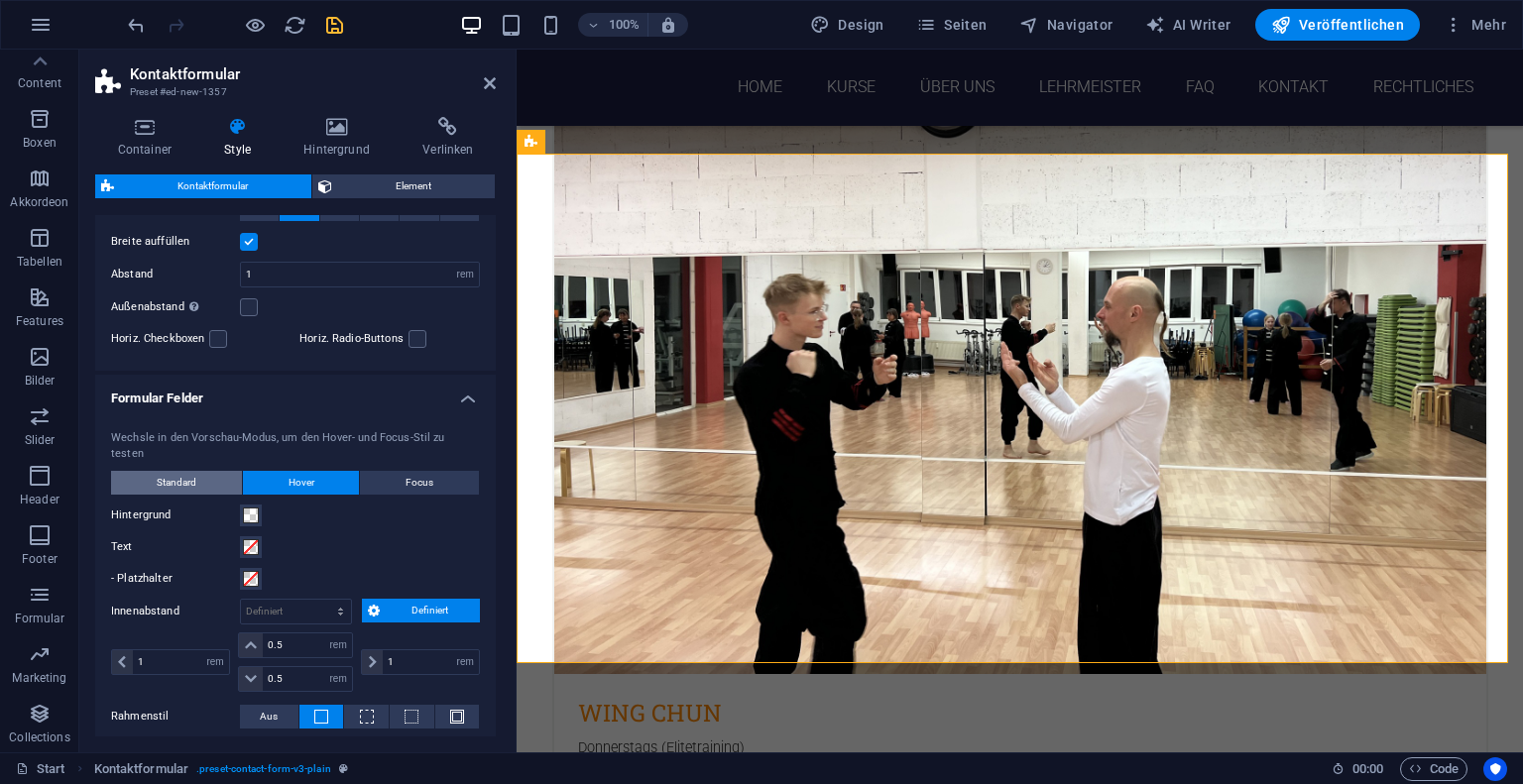 click on "Standard" at bounding box center [176, 483] 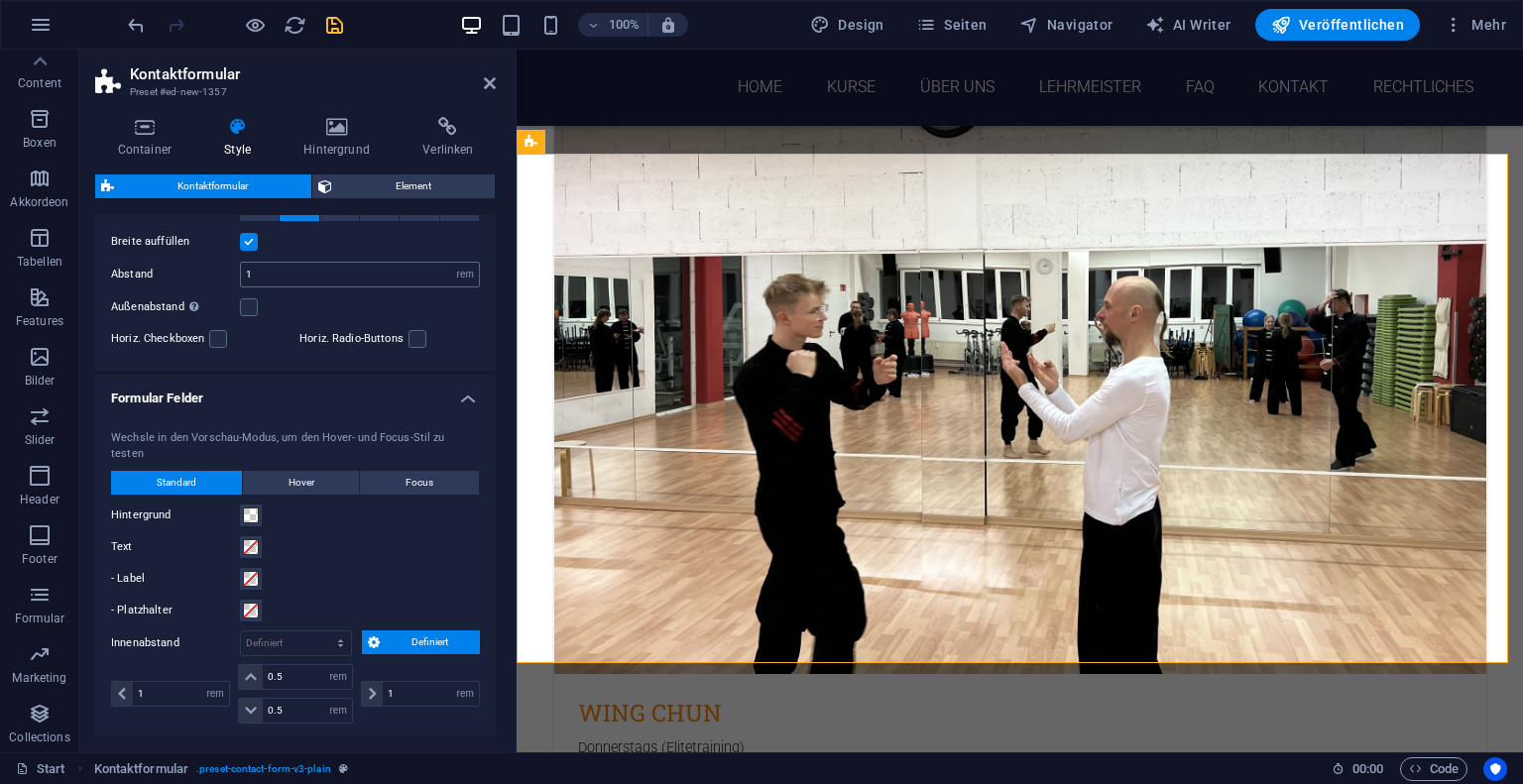 scroll, scrollTop: 0, scrollLeft: 0, axis: both 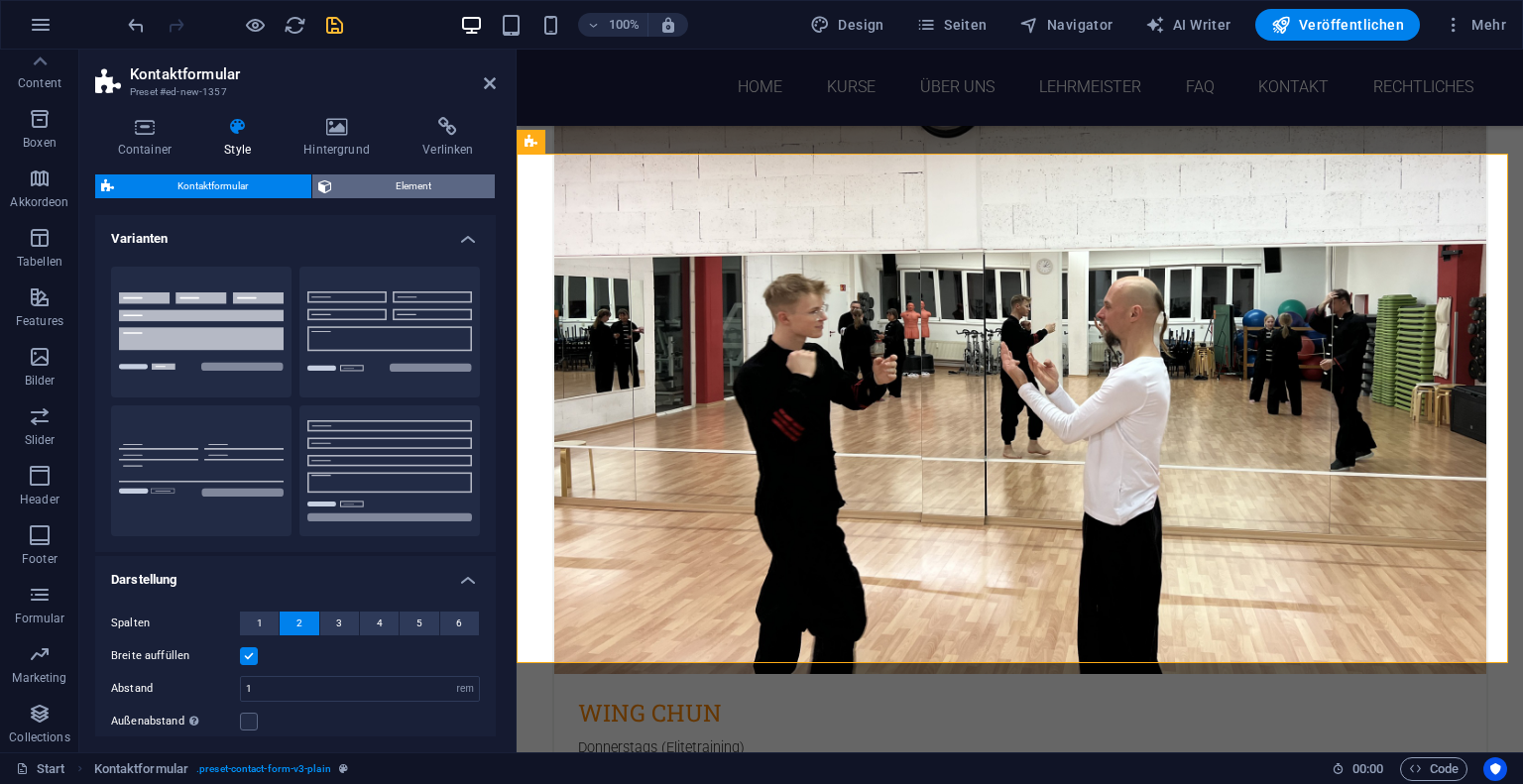 click on "Element" at bounding box center (413, 186) 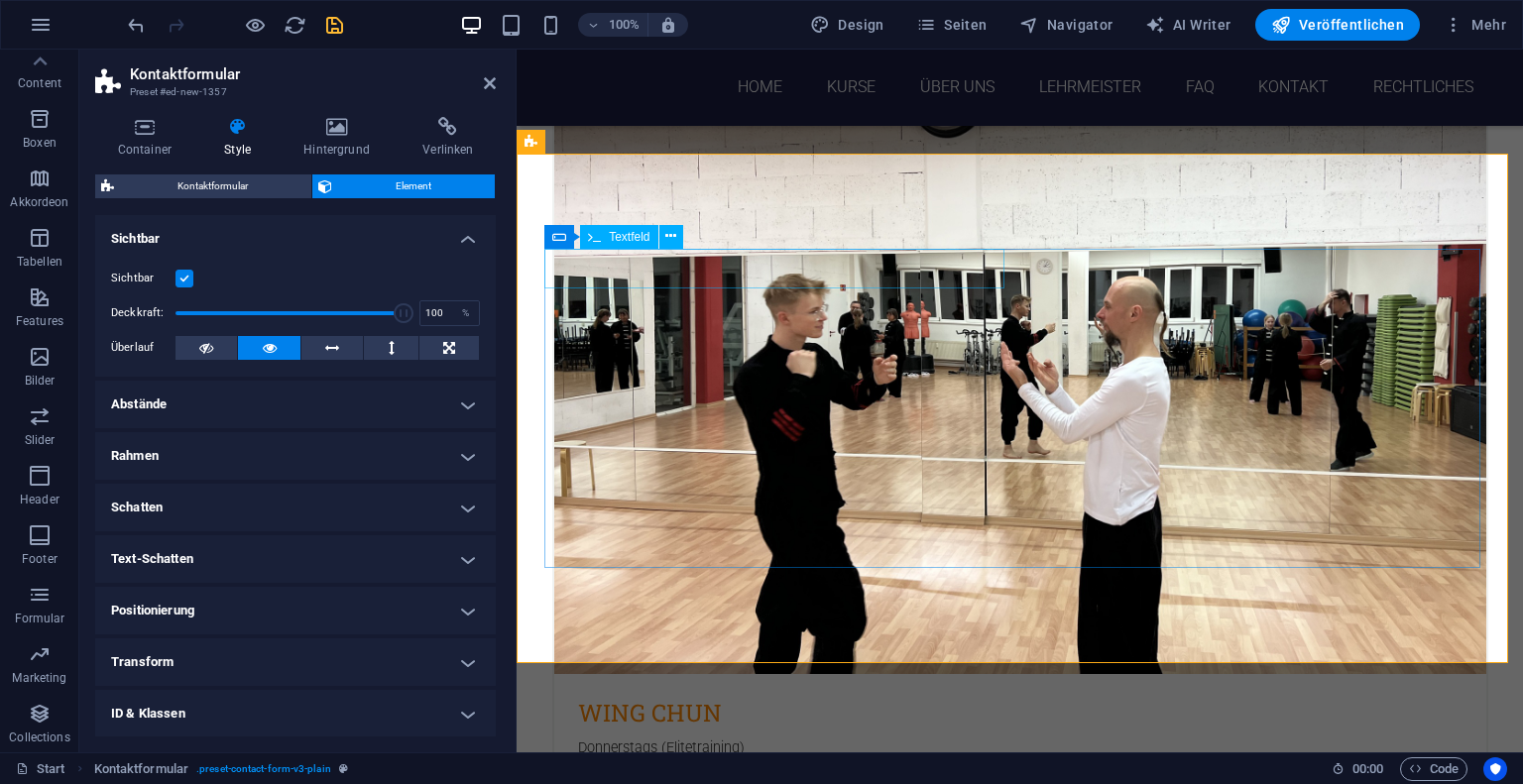 click at bounding box center (658, 5665) 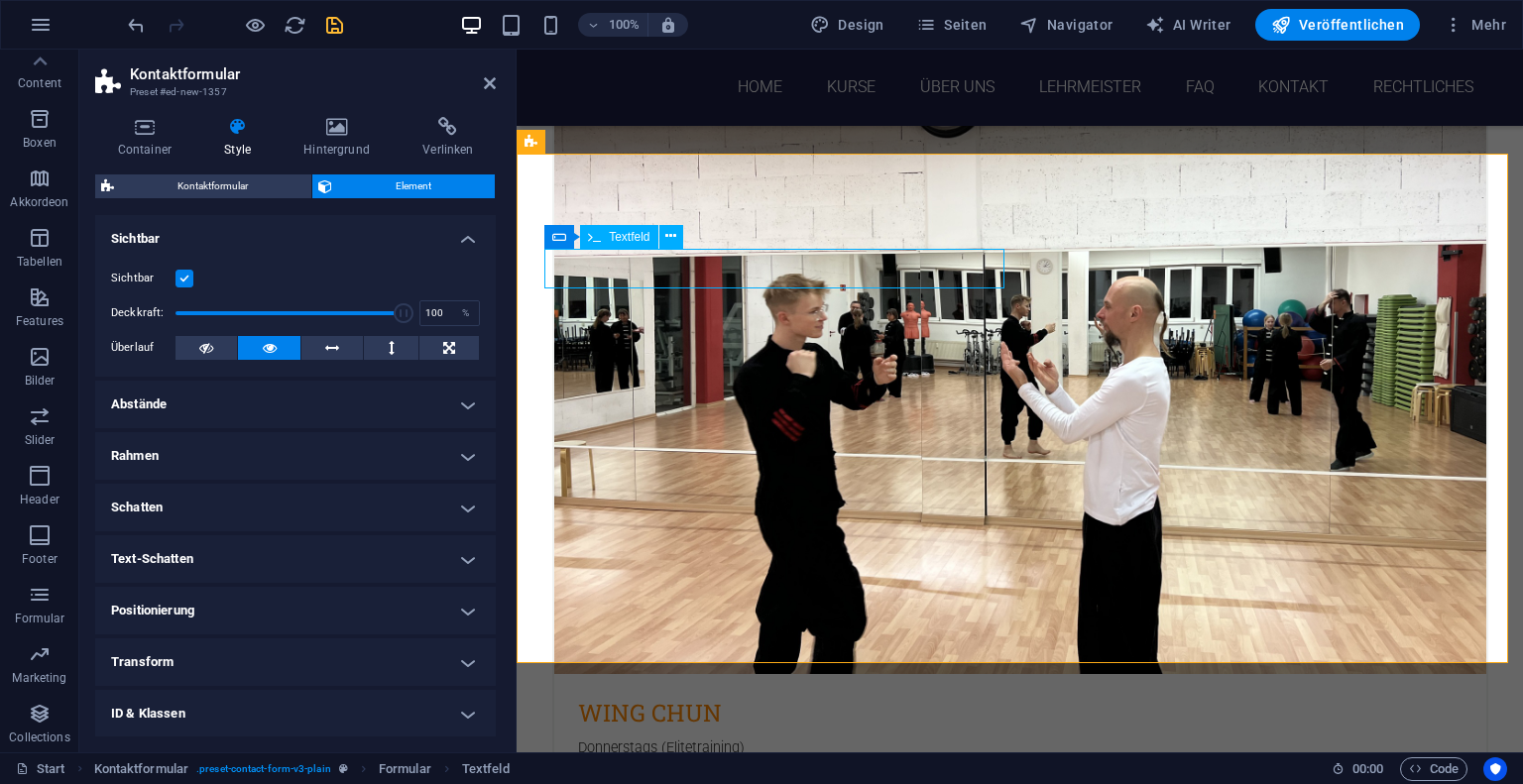 click at bounding box center (658, 5665) 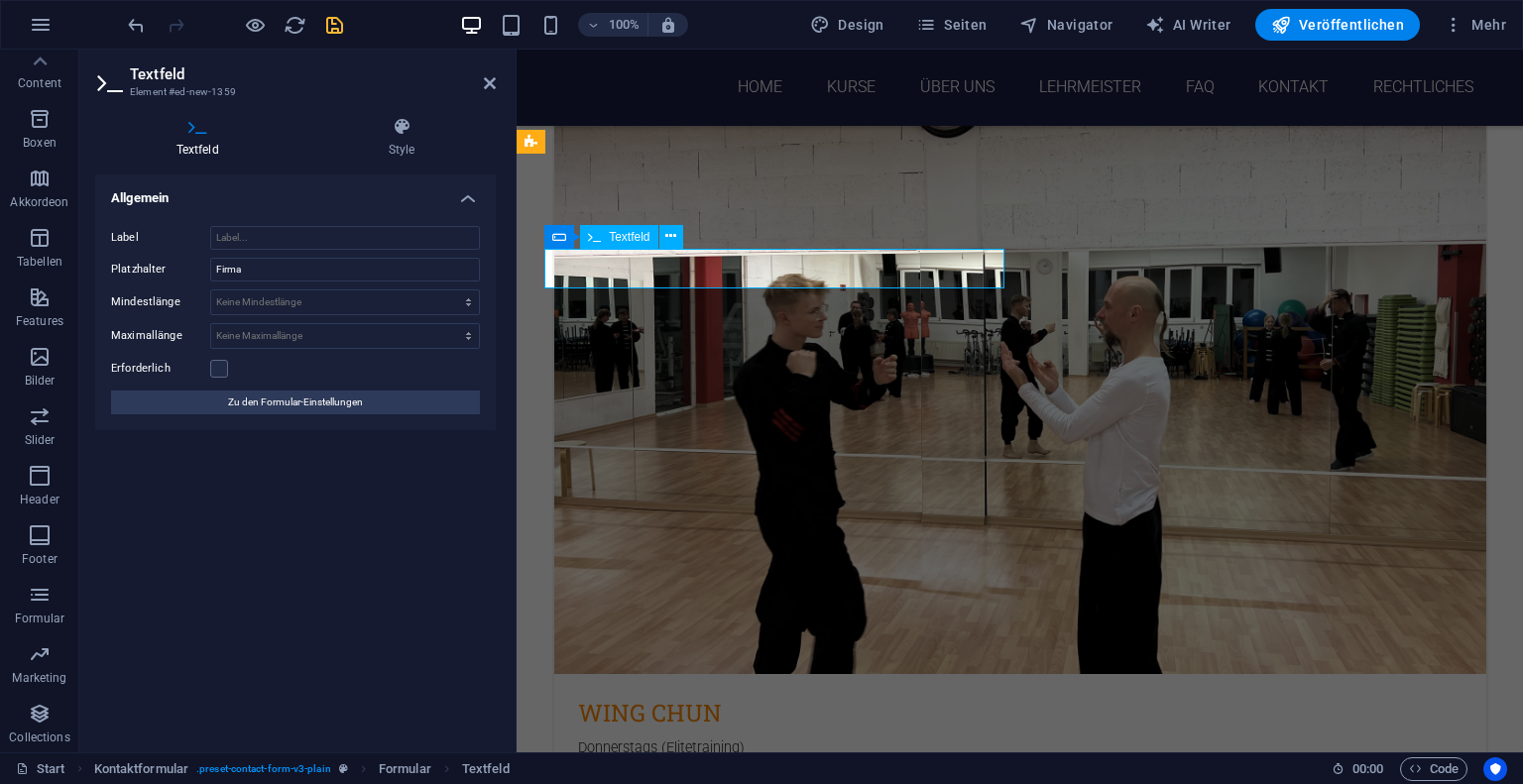 drag, startPoint x: 615, startPoint y: 269, endPoint x: 544, endPoint y: 269, distance: 71 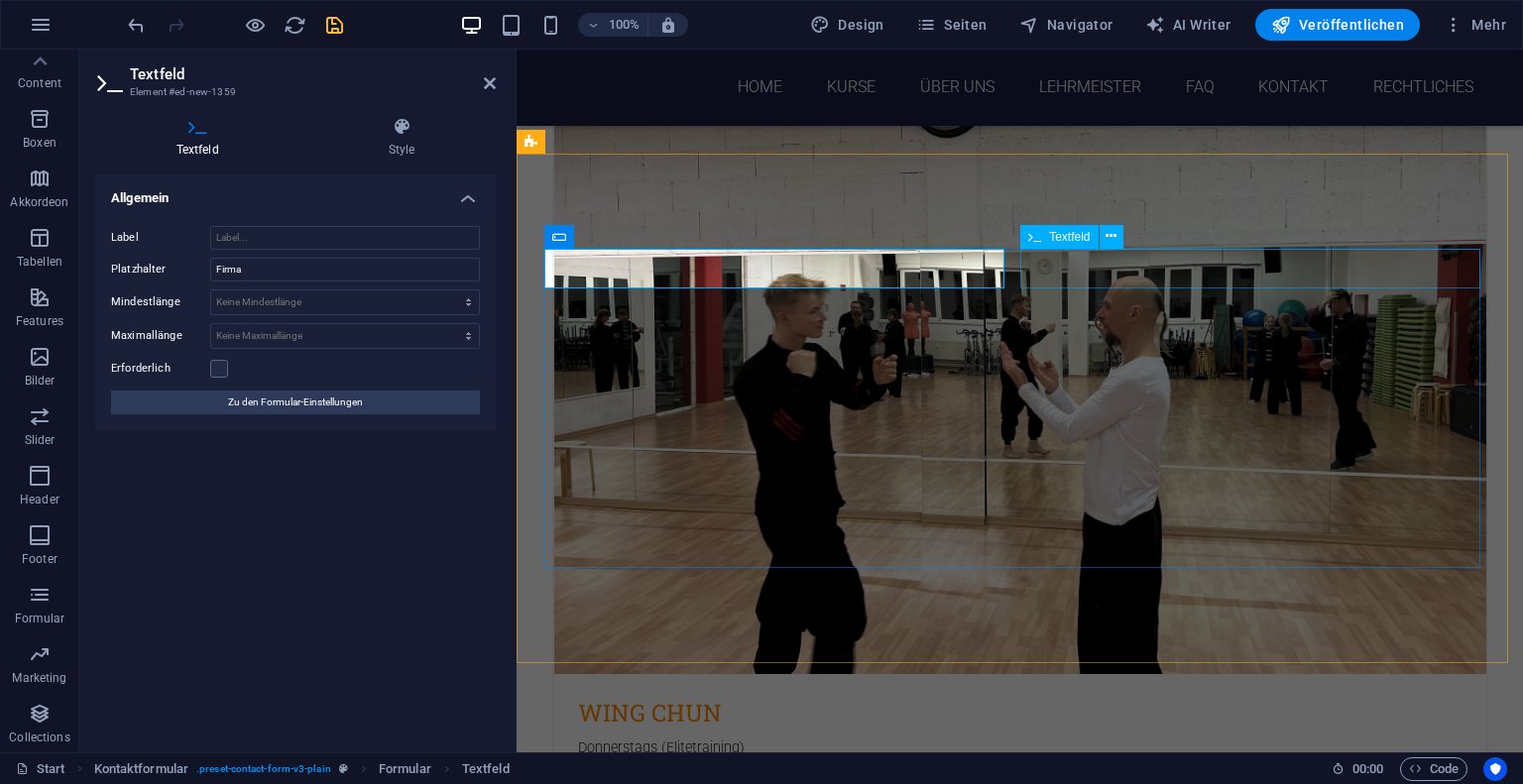 click at bounding box center [1258, 5665] 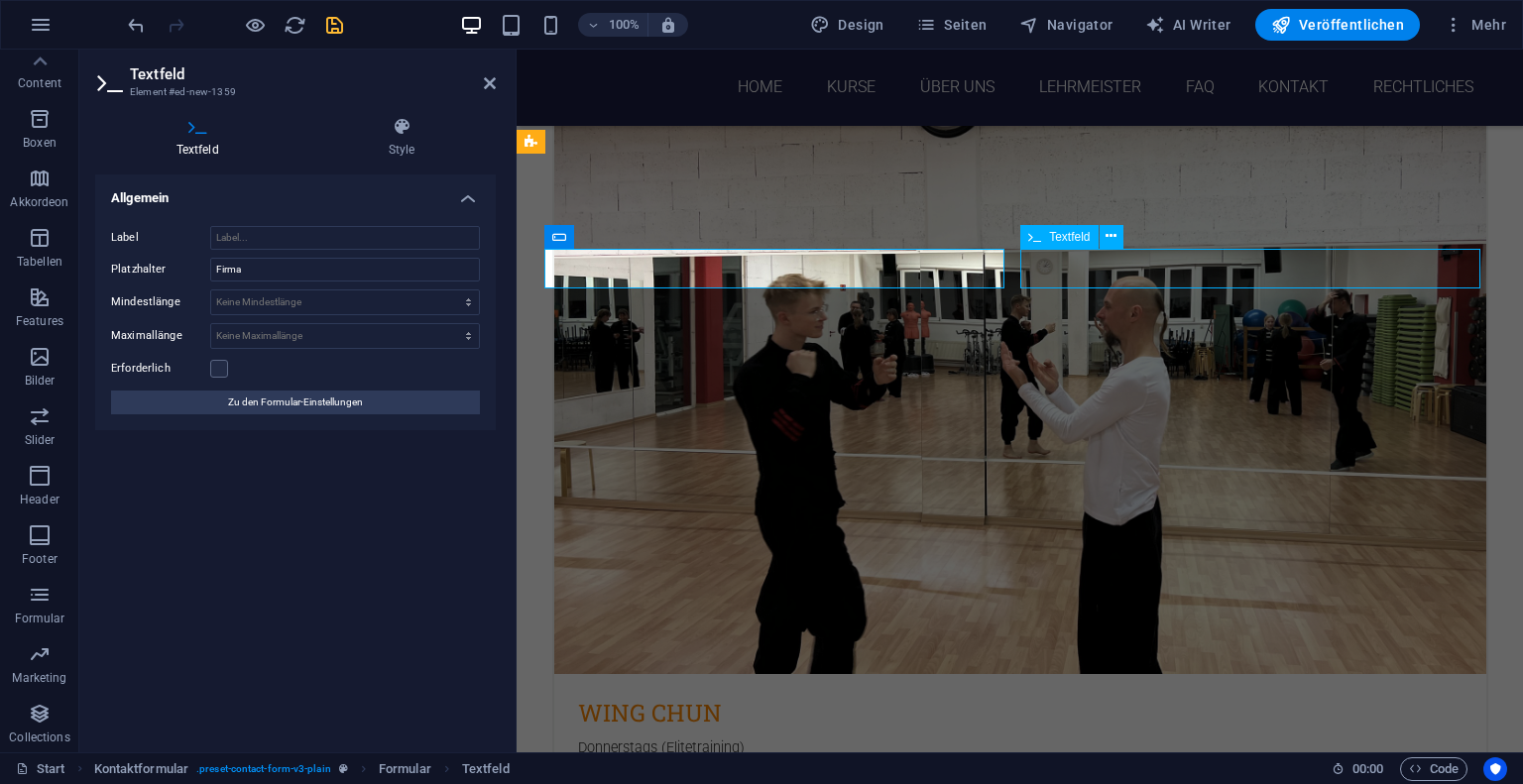 click at bounding box center (1258, 5665) 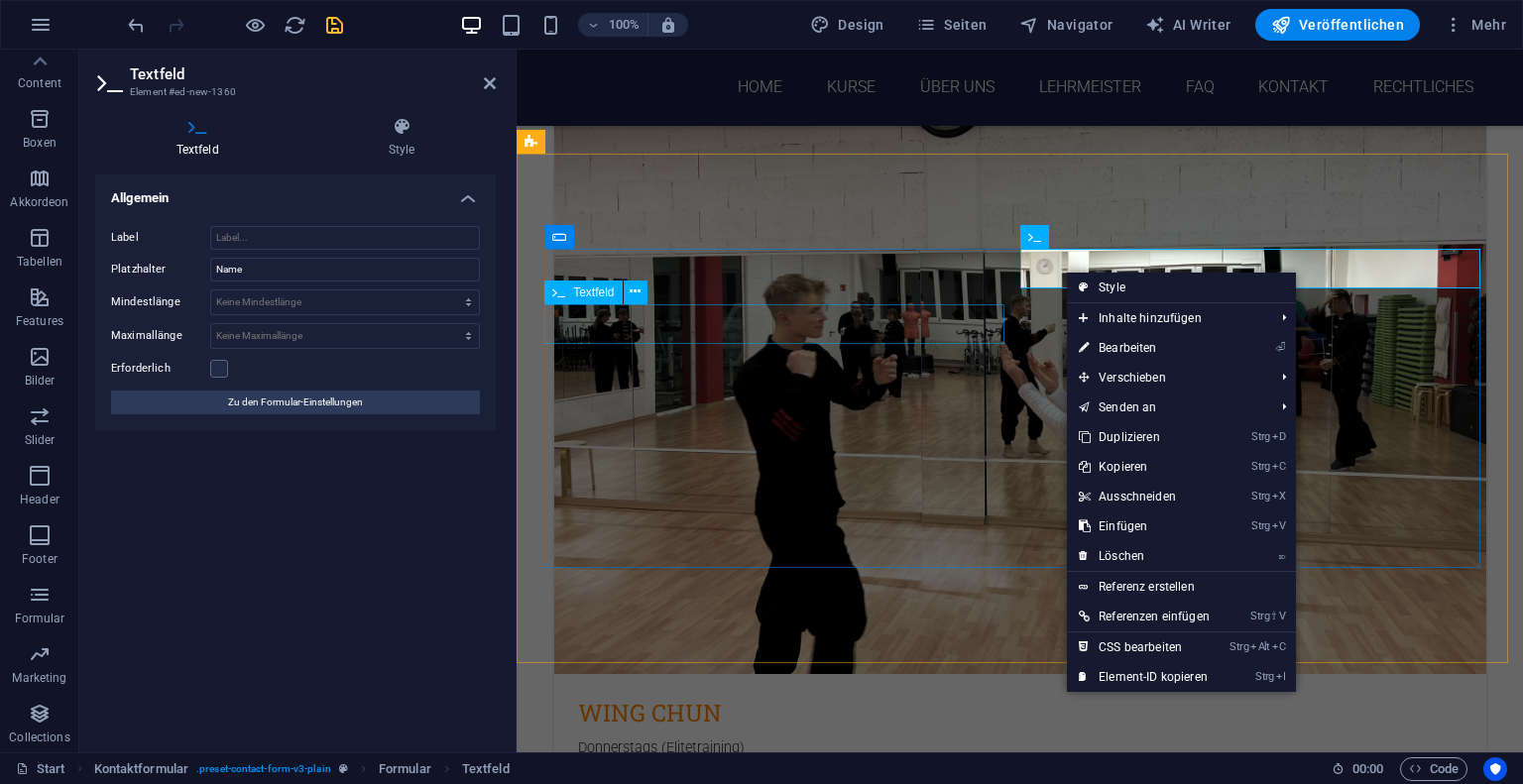 click at bounding box center [782, 5722] 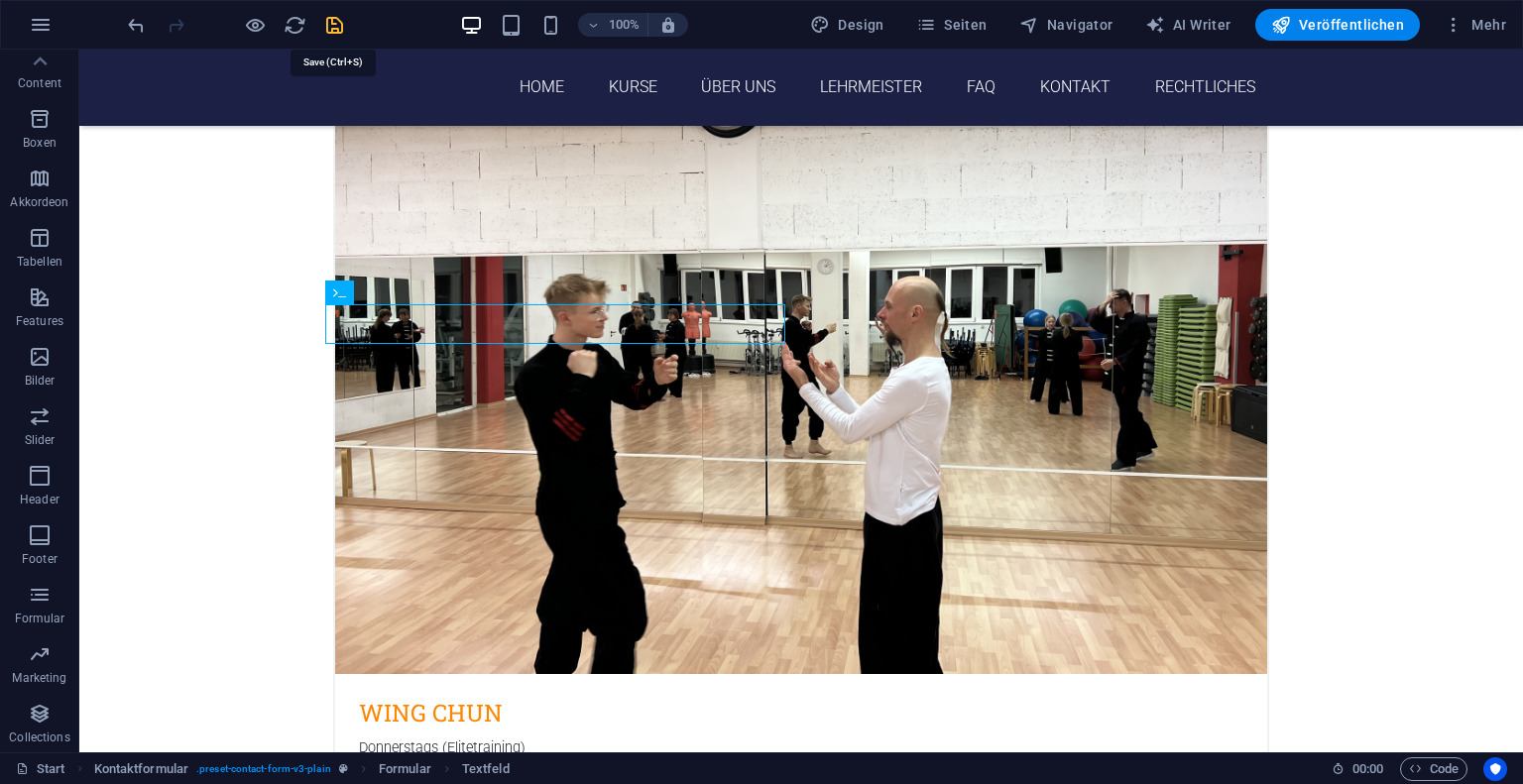 click at bounding box center (334, 25) 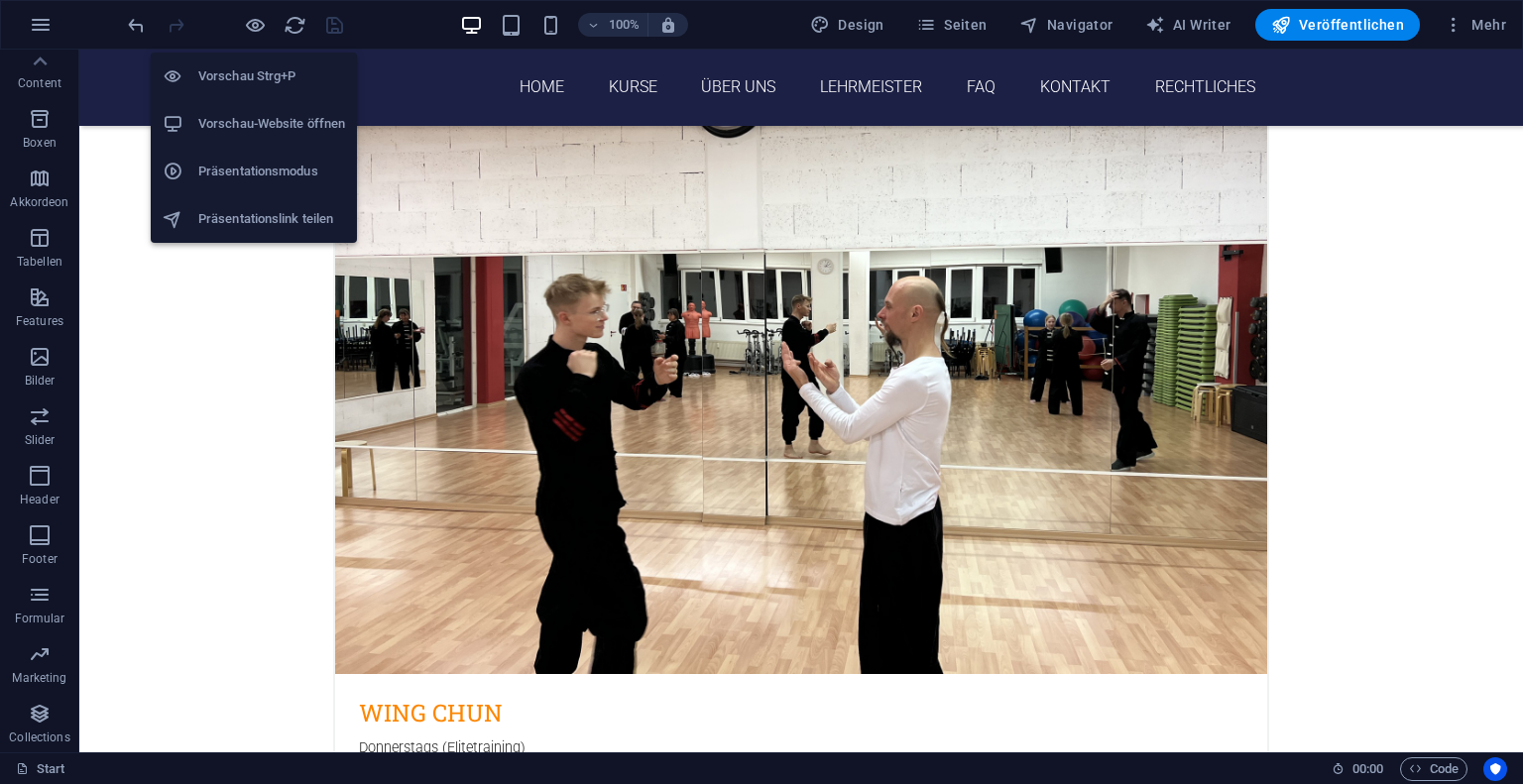 click on "Vorschau-Website öffnen" at bounding box center [272, 124] 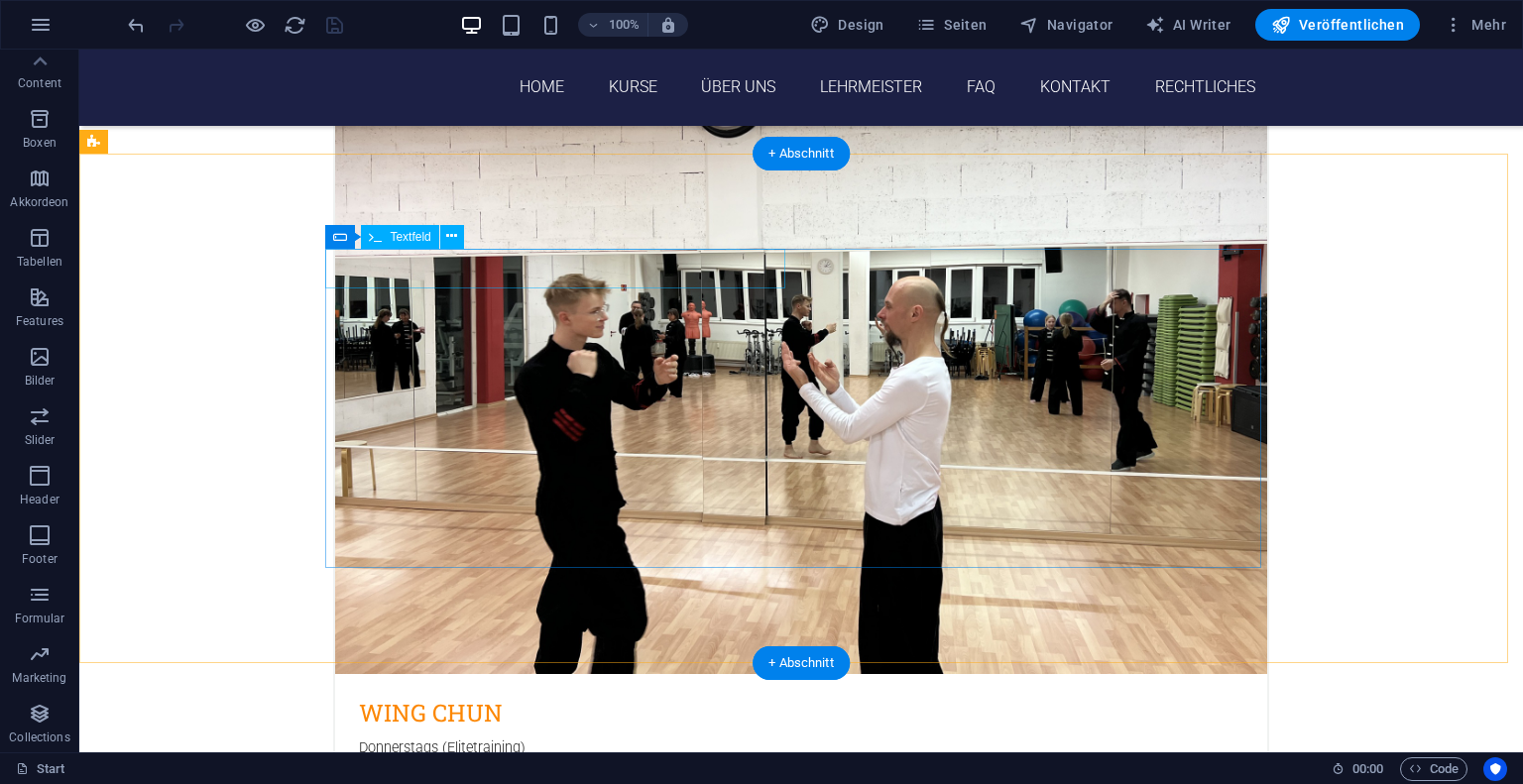 scroll, scrollTop: 3327, scrollLeft: 0, axis: vertical 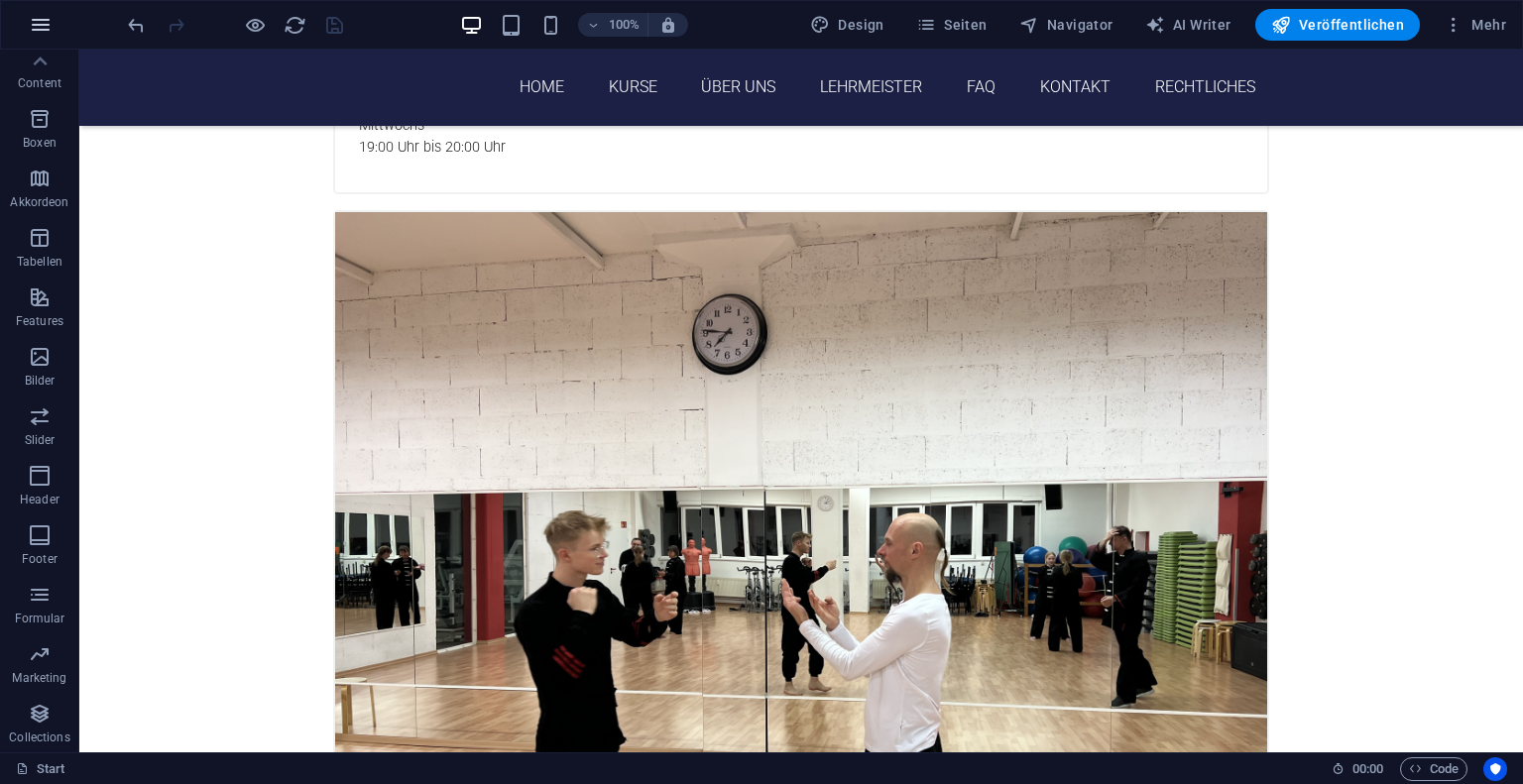 click at bounding box center [41, 25] 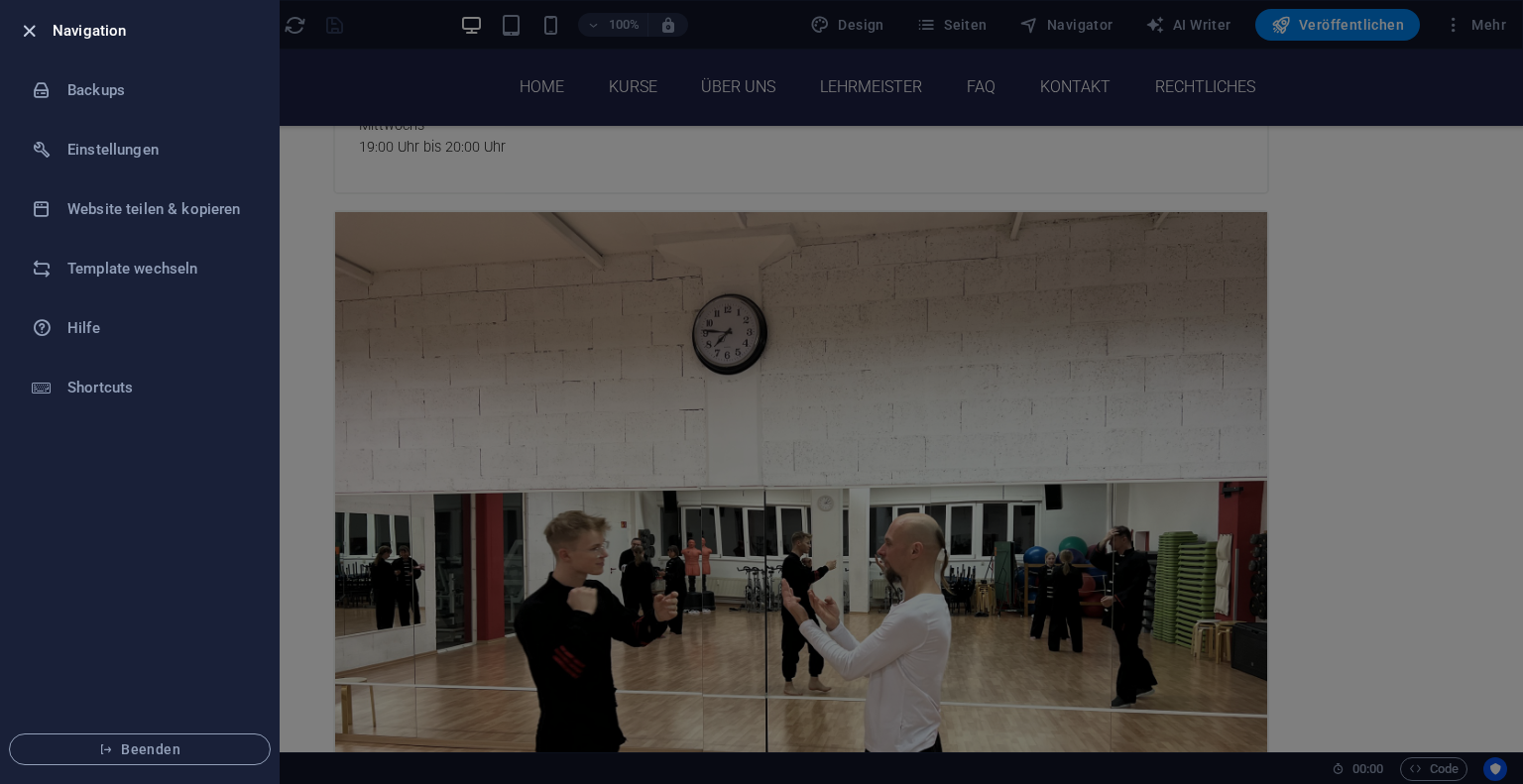 click at bounding box center [29, 31] 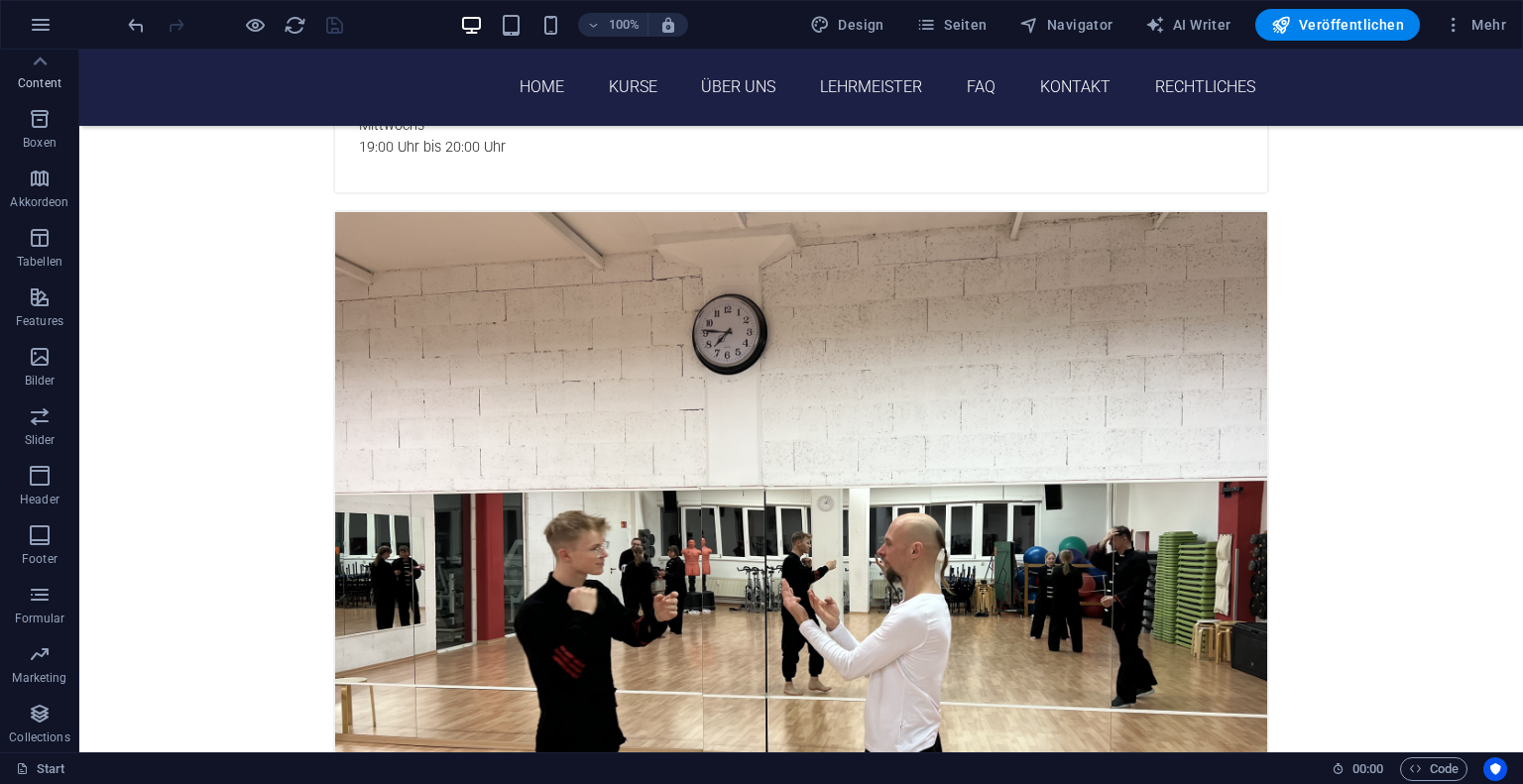 scroll, scrollTop: 0, scrollLeft: 0, axis: both 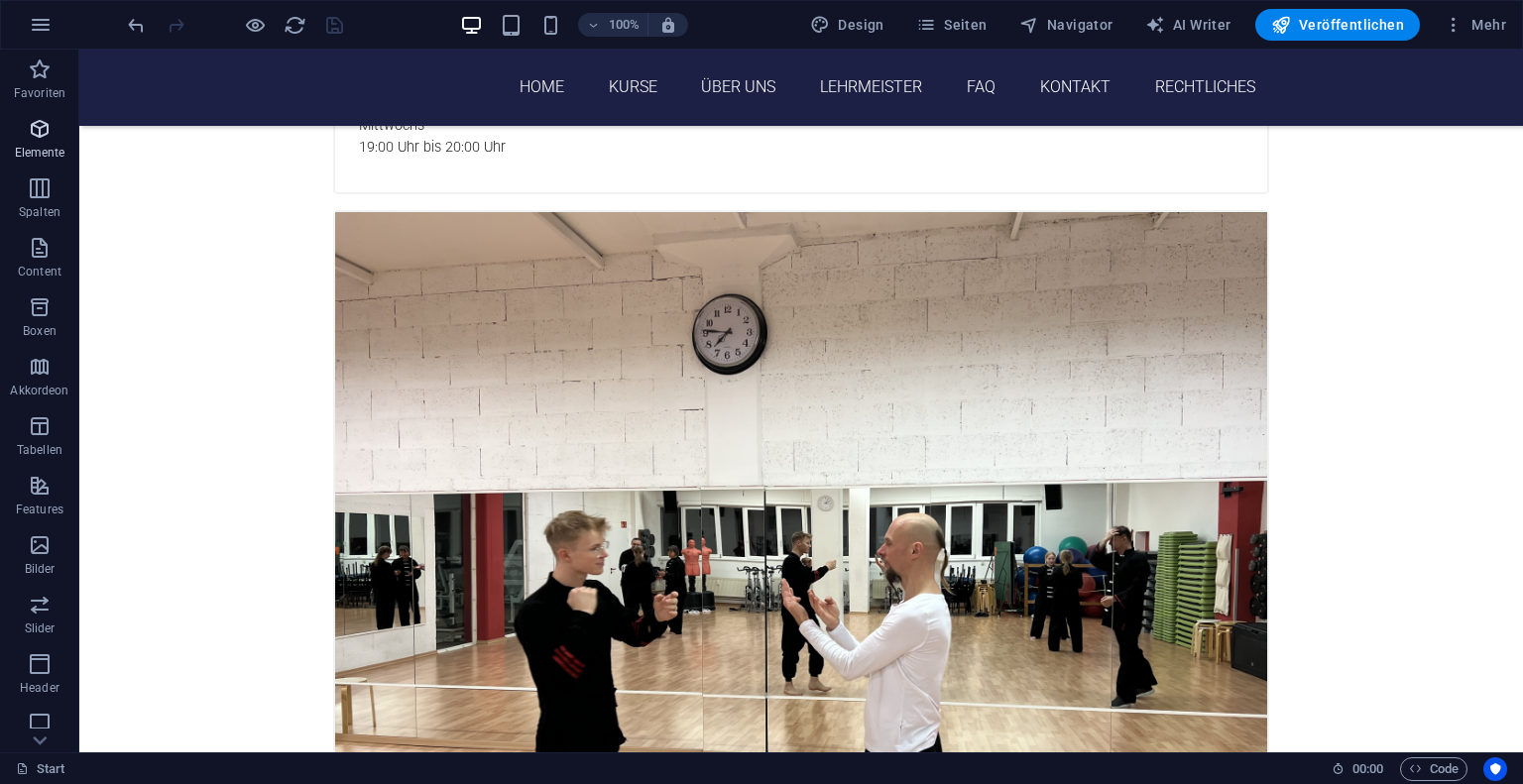 click on "Elemente" at bounding box center (40, 153) 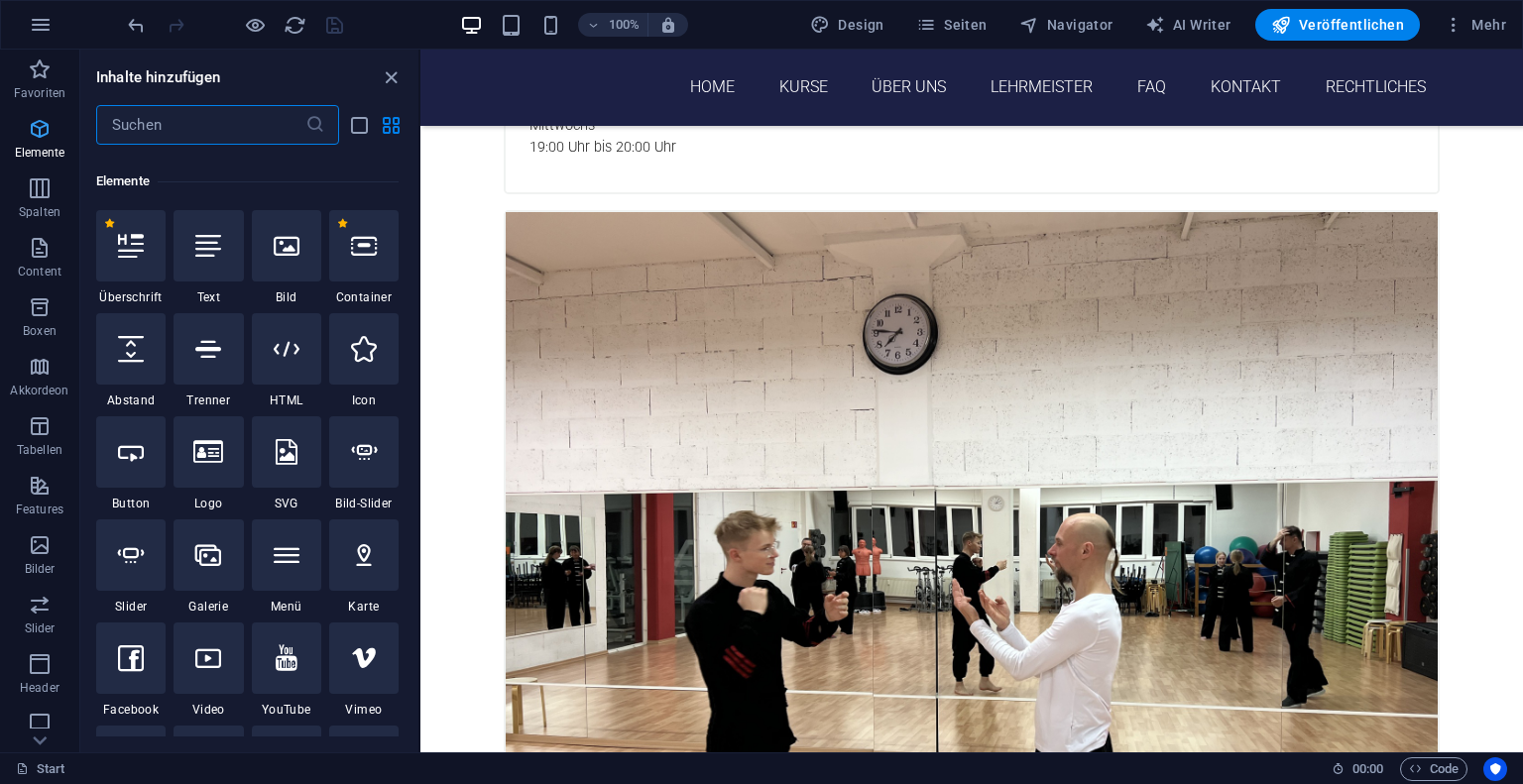 scroll, scrollTop: 210, scrollLeft: 0, axis: vertical 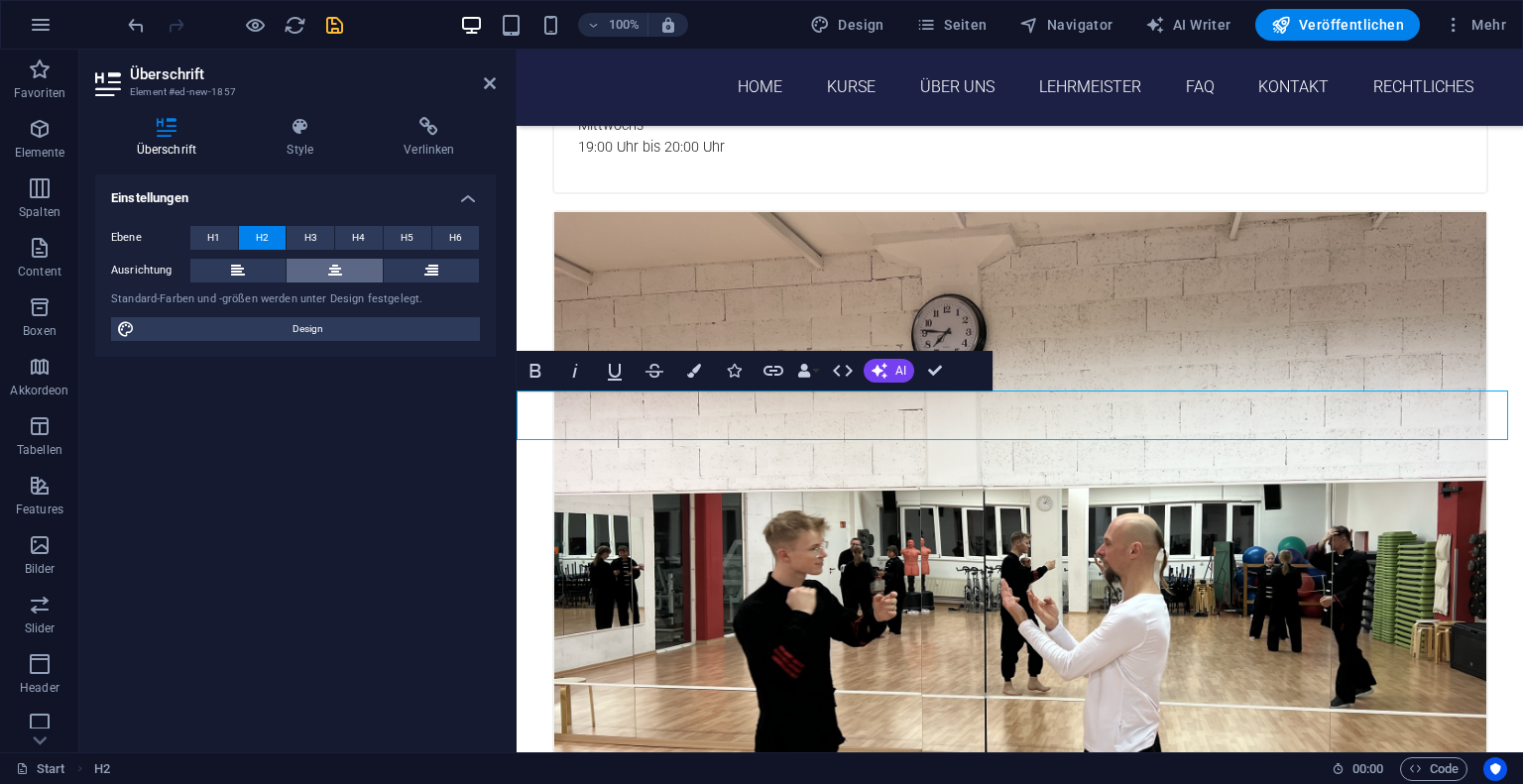 click at bounding box center (335, 271) 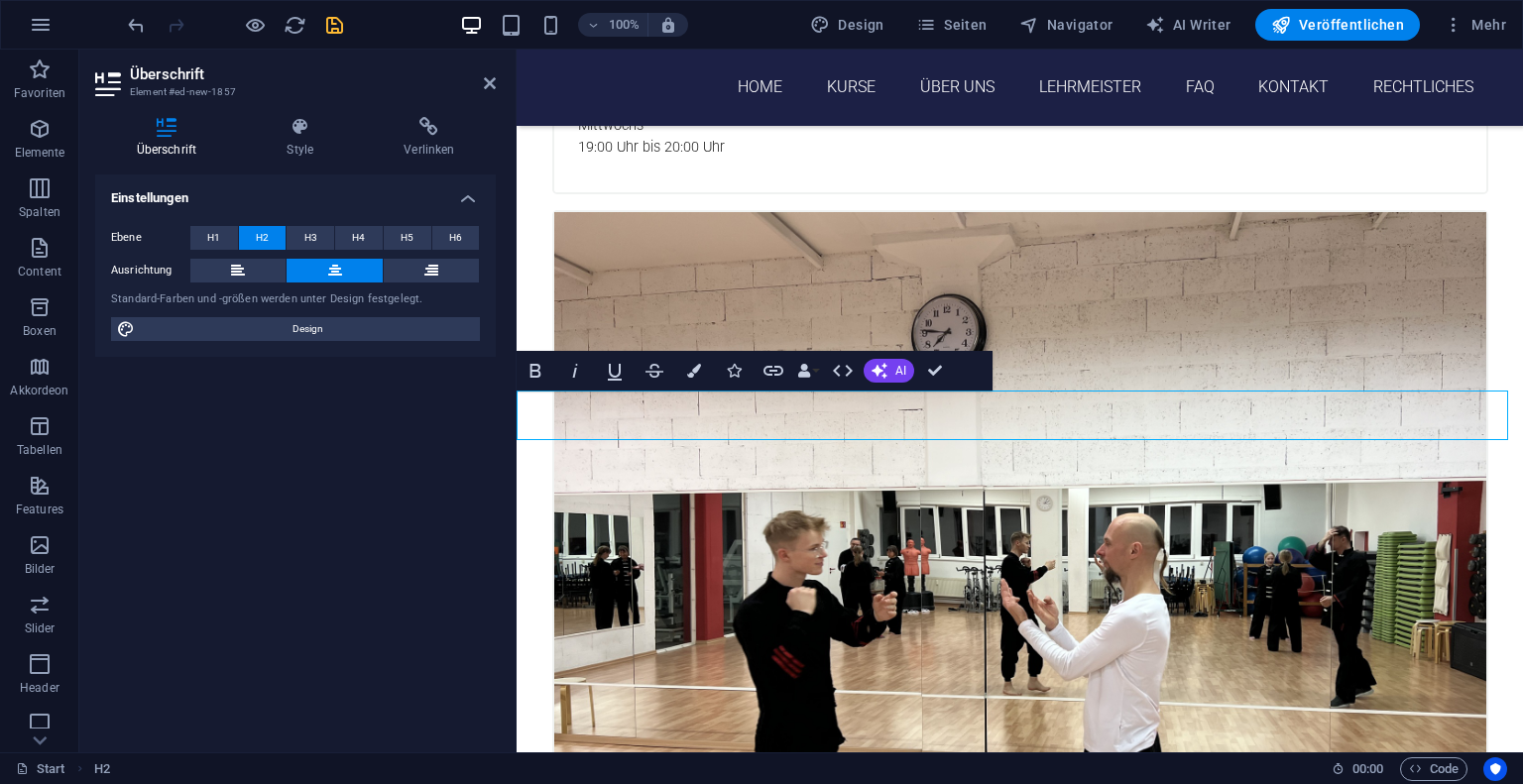 click on "Neue Überschrift" at bounding box center (1019, 5812) 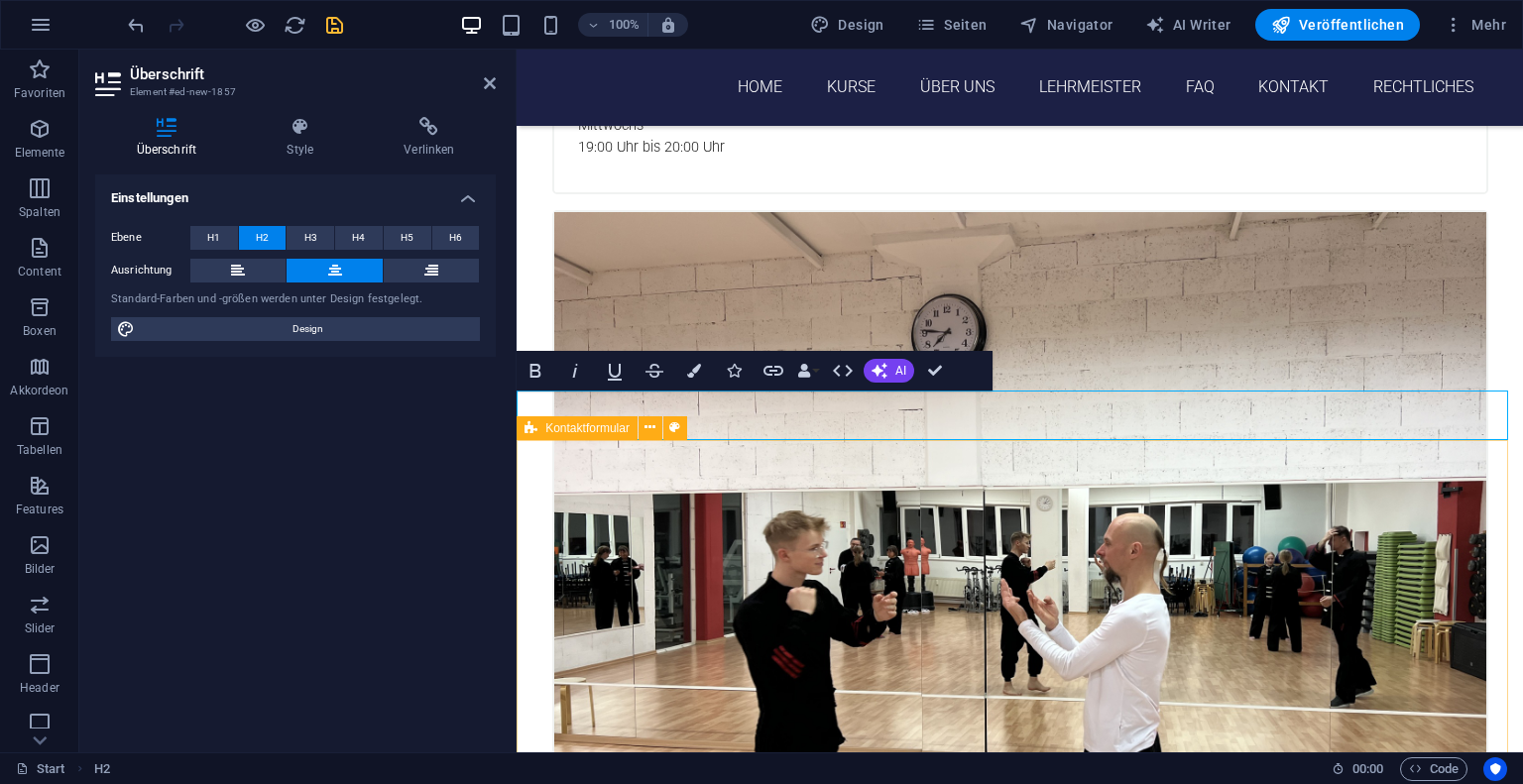 click on "Vorname Nachname   {{ 'content.forms.privacy'|trans }} Nicht lesbar? Neu generieren Absenden" at bounding box center [1019, 6097] 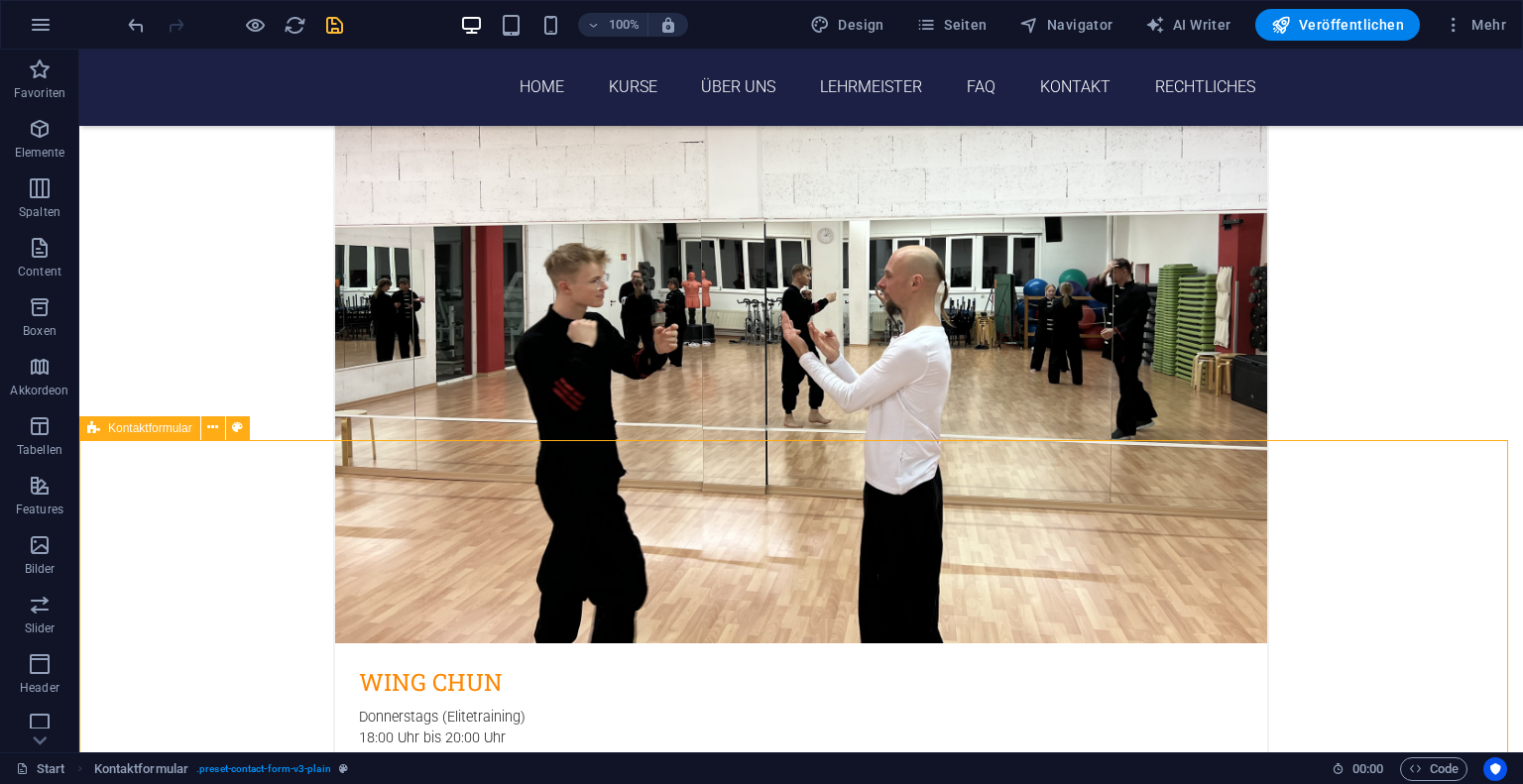 scroll, scrollTop: 3603, scrollLeft: 0, axis: vertical 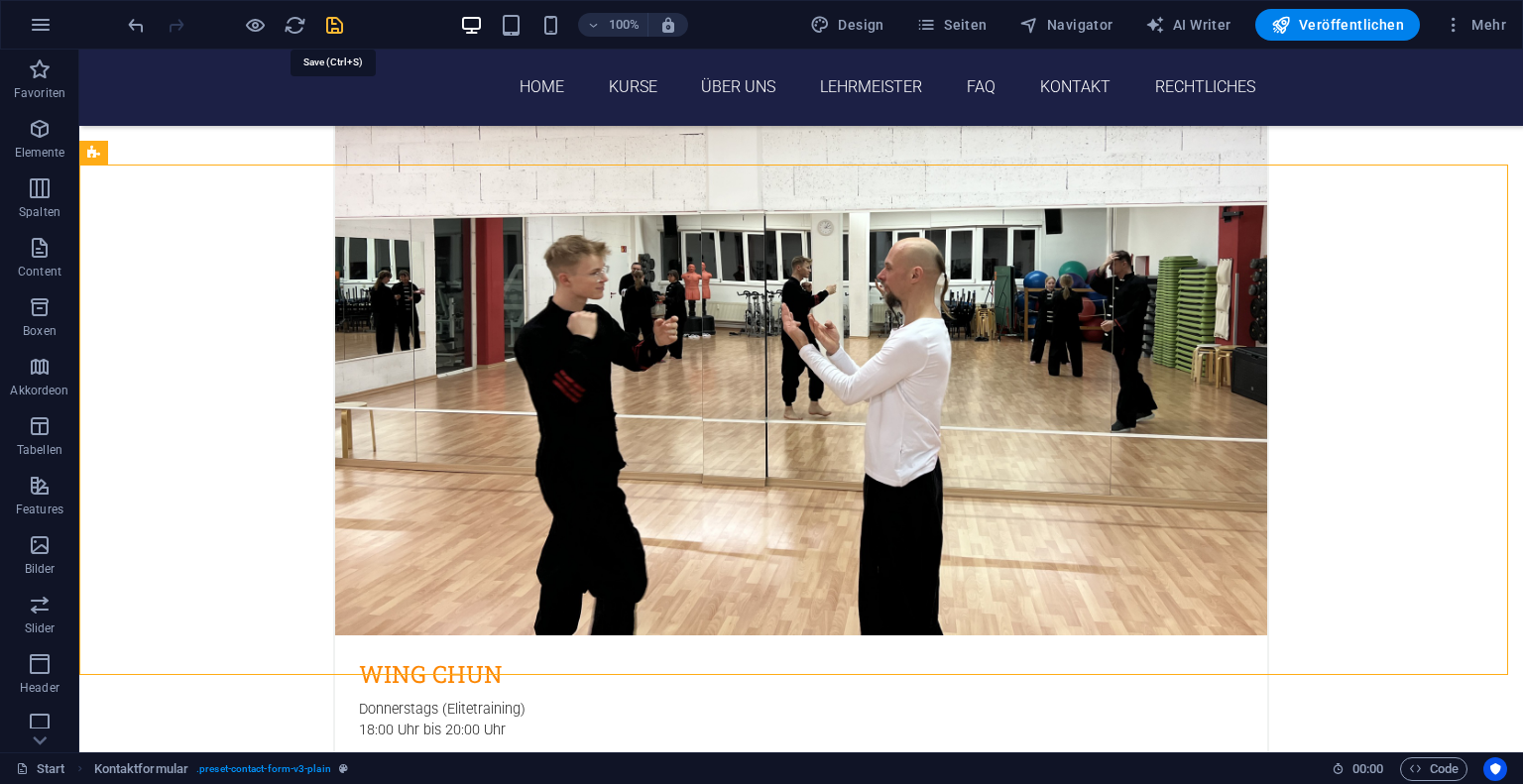 click at bounding box center (334, 25) 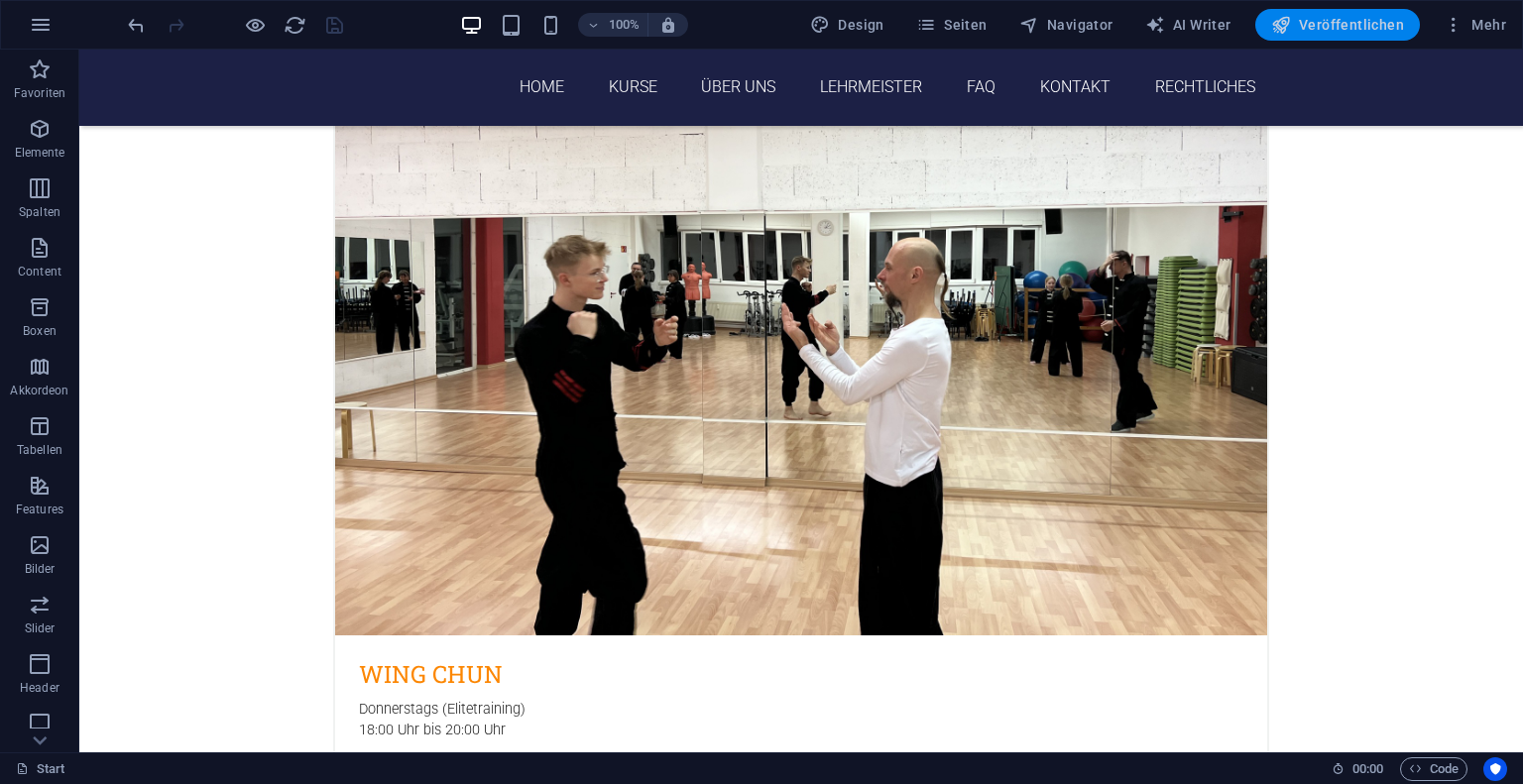click on "Veröffentlichen" at bounding box center [1338, 25] 